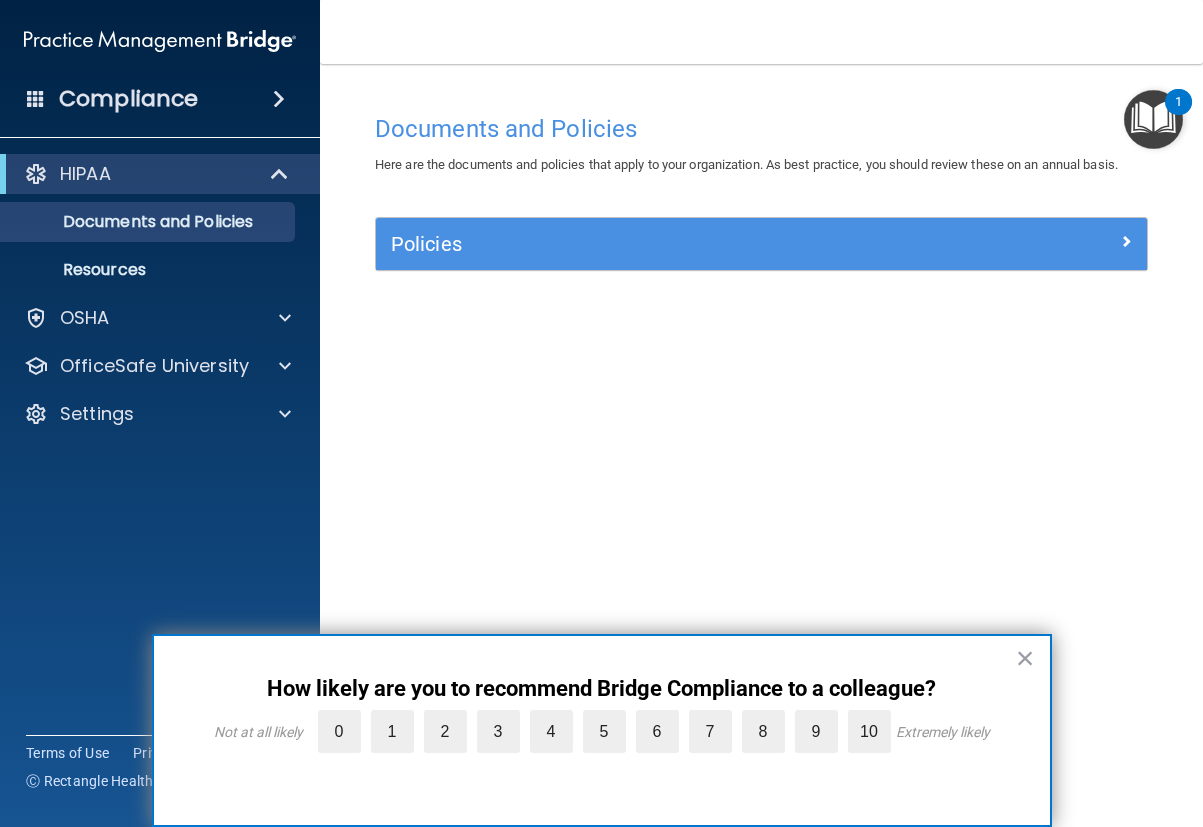 scroll, scrollTop: 0, scrollLeft: 0, axis: both 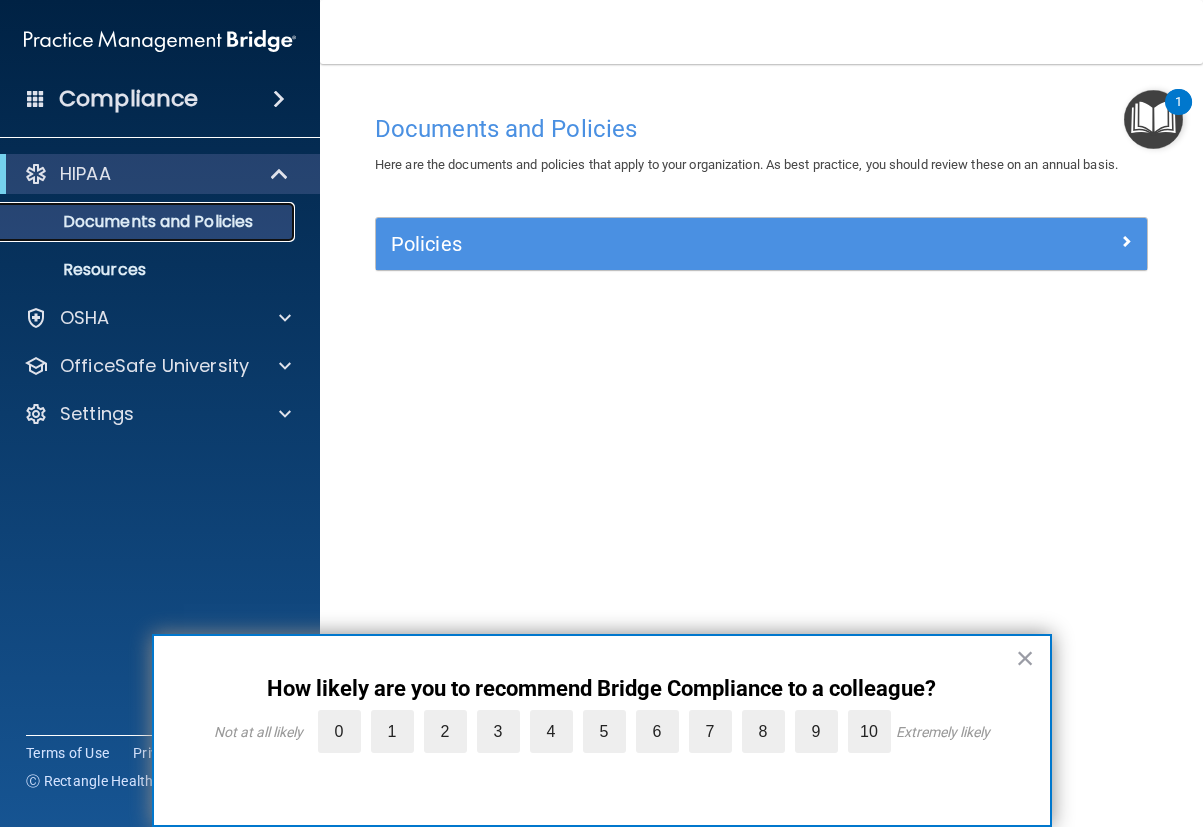 click on "Documents and Policies" at bounding box center (149, 222) 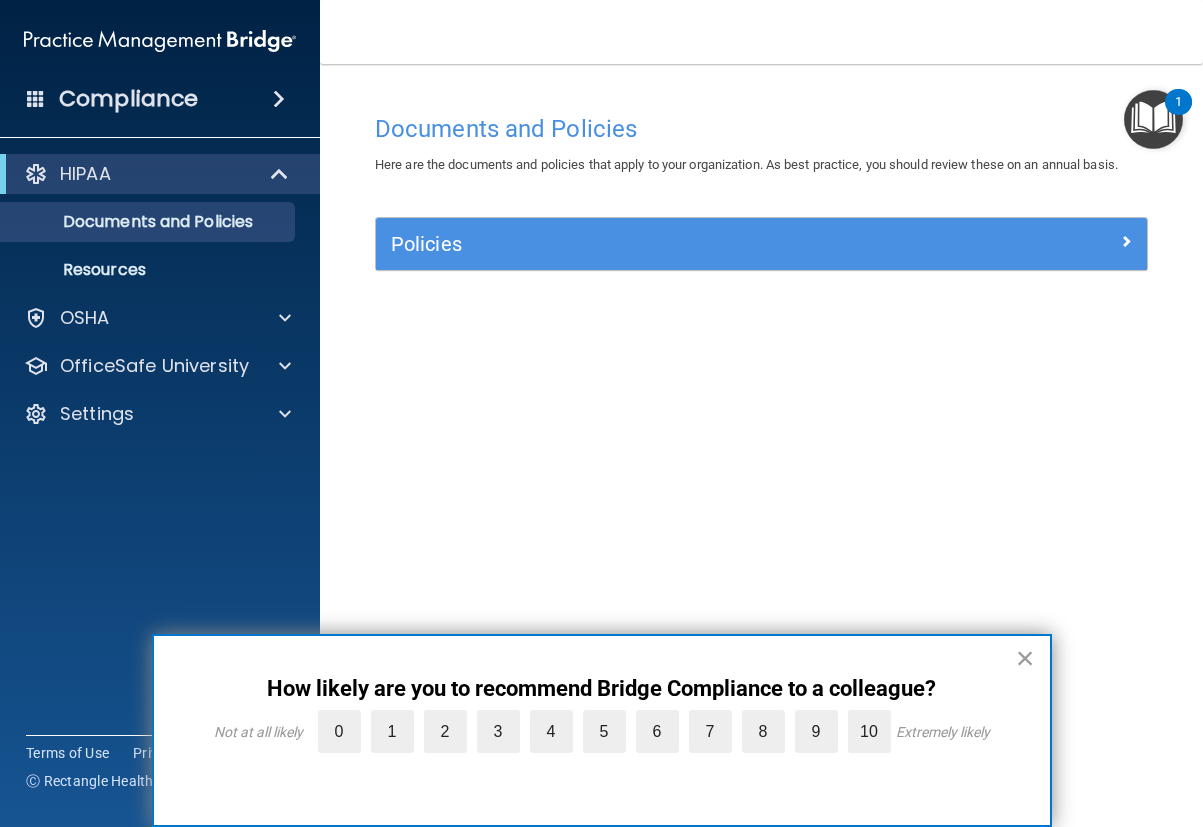 click on "×" at bounding box center [1025, 658] 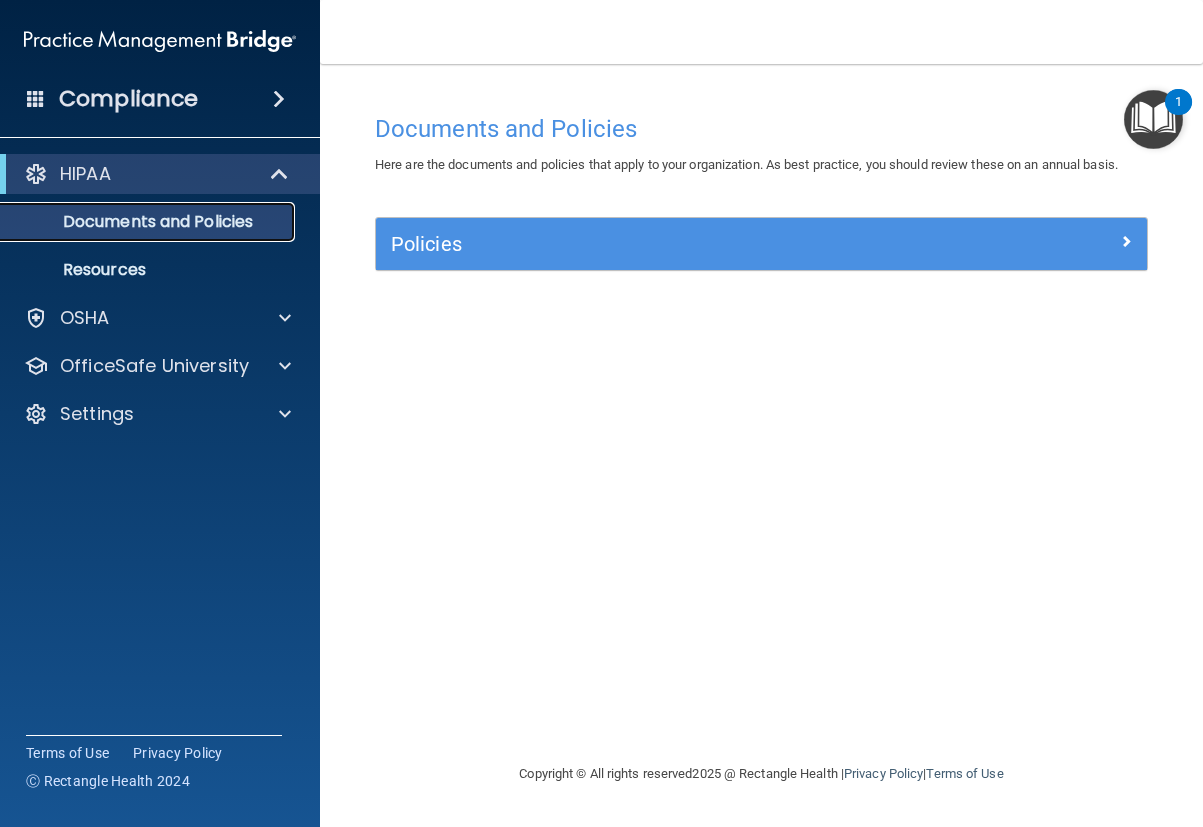 click on "Documents and Policies" at bounding box center [149, 222] 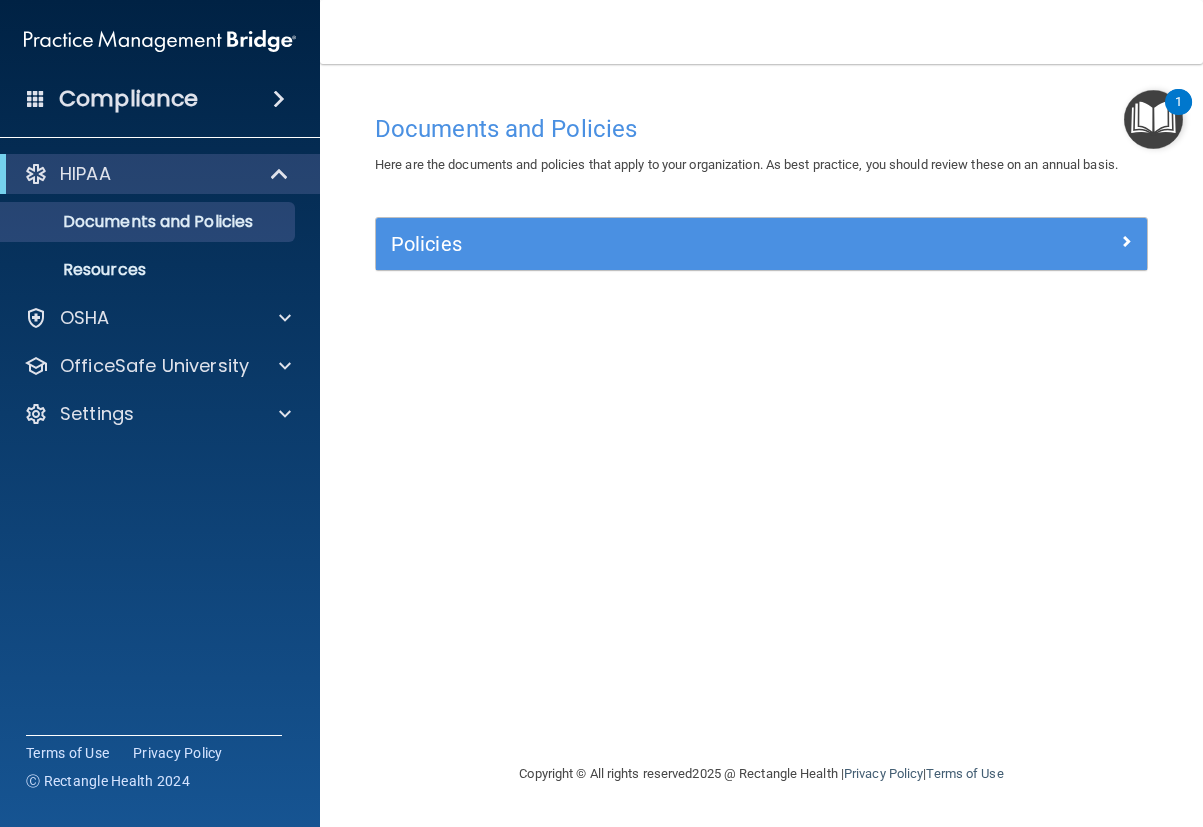 click at bounding box center [279, 99] 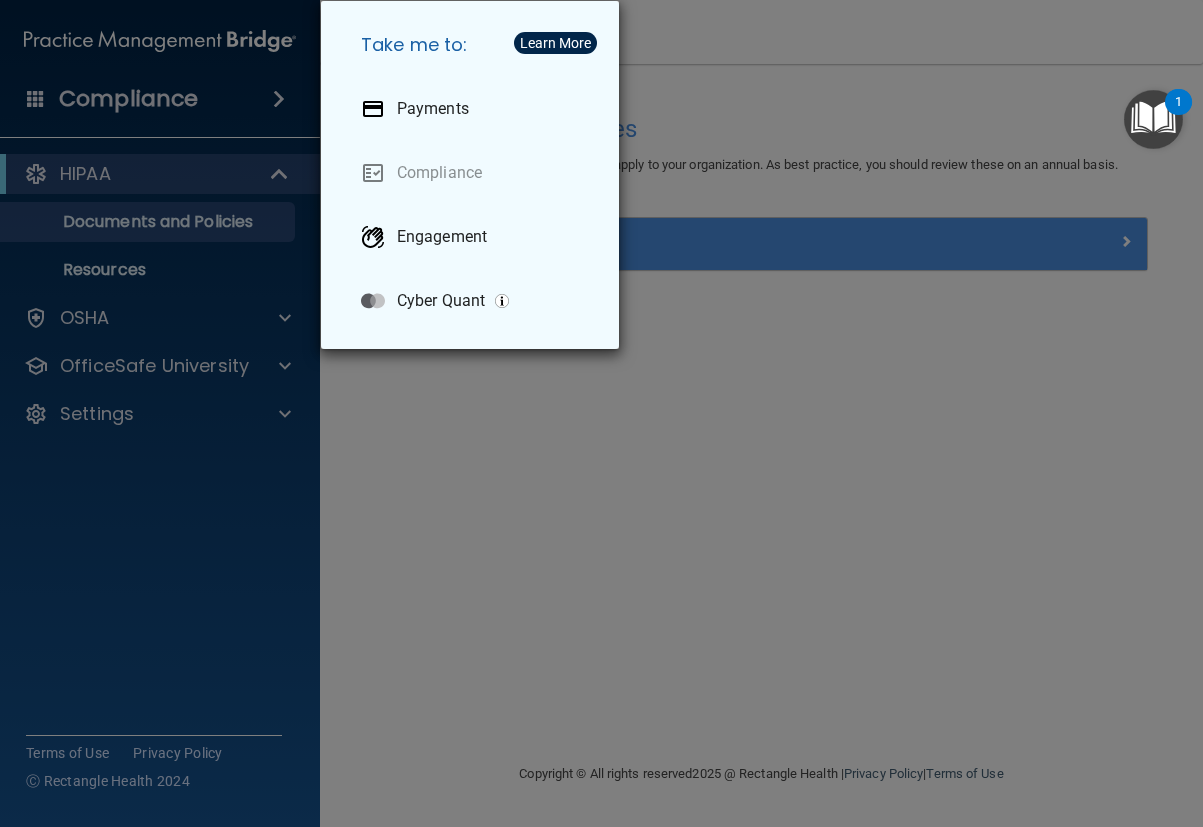 drag, startPoint x: 501, startPoint y: 380, endPoint x: 292, endPoint y: 340, distance: 212.79332 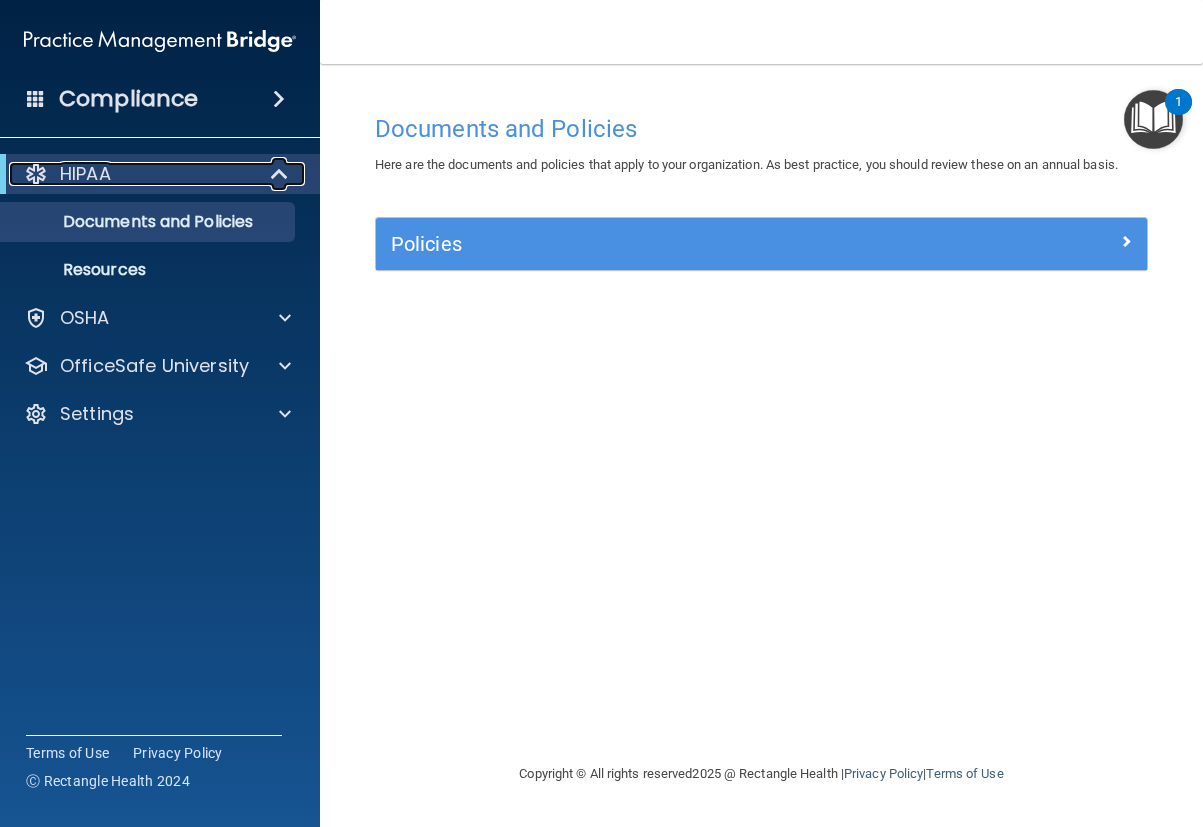 click on "HIPAA" at bounding box center [85, 174] 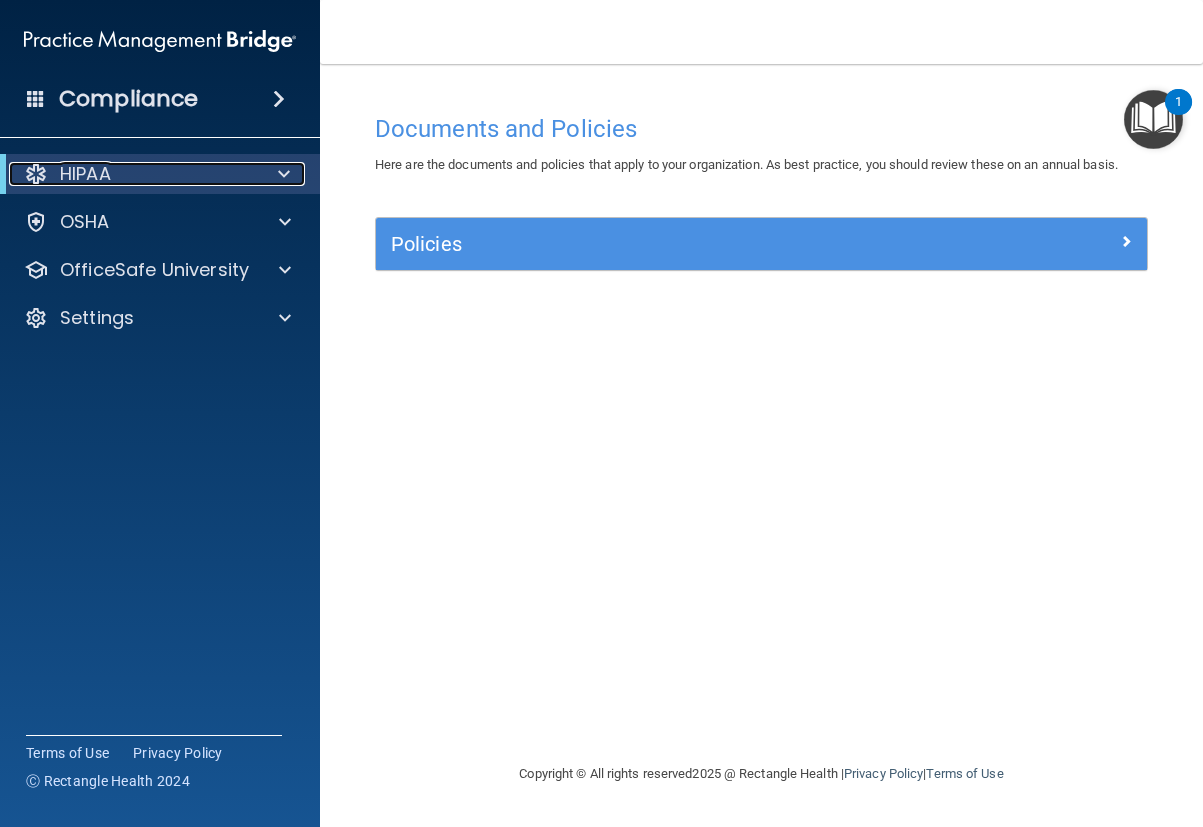 click on "HIPAA" at bounding box center [85, 174] 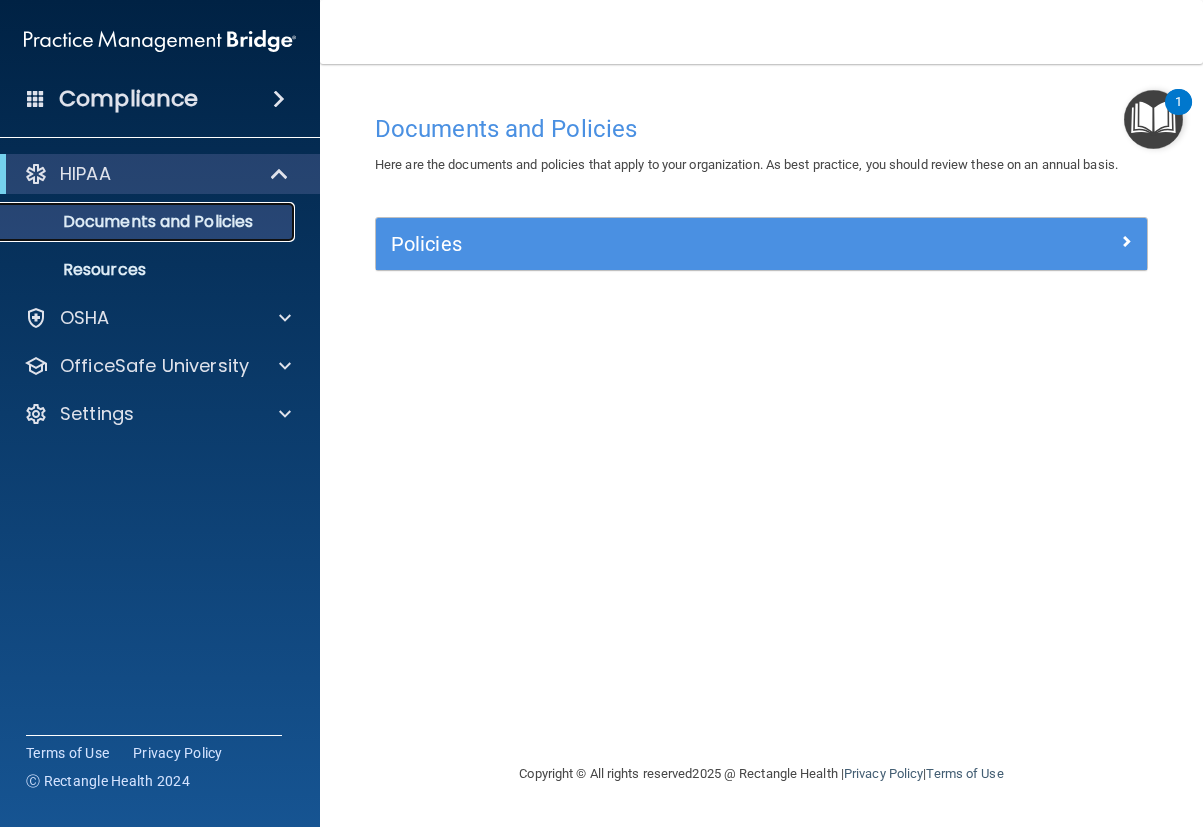 click on "Documents and Policies" at bounding box center [149, 222] 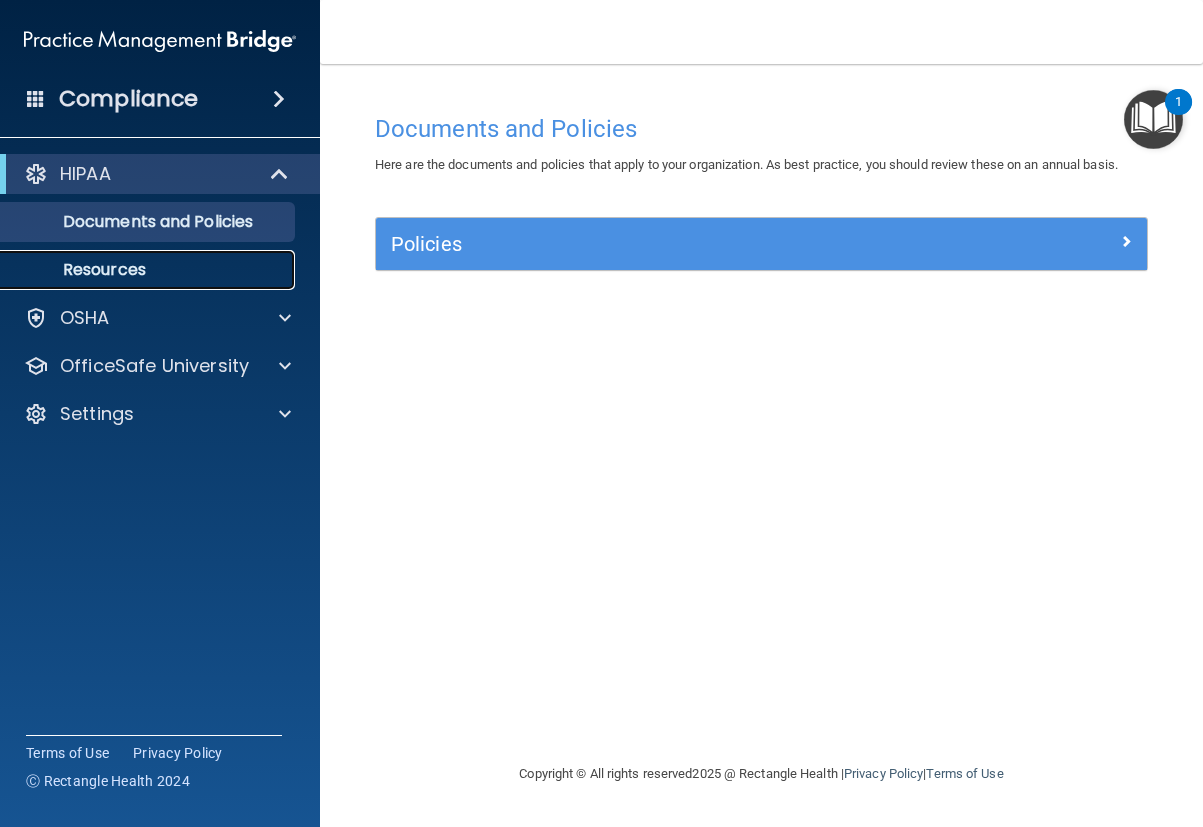 click on "Resources" at bounding box center (149, 270) 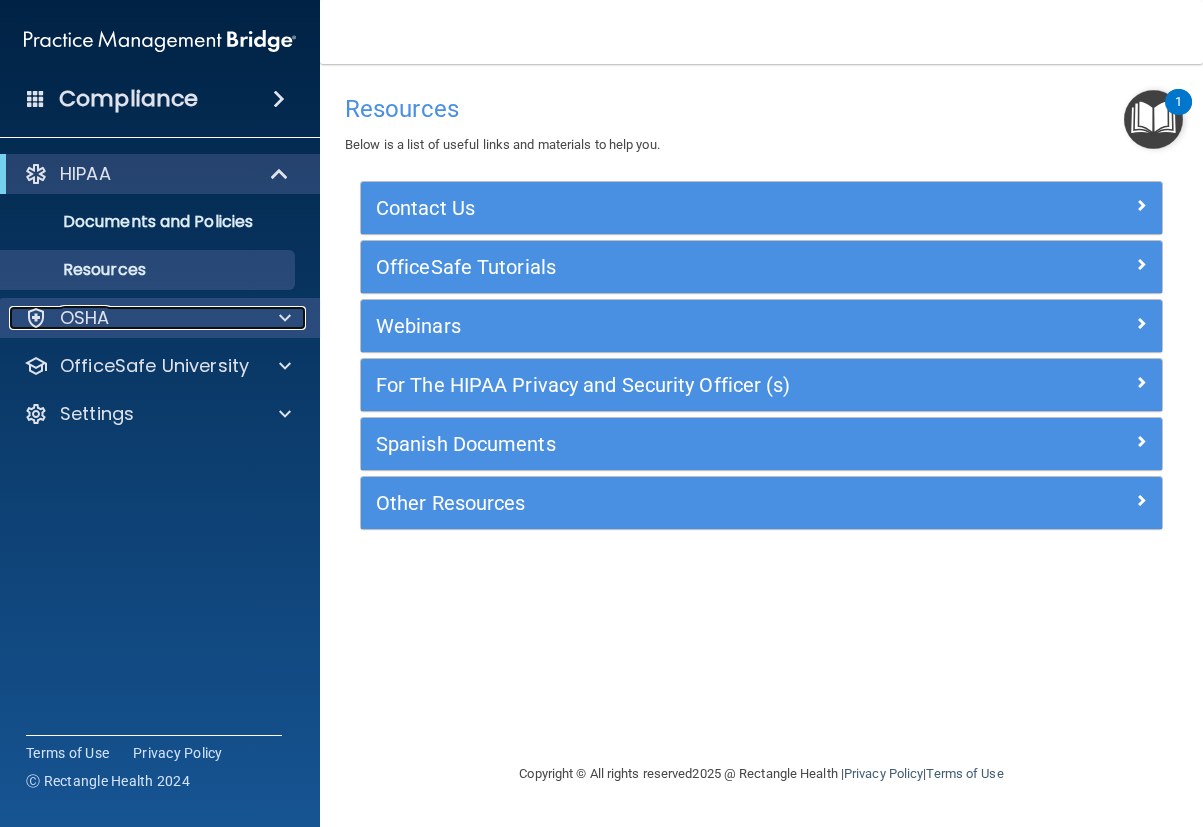 click on "OSHA" at bounding box center [133, 318] 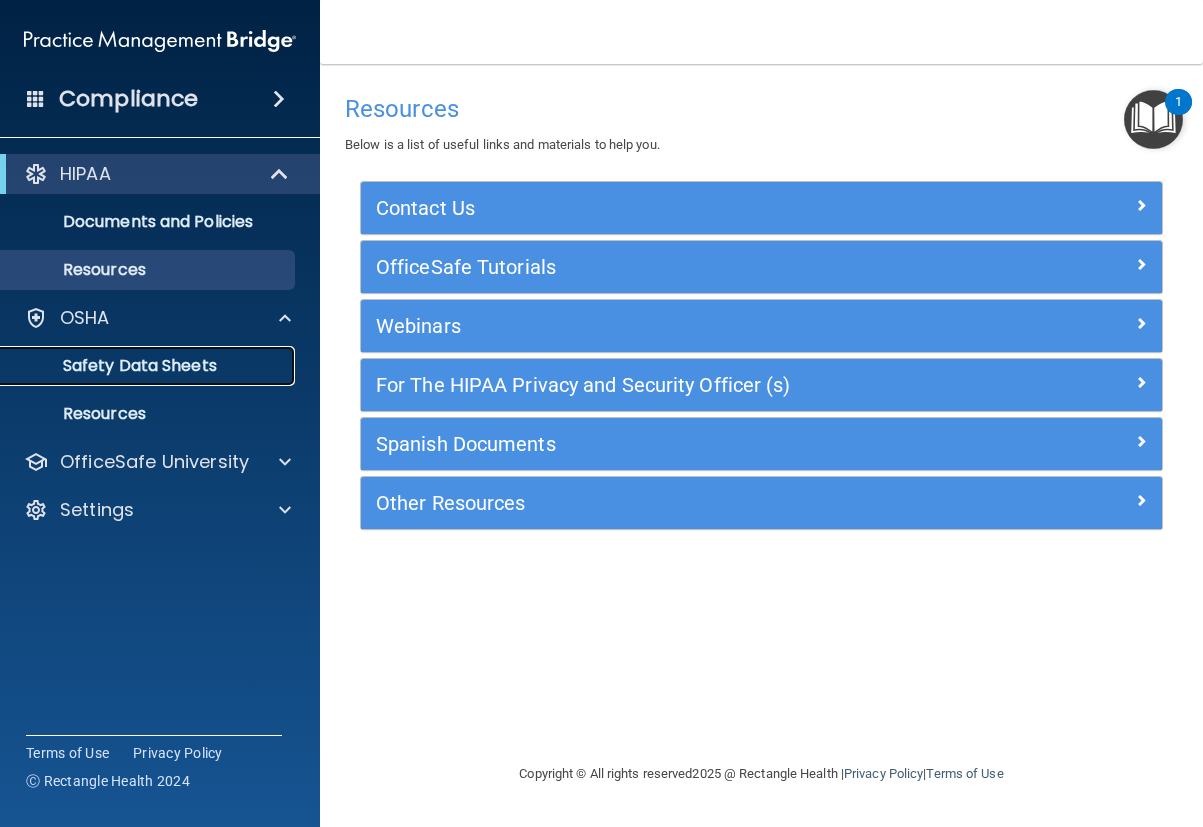 click on "Safety Data Sheets" at bounding box center (149, 366) 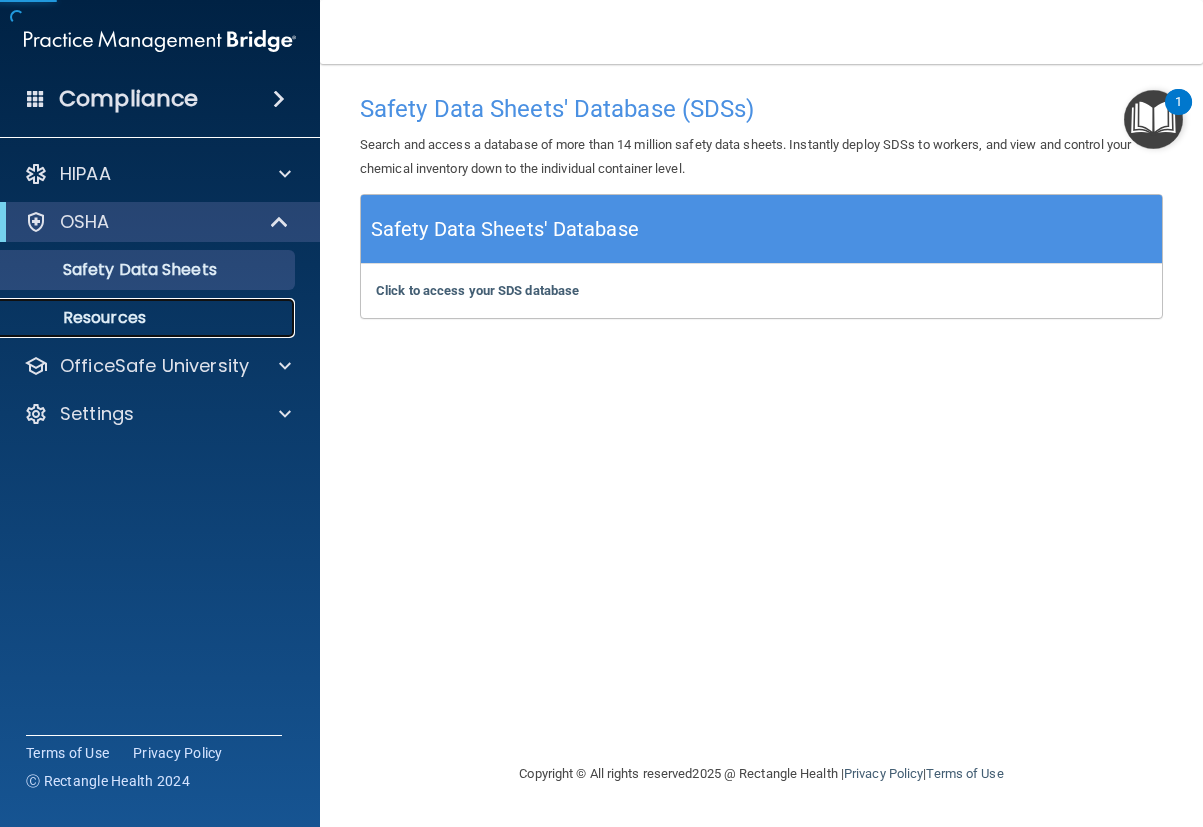 click on "Resources" at bounding box center [149, 318] 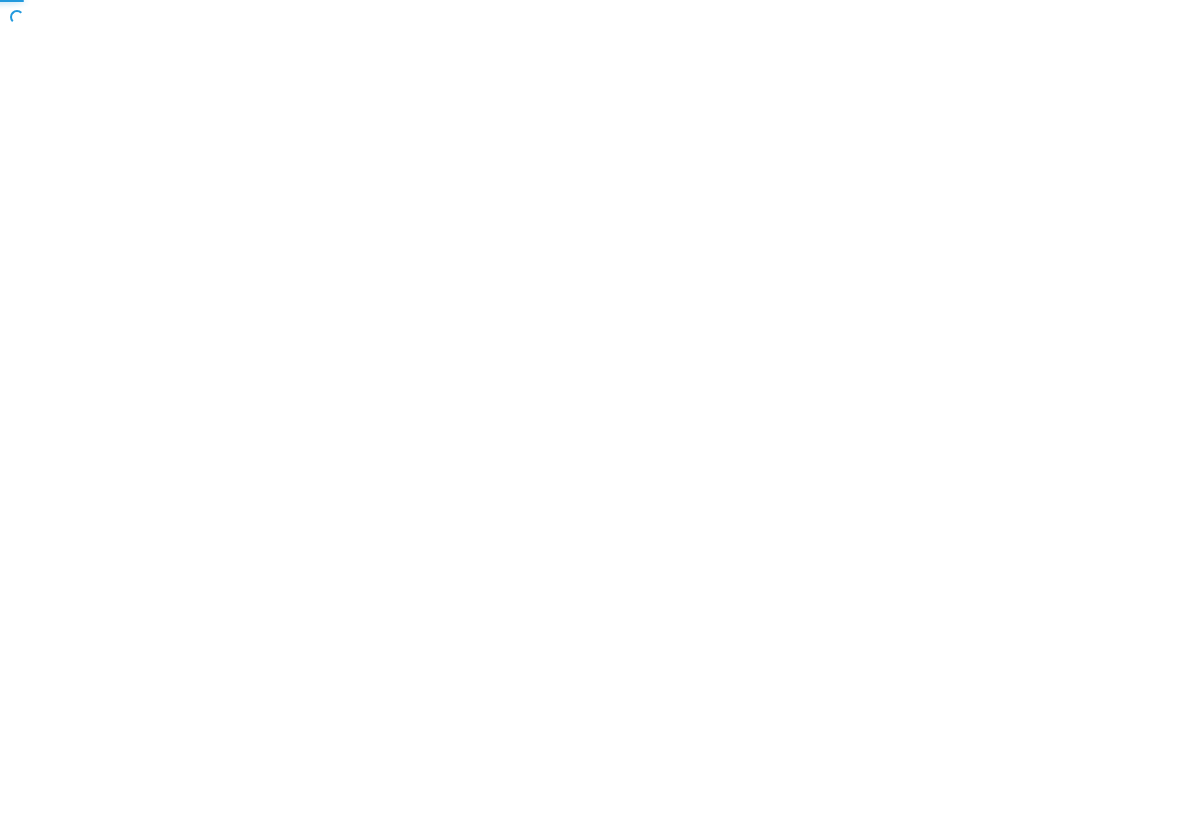 scroll, scrollTop: 0, scrollLeft: 0, axis: both 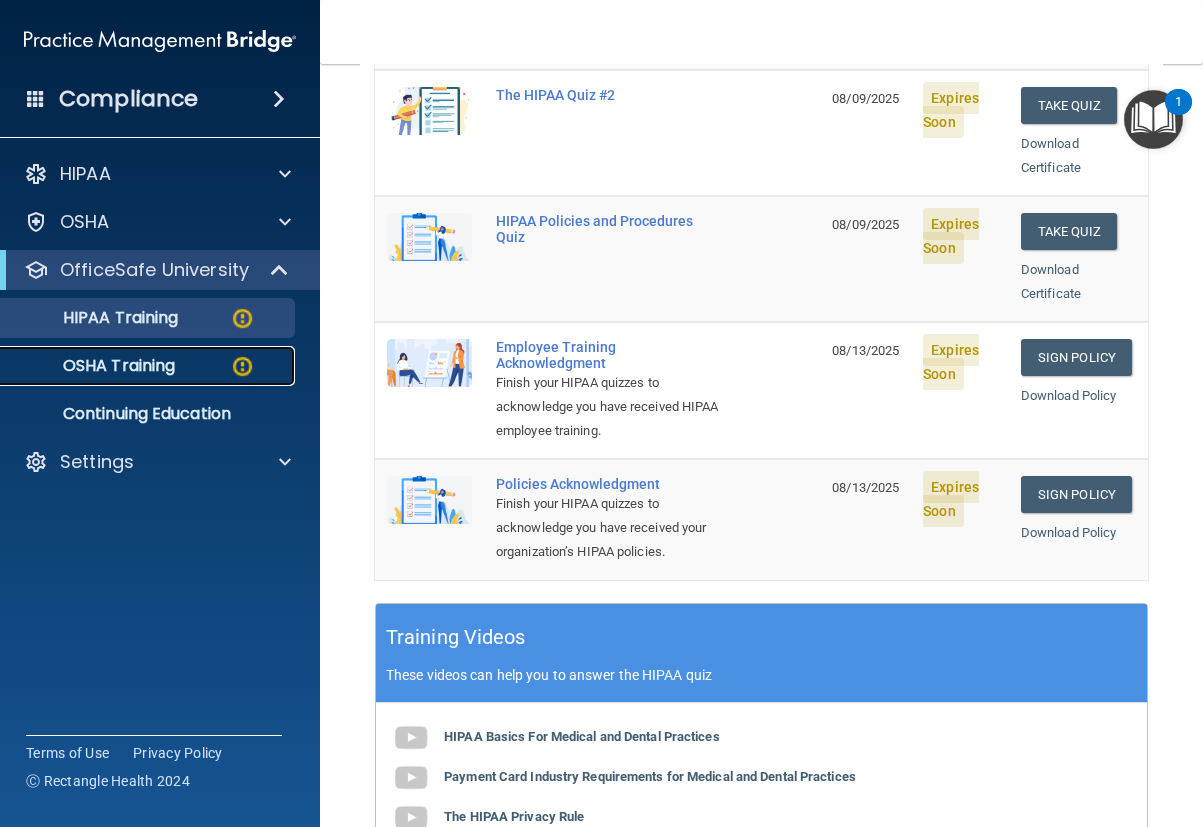 click on "OSHA Training" at bounding box center (149, 366) 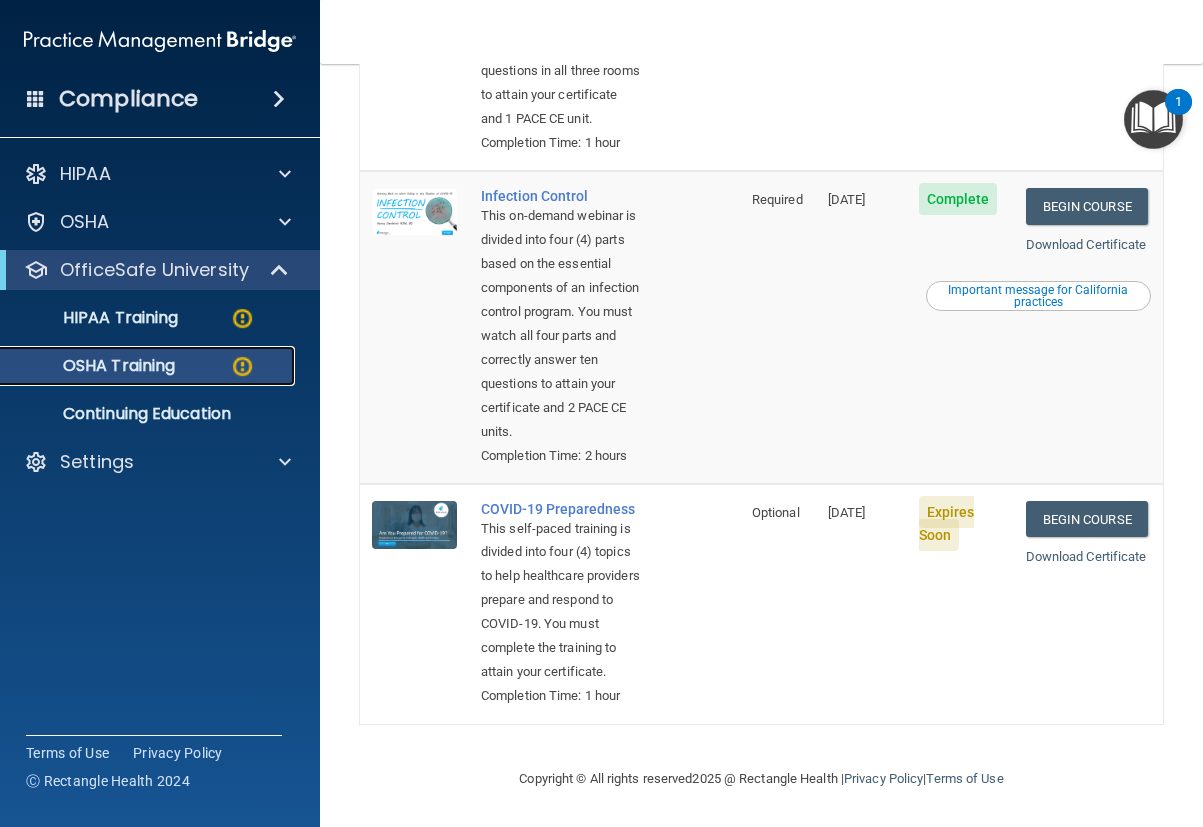 scroll, scrollTop: 1007, scrollLeft: 0, axis: vertical 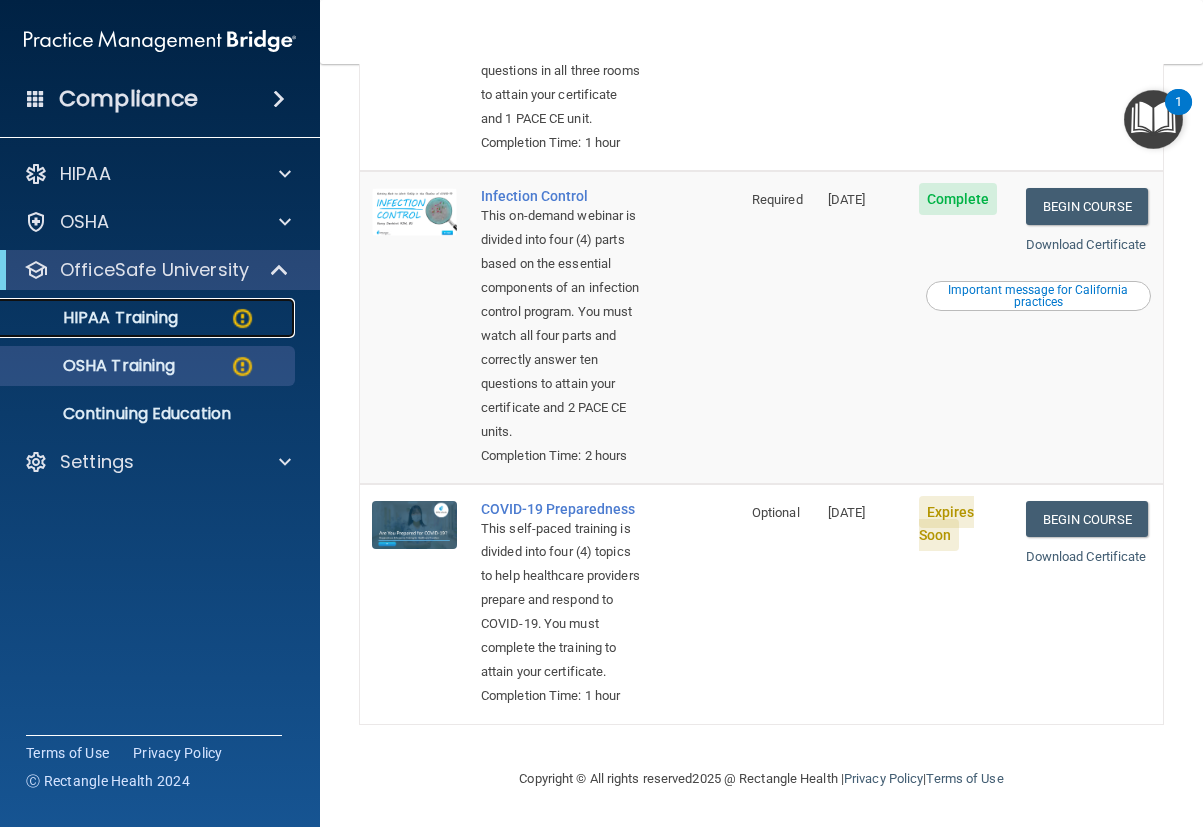 click at bounding box center [242, 318] 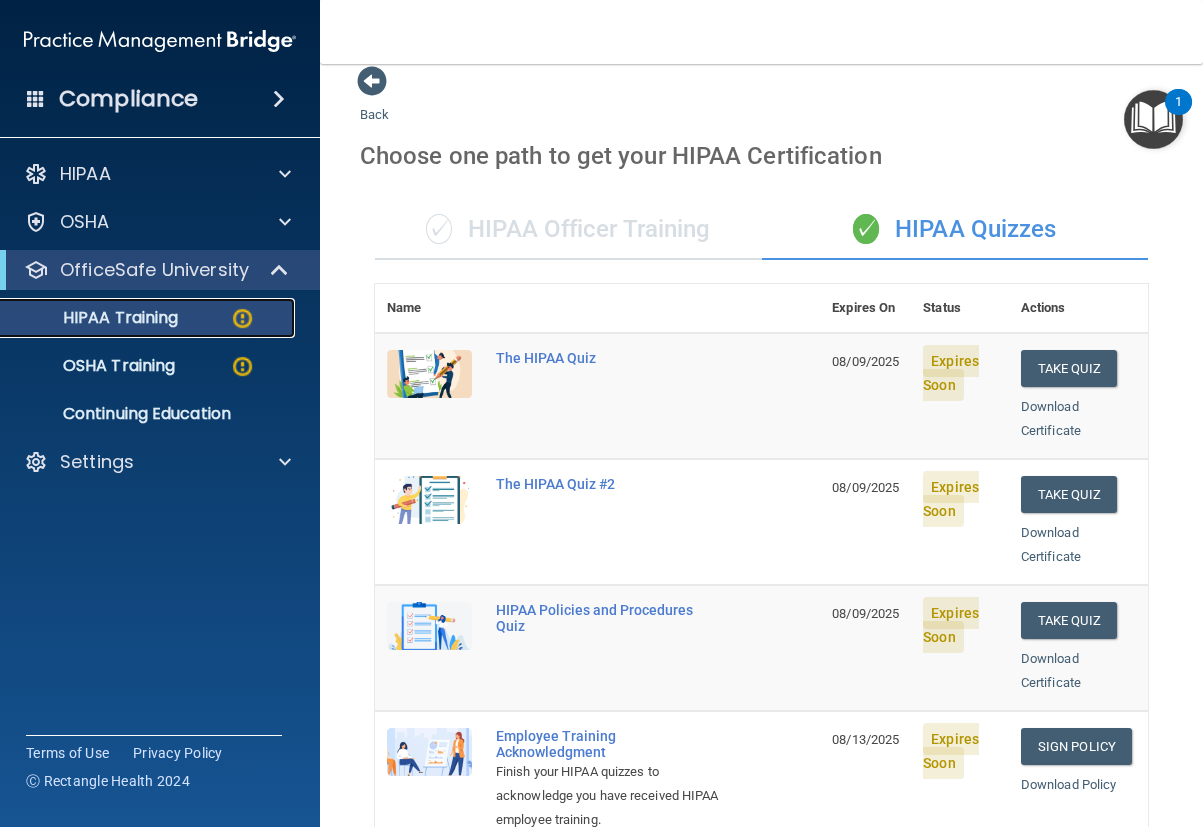 scroll, scrollTop: 8, scrollLeft: 0, axis: vertical 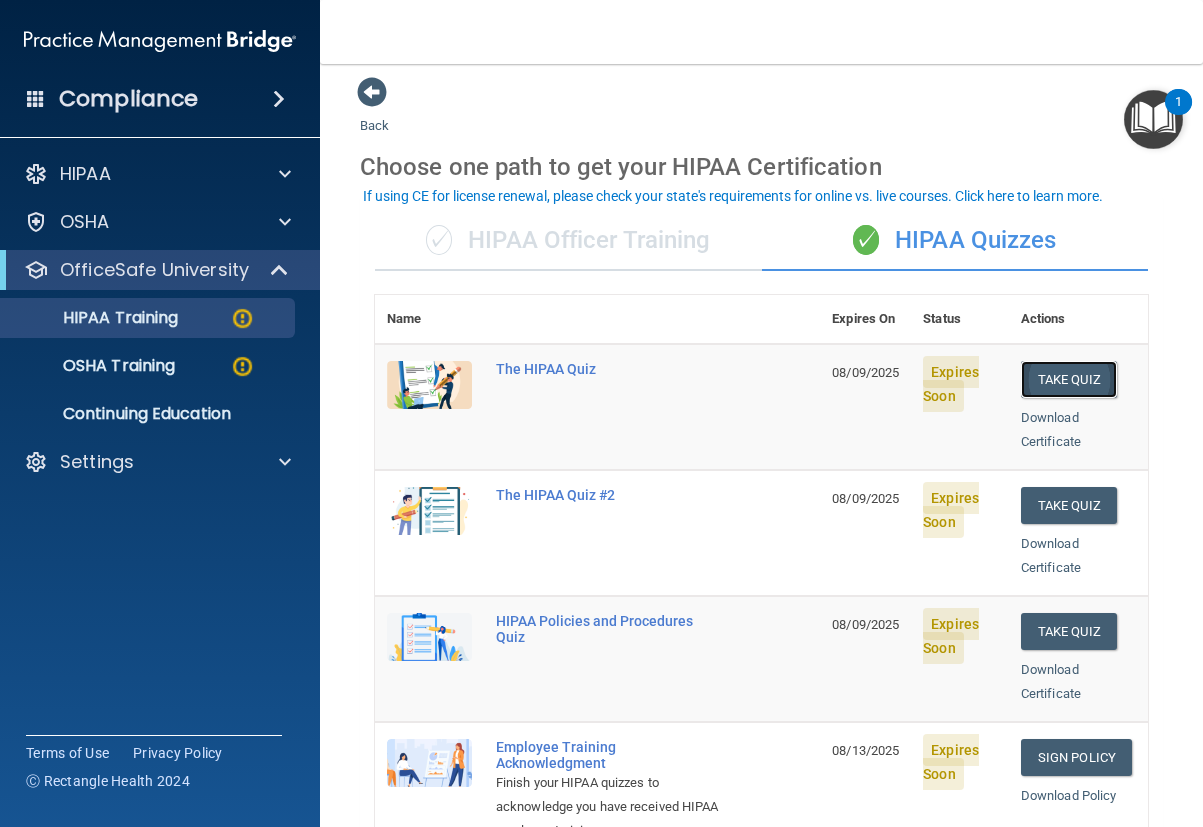 click on "Take Quiz" at bounding box center (1069, 379) 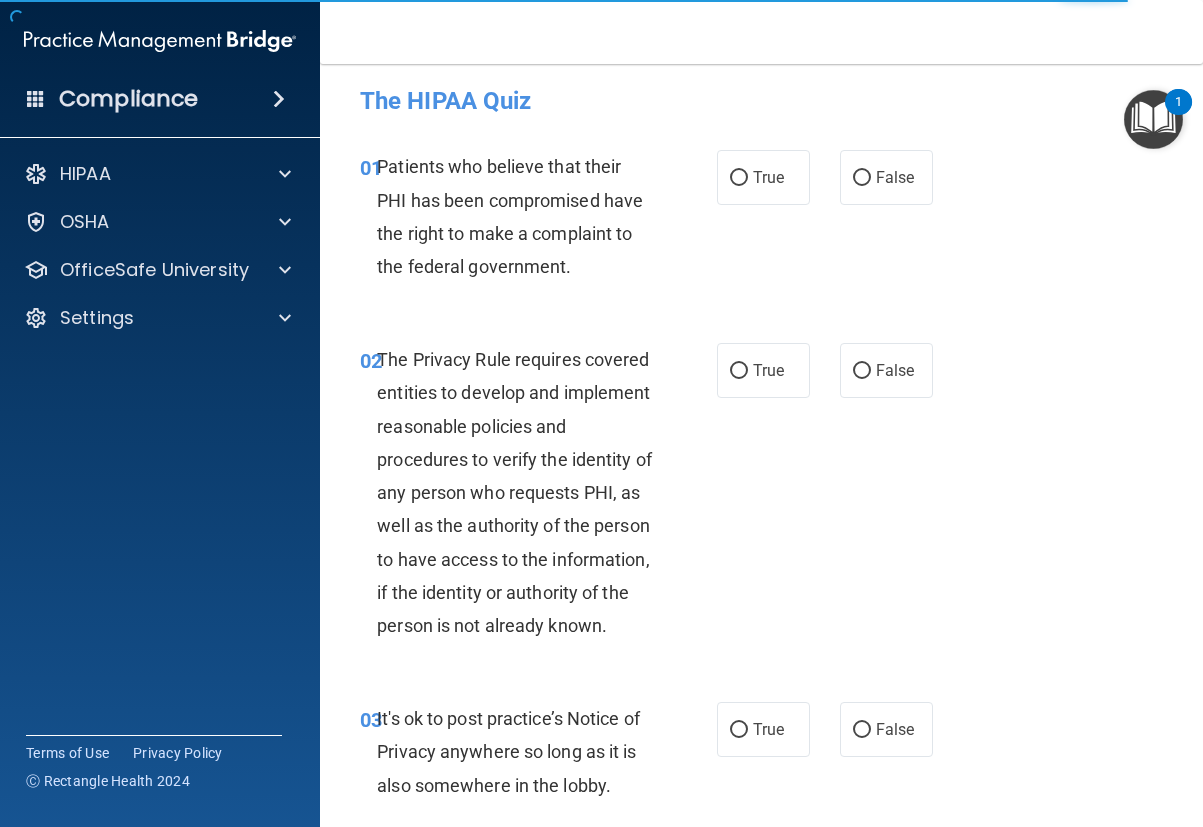 scroll, scrollTop: 0, scrollLeft: 0, axis: both 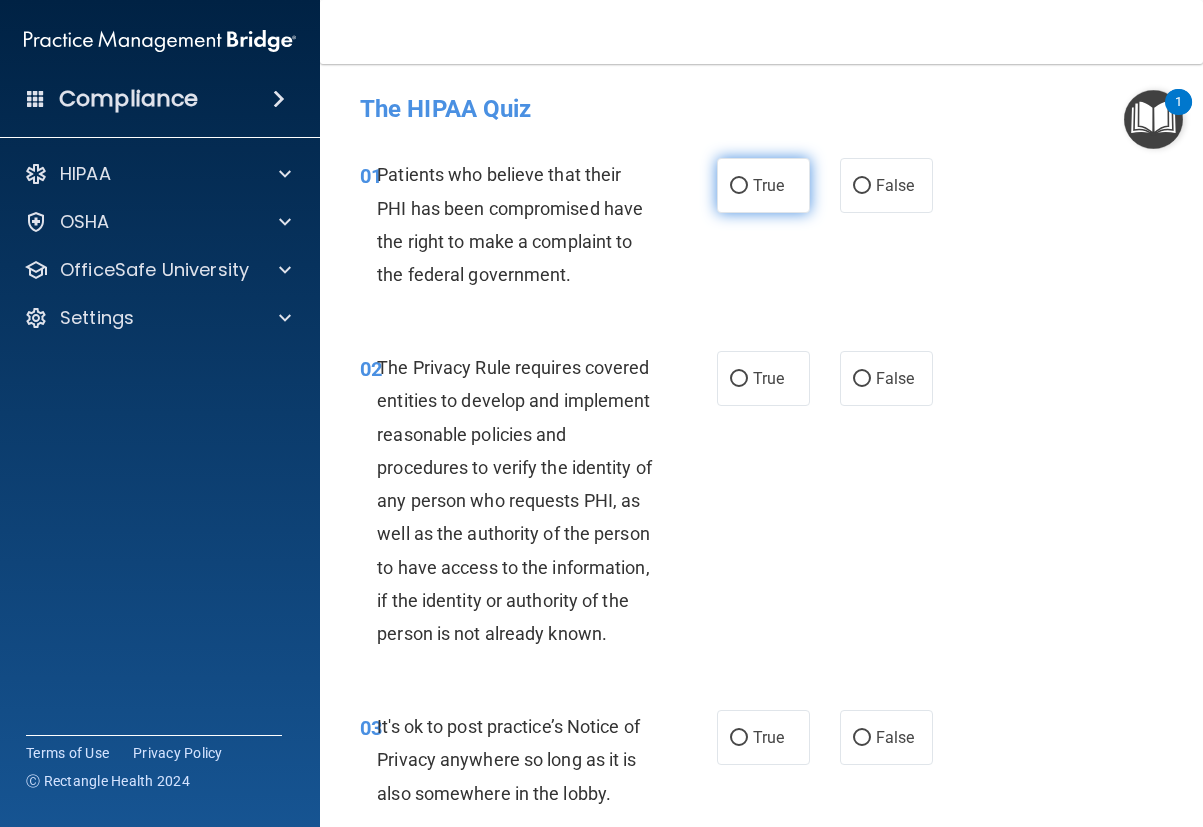 click on "True" at bounding box center [739, 186] 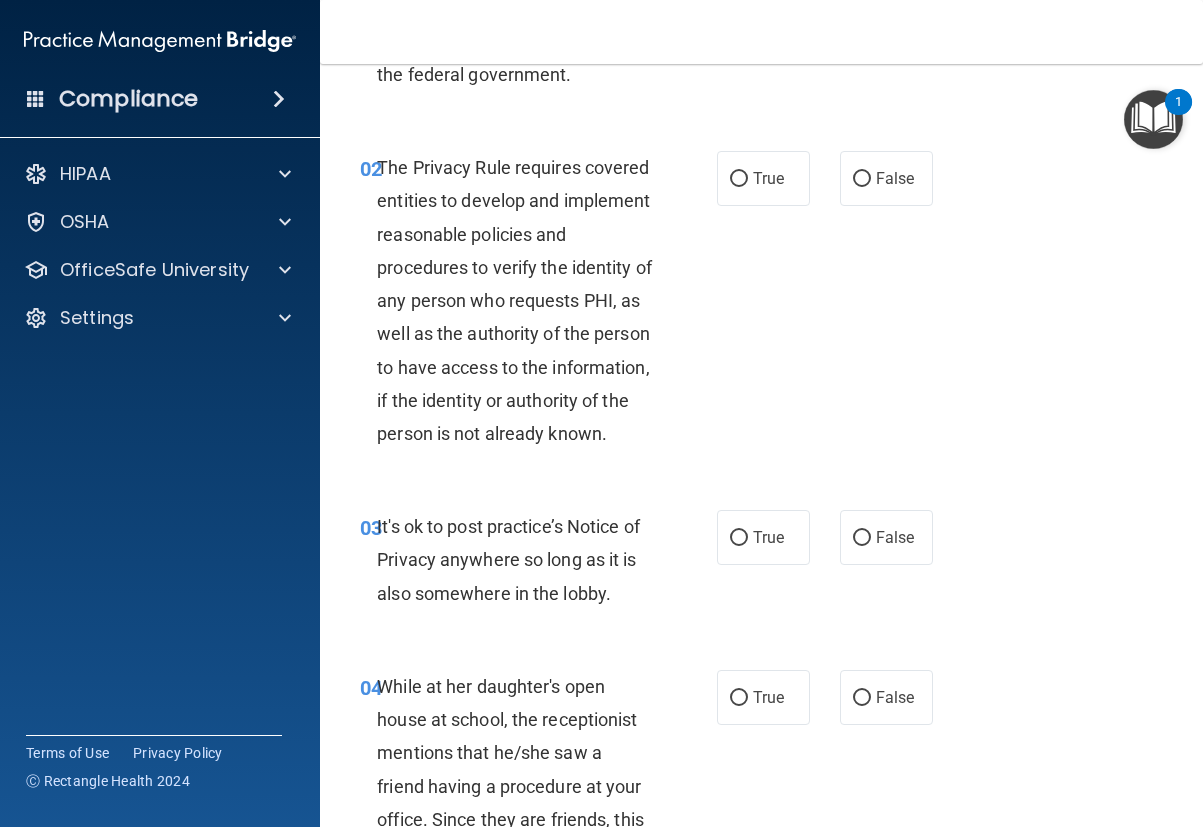 scroll, scrollTop: 300, scrollLeft: 0, axis: vertical 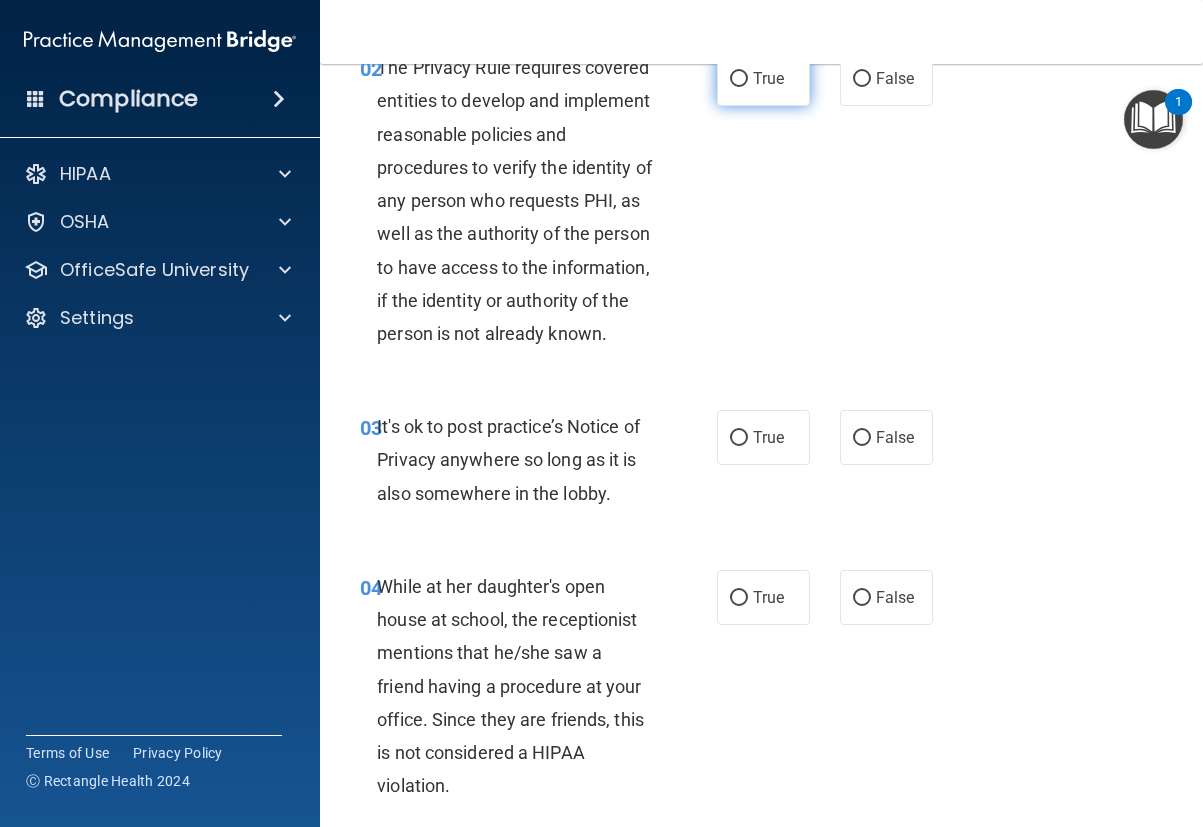 click on "True" at bounding box center [739, 79] 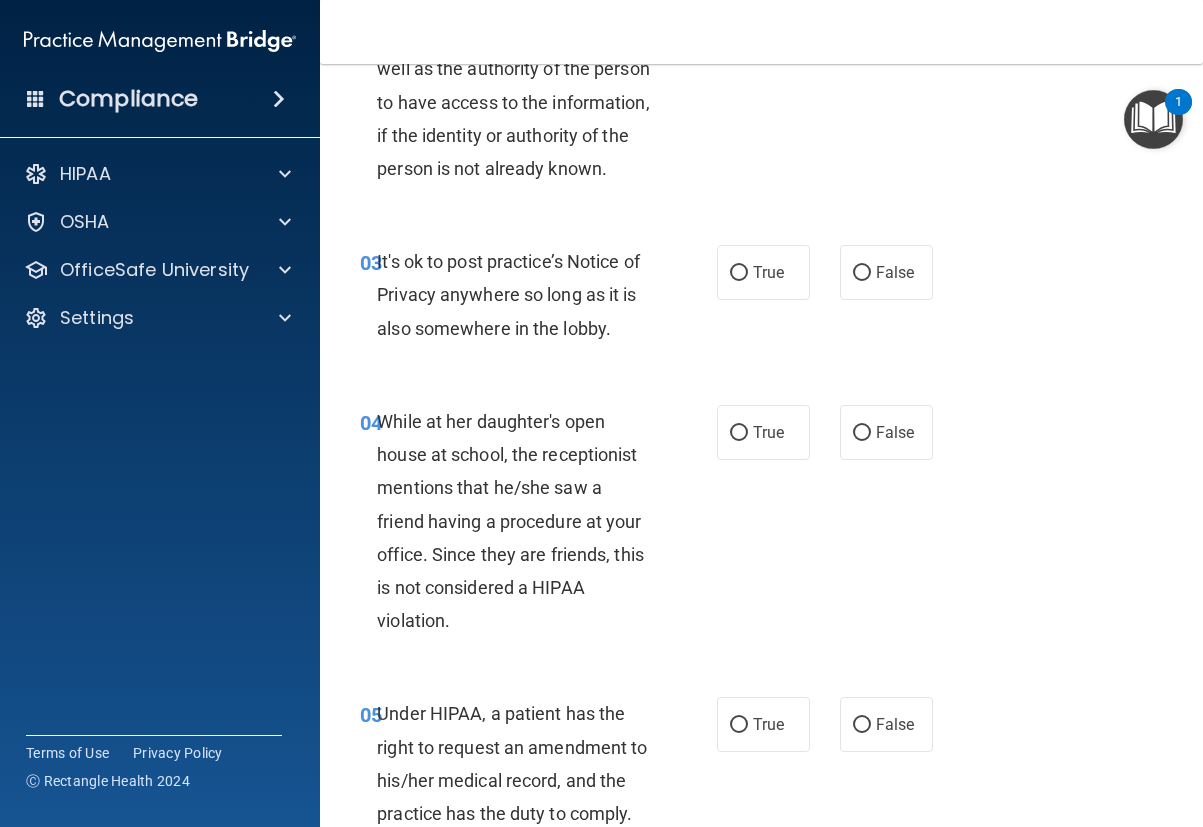 scroll, scrollTop: 500, scrollLeft: 0, axis: vertical 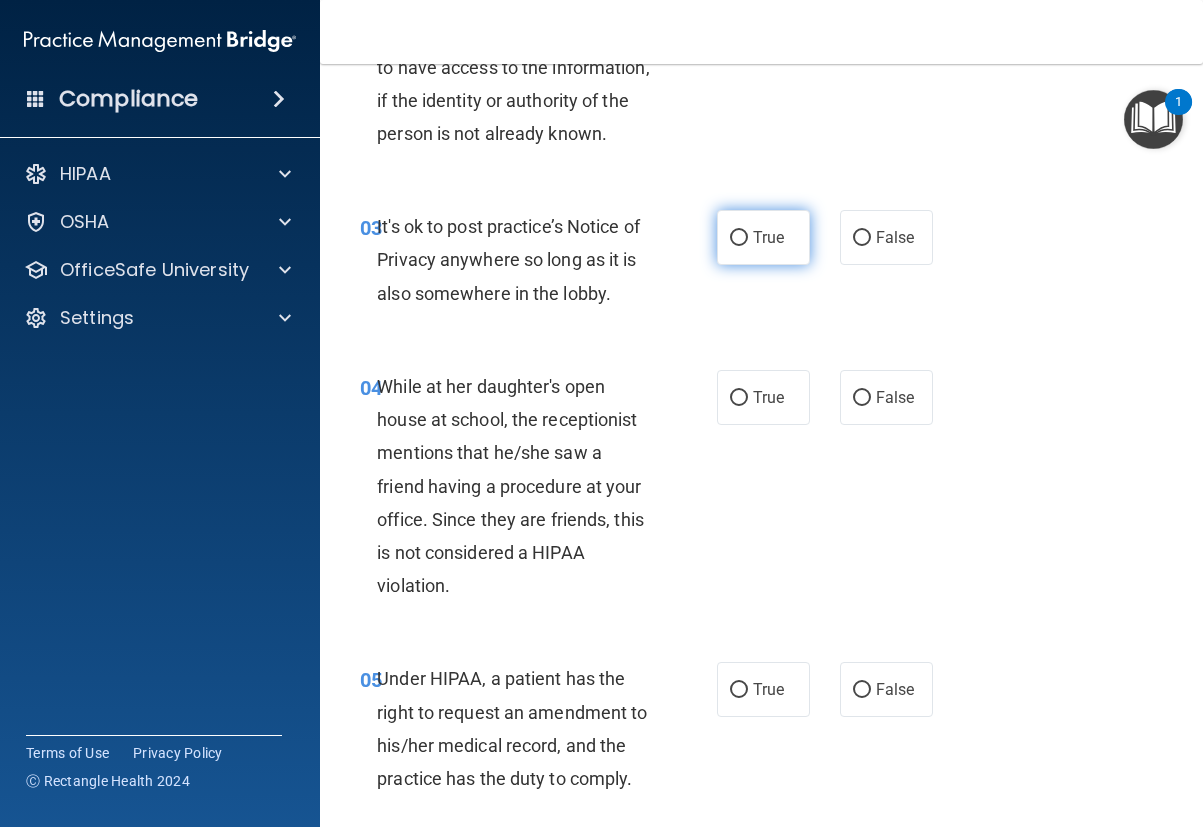 click on "True" at bounding box center (739, 238) 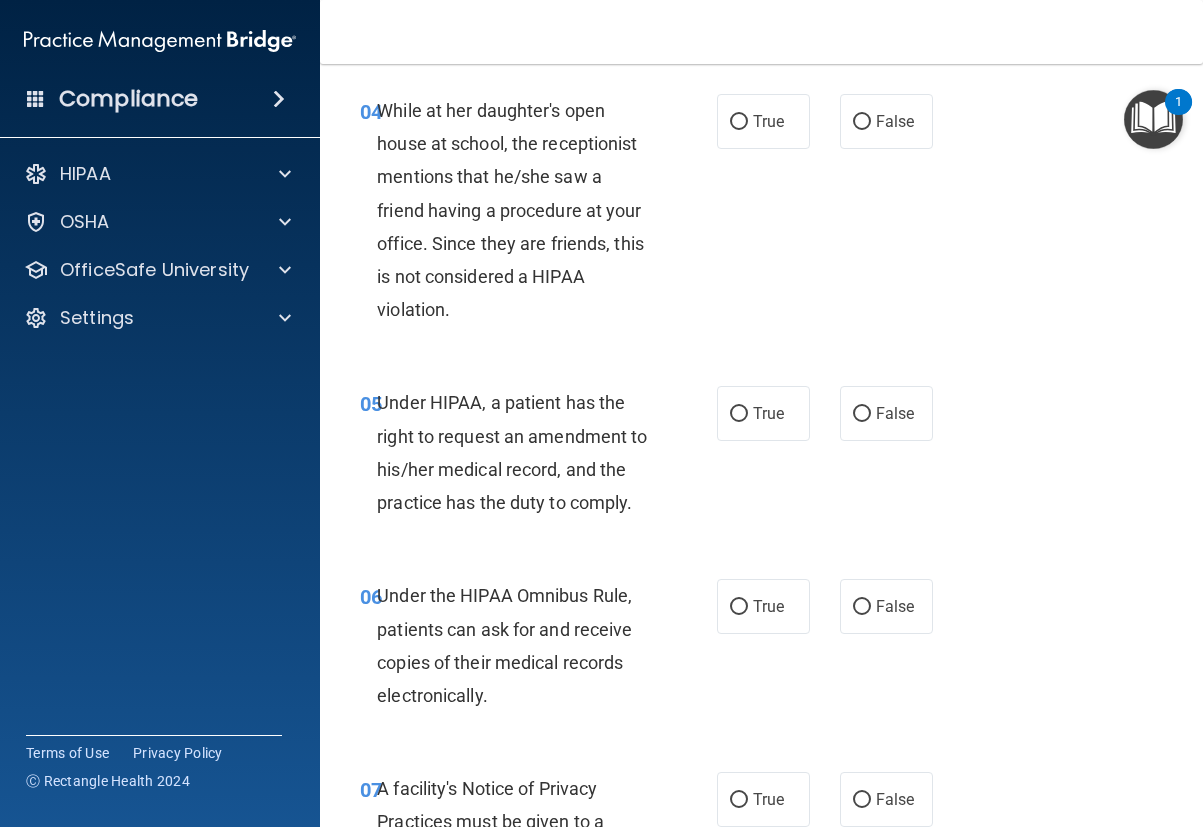 scroll, scrollTop: 800, scrollLeft: 0, axis: vertical 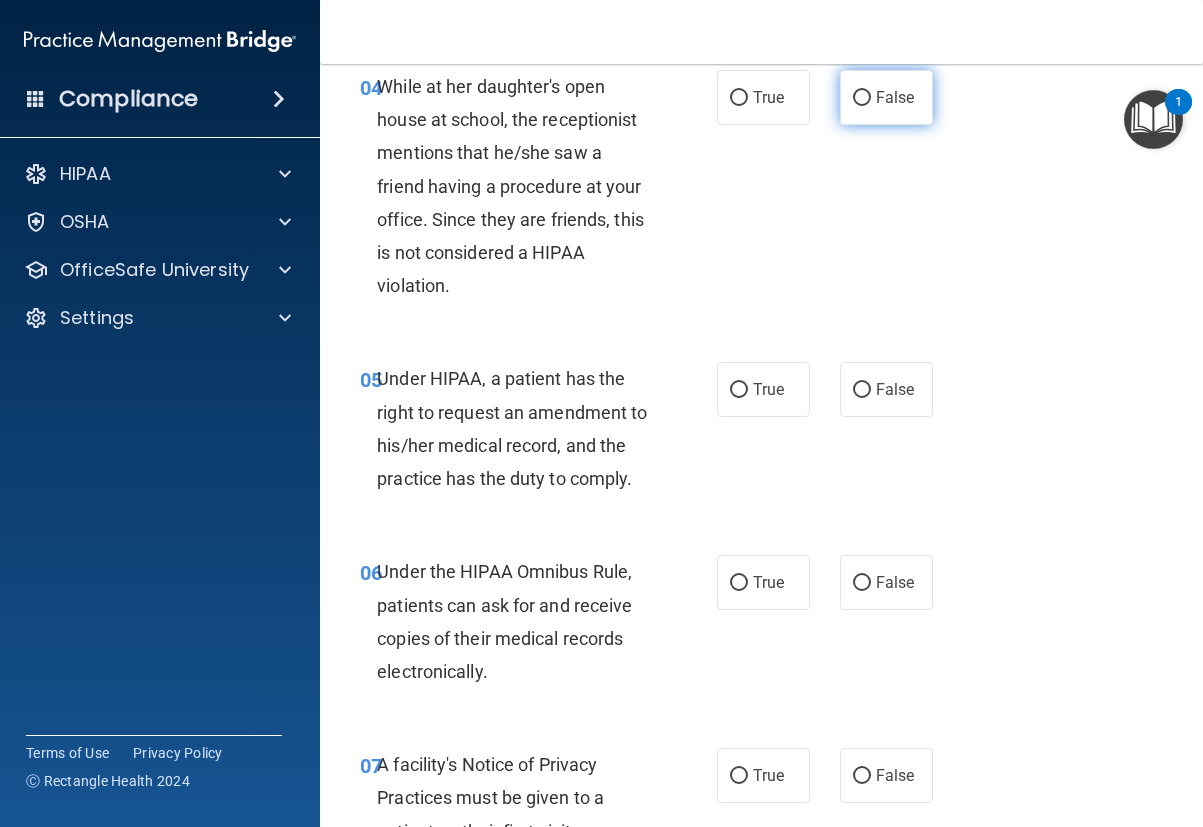 click on "False" at bounding box center (862, 98) 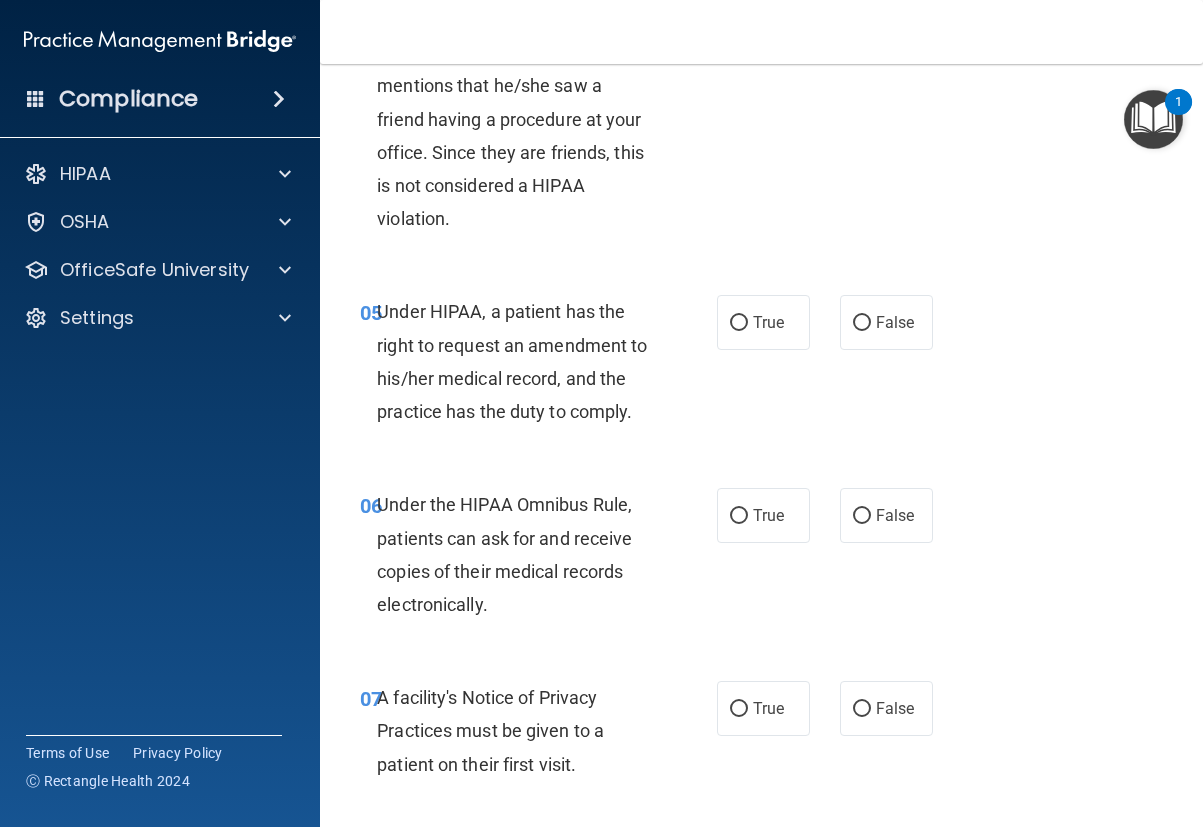 scroll, scrollTop: 1000, scrollLeft: 0, axis: vertical 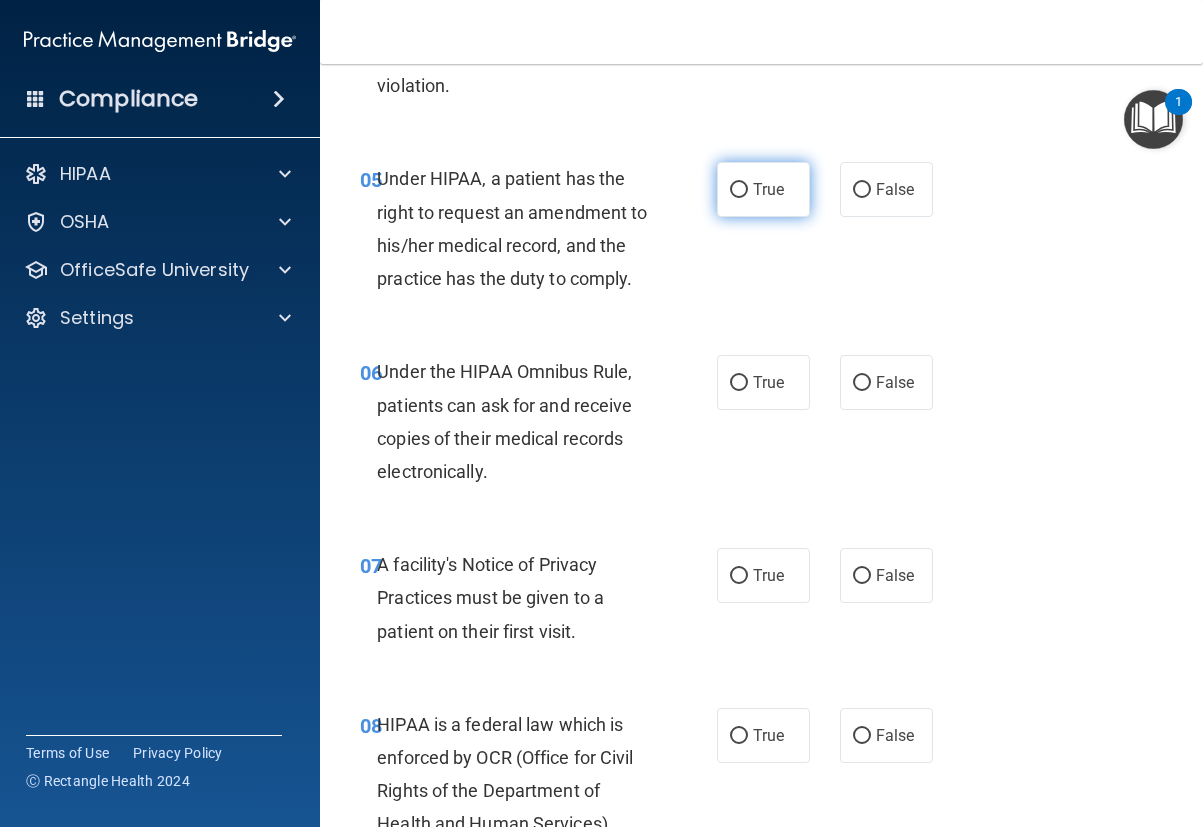 click on "True" at bounding box center (739, 190) 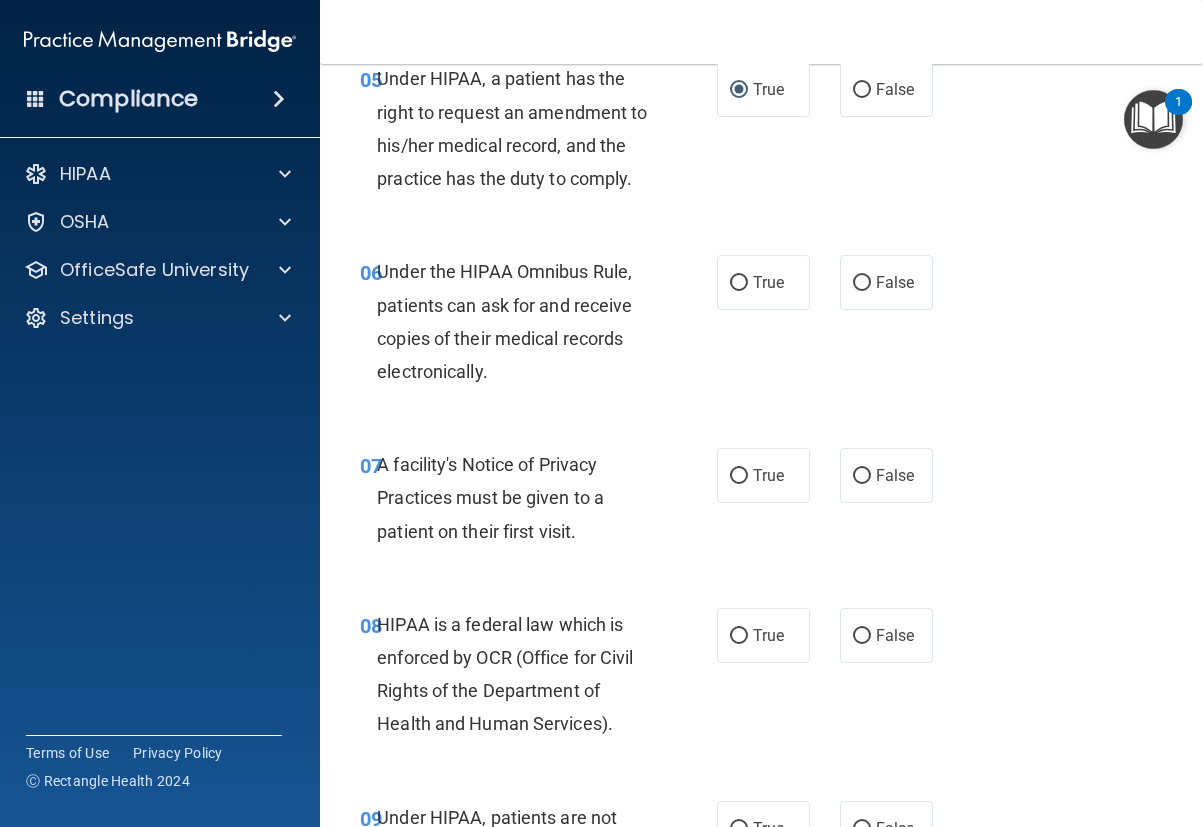 scroll, scrollTop: 1200, scrollLeft: 0, axis: vertical 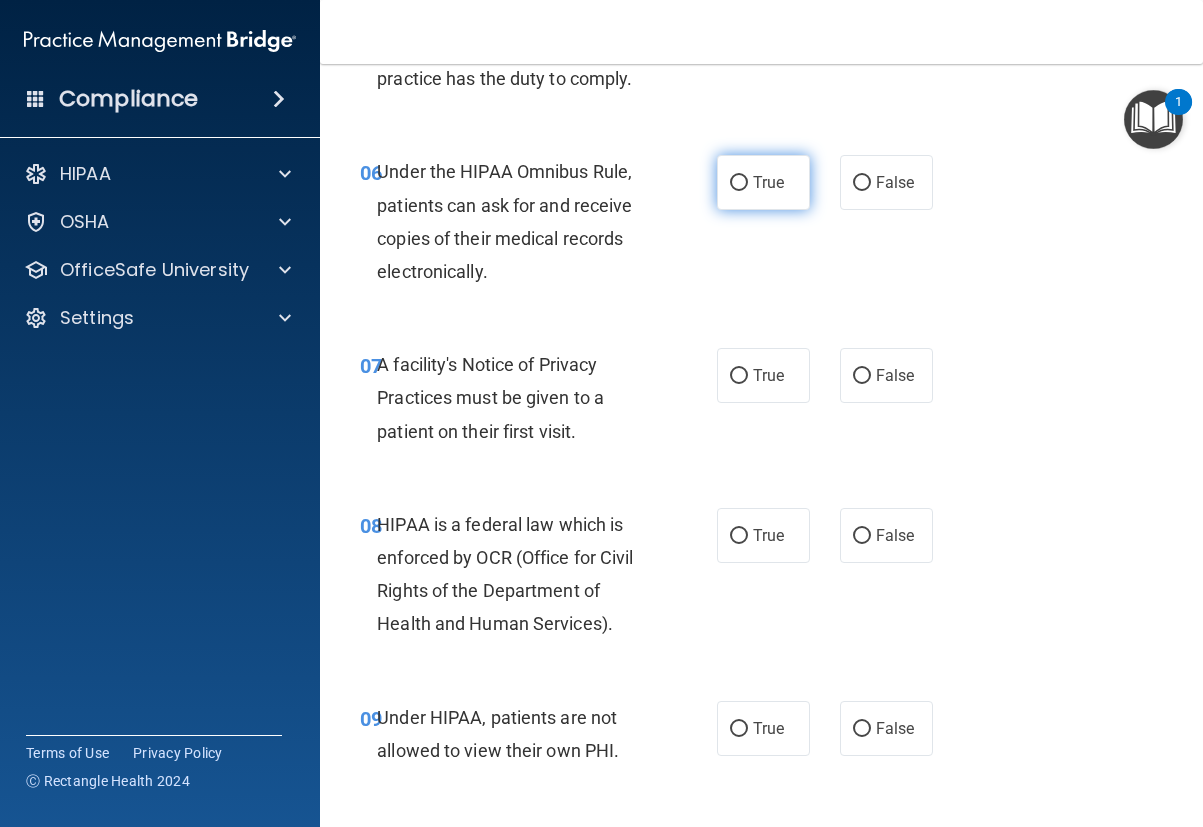 click on "True" at bounding box center (739, 183) 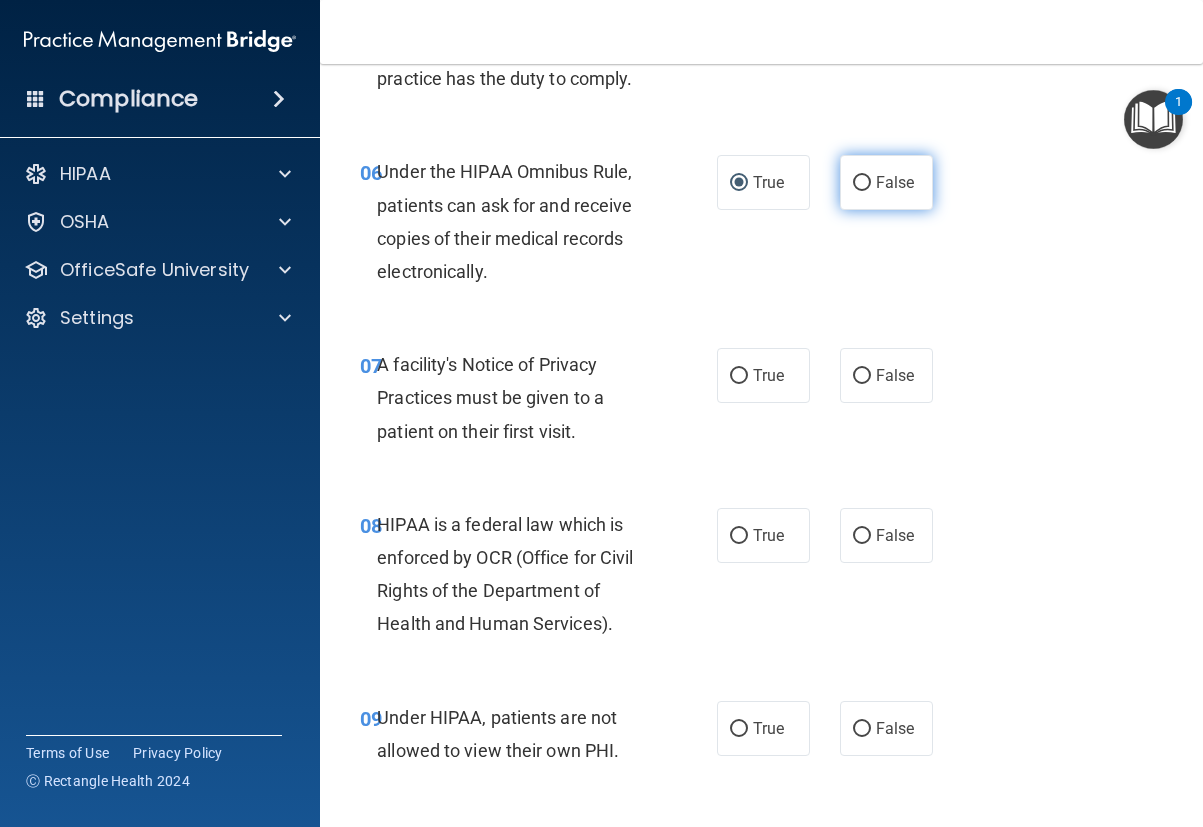 click on "False" at bounding box center (862, 183) 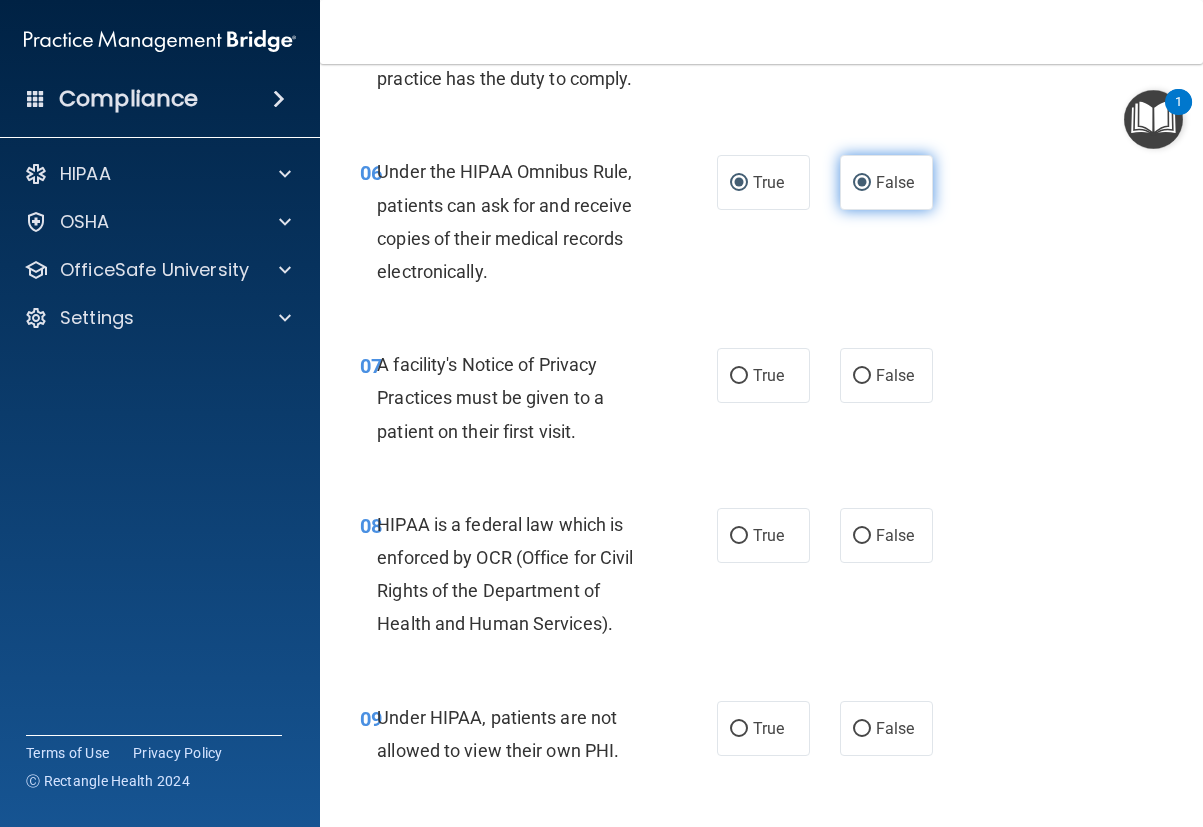 radio on "false" 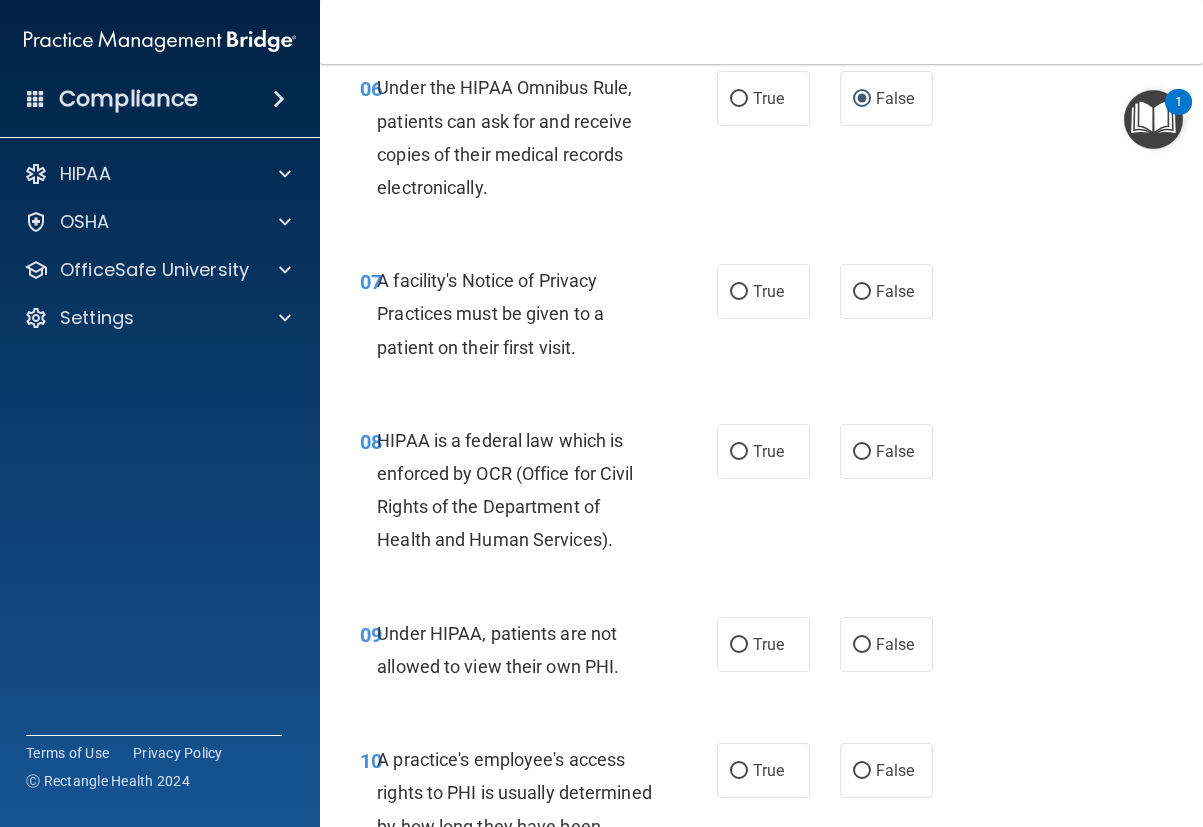 scroll, scrollTop: 1400, scrollLeft: 0, axis: vertical 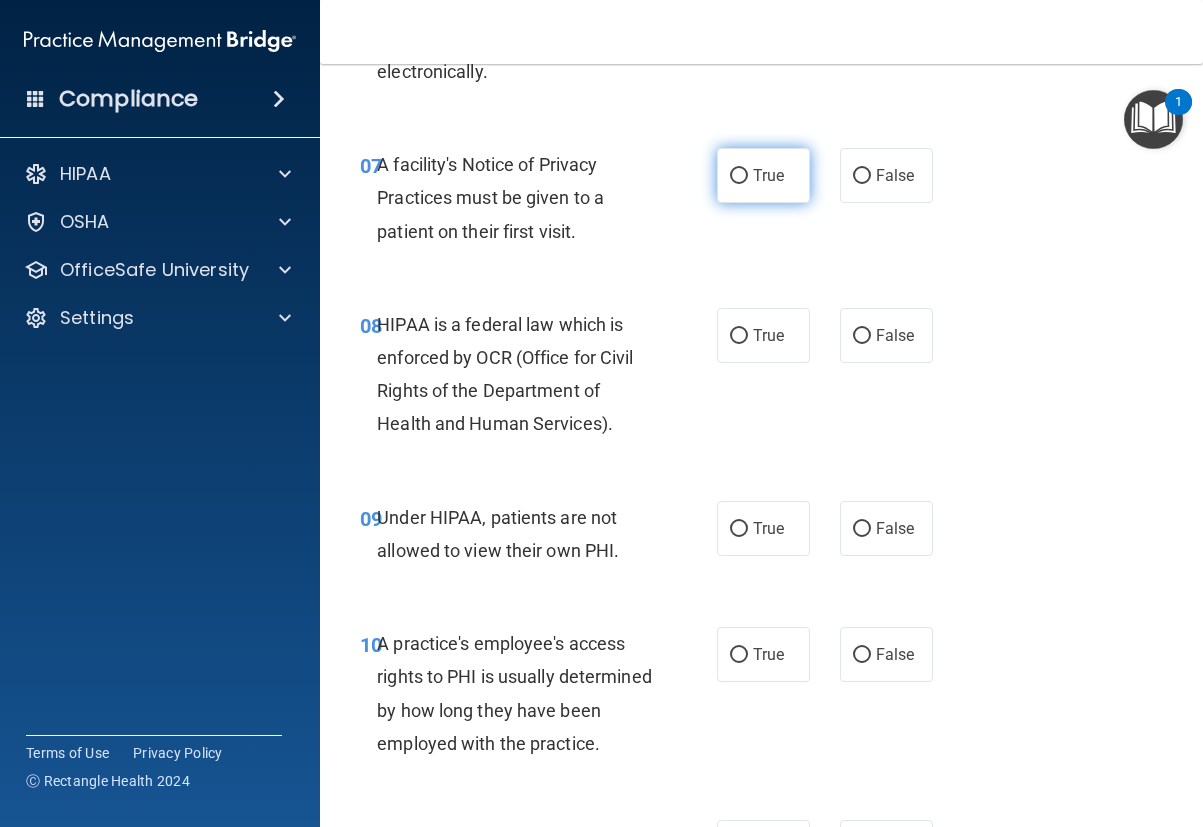 click on "True" at bounding box center [739, 176] 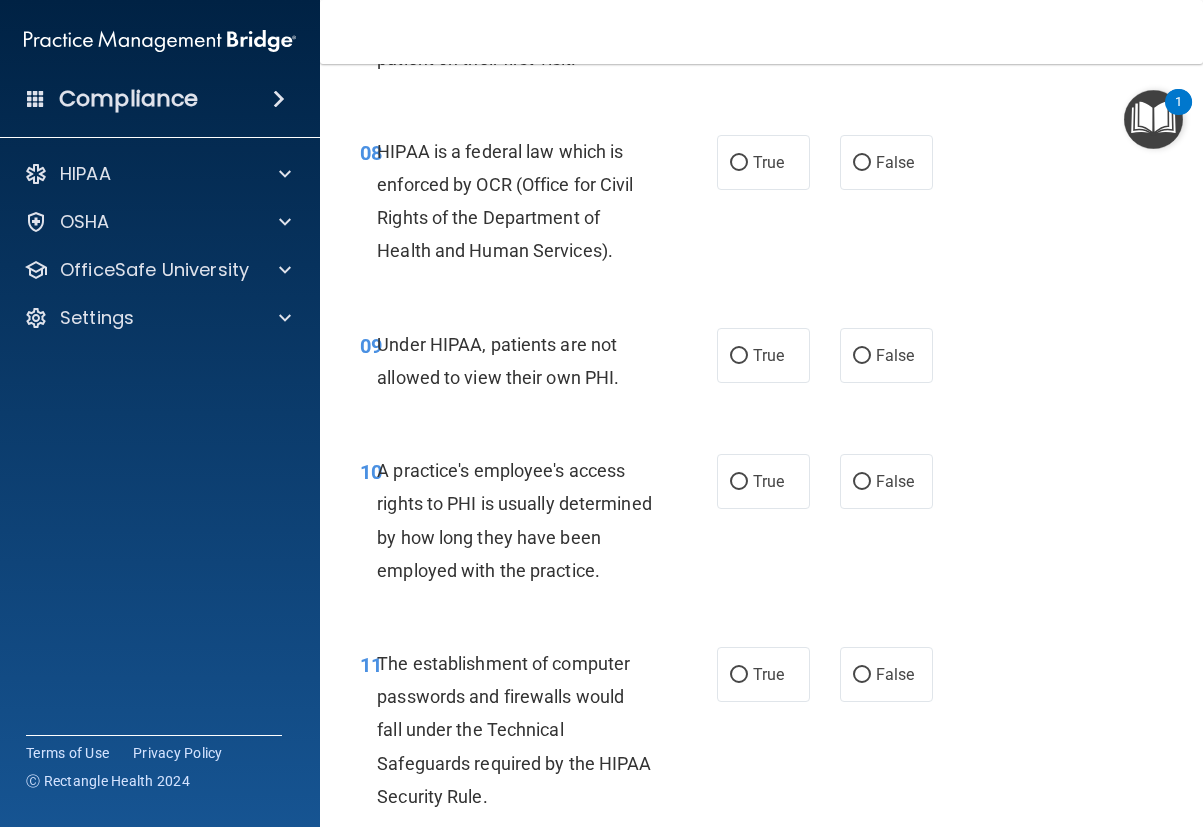 scroll, scrollTop: 1600, scrollLeft: 0, axis: vertical 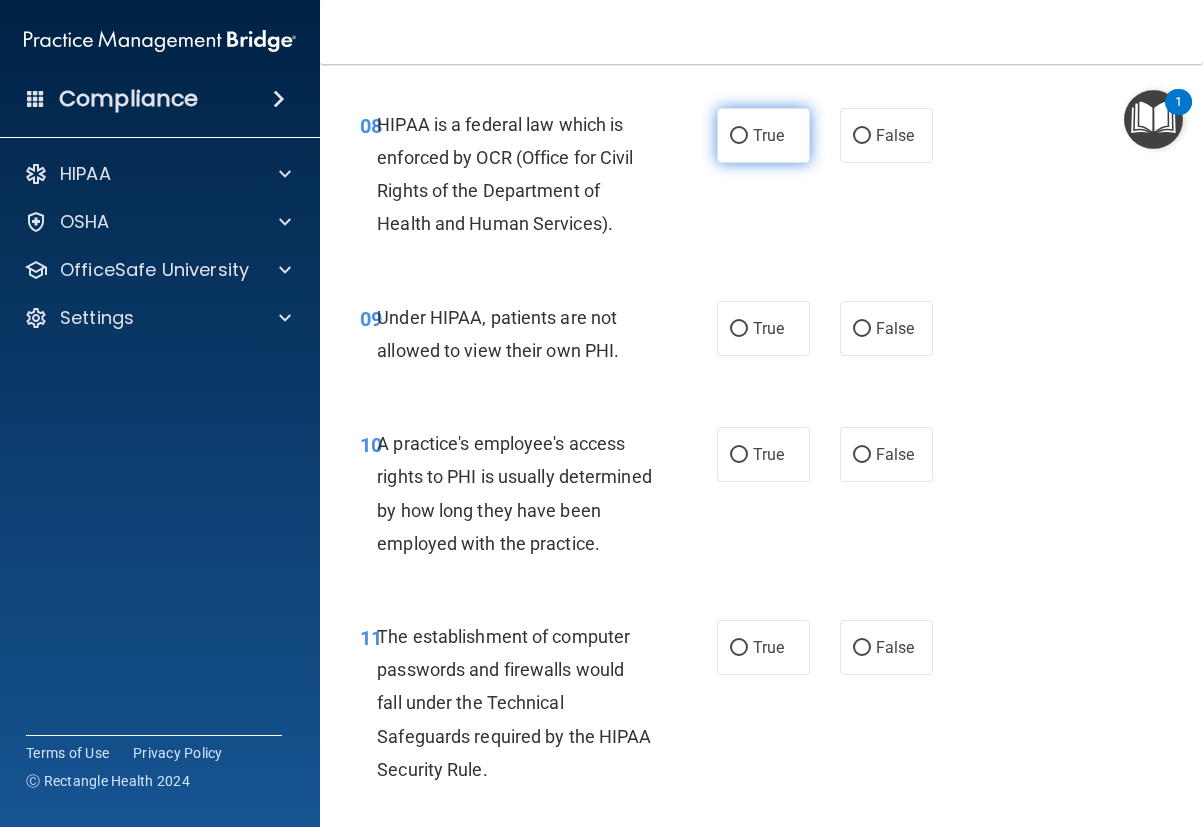 click on "True" at bounding box center (739, 136) 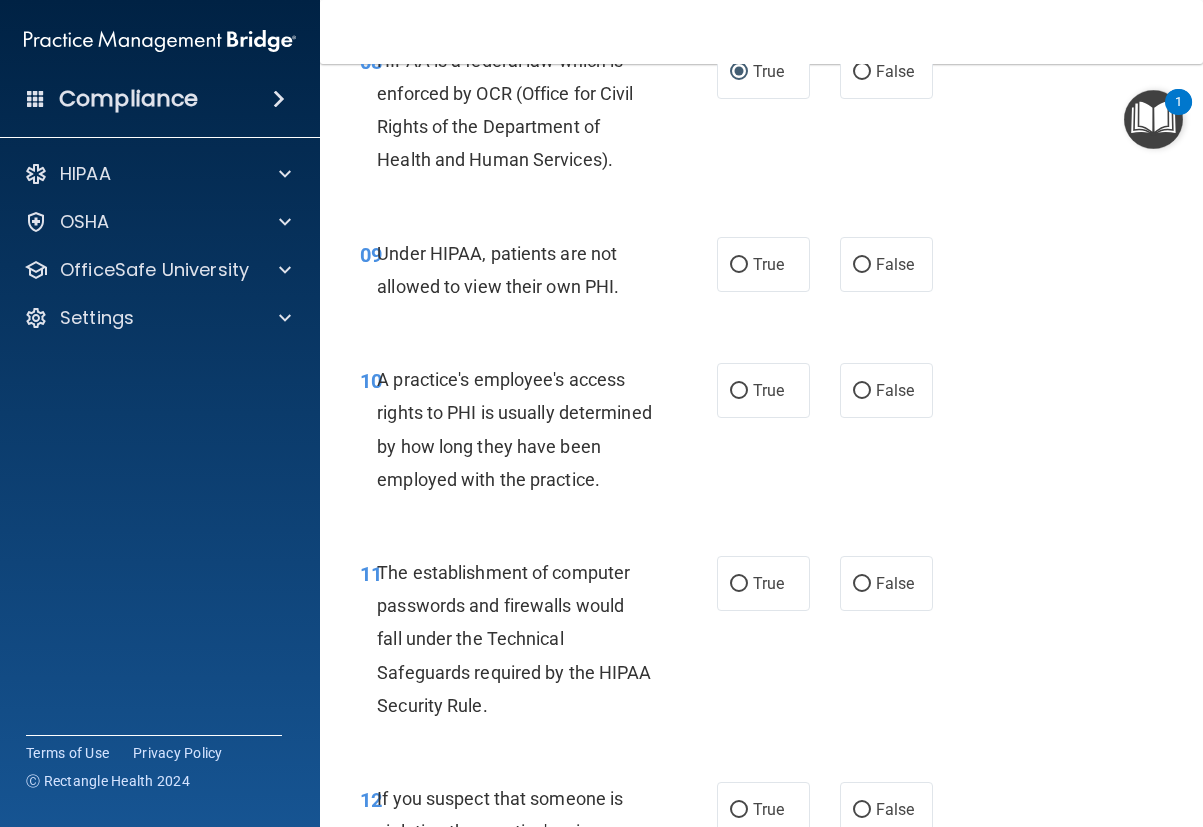 scroll, scrollTop: 1700, scrollLeft: 0, axis: vertical 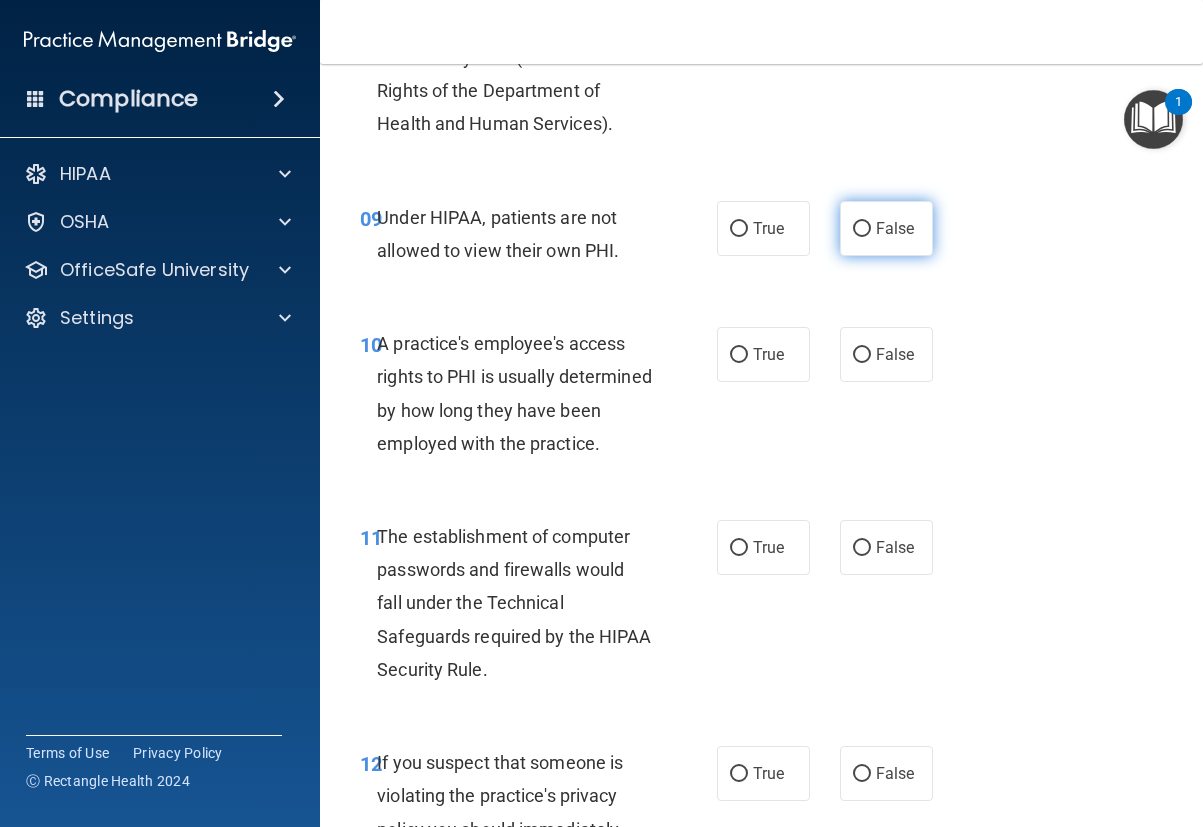 click on "False" at bounding box center [862, 229] 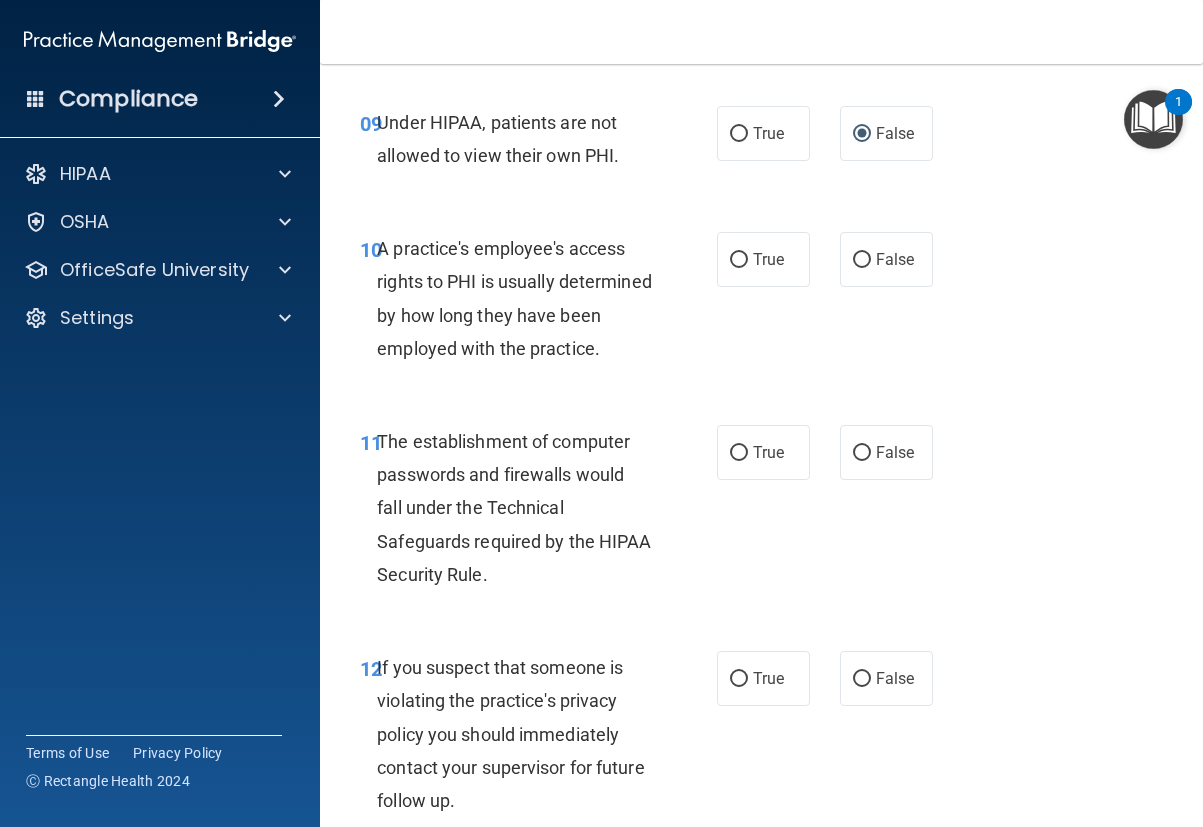 scroll, scrollTop: 1900, scrollLeft: 0, axis: vertical 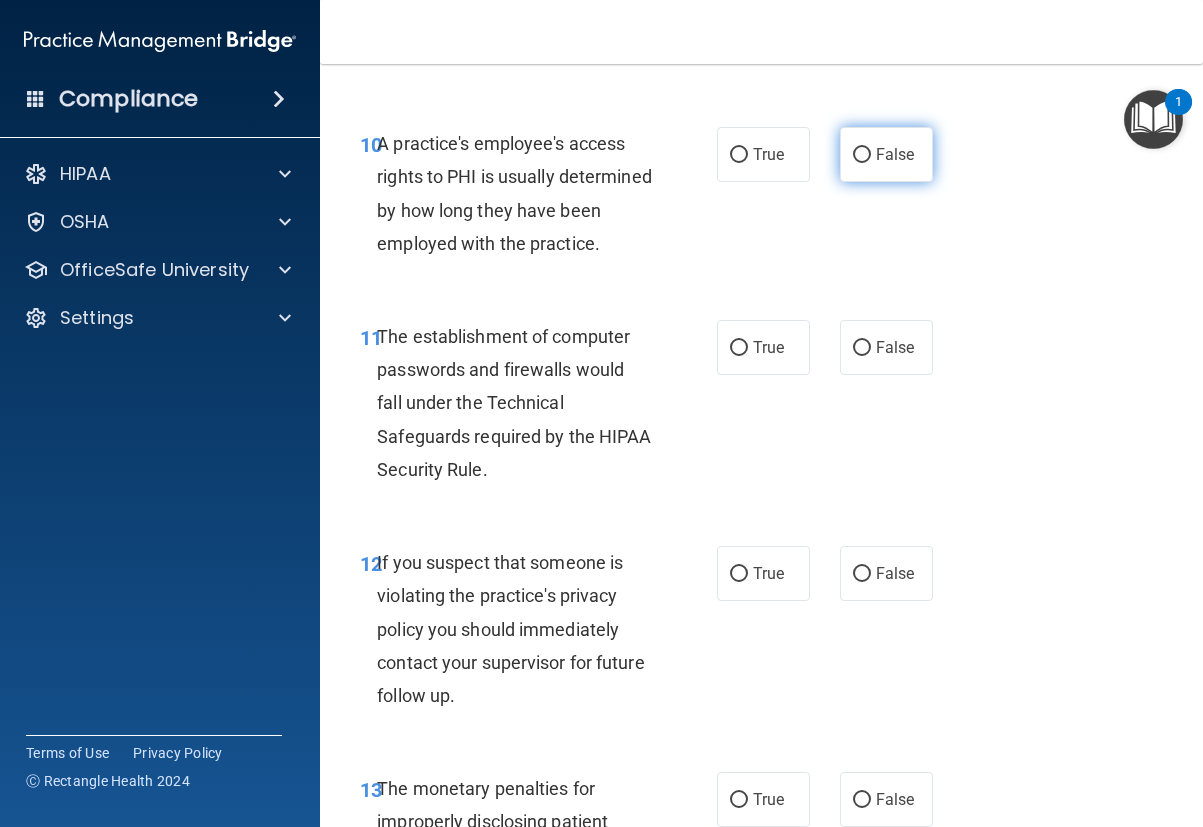 click on "False" at bounding box center [862, 155] 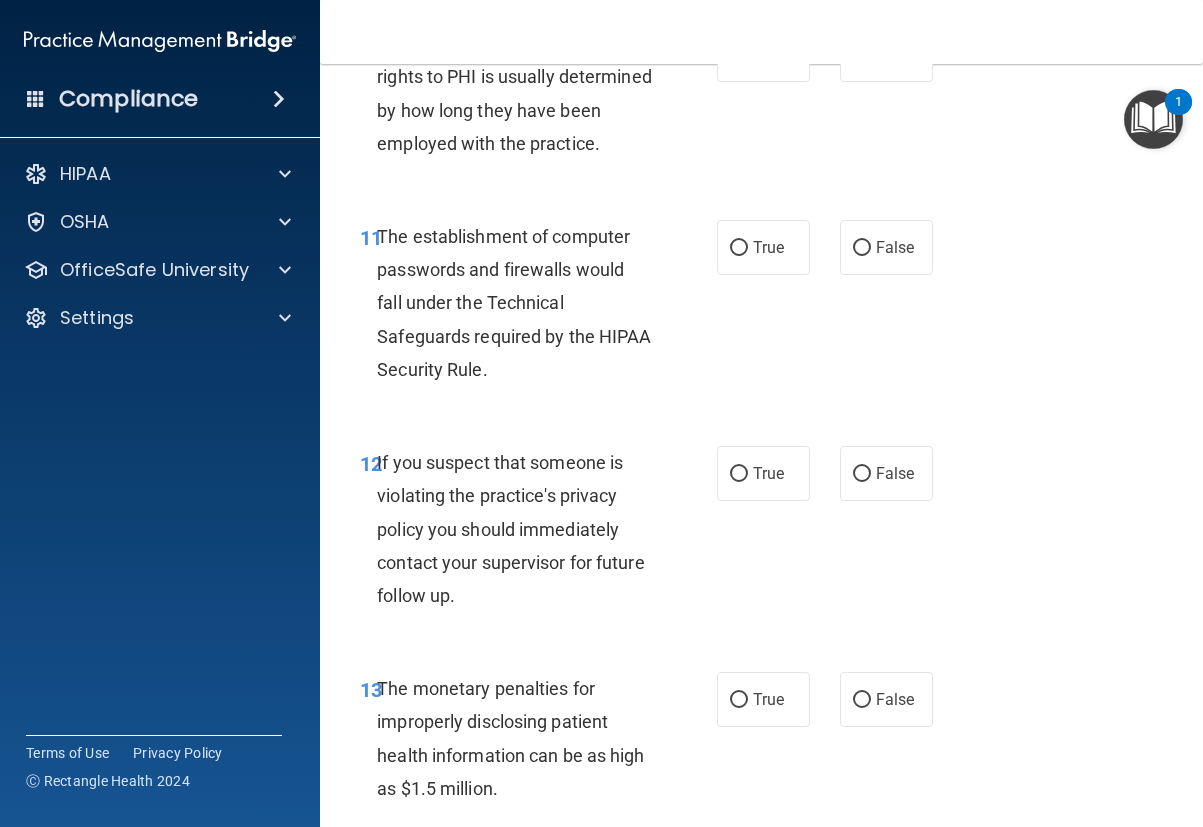 scroll, scrollTop: 2100, scrollLeft: 0, axis: vertical 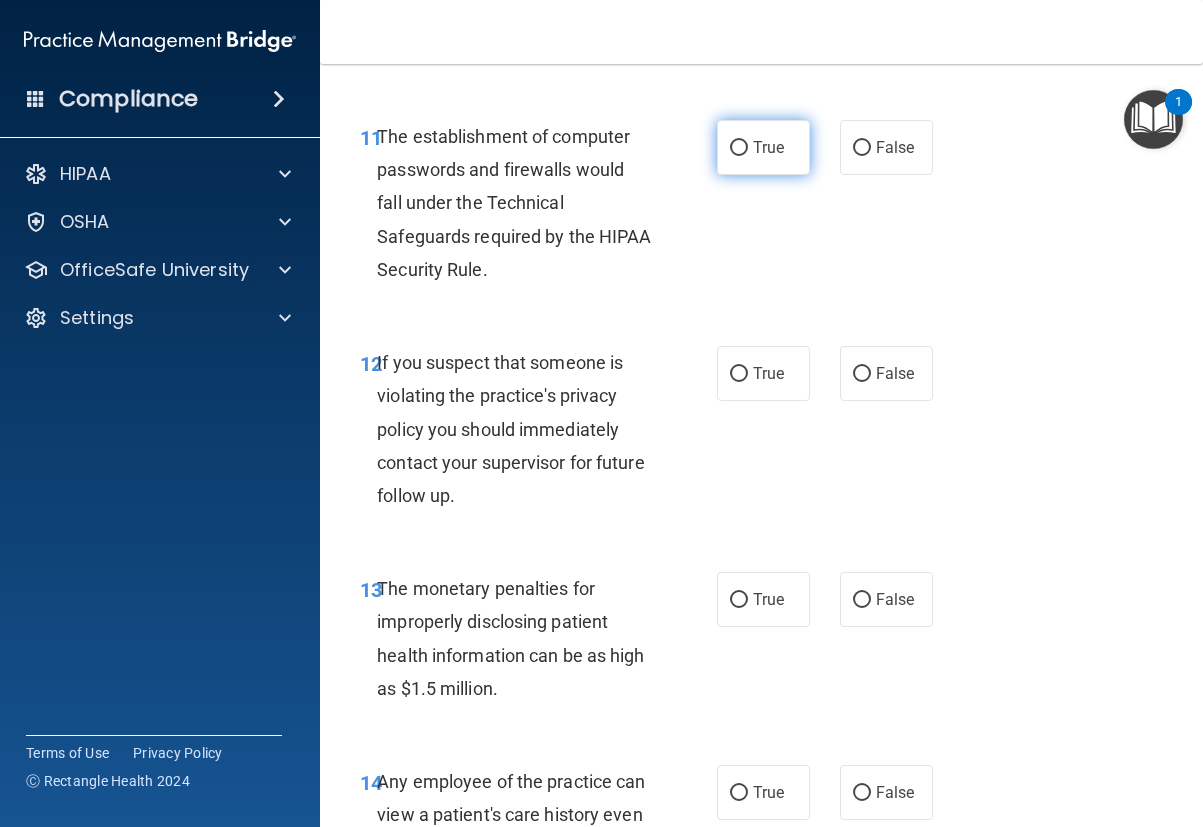 click on "True" at bounding box center [739, 148] 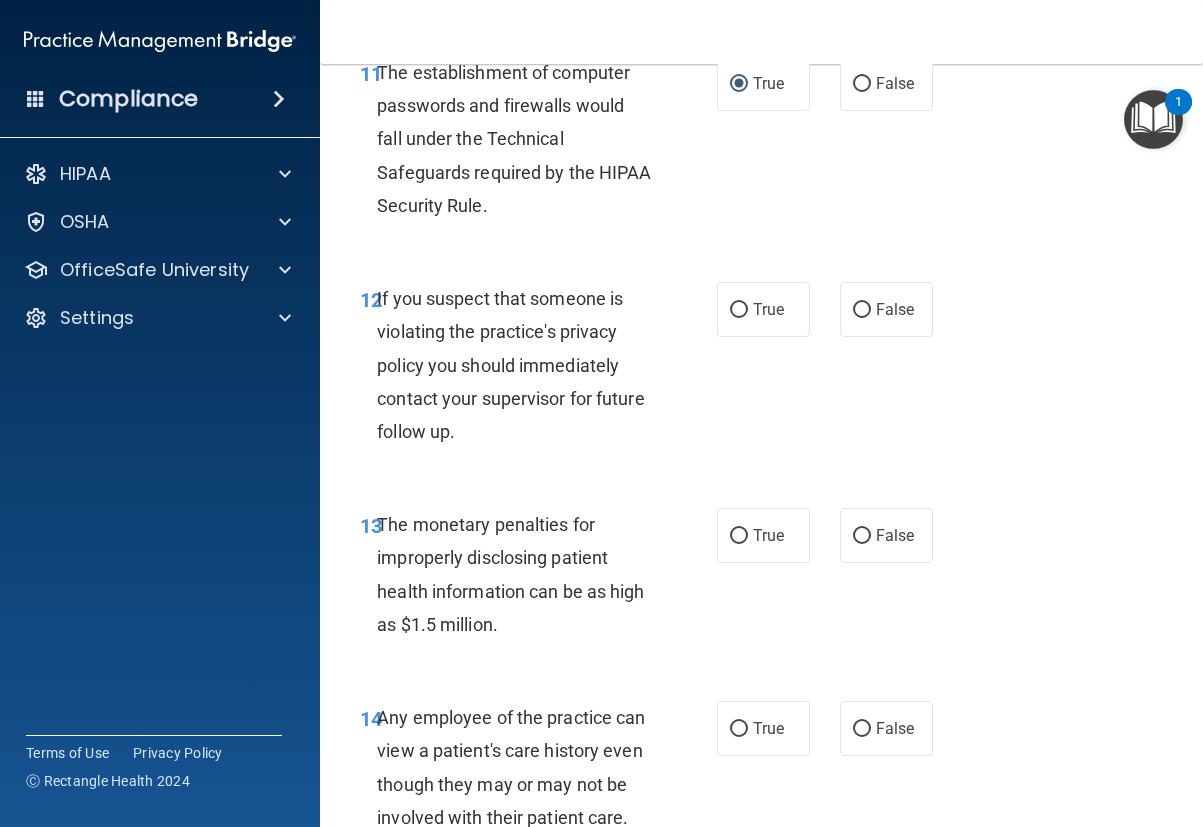 scroll, scrollTop: 2200, scrollLeft: 0, axis: vertical 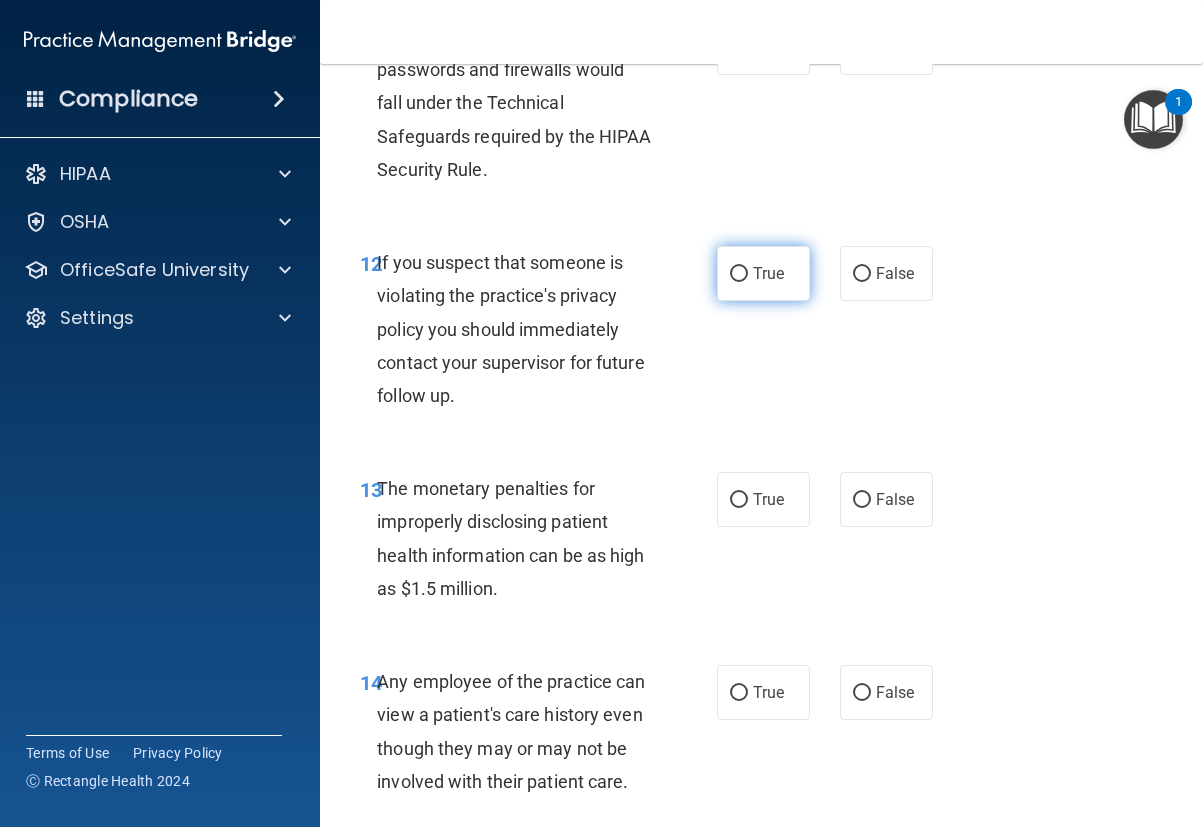 click on "True" at bounding box center [739, 274] 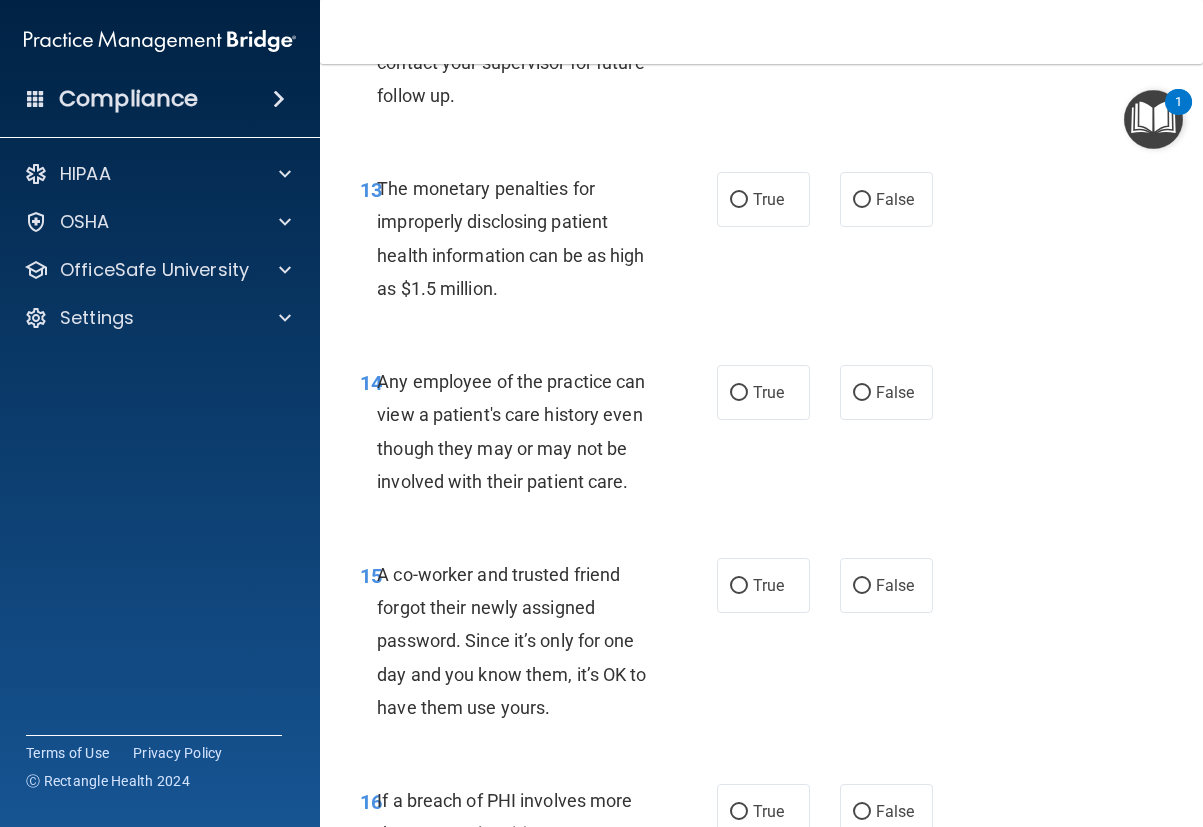 scroll, scrollTop: 2600, scrollLeft: 0, axis: vertical 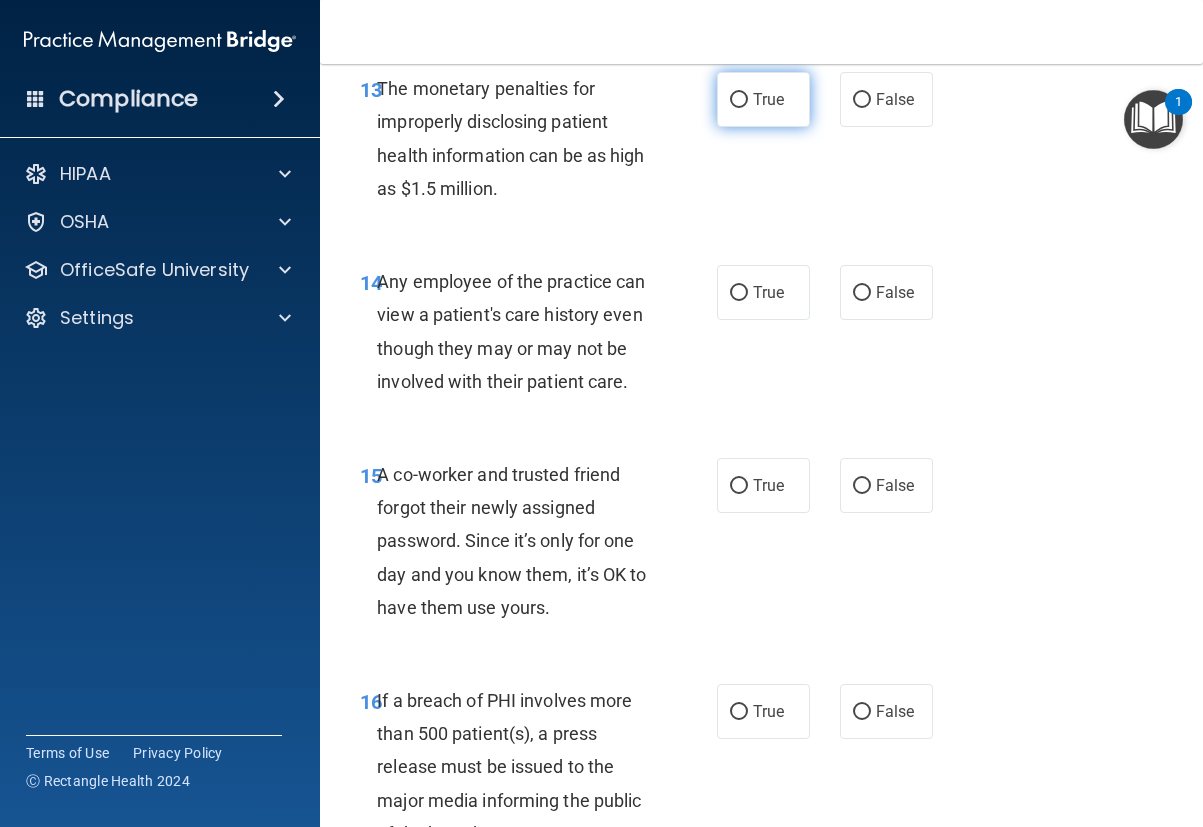 click on "True" at bounding box center (739, 100) 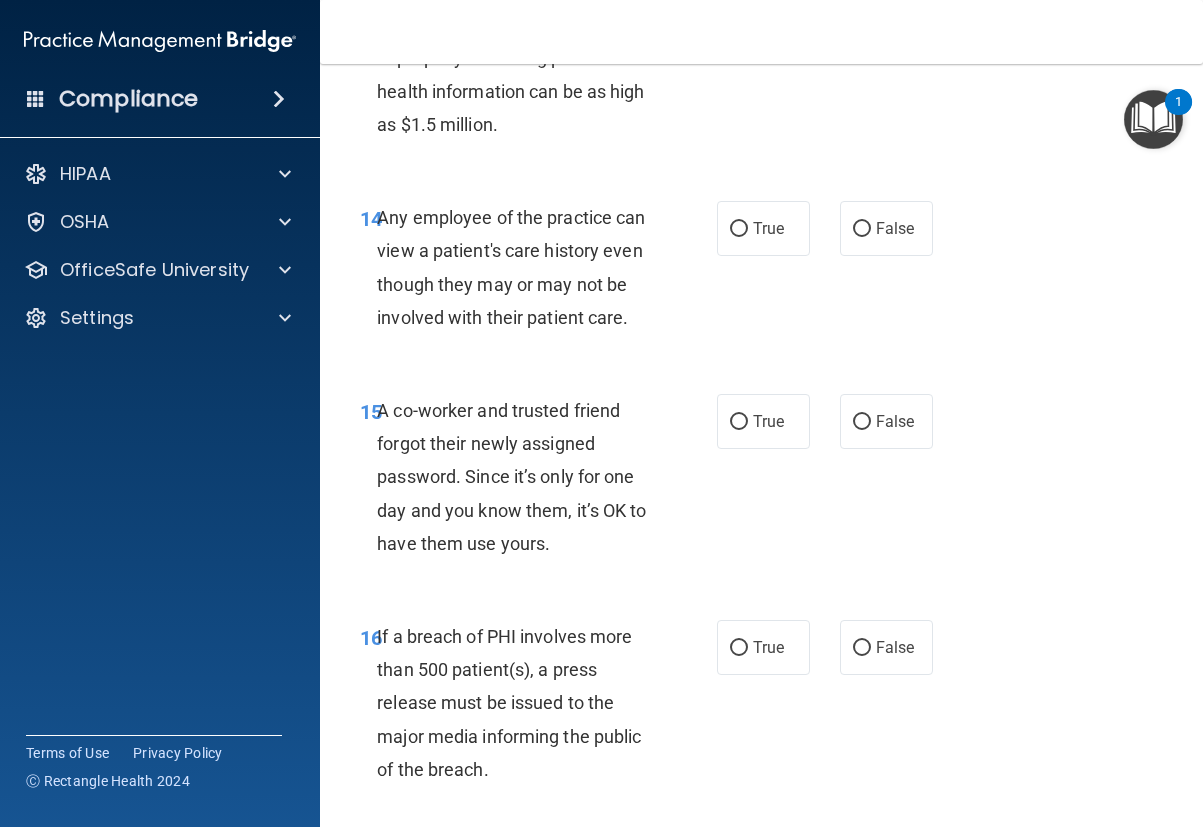 scroll, scrollTop: 2700, scrollLeft: 0, axis: vertical 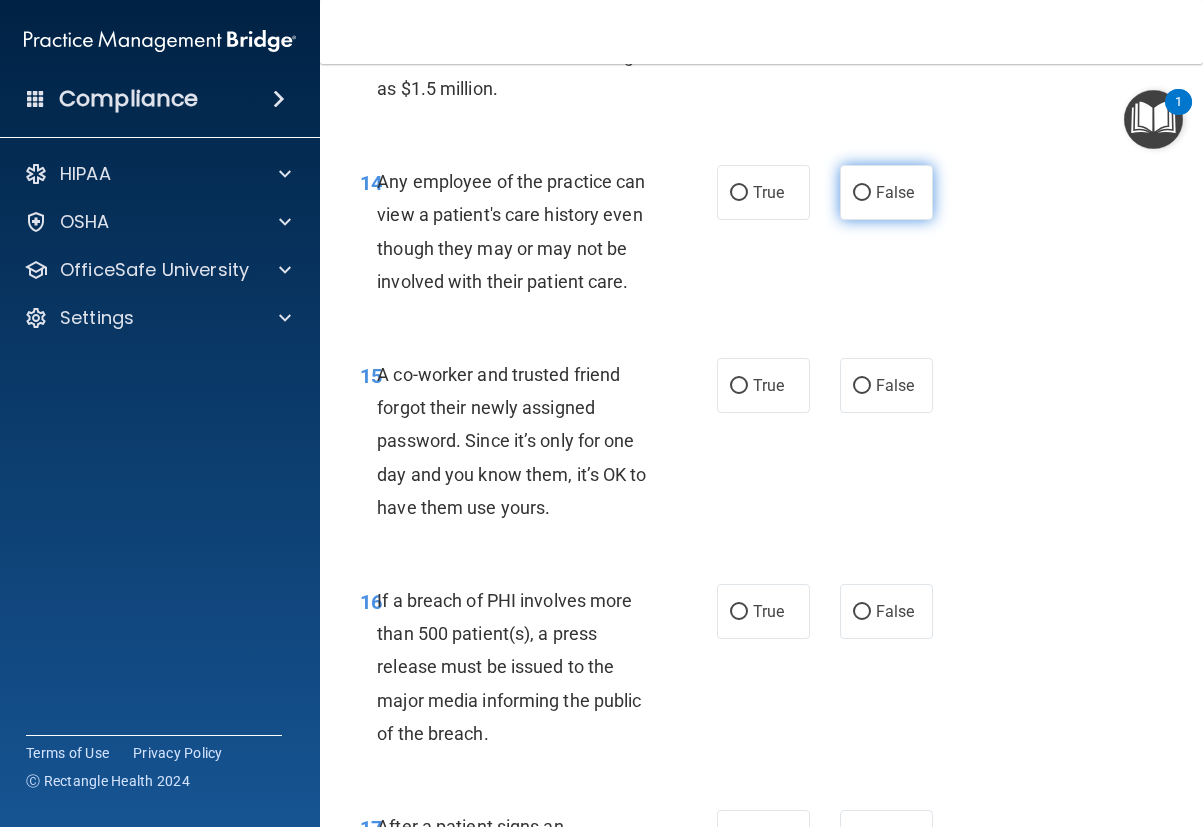 click on "False" at bounding box center [862, 193] 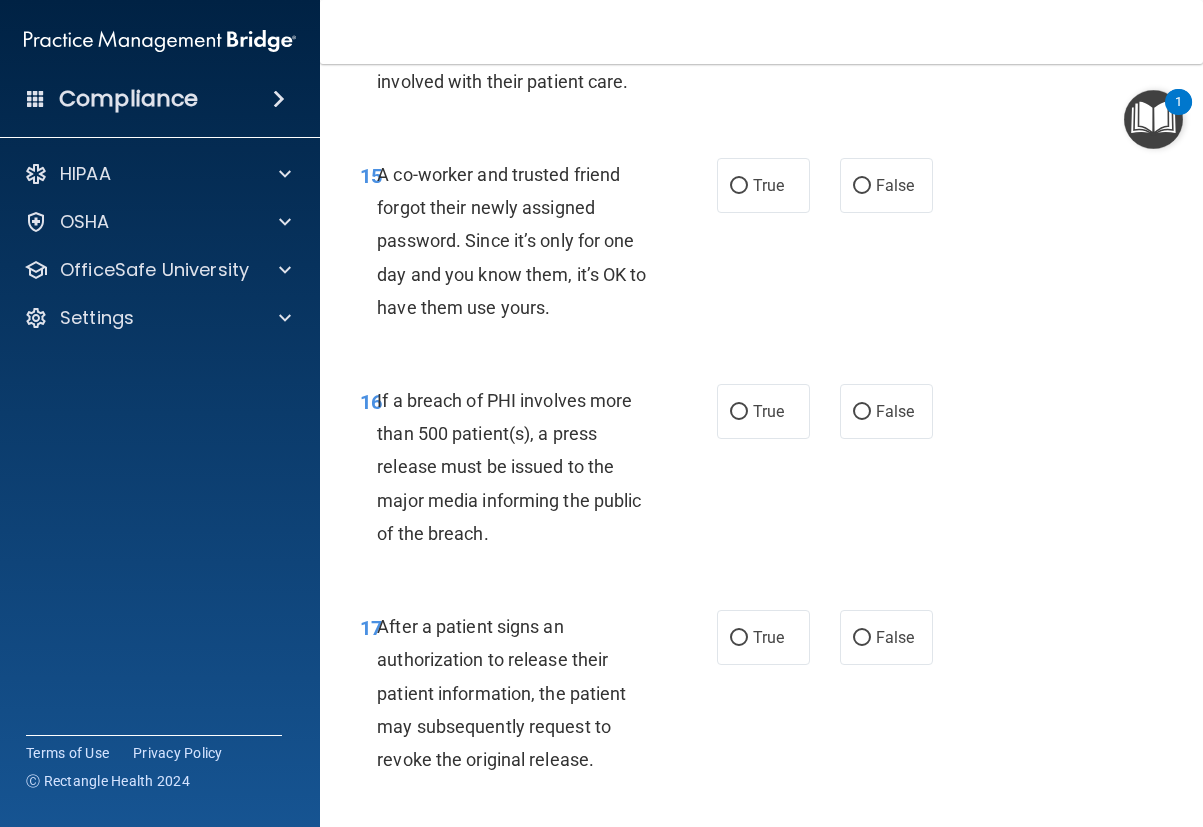 scroll, scrollTop: 3000, scrollLeft: 0, axis: vertical 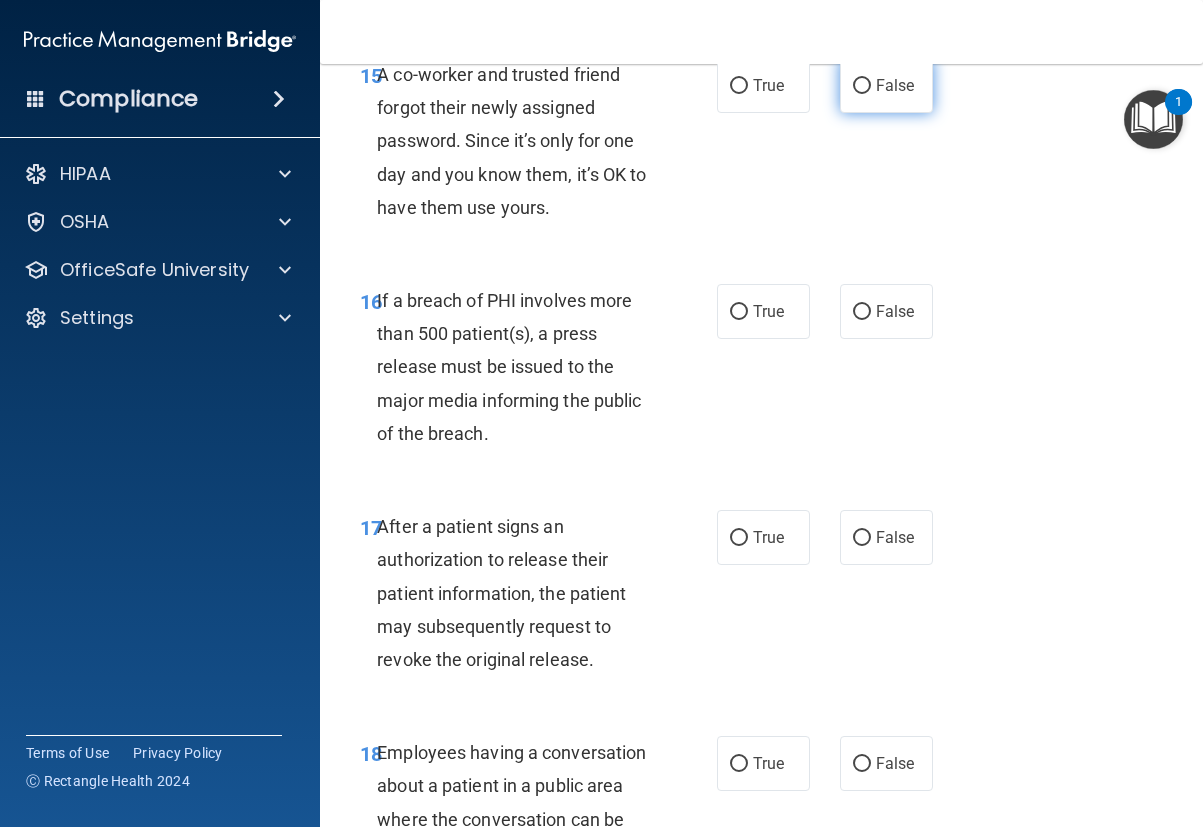 click on "False" at bounding box center [862, 86] 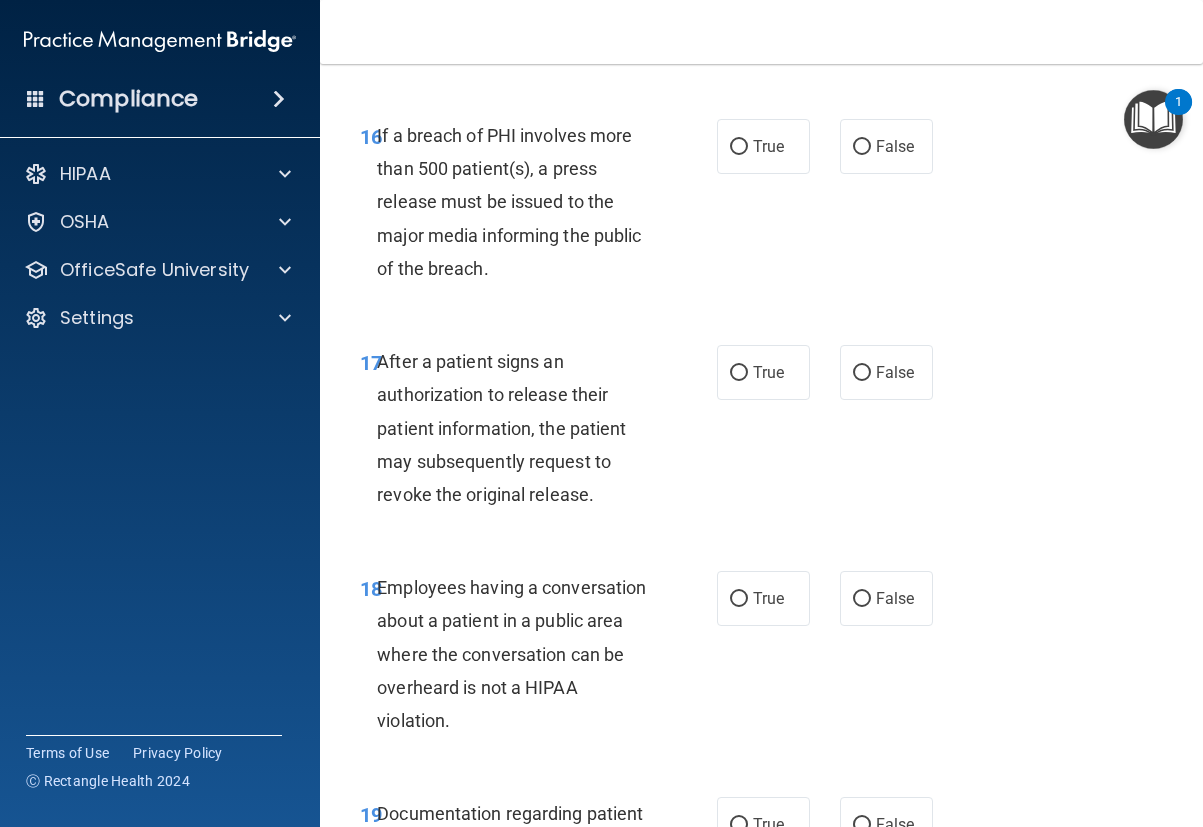 scroll, scrollTop: 3200, scrollLeft: 0, axis: vertical 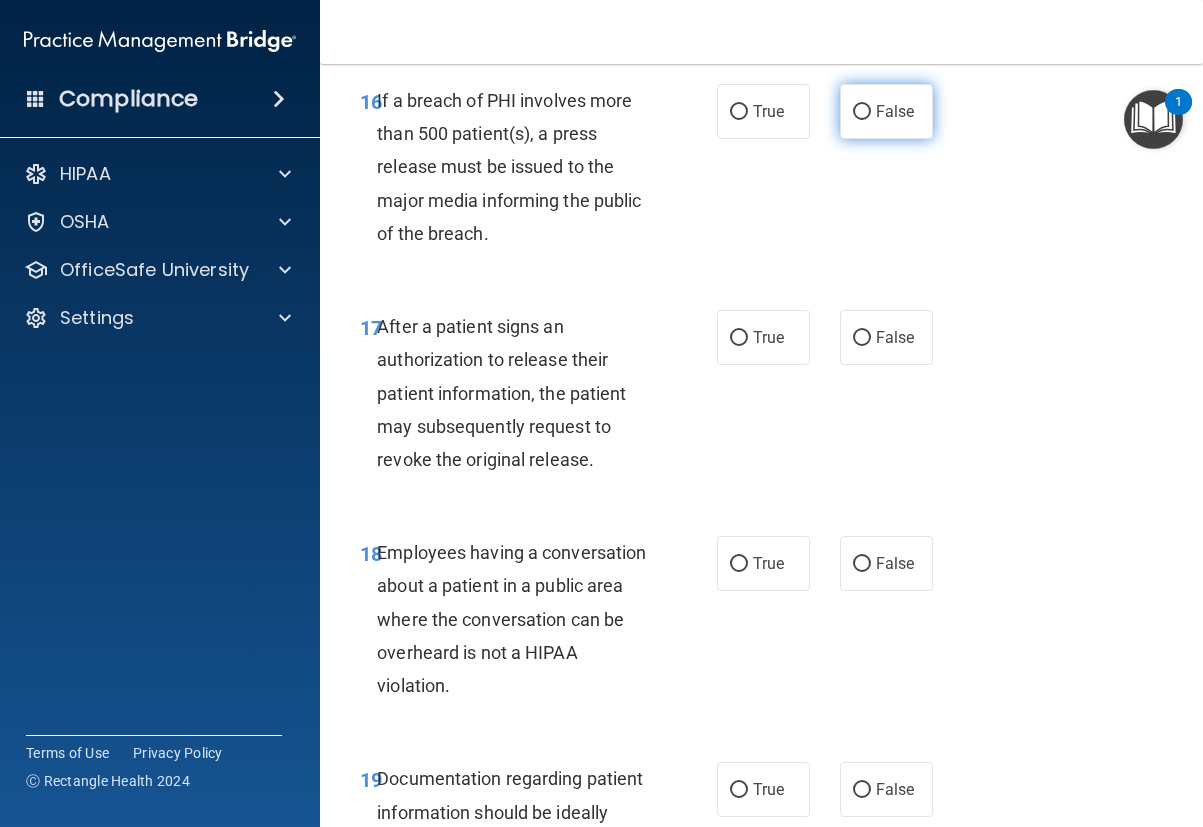 click on "False" at bounding box center [862, 112] 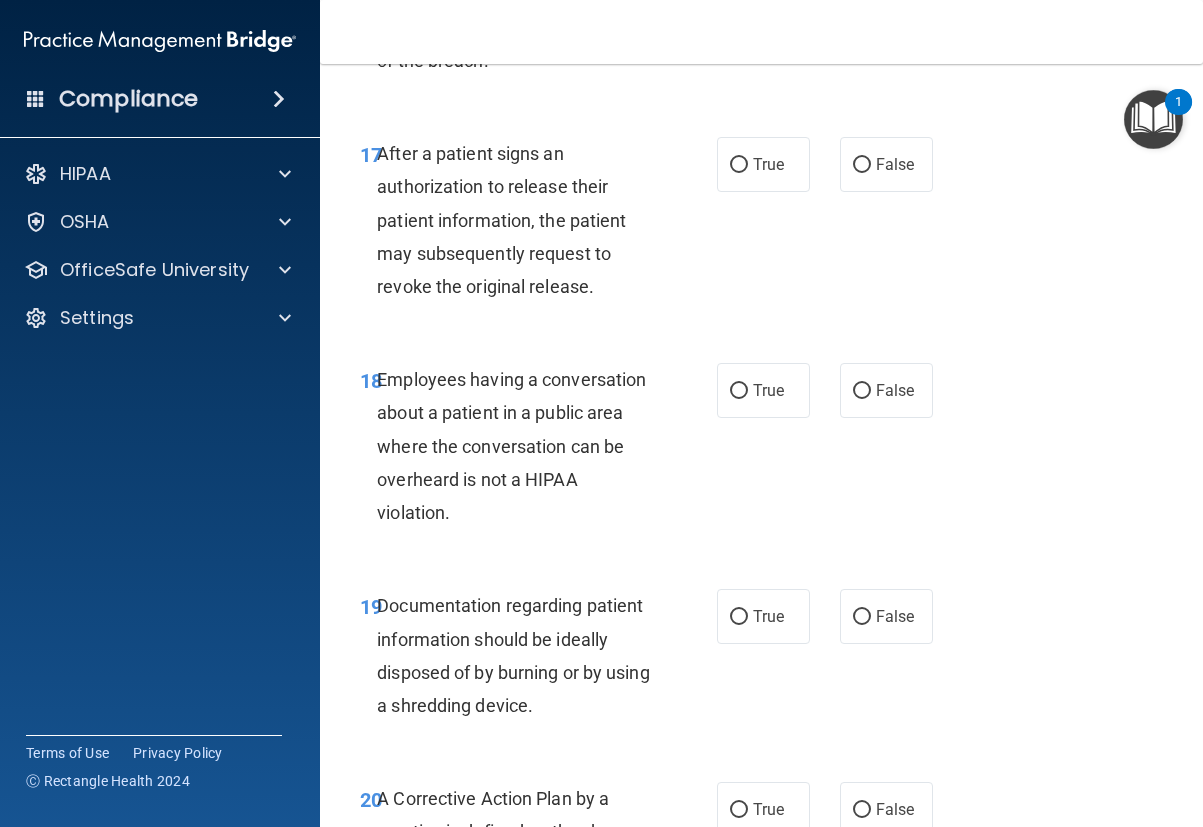 scroll, scrollTop: 3400, scrollLeft: 0, axis: vertical 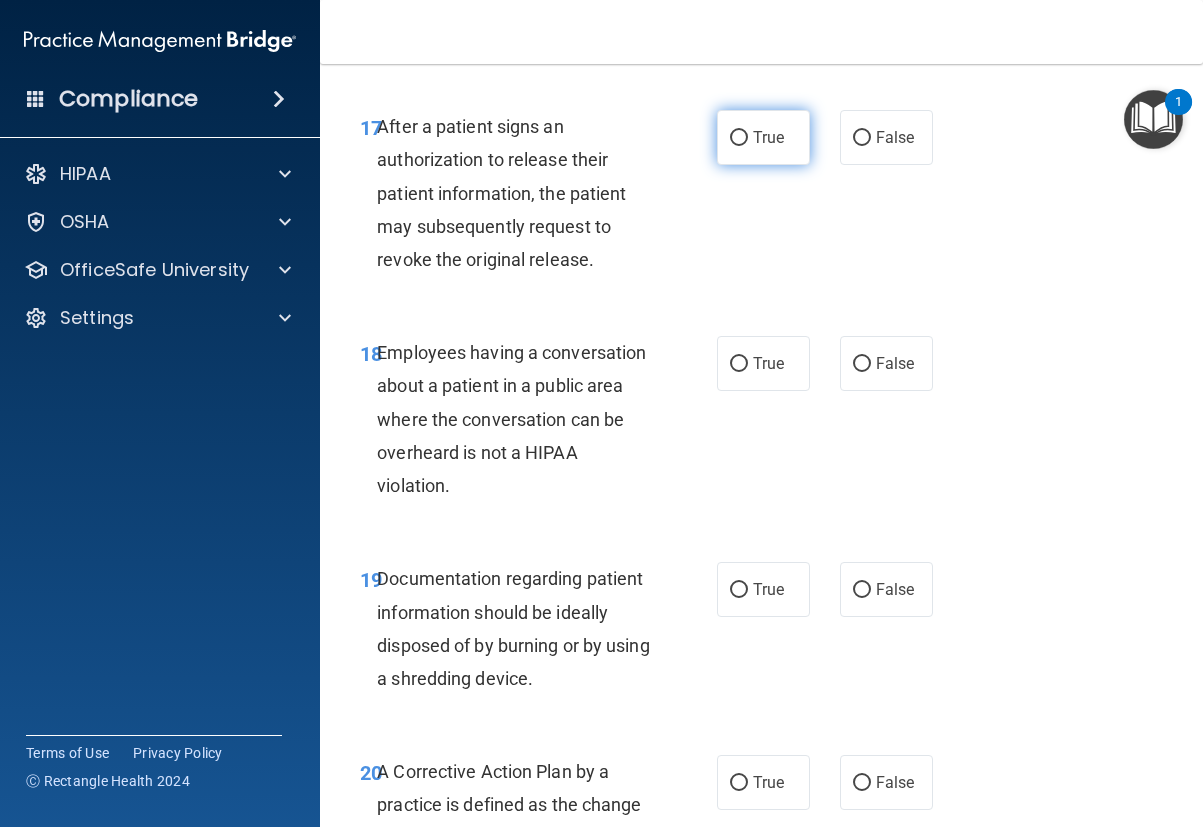 click on "True" at bounding box center (739, 138) 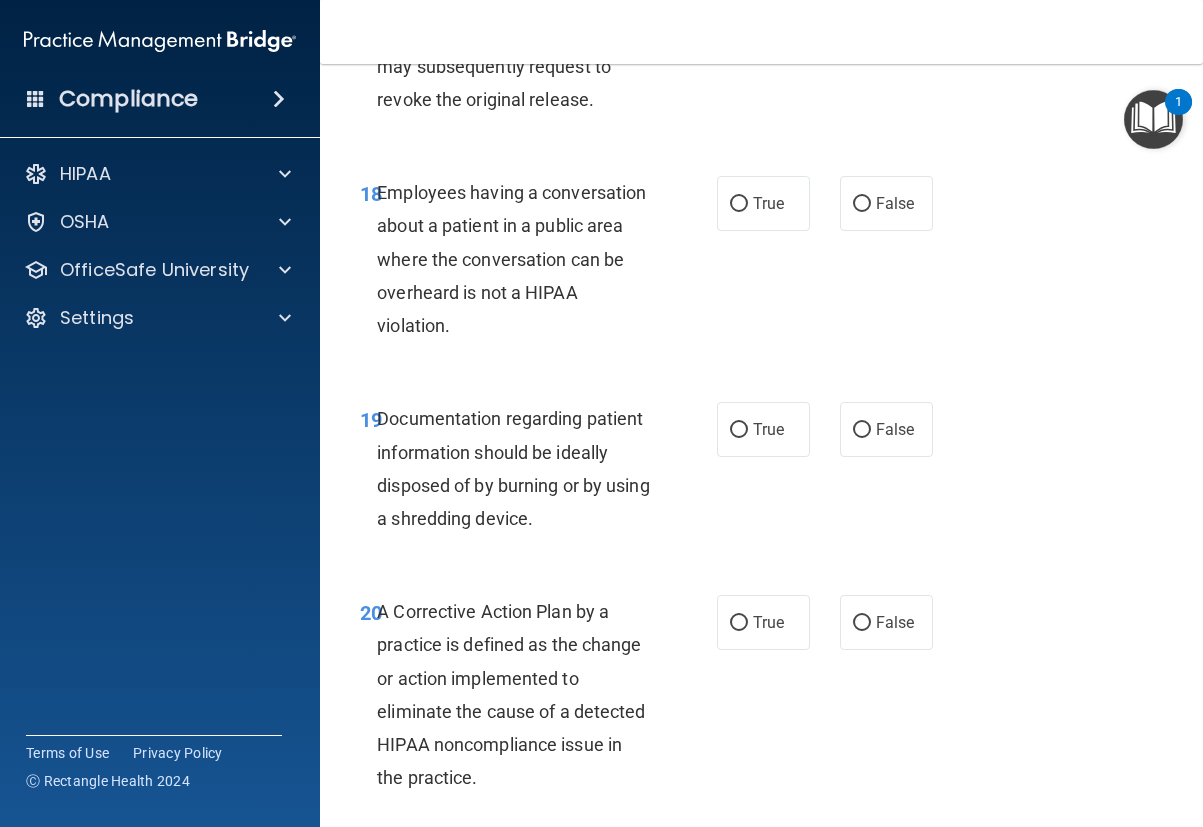 scroll, scrollTop: 3600, scrollLeft: 0, axis: vertical 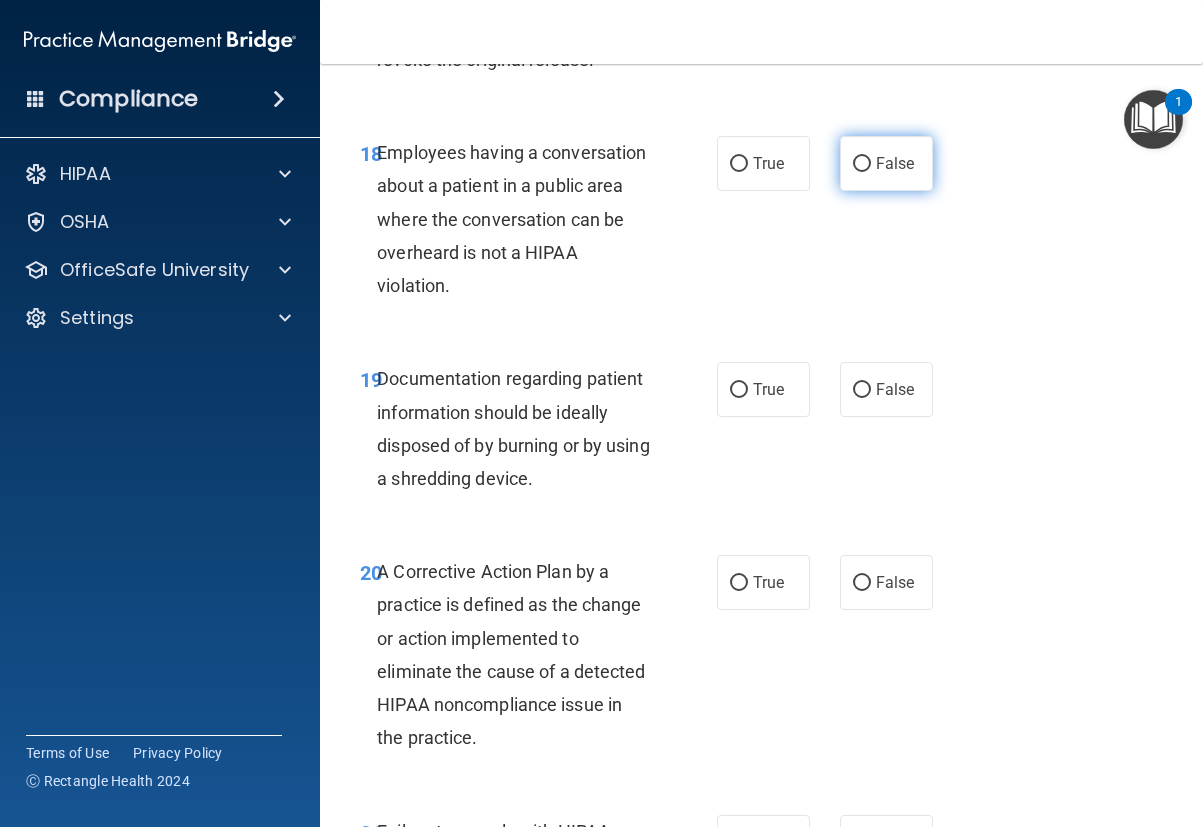 click on "False" at bounding box center [862, 164] 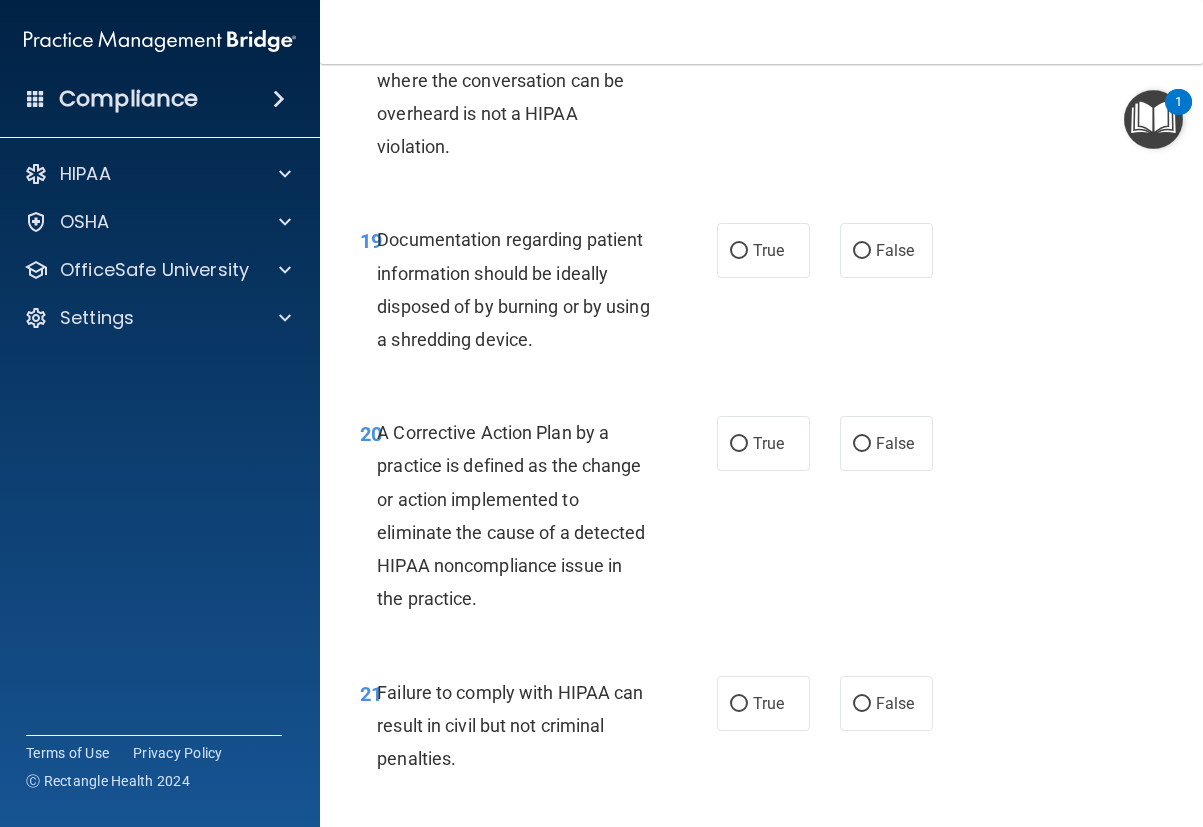 scroll, scrollTop: 3800, scrollLeft: 0, axis: vertical 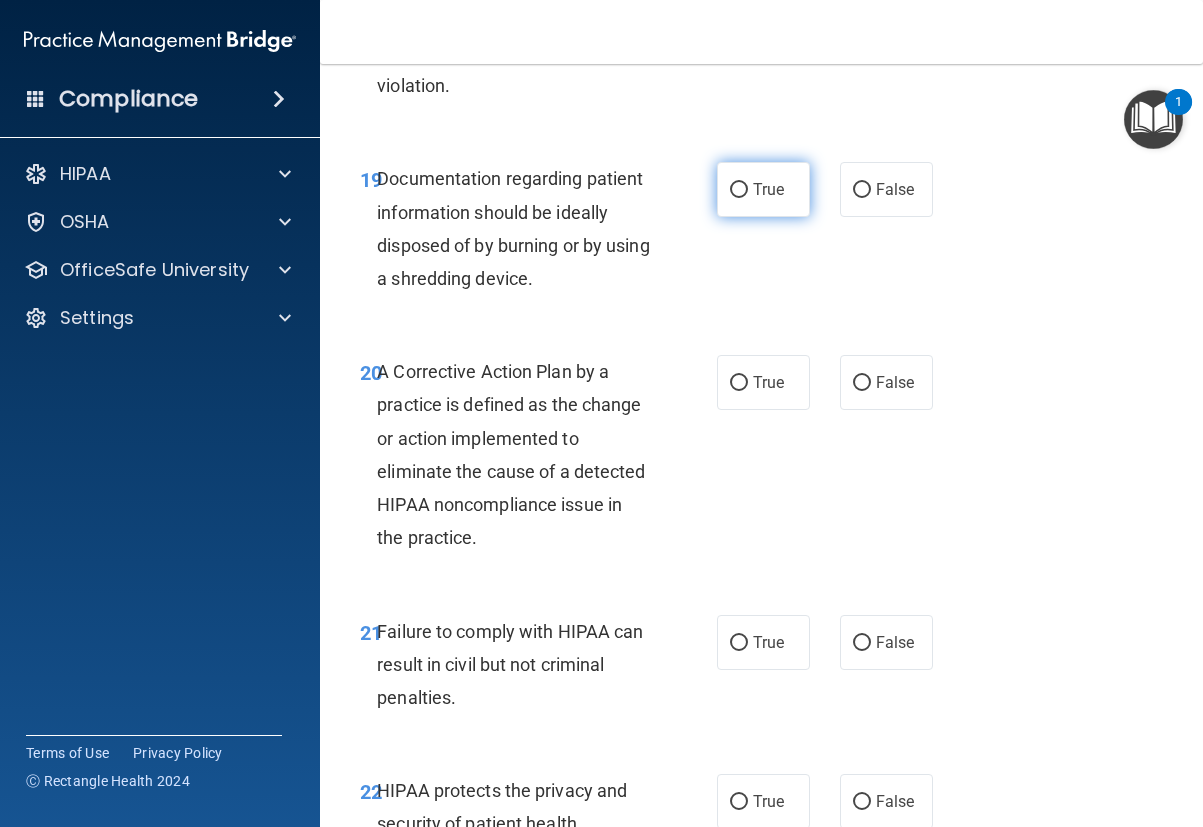 click on "True" at bounding box center [739, 190] 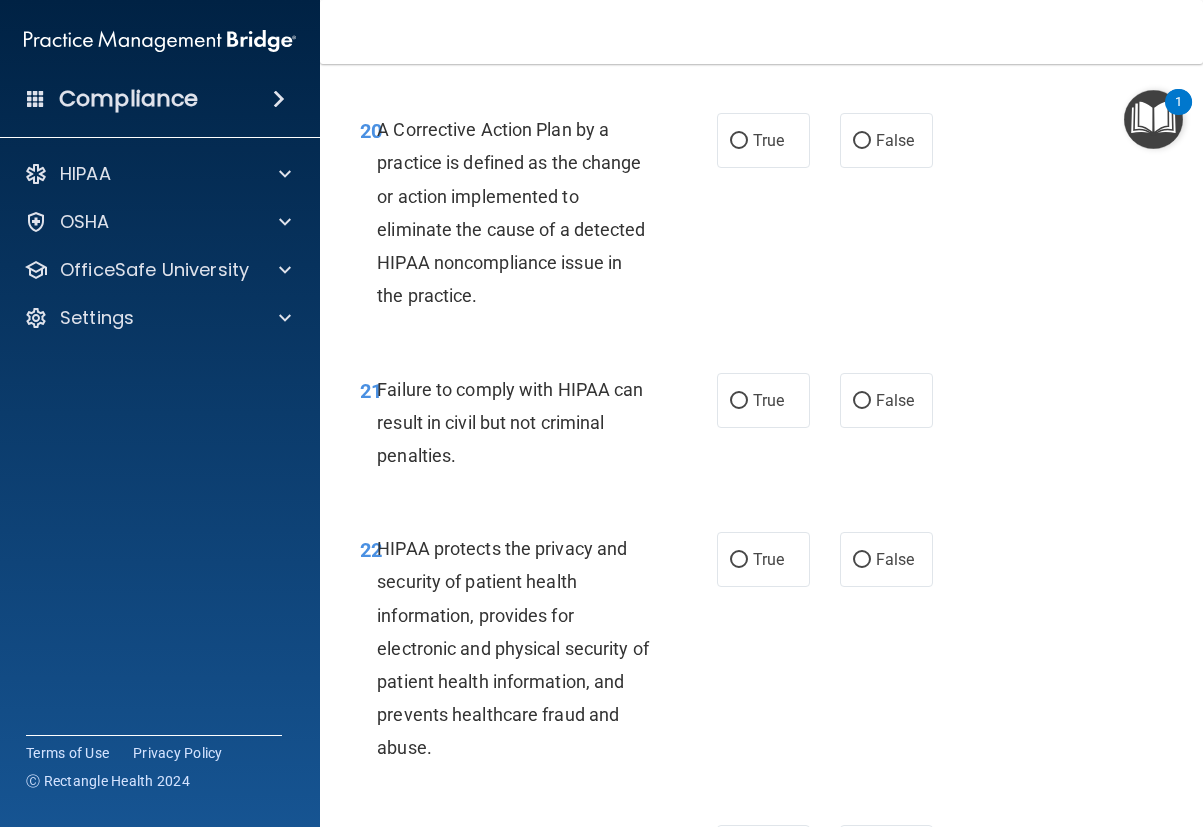scroll, scrollTop: 4100, scrollLeft: 0, axis: vertical 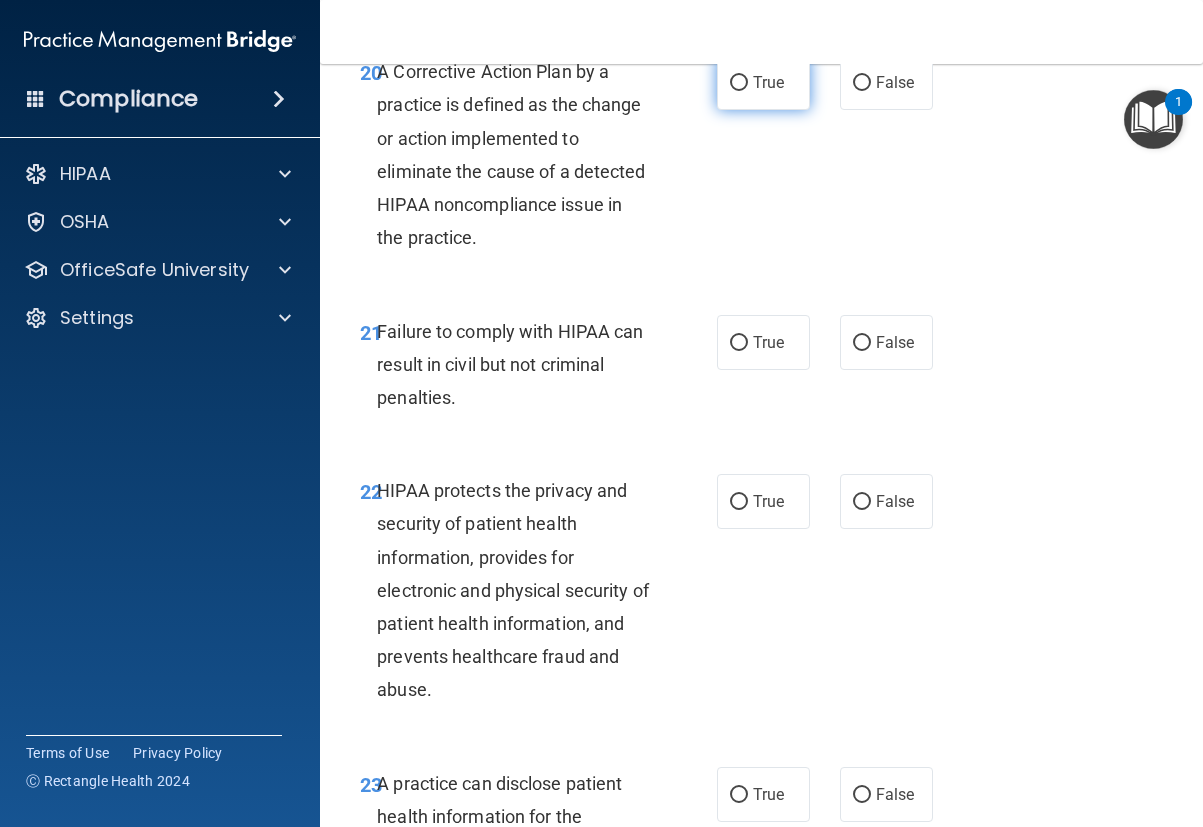 click on "True" at bounding box center (739, 83) 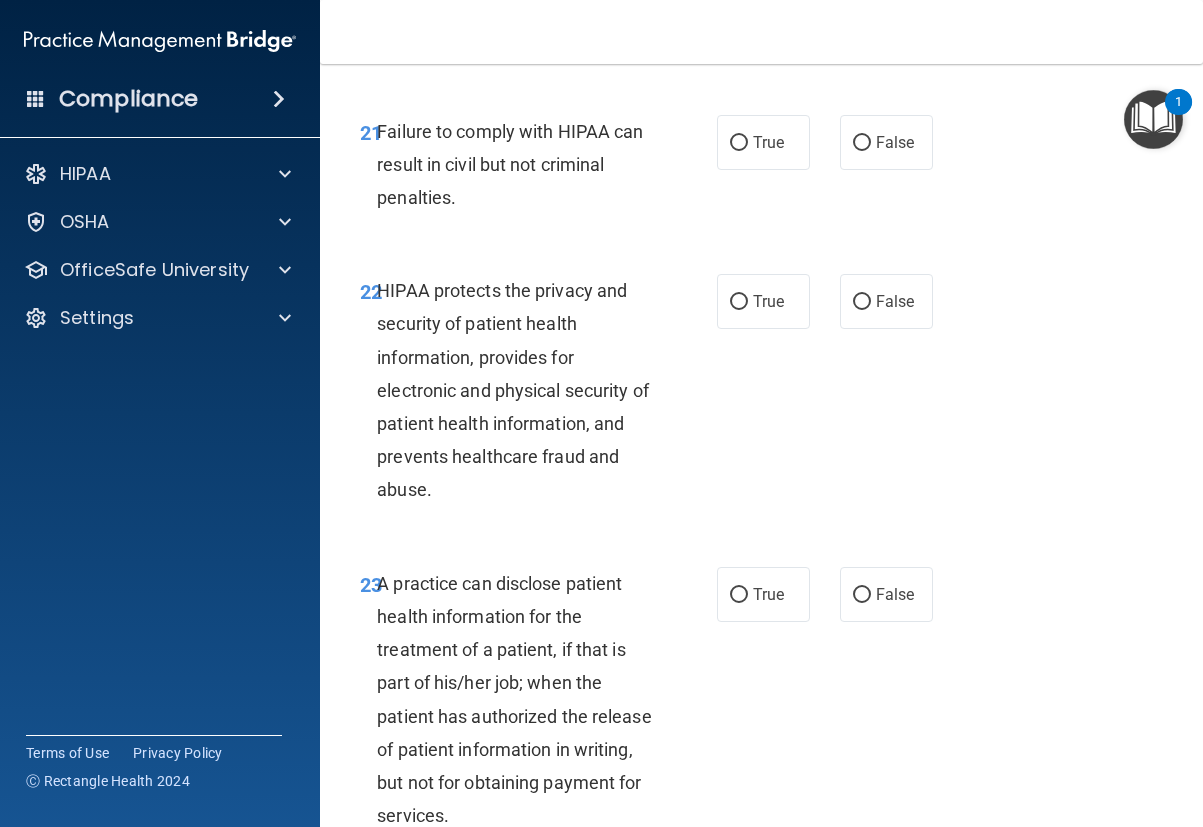 scroll, scrollTop: 4400, scrollLeft: 0, axis: vertical 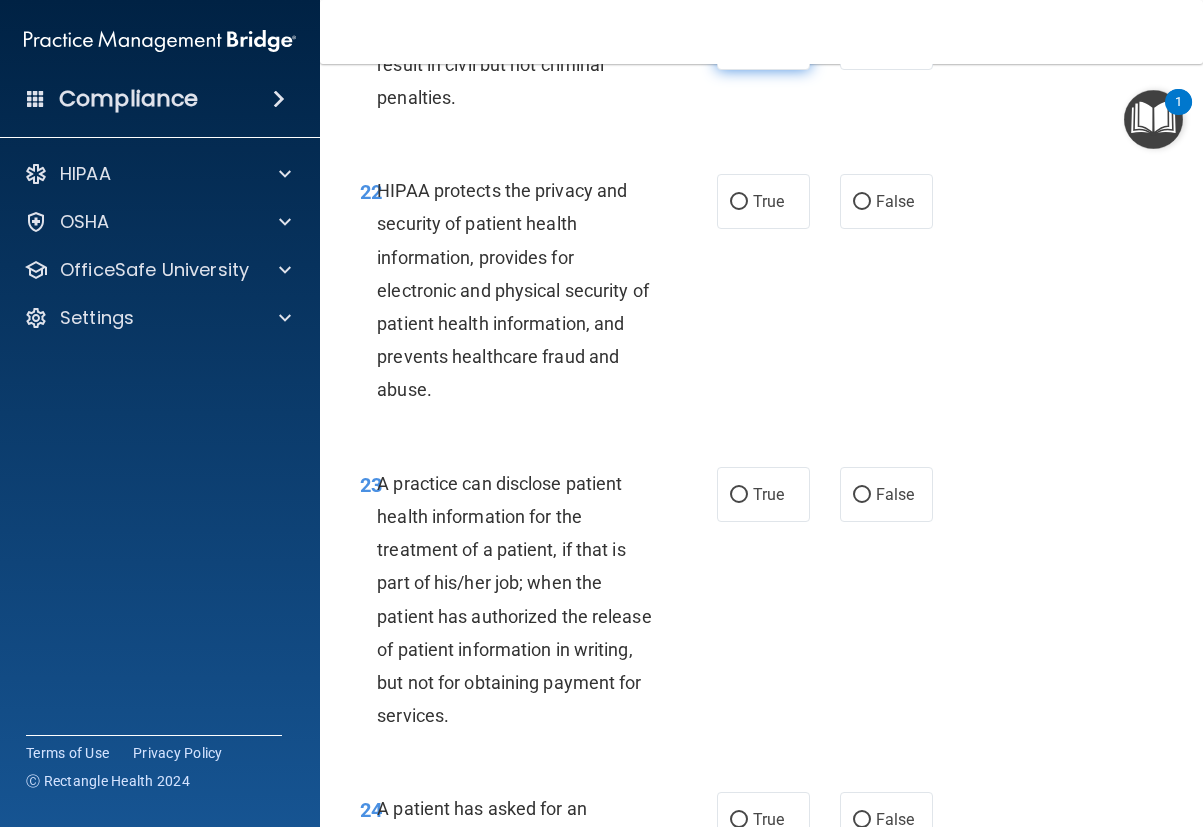 click on "True" at bounding box center [739, 43] 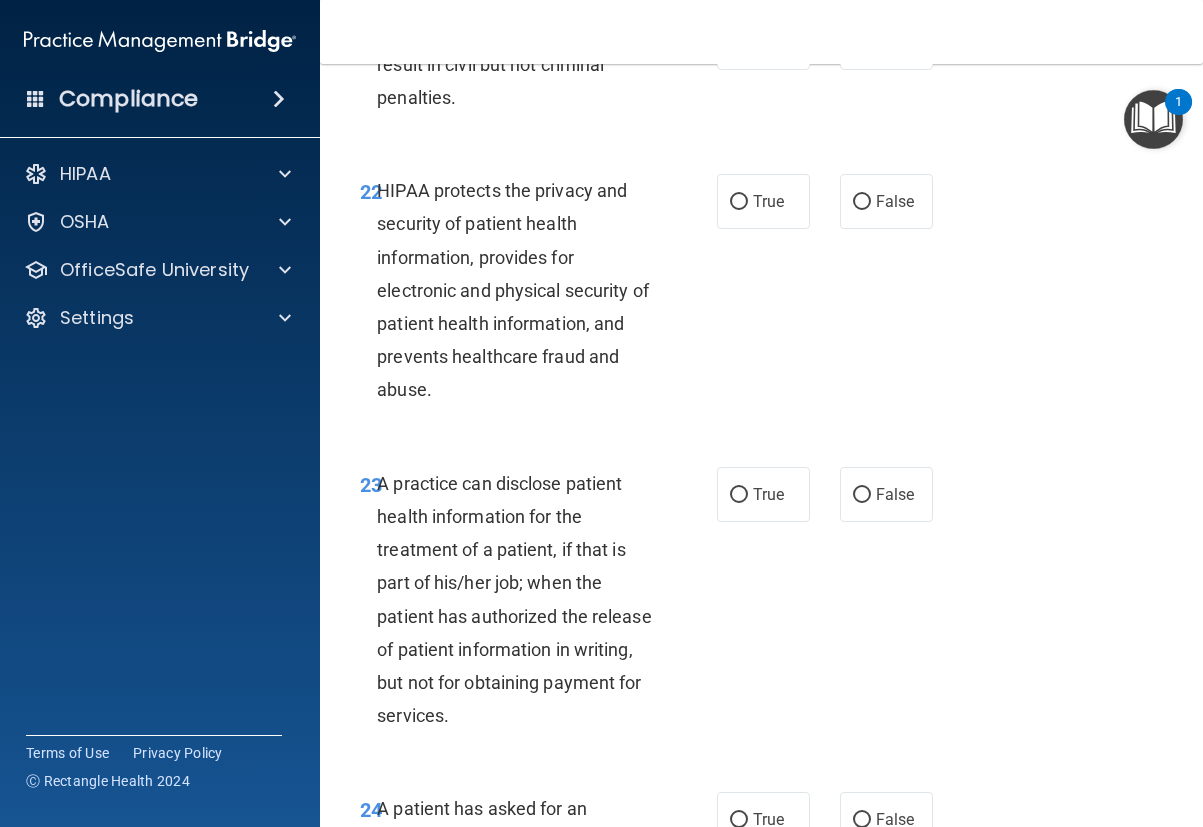 scroll, scrollTop: 4500, scrollLeft: 0, axis: vertical 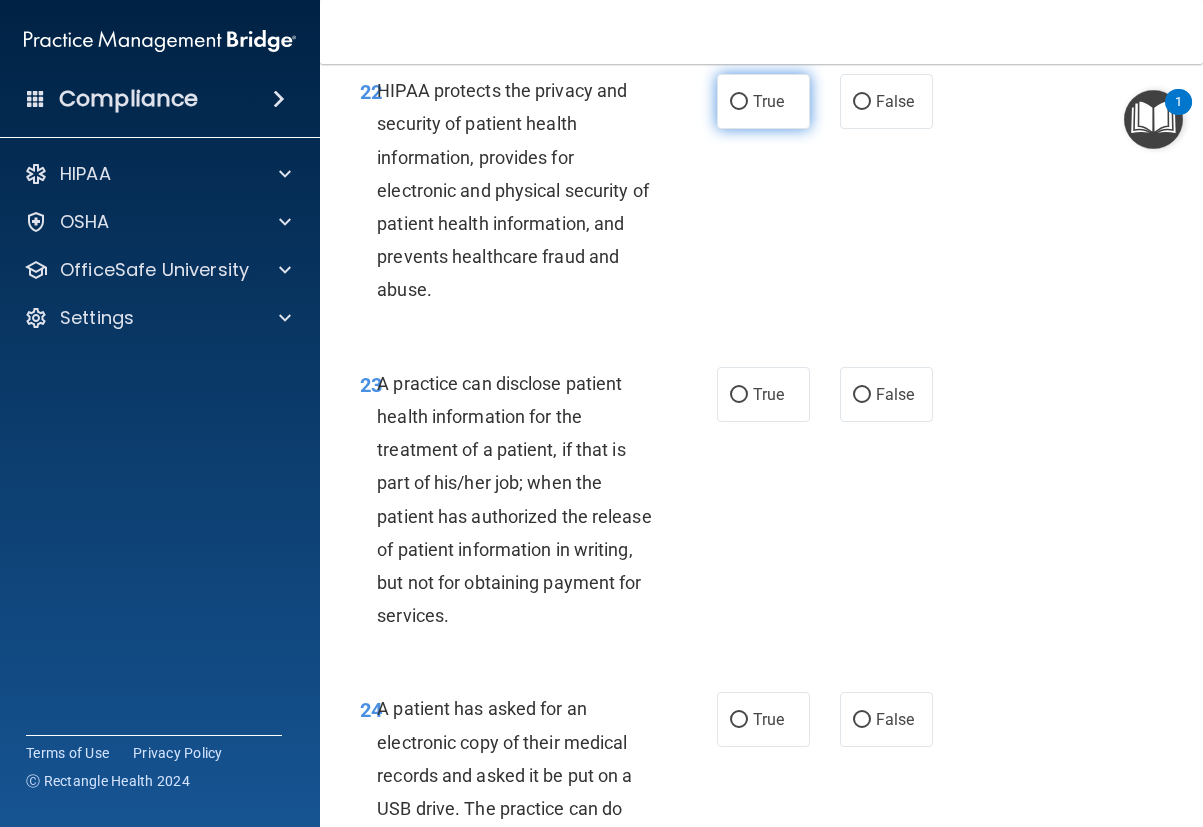click on "True" at bounding box center (739, 102) 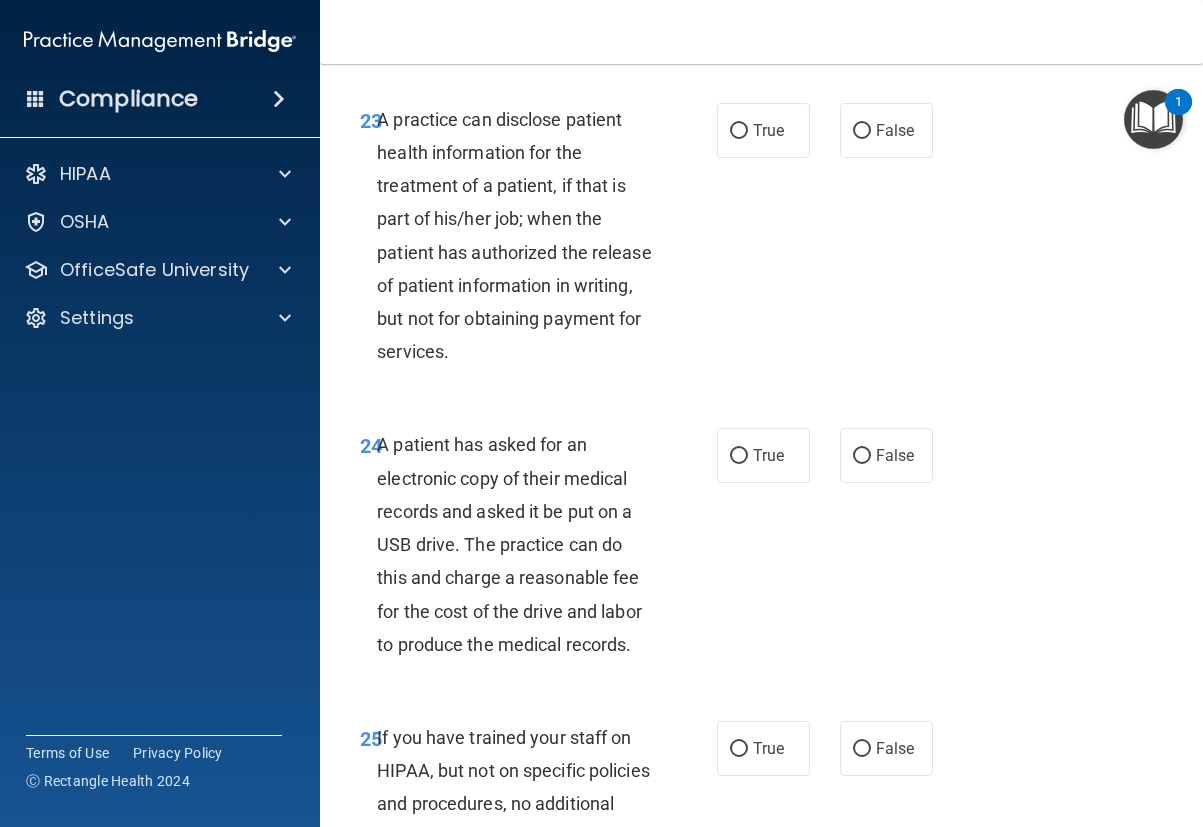 scroll, scrollTop: 4800, scrollLeft: 0, axis: vertical 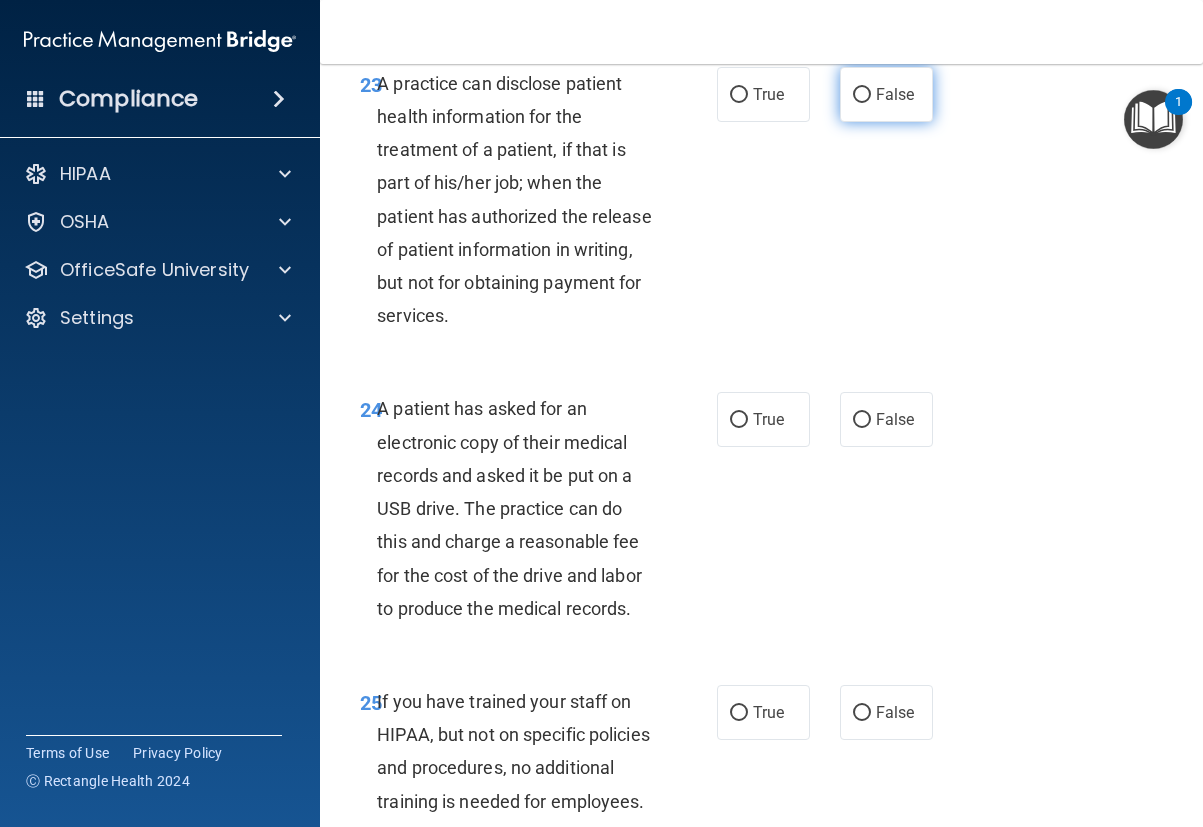 click on "False" at bounding box center (862, 95) 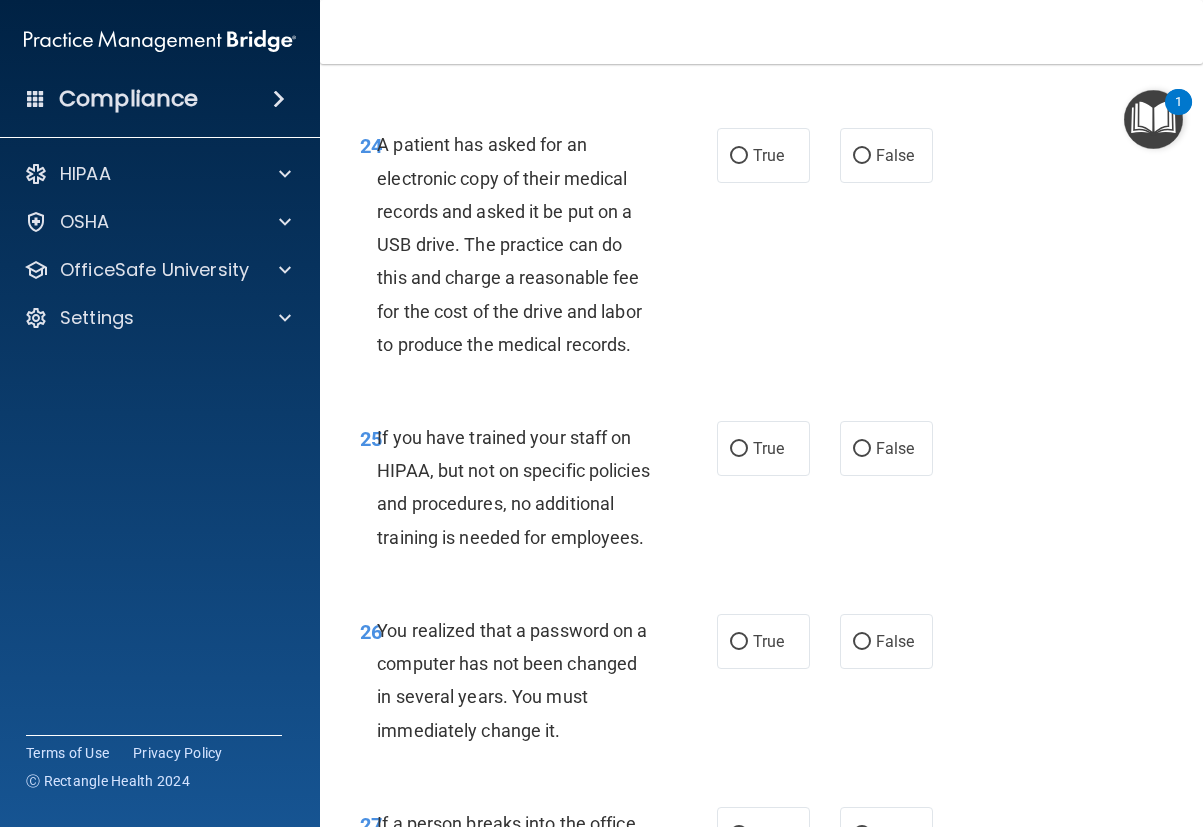 scroll, scrollTop: 5100, scrollLeft: 0, axis: vertical 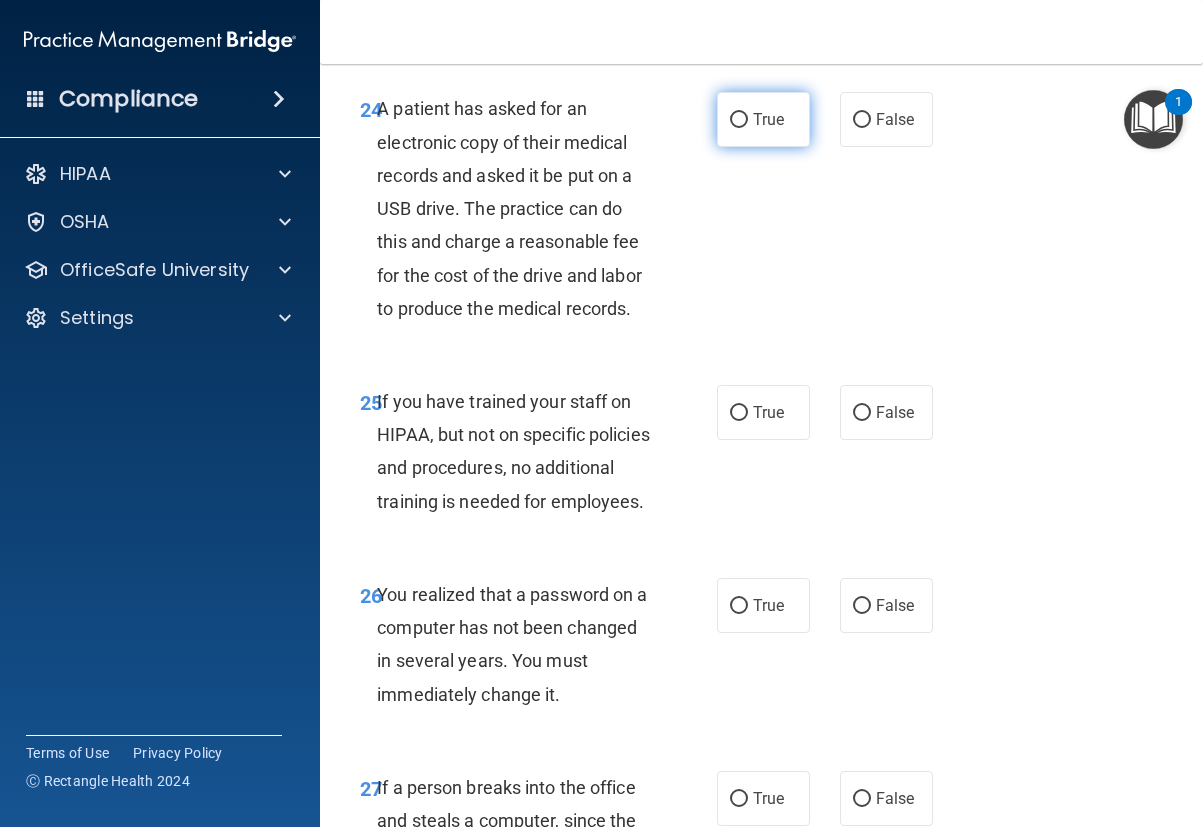 click on "True" at bounding box center (739, 120) 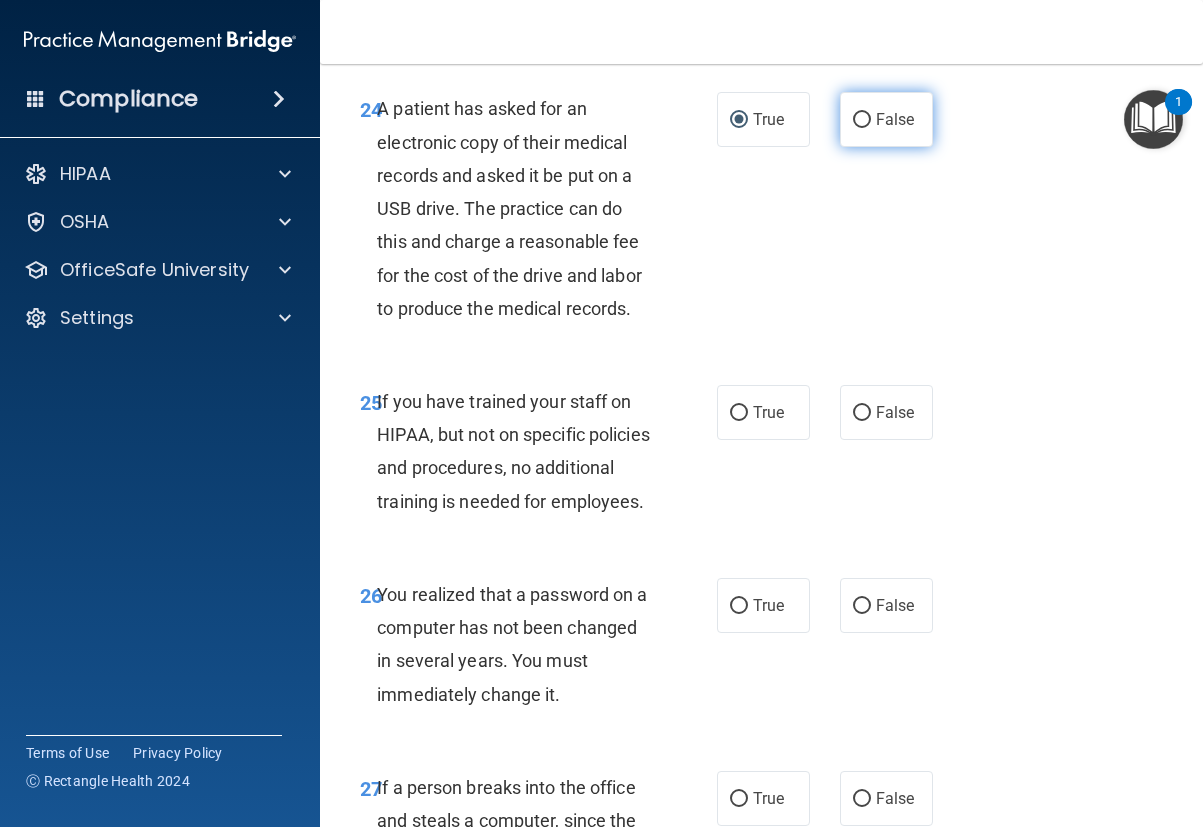 click on "False" at bounding box center [862, 120] 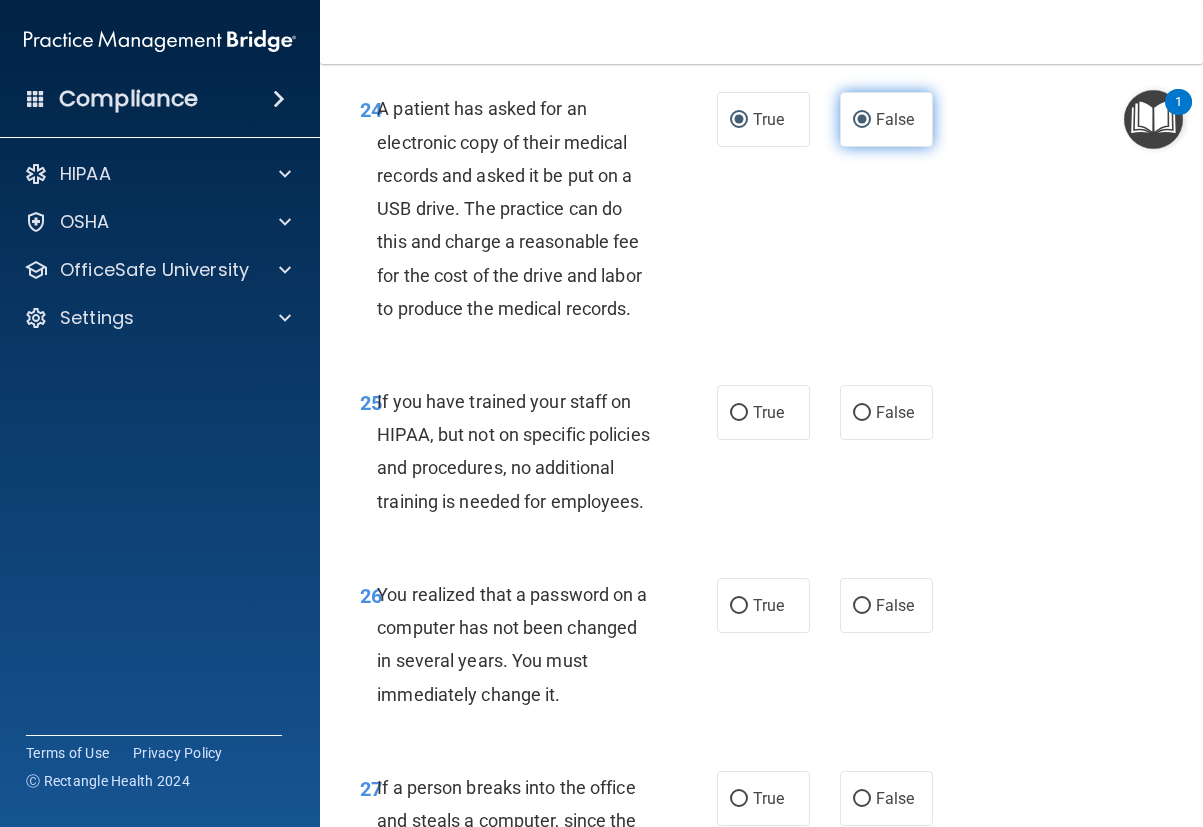 radio on "false" 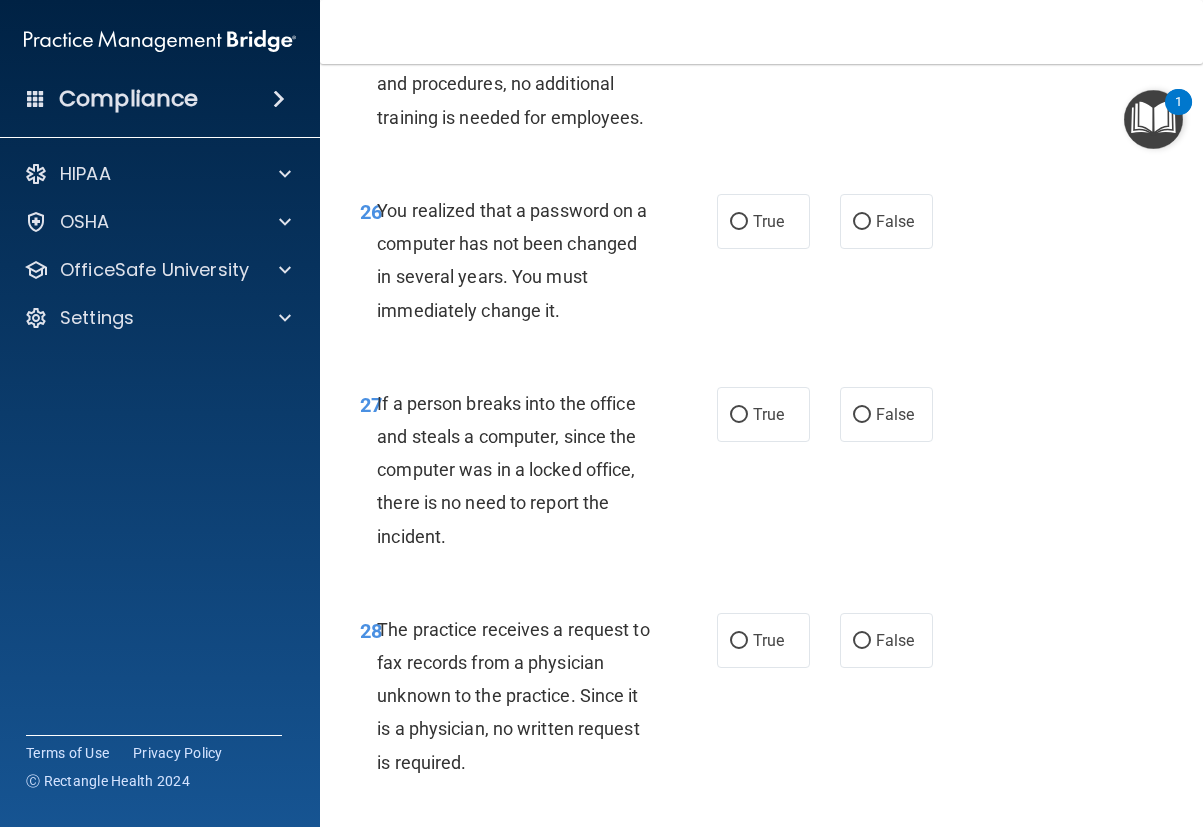 scroll, scrollTop: 5500, scrollLeft: 0, axis: vertical 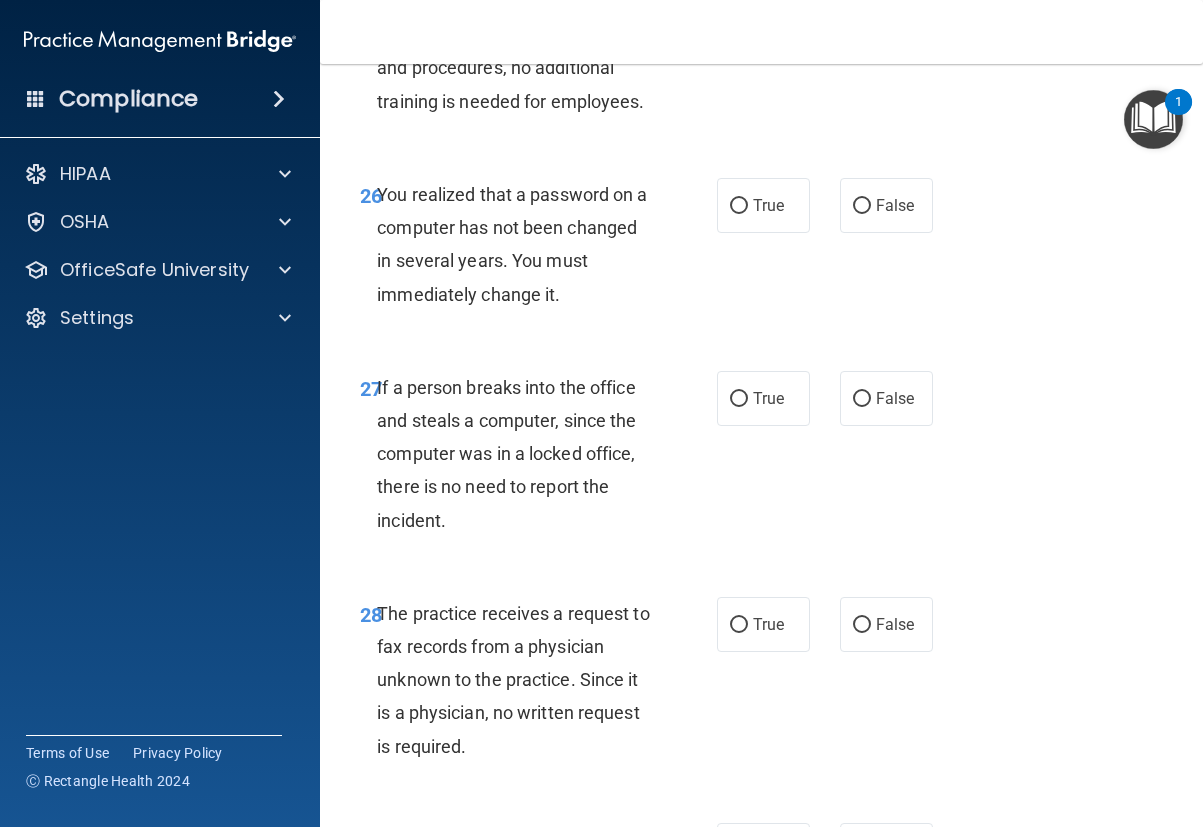 click on "False" at bounding box center [862, 13] 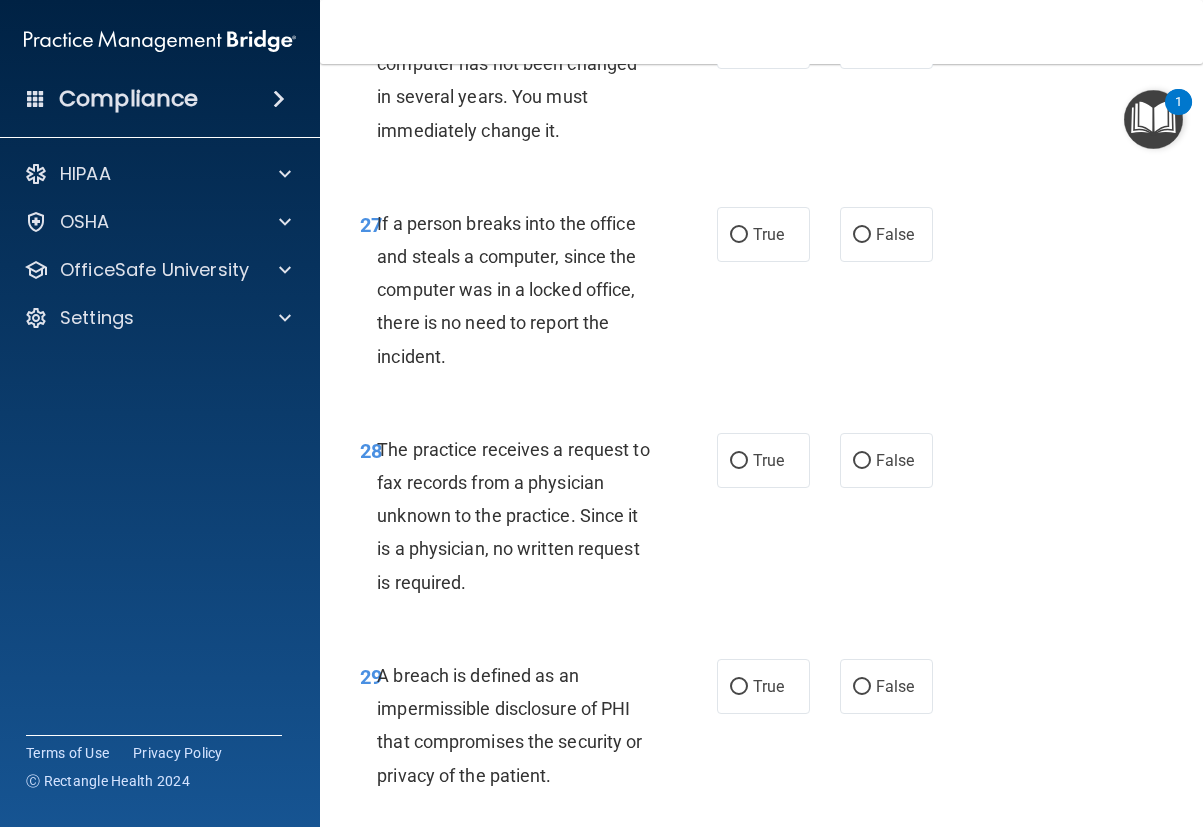 scroll, scrollTop: 5700, scrollLeft: 0, axis: vertical 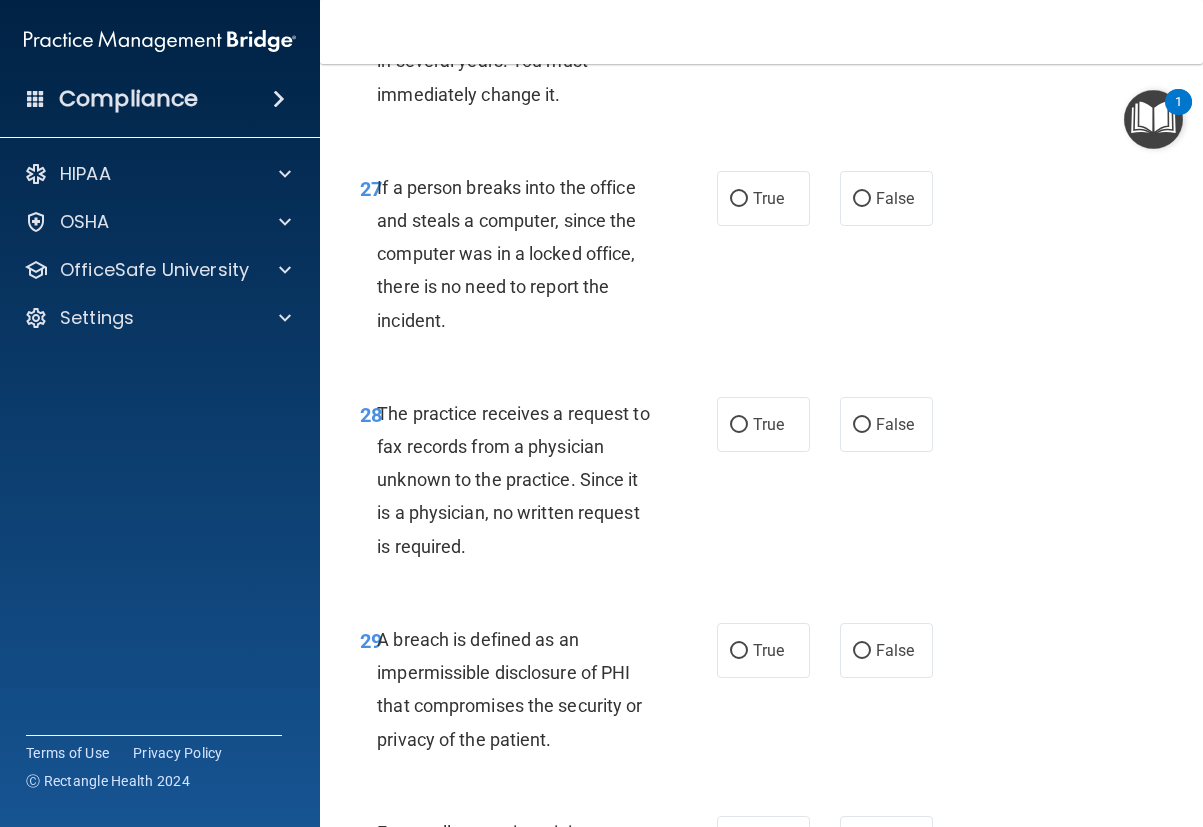 click on "True" at bounding box center (739, 6) 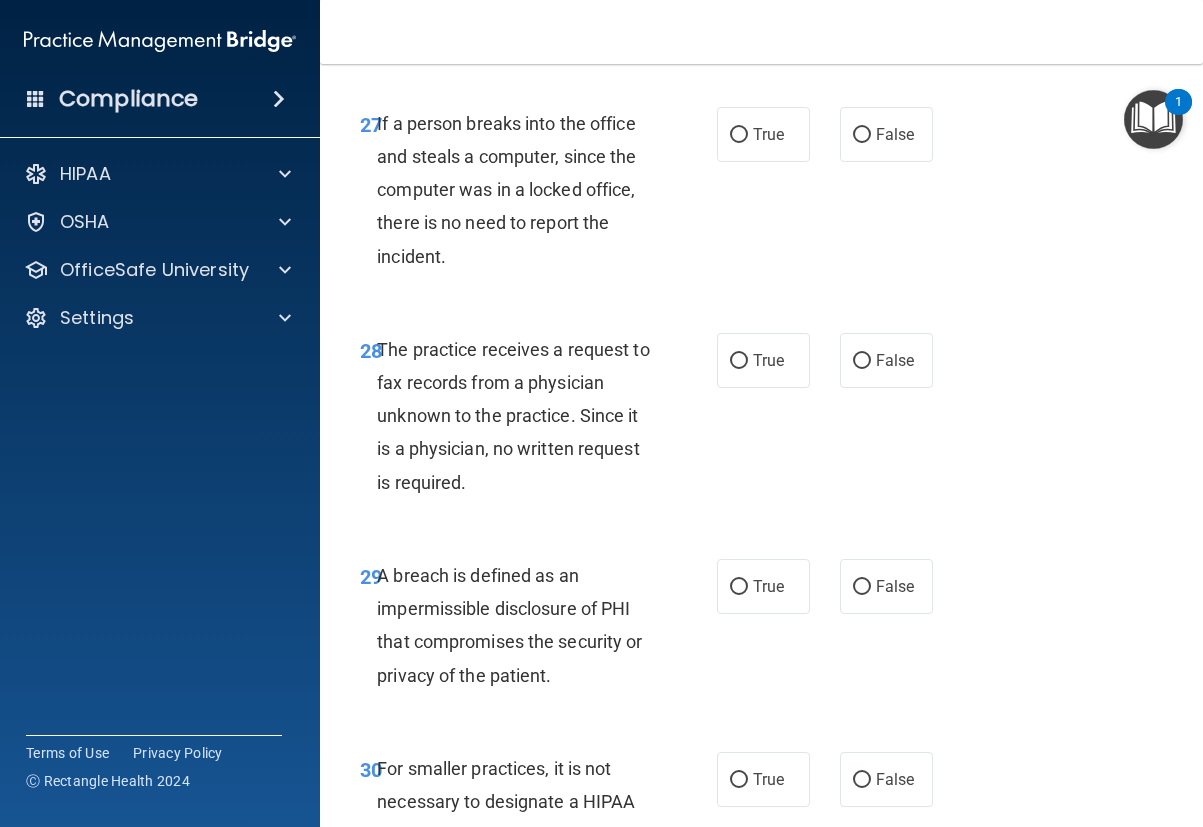 scroll, scrollTop: 5800, scrollLeft: 0, axis: vertical 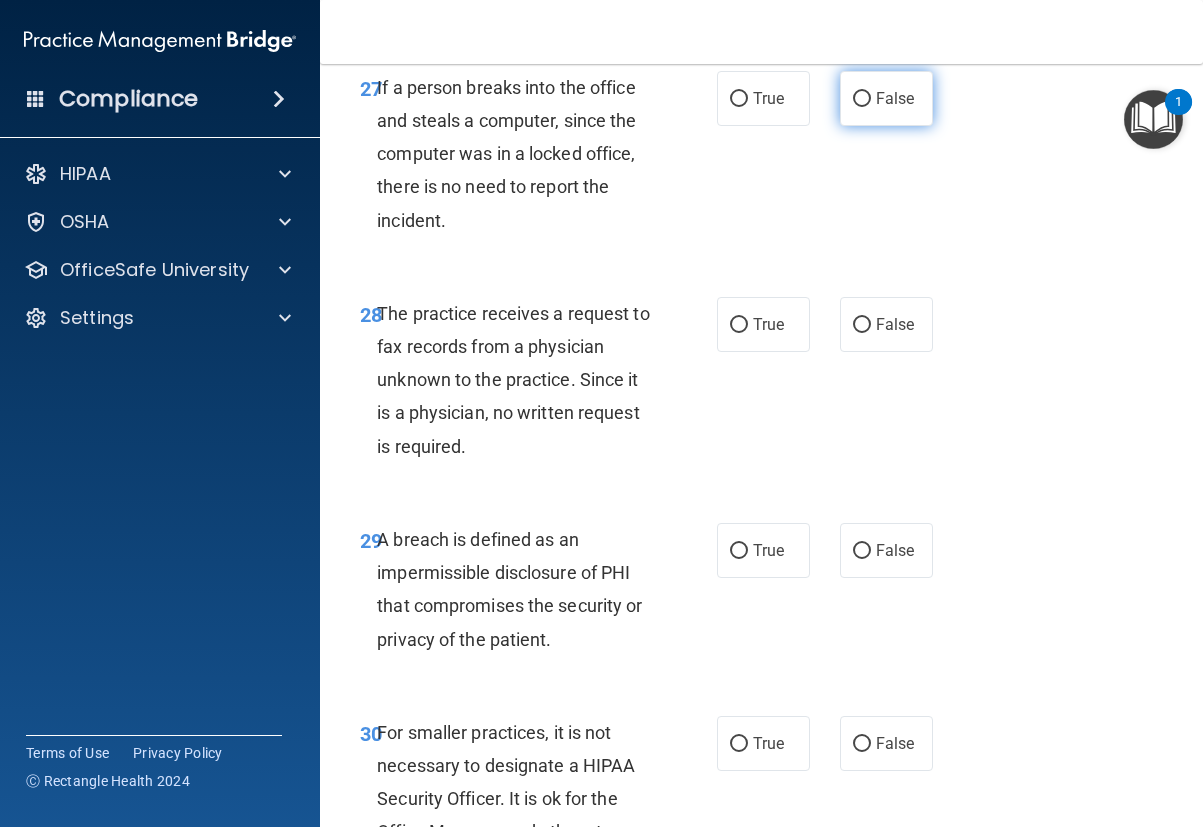 click on "False" at bounding box center (862, 99) 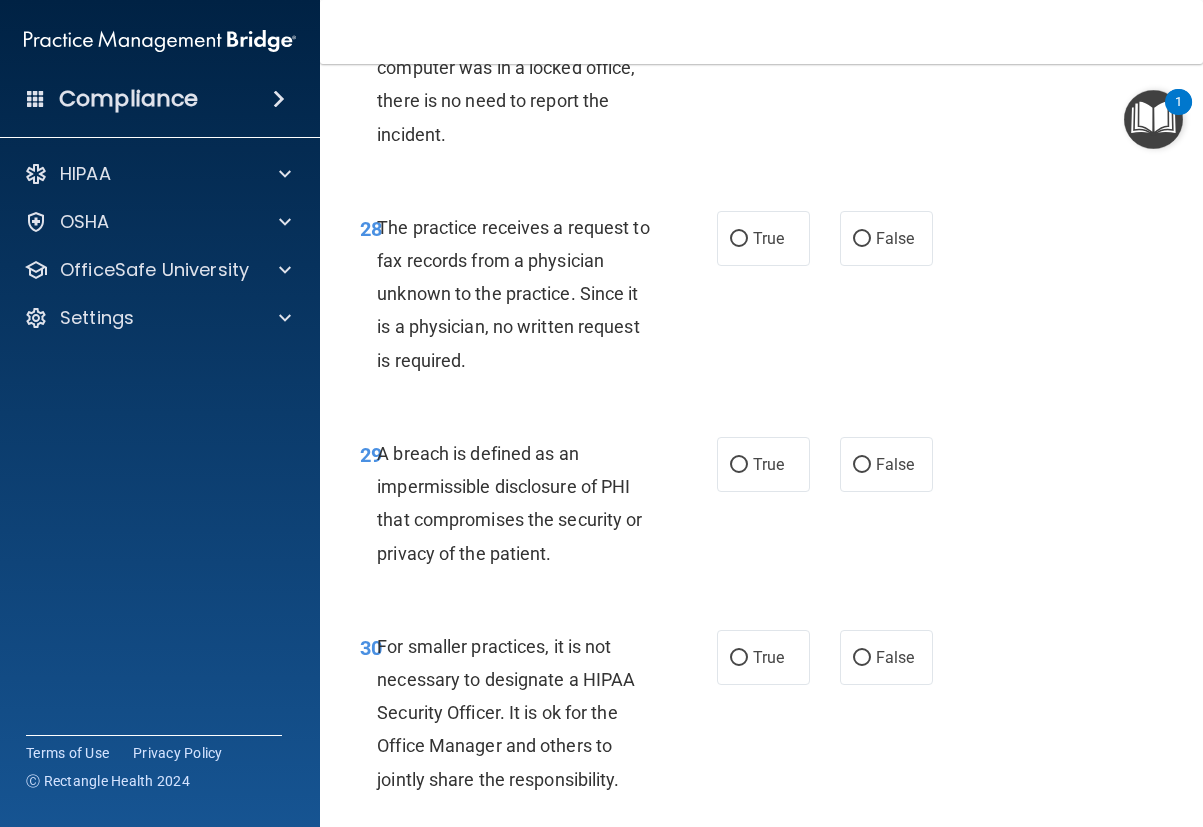 scroll, scrollTop: 6000, scrollLeft: 0, axis: vertical 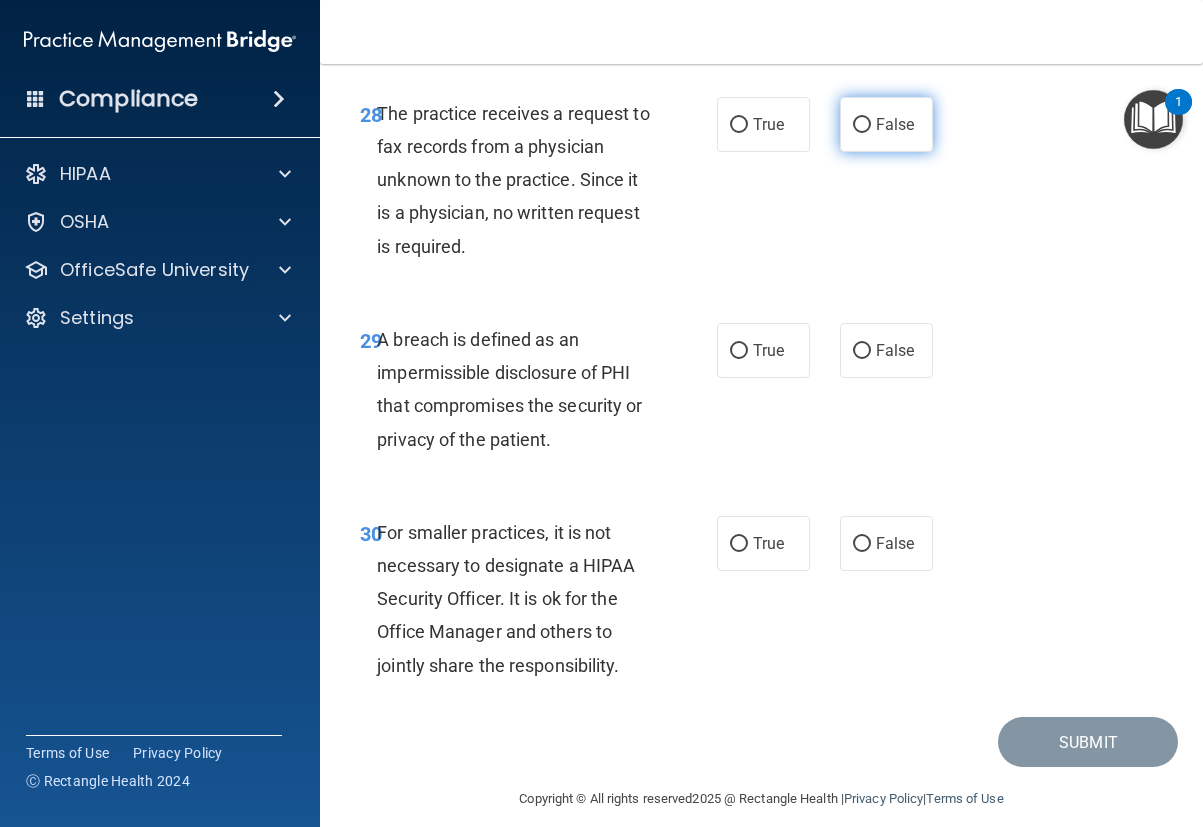 click on "False" at bounding box center (862, 125) 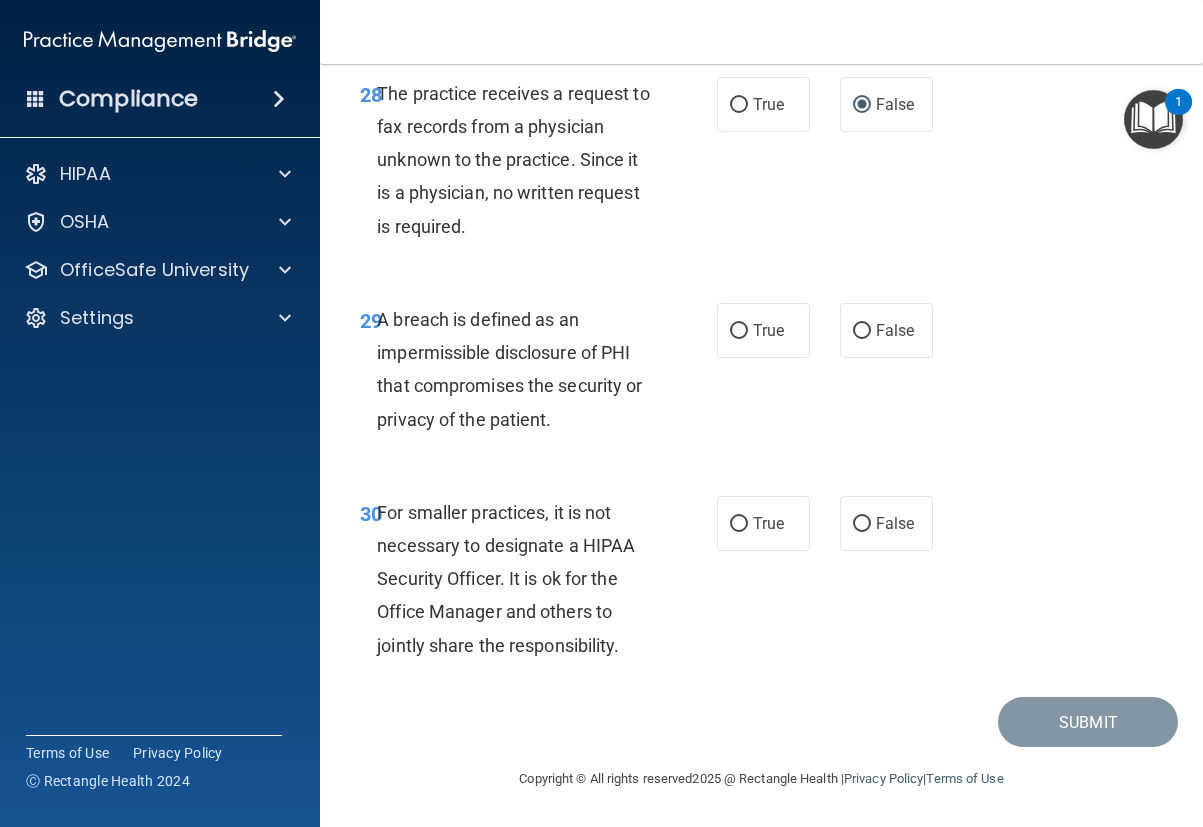scroll, scrollTop: 6153, scrollLeft: 0, axis: vertical 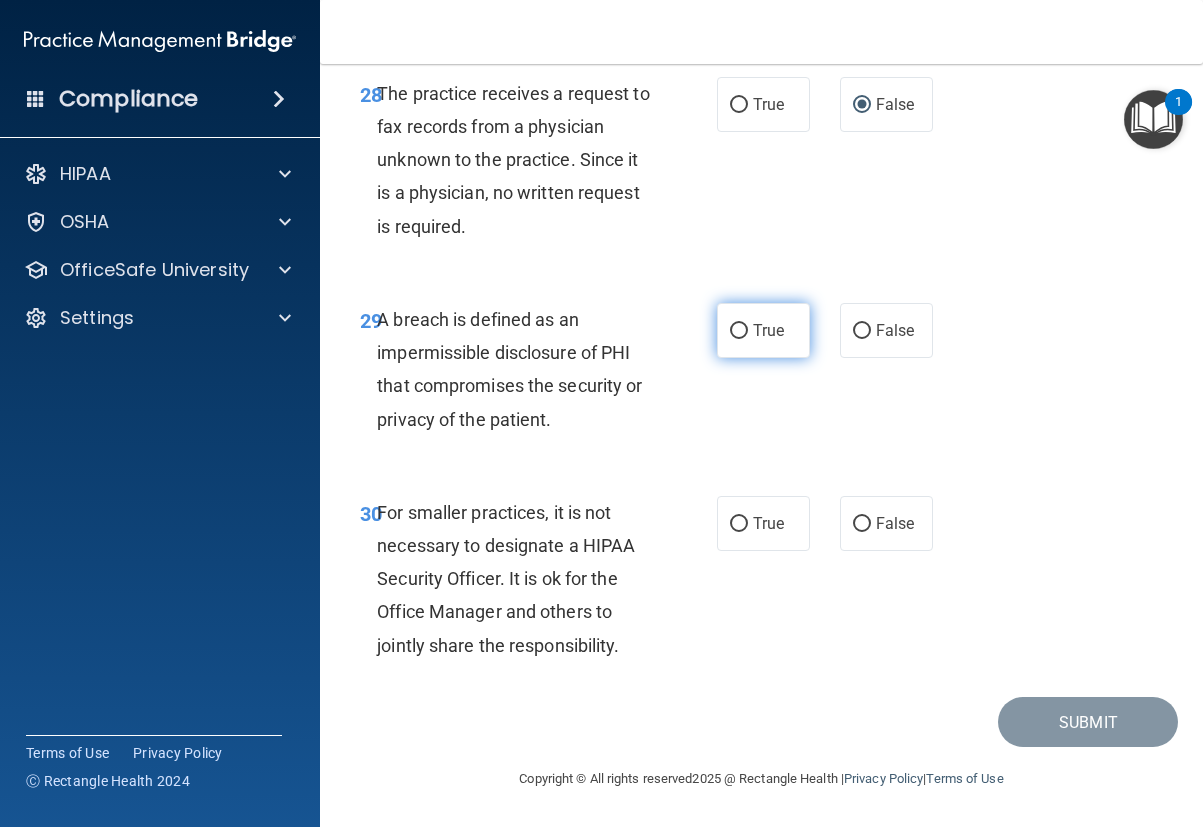 click on "True" at bounding box center [739, 331] 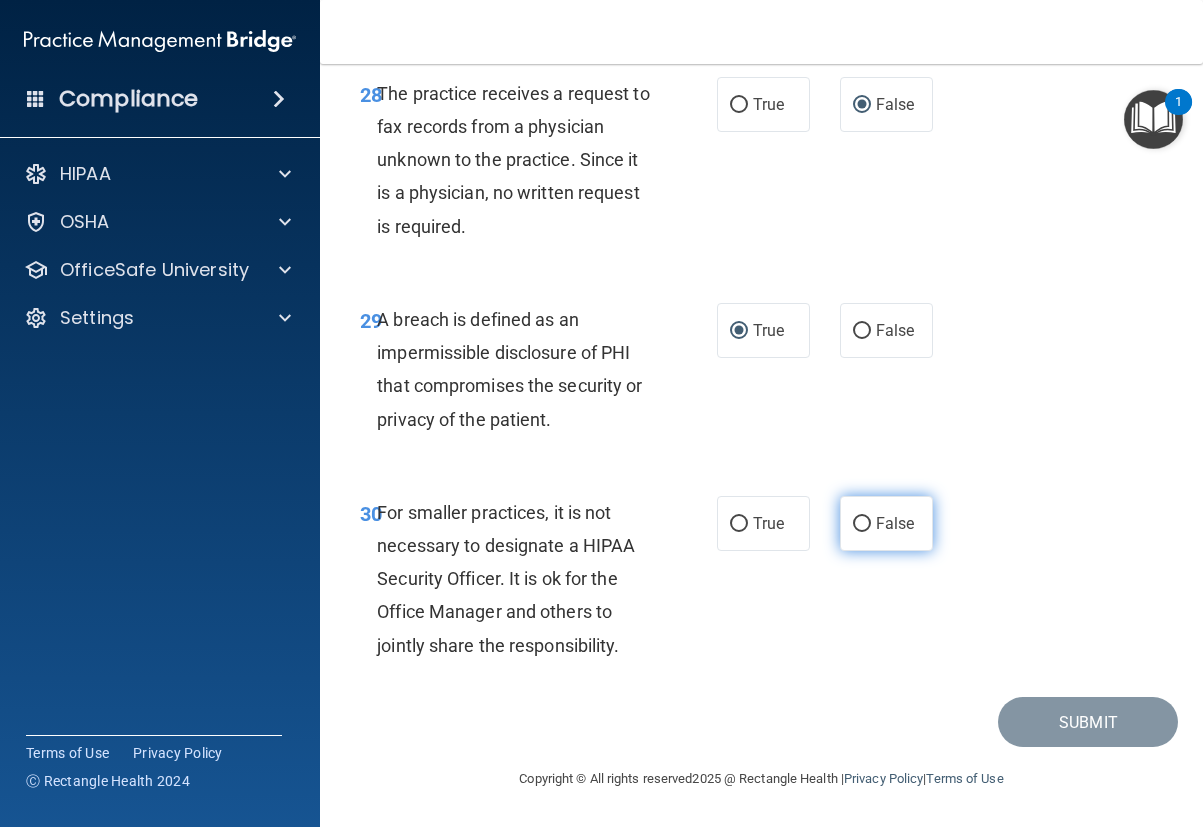click on "False" at bounding box center (862, 524) 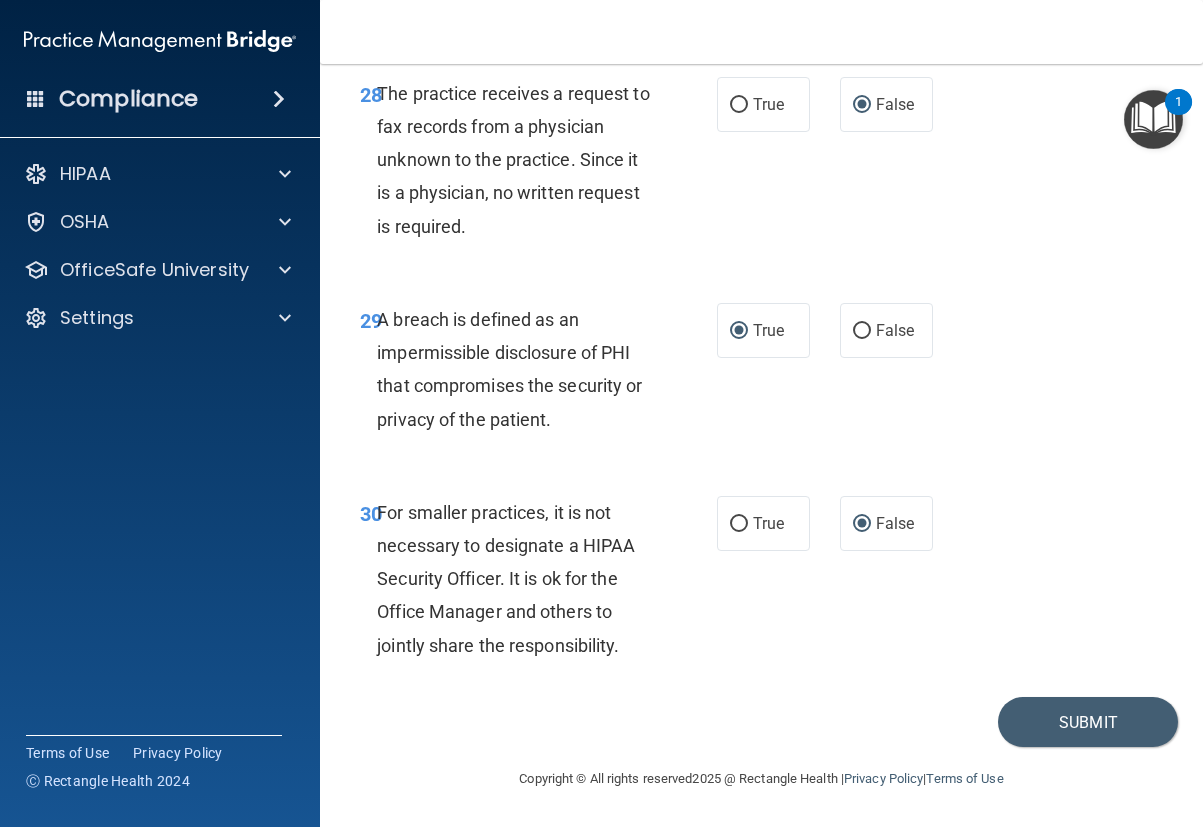 scroll, scrollTop: 6153, scrollLeft: 0, axis: vertical 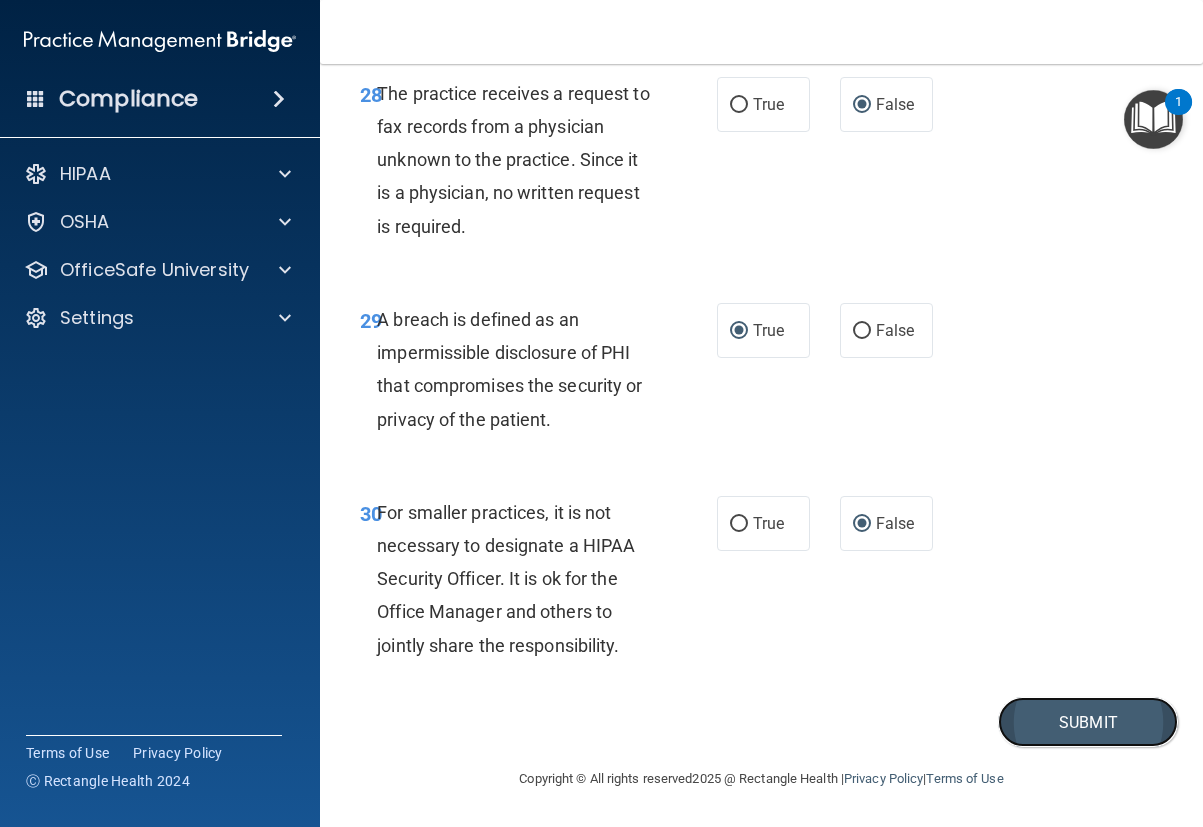 click on "Submit" at bounding box center (1088, 722) 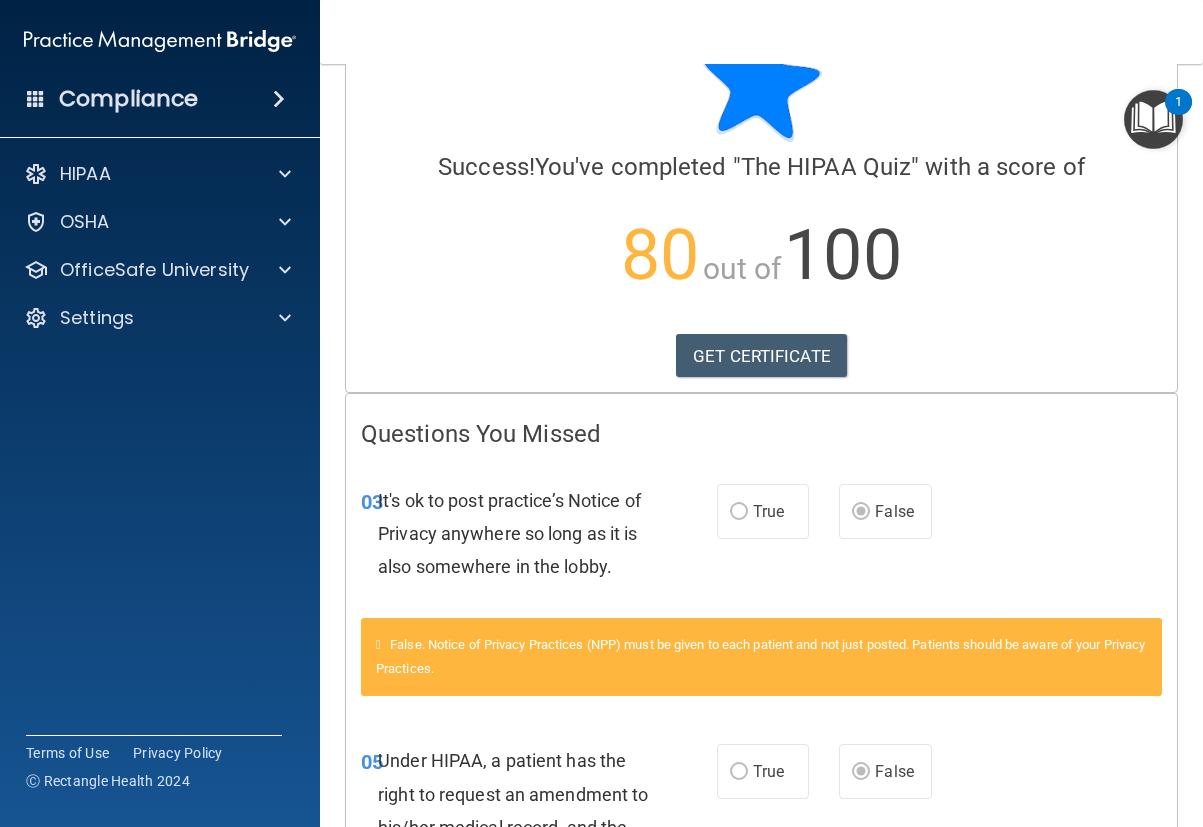 scroll, scrollTop: 0, scrollLeft: 0, axis: both 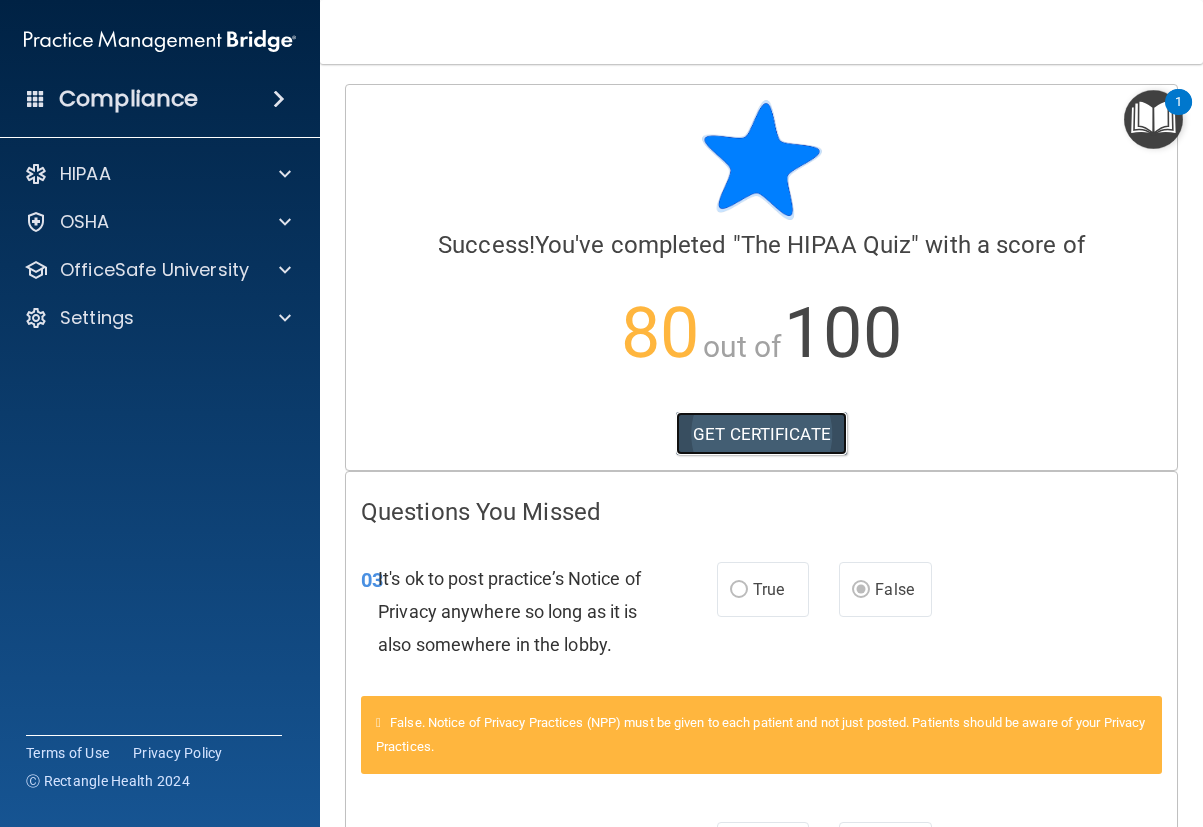click on "GET CERTIFICATE" at bounding box center (761, 434) 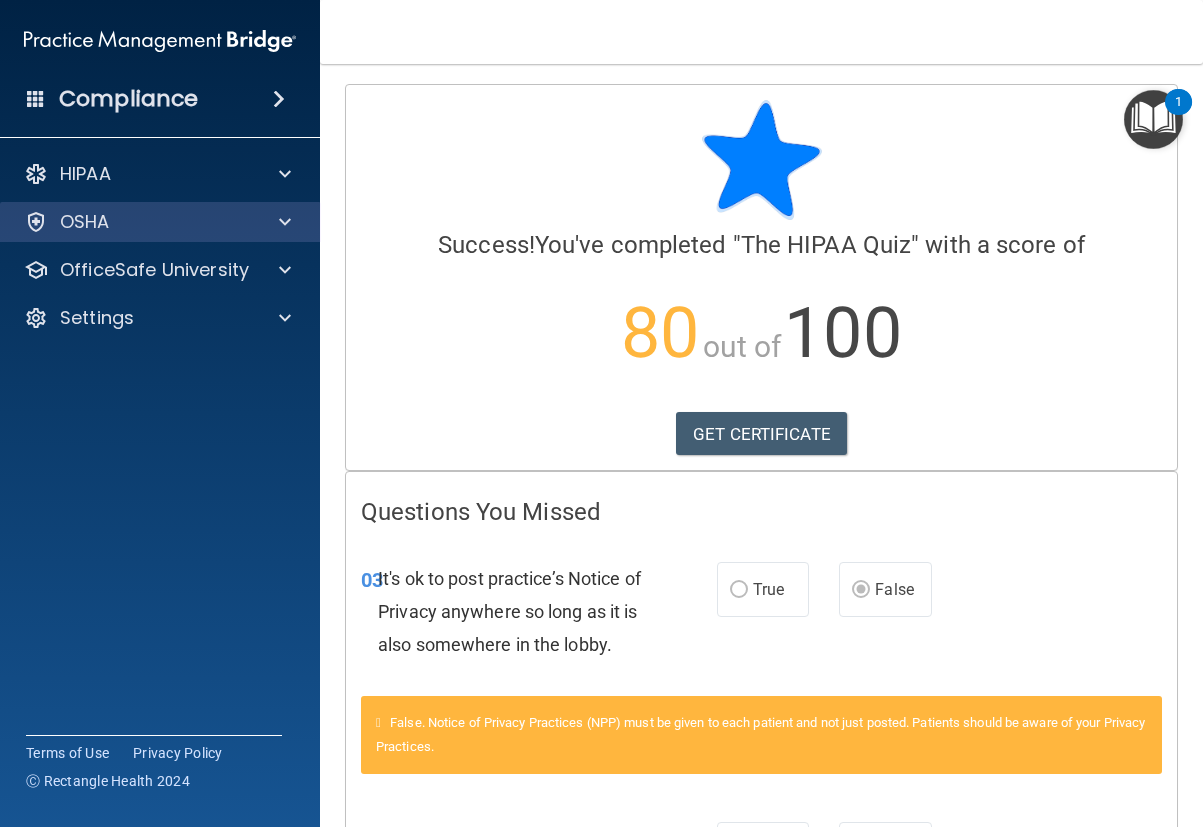 click on "OSHA" at bounding box center [160, 222] 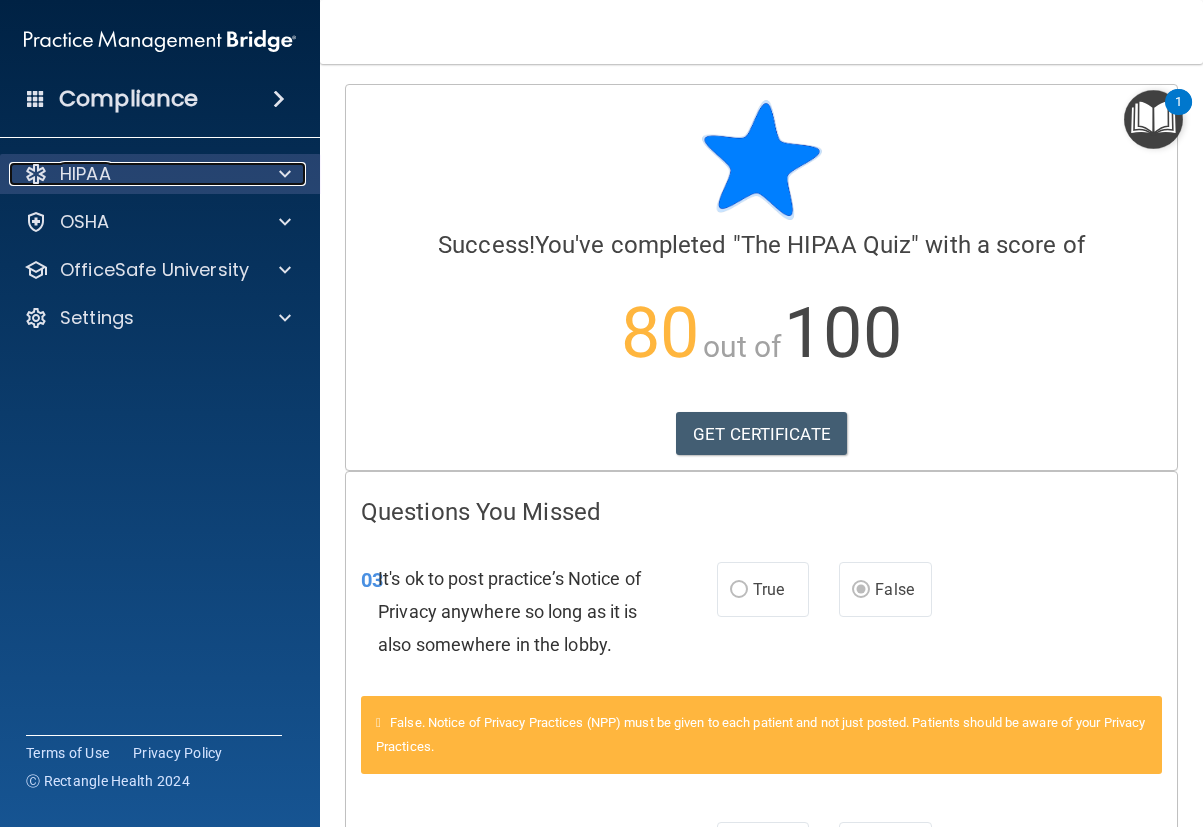 click at bounding box center [285, 174] 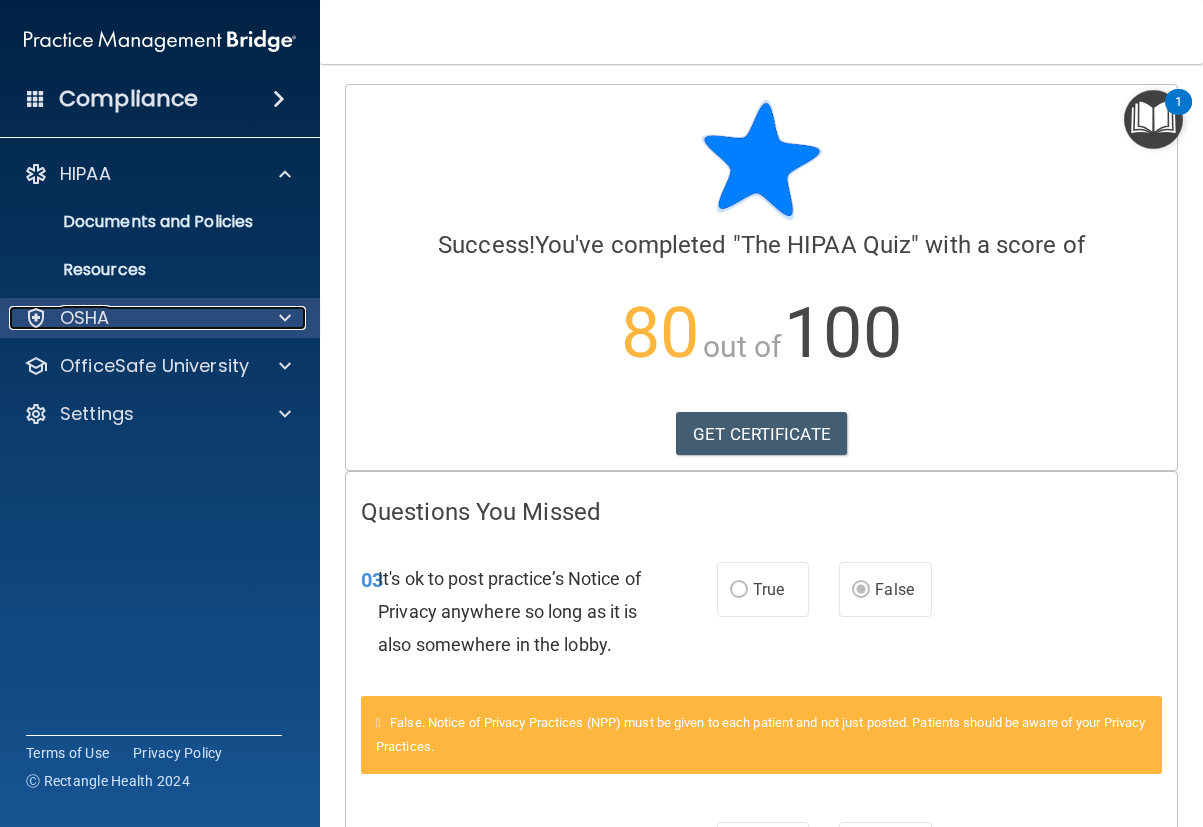 click at bounding box center [285, 318] 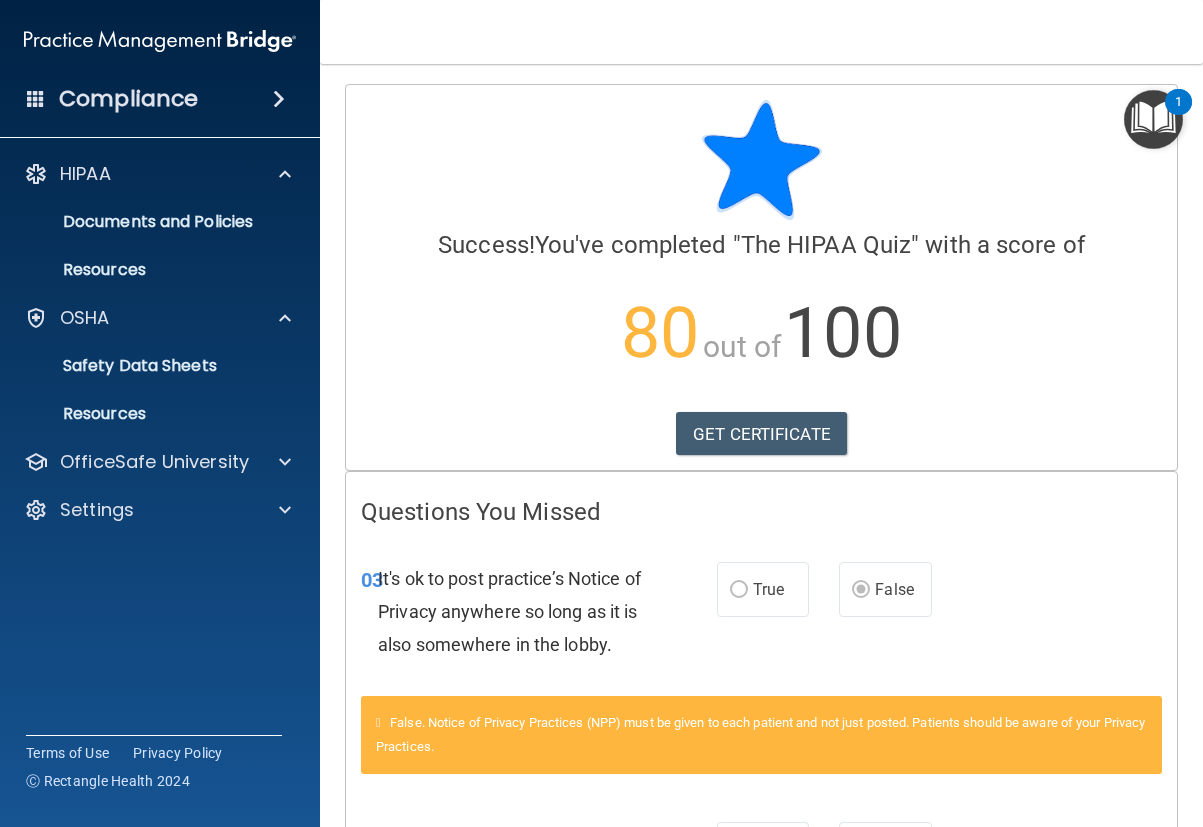 click at bounding box center [279, 99] 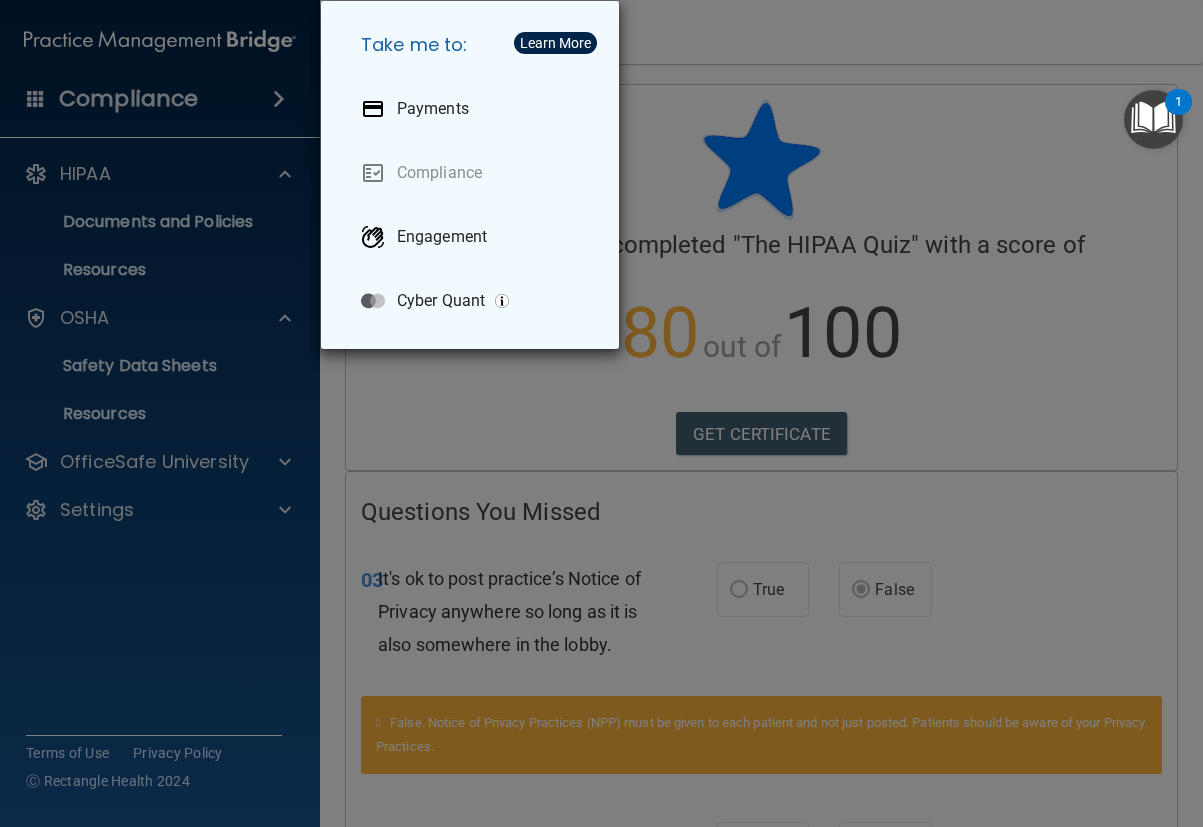 click on "Take me to:             Payments                   Compliance                     Engagement                     Cyber Quant" at bounding box center [601, 413] 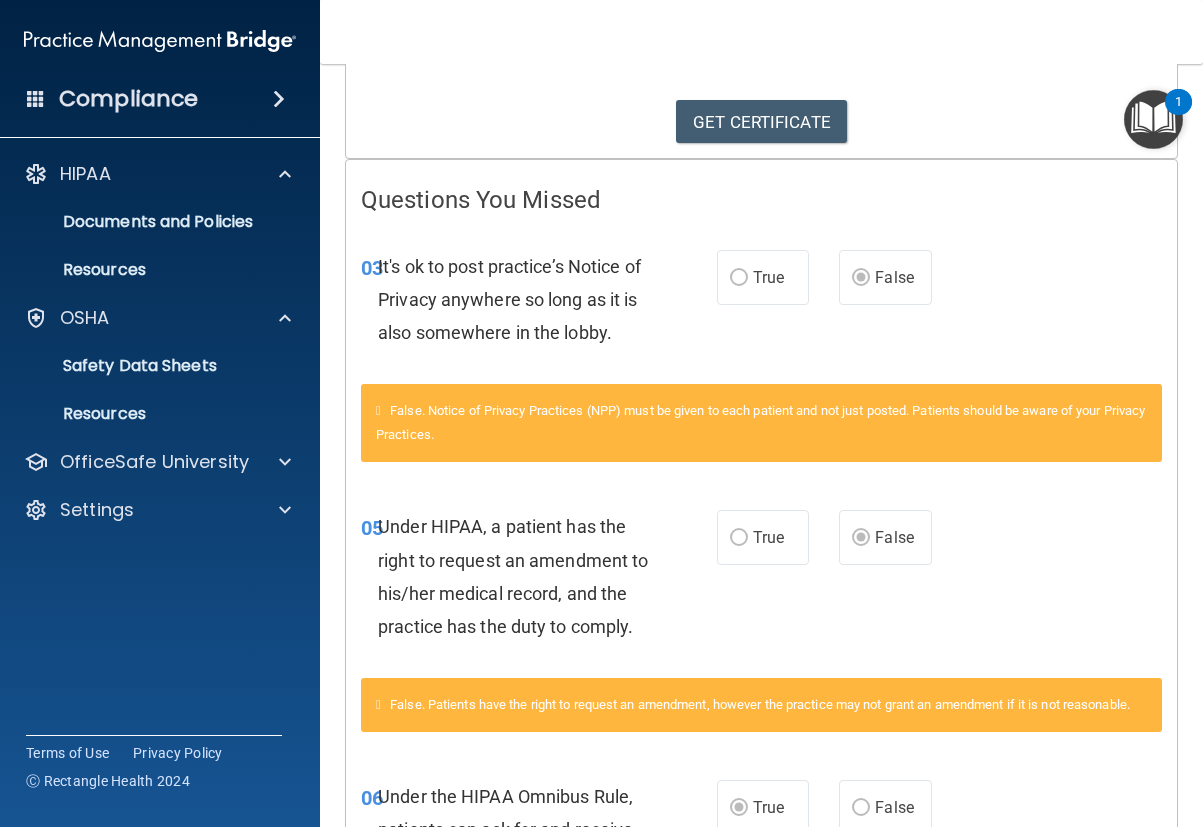 scroll, scrollTop: 0, scrollLeft: 0, axis: both 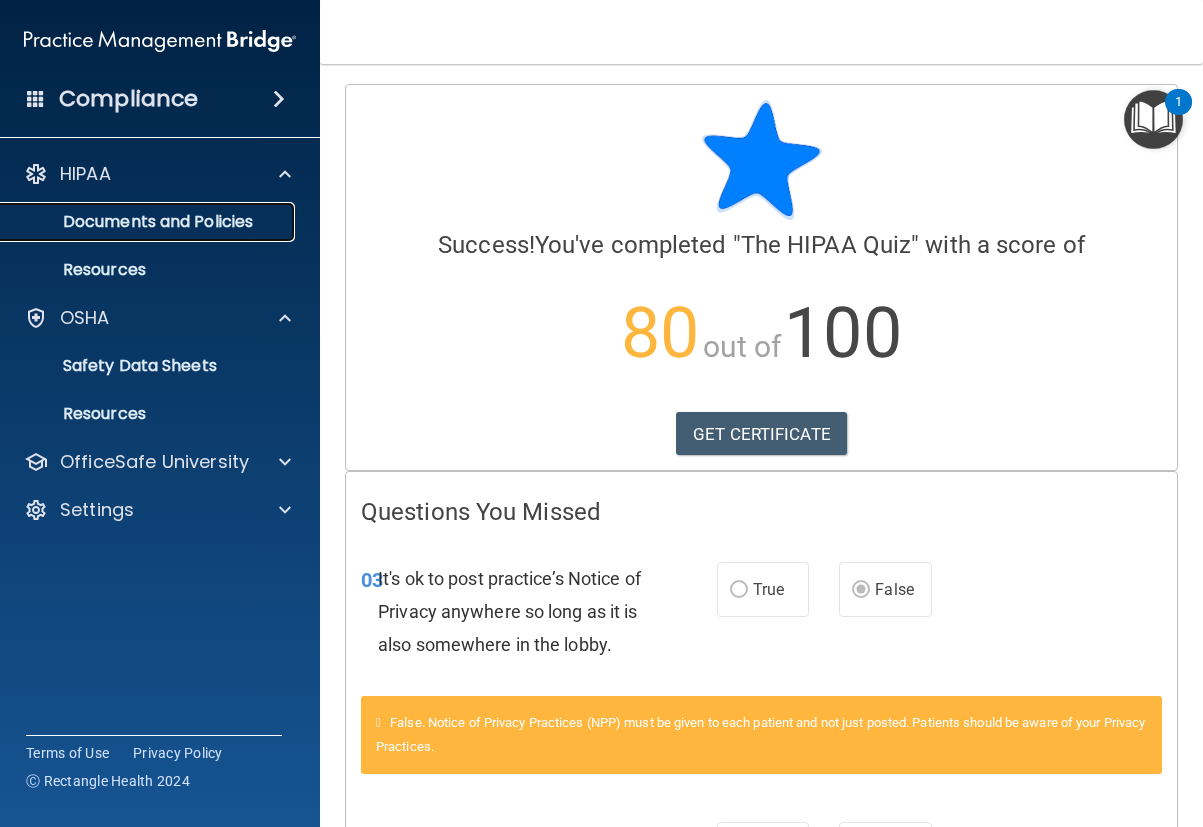 click on "Documents and Policies" at bounding box center [149, 222] 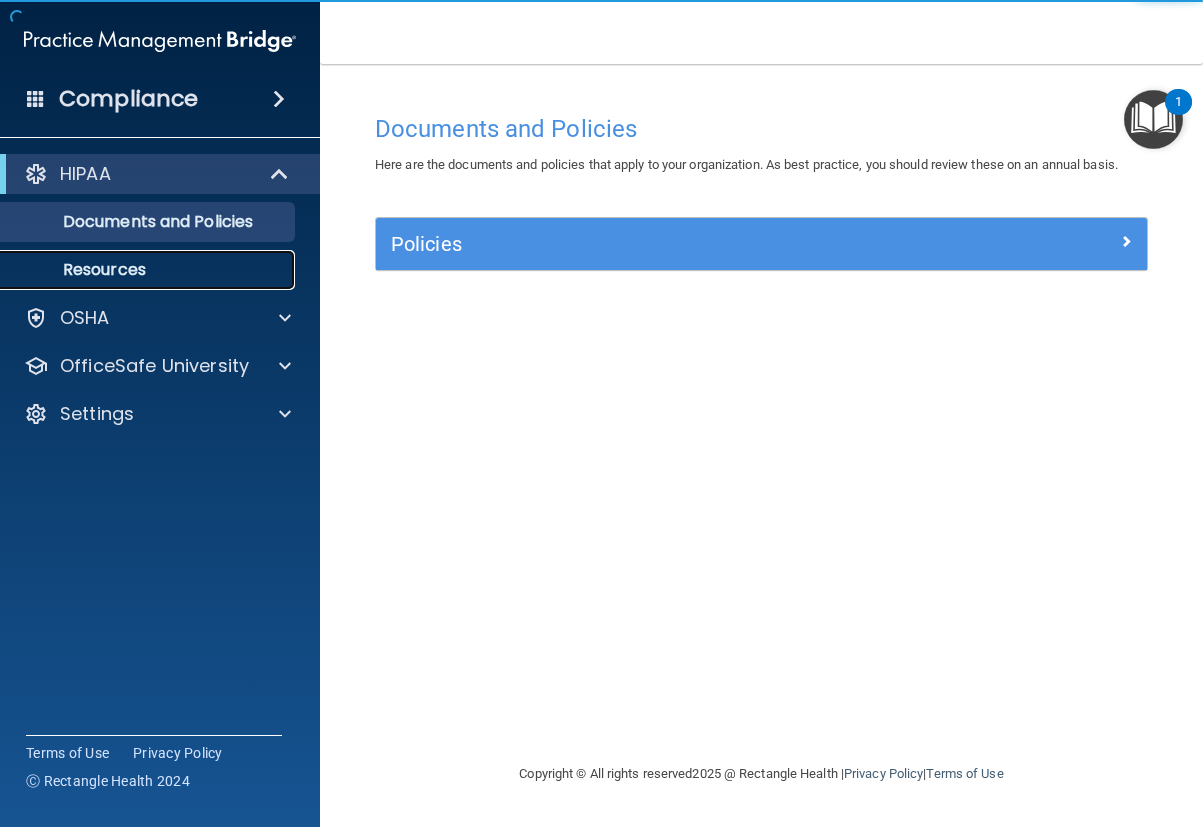 click on "Resources" at bounding box center [149, 270] 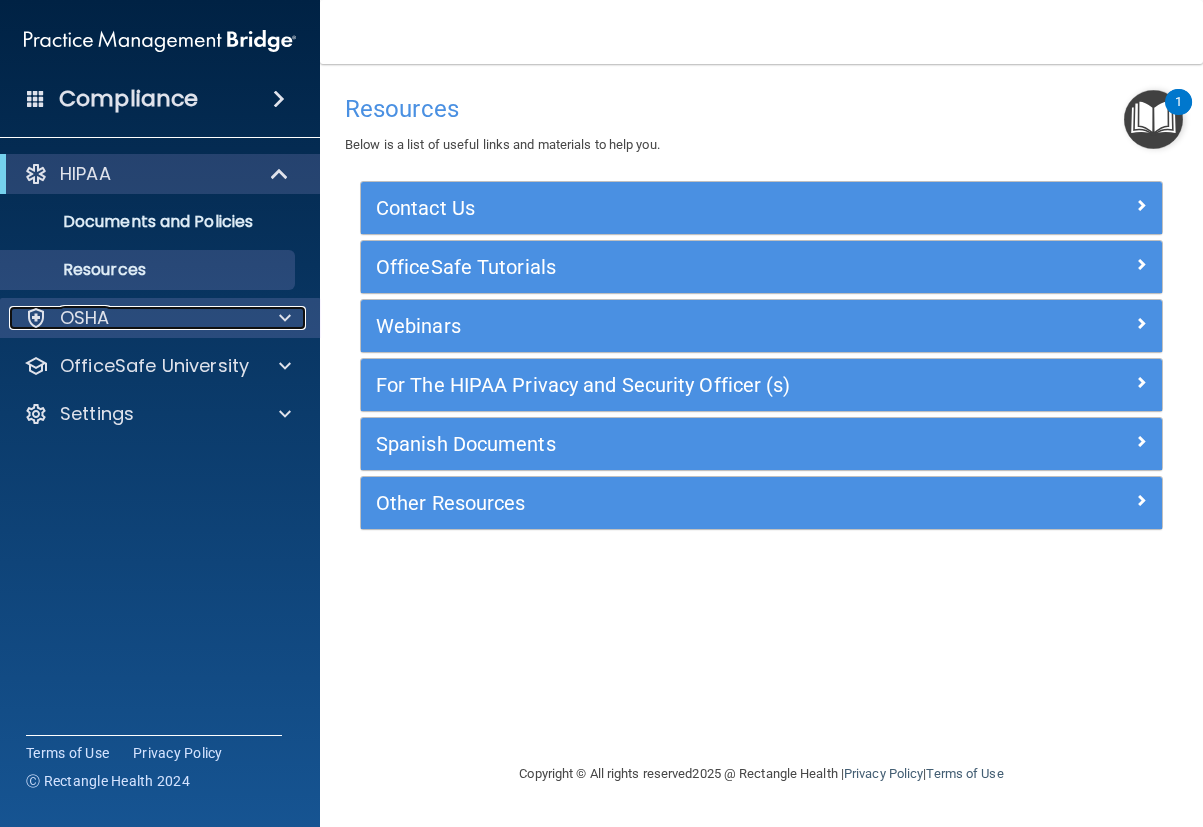 click at bounding box center (282, 318) 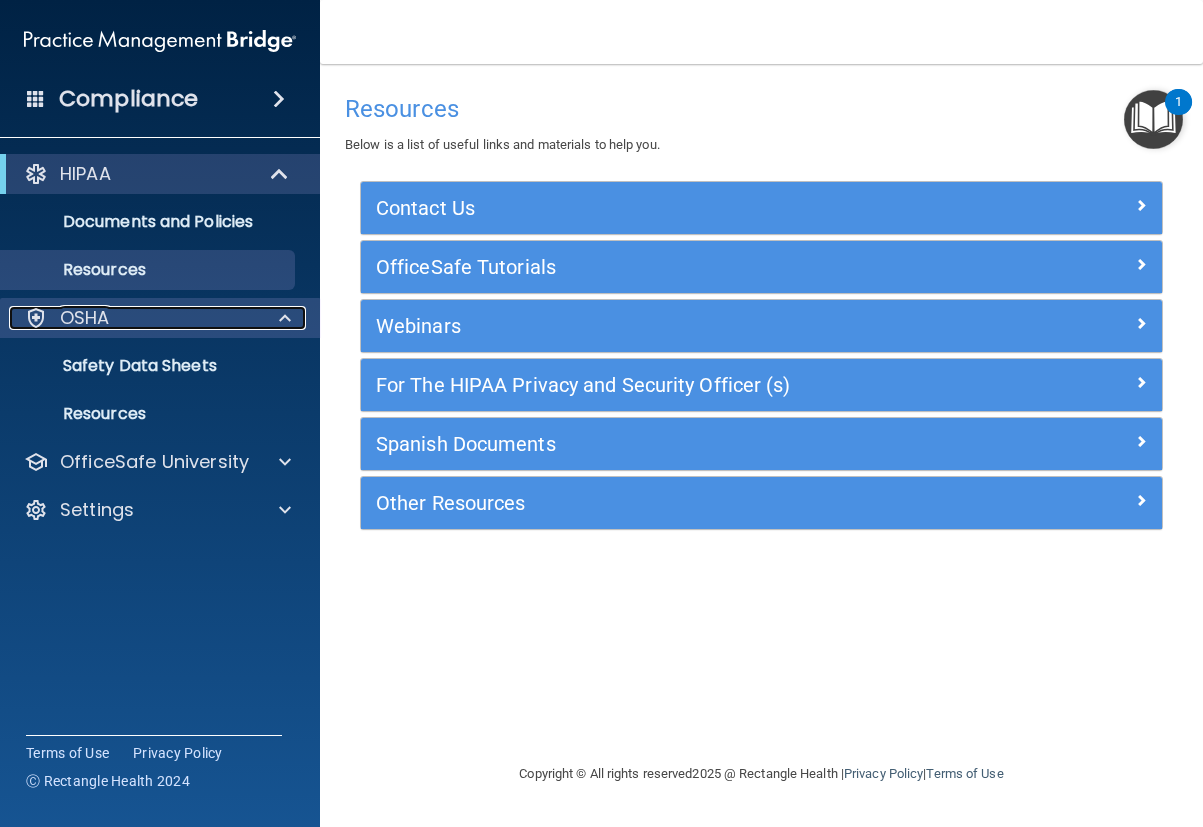 click on "OSHA" at bounding box center (85, 318) 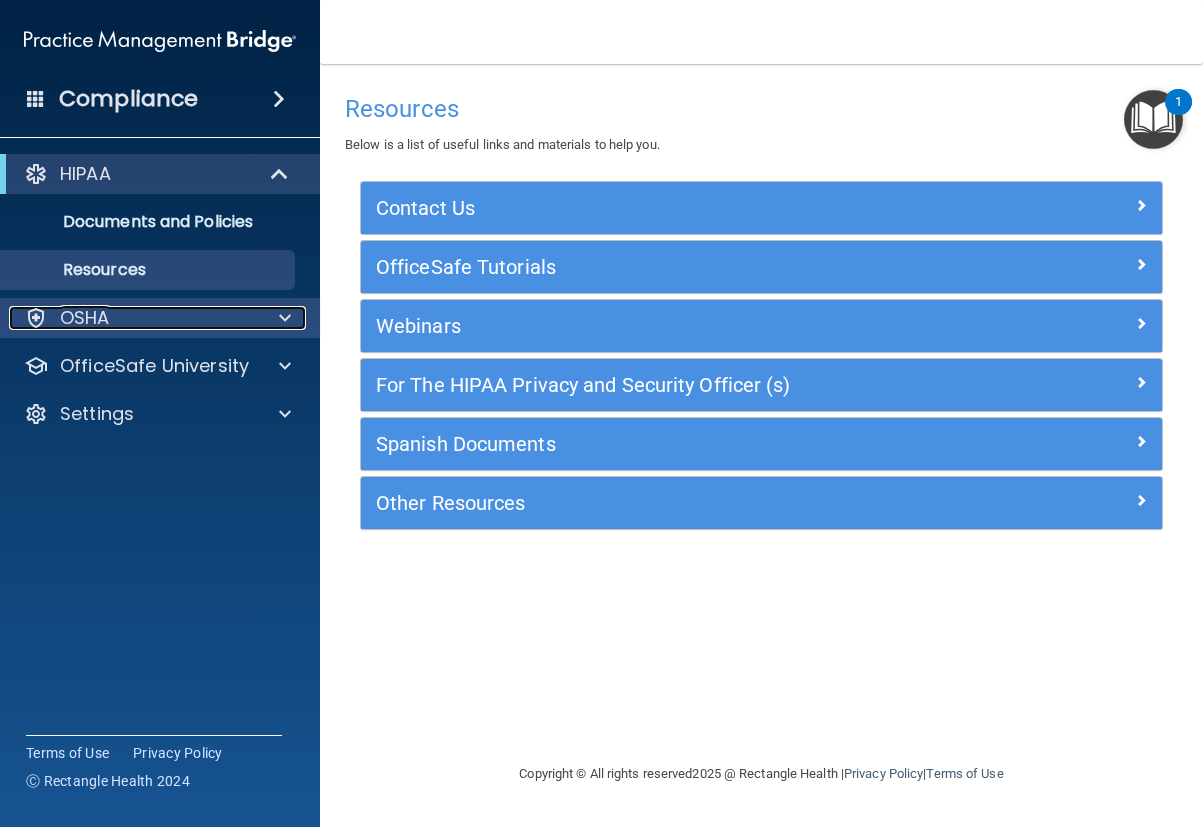 click on "OSHA" at bounding box center [85, 318] 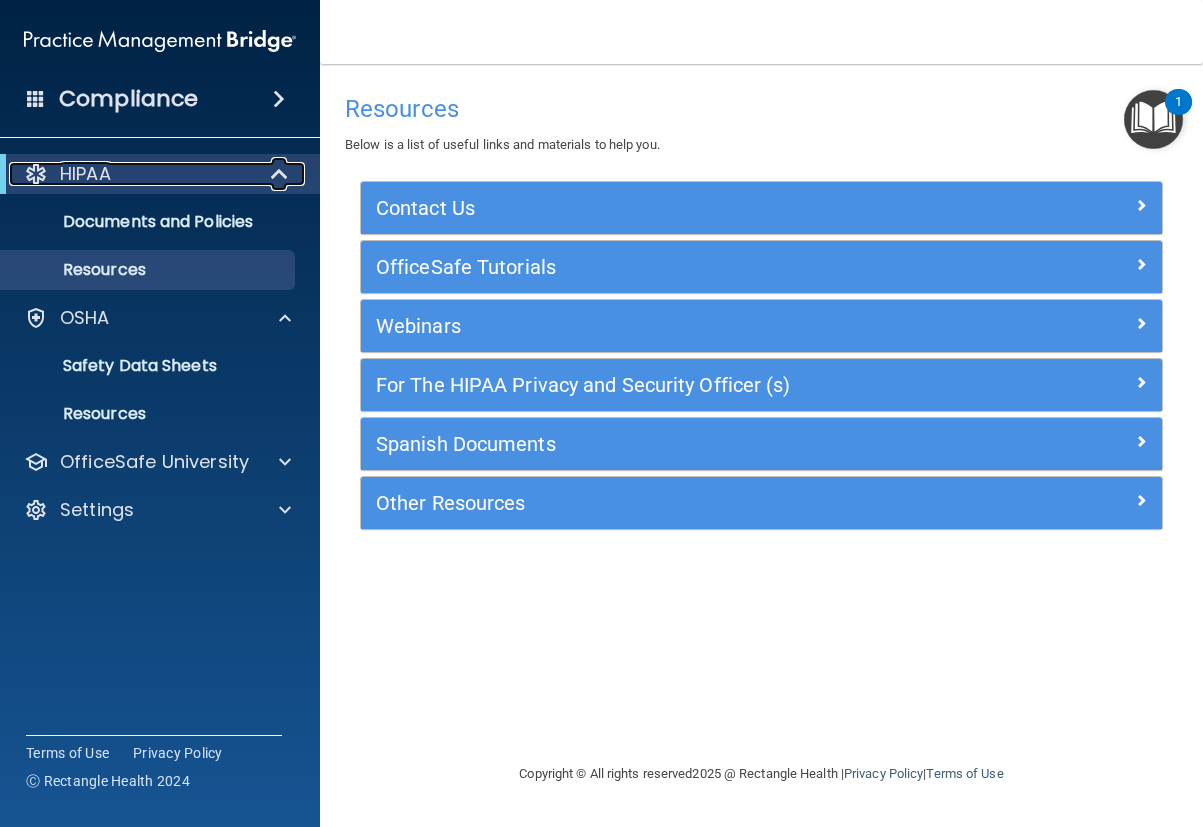 click on "HIPAA" at bounding box center (132, 174) 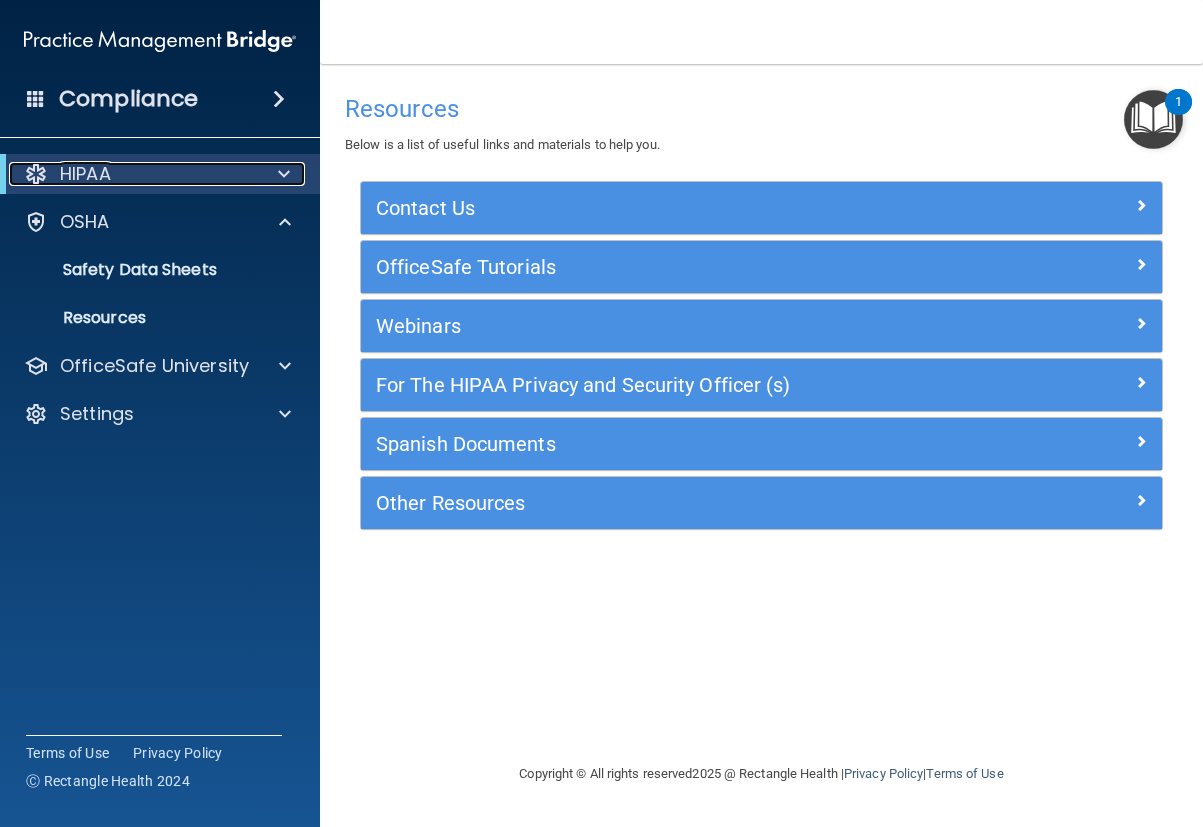 click at bounding box center [284, 174] 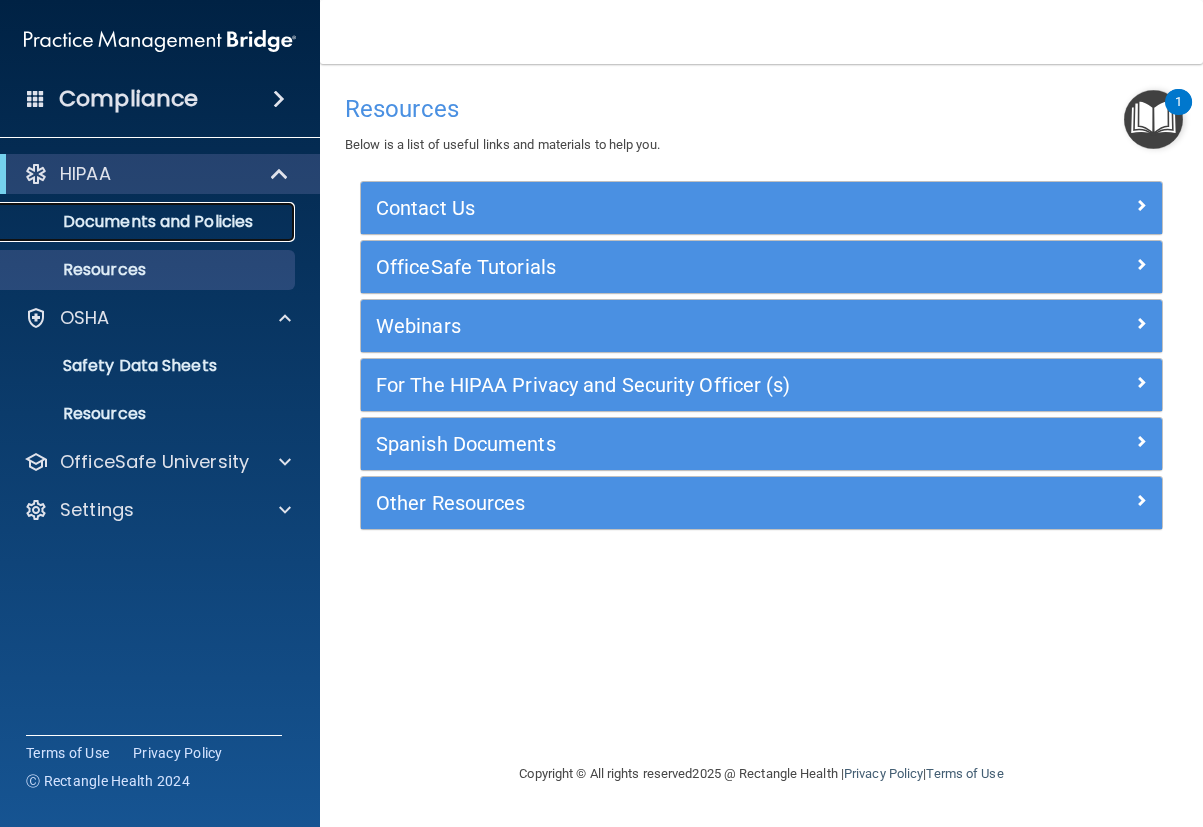 click on "Documents and Policies" at bounding box center (149, 222) 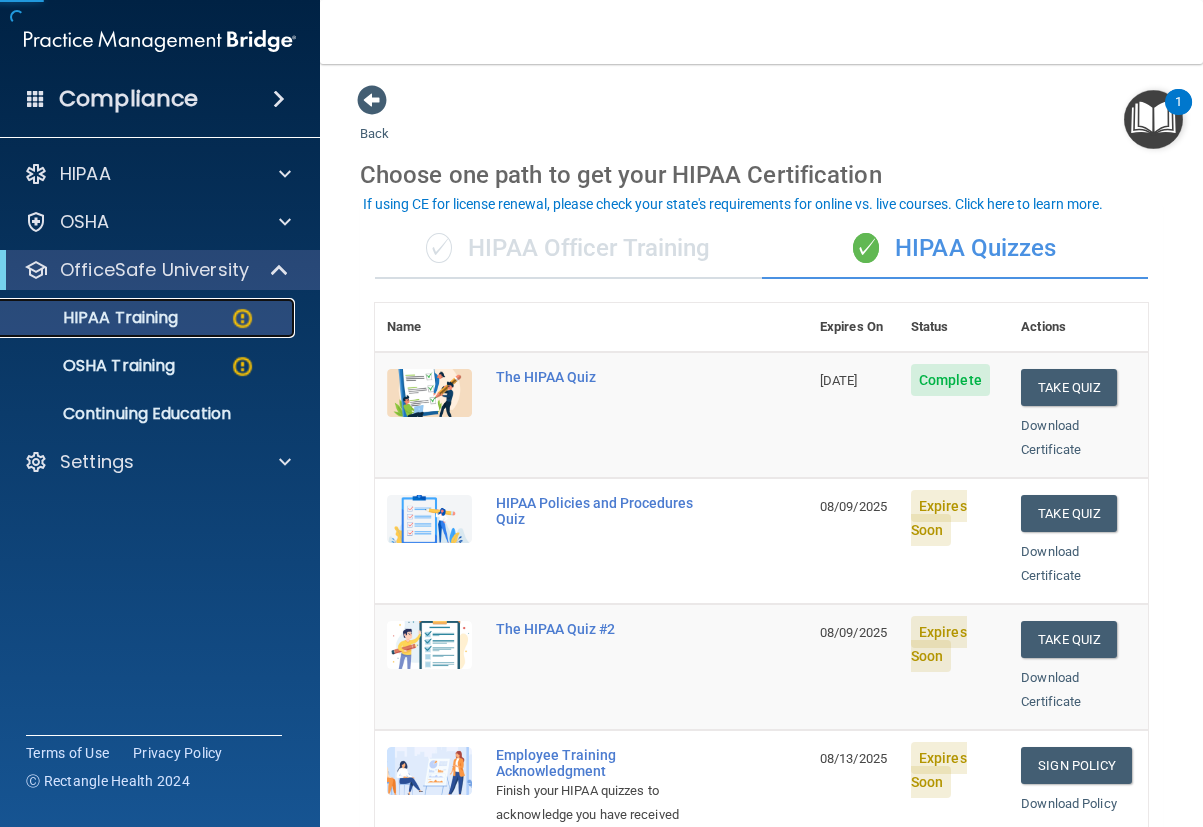 click at bounding box center [242, 318] 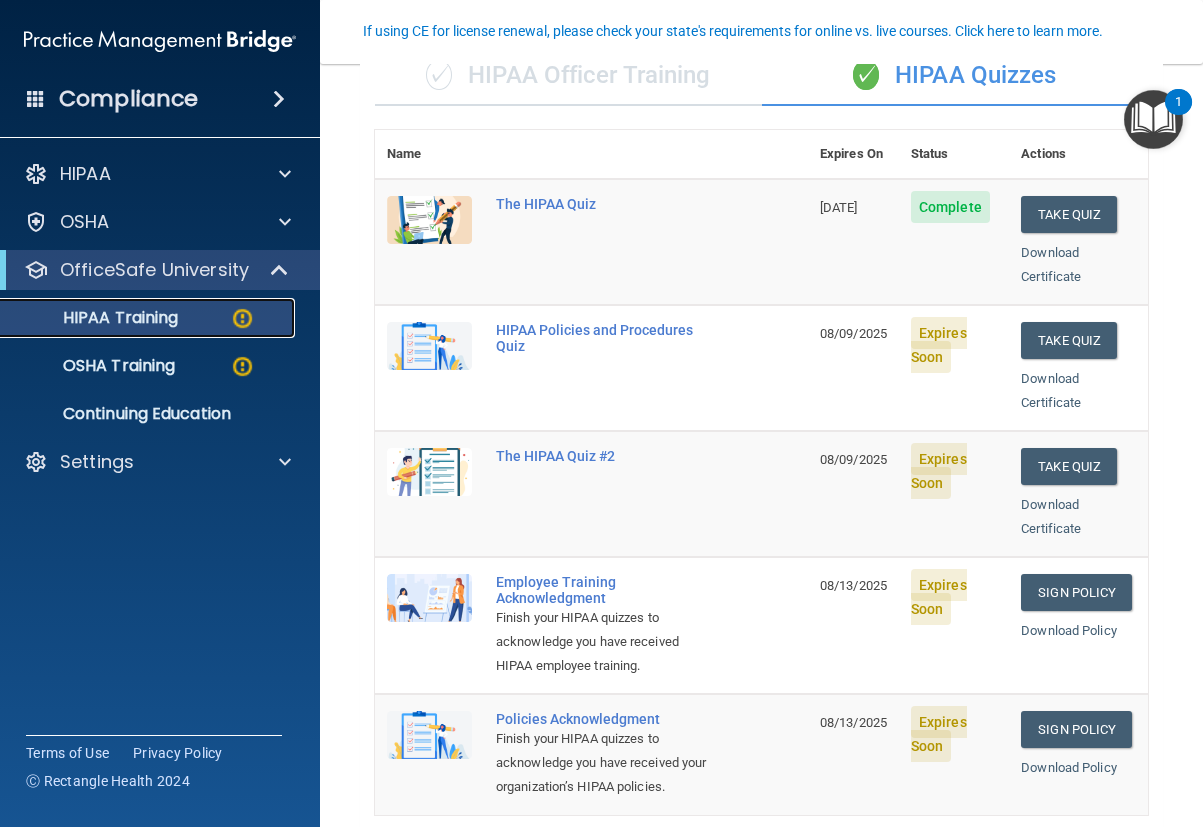 scroll, scrollTop: 200, scrollLeft: 0, axis: vertical 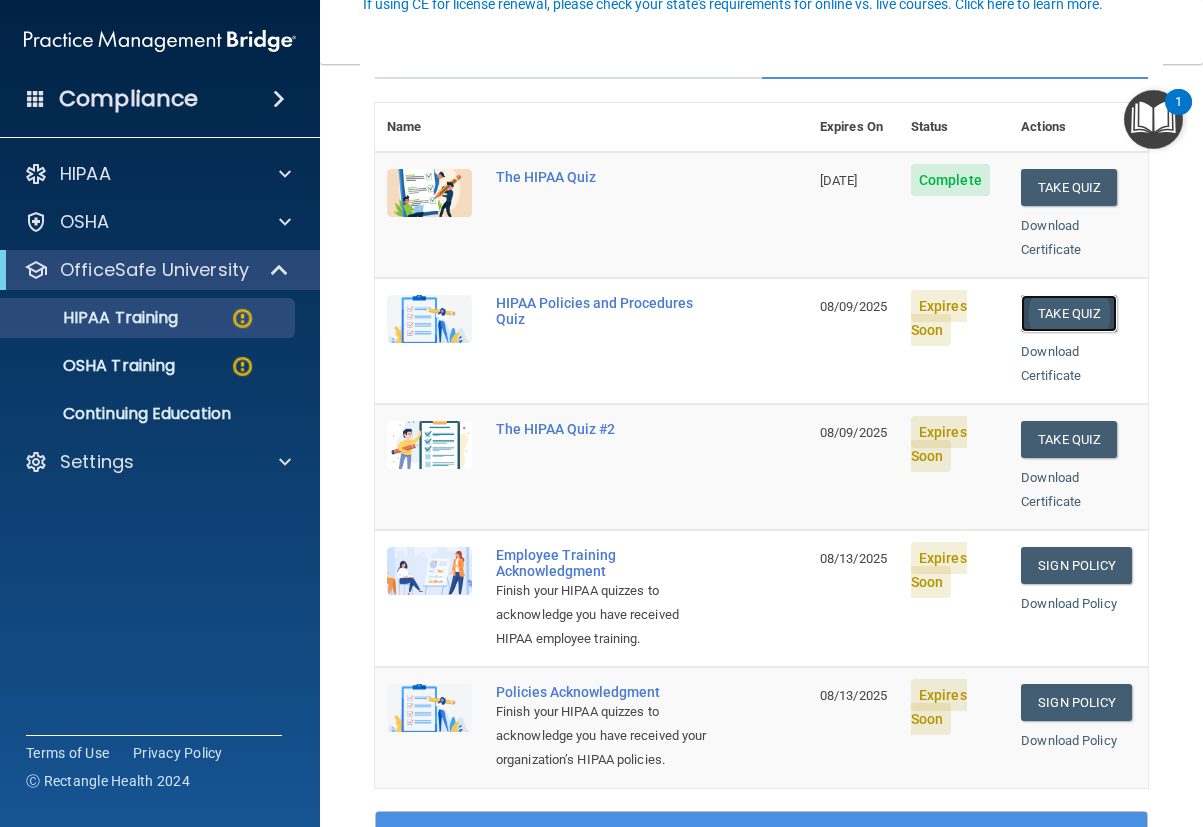 click on "Take Quiz" at bounding box center (1069, 313) 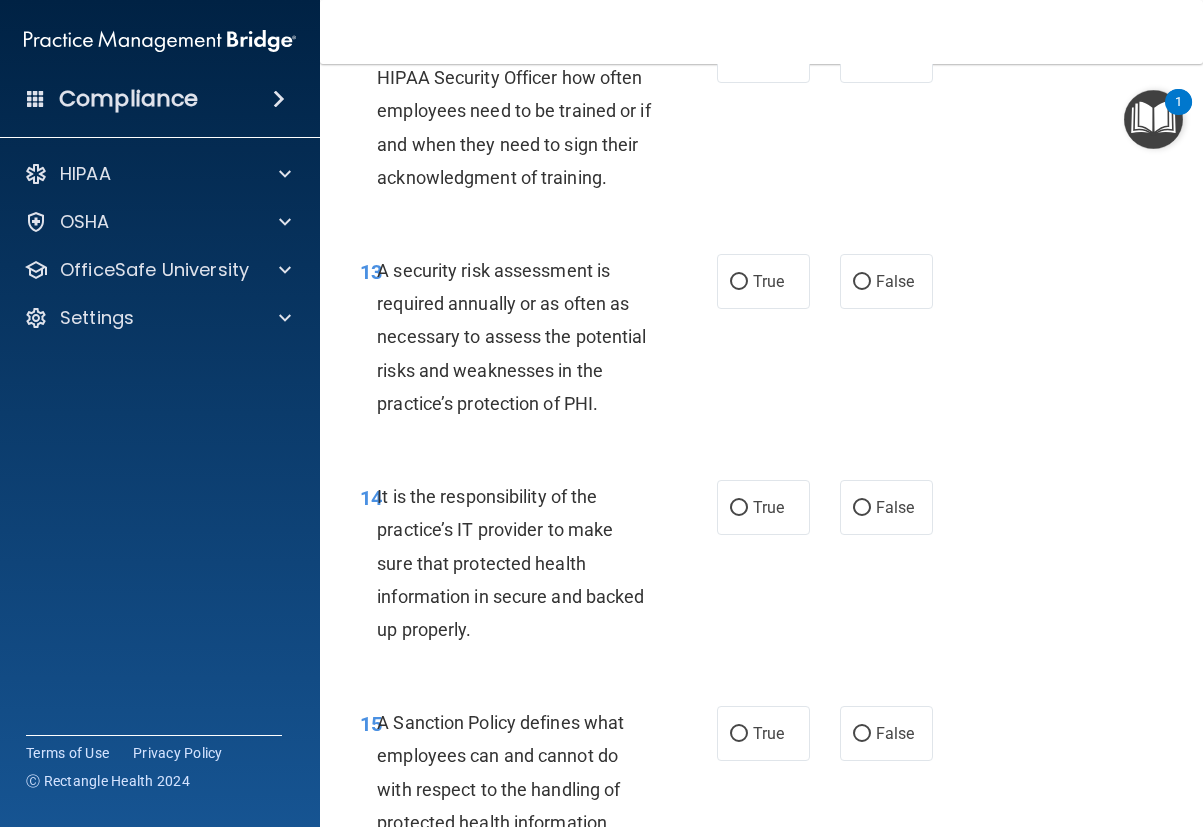 scroll, scrollTop: 3400, scrollLeft: 0, axis: vertical 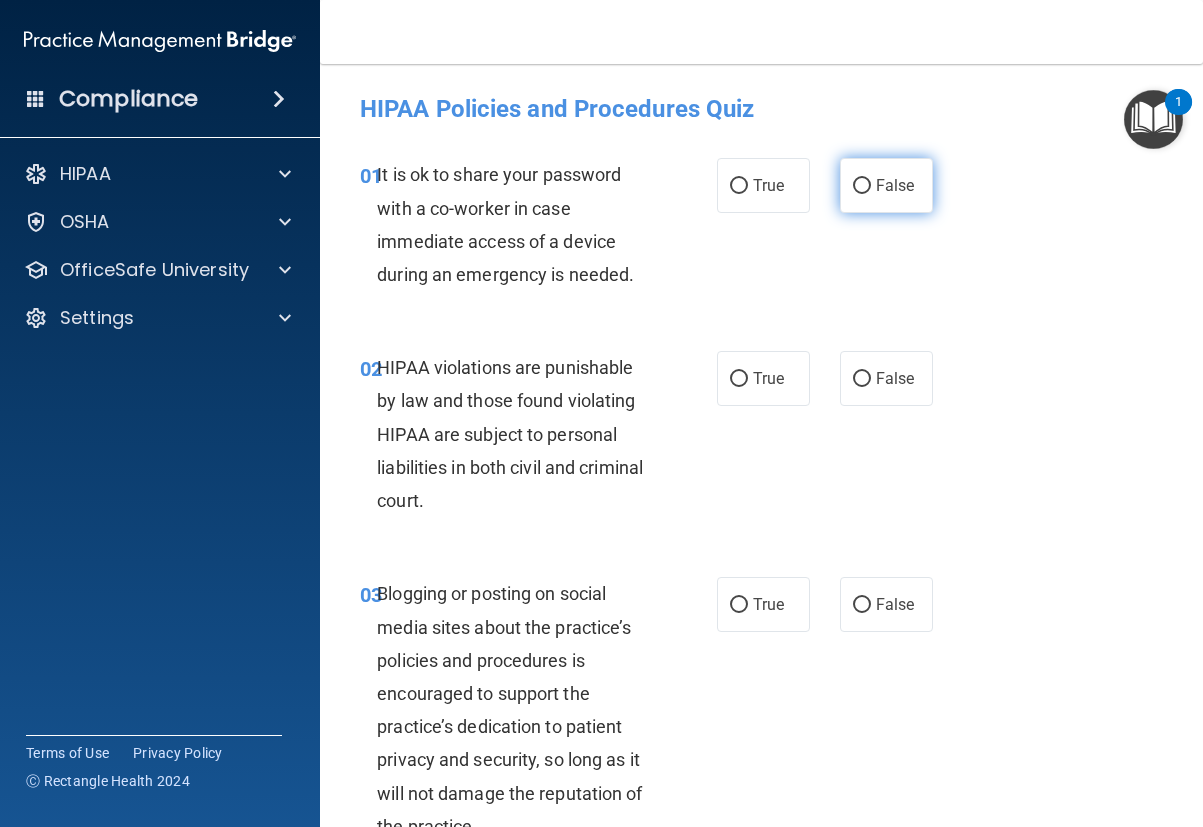 click on "False" at bounding box center (862, 186) 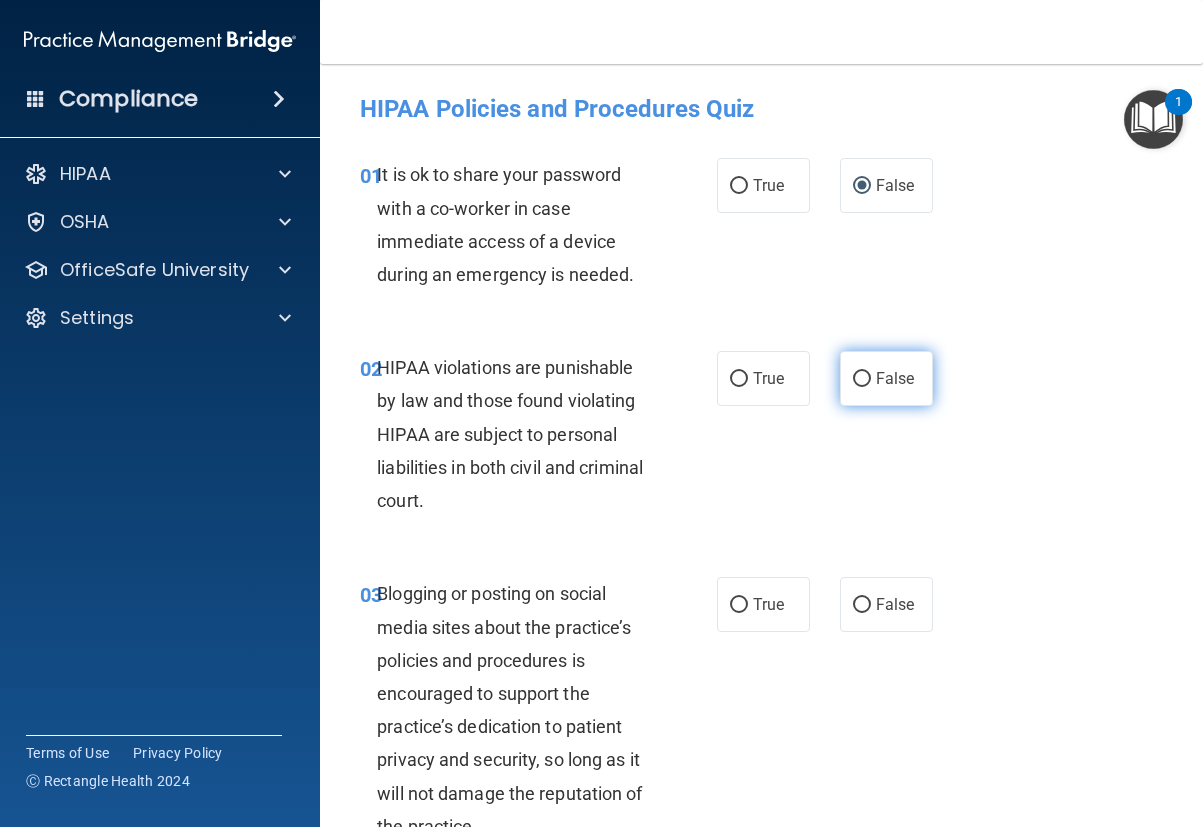 click on "False" at bounding box center [862, 379] 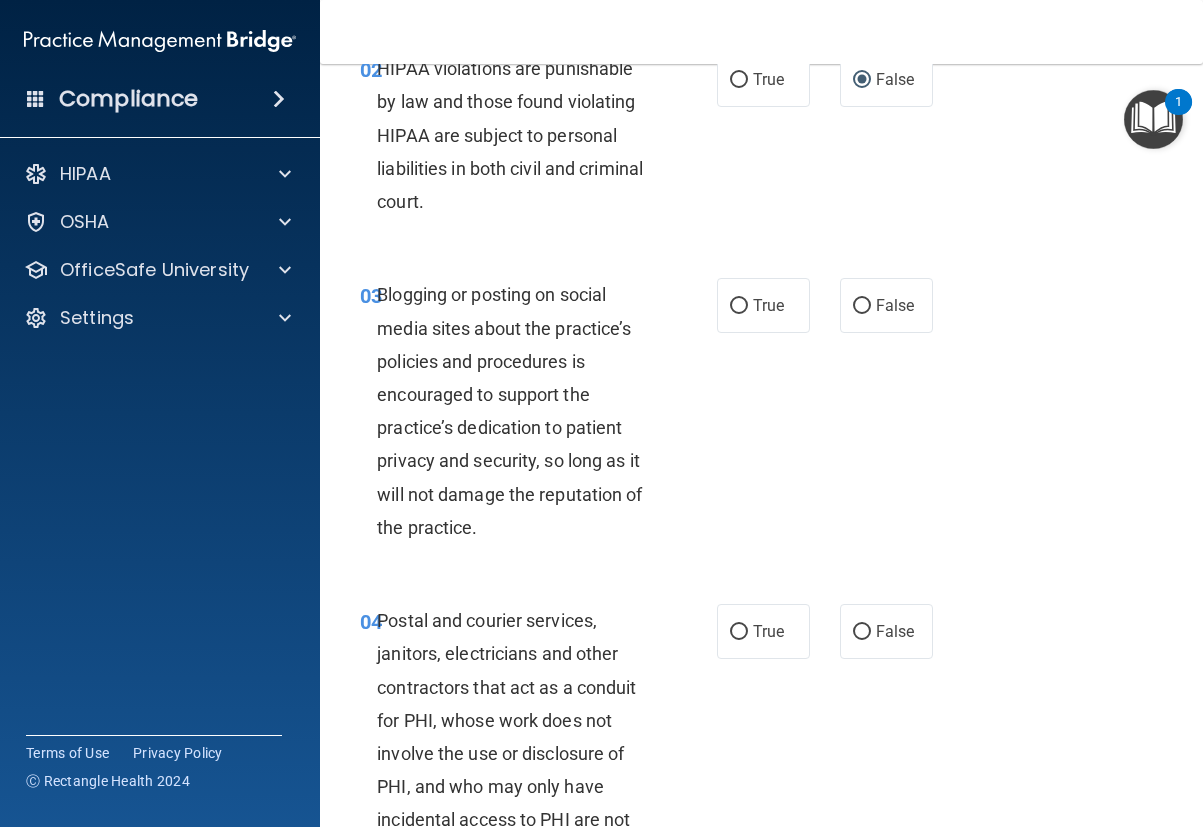 scroll, scrollTop: 300, scrollLeft: 0, axis: vertical 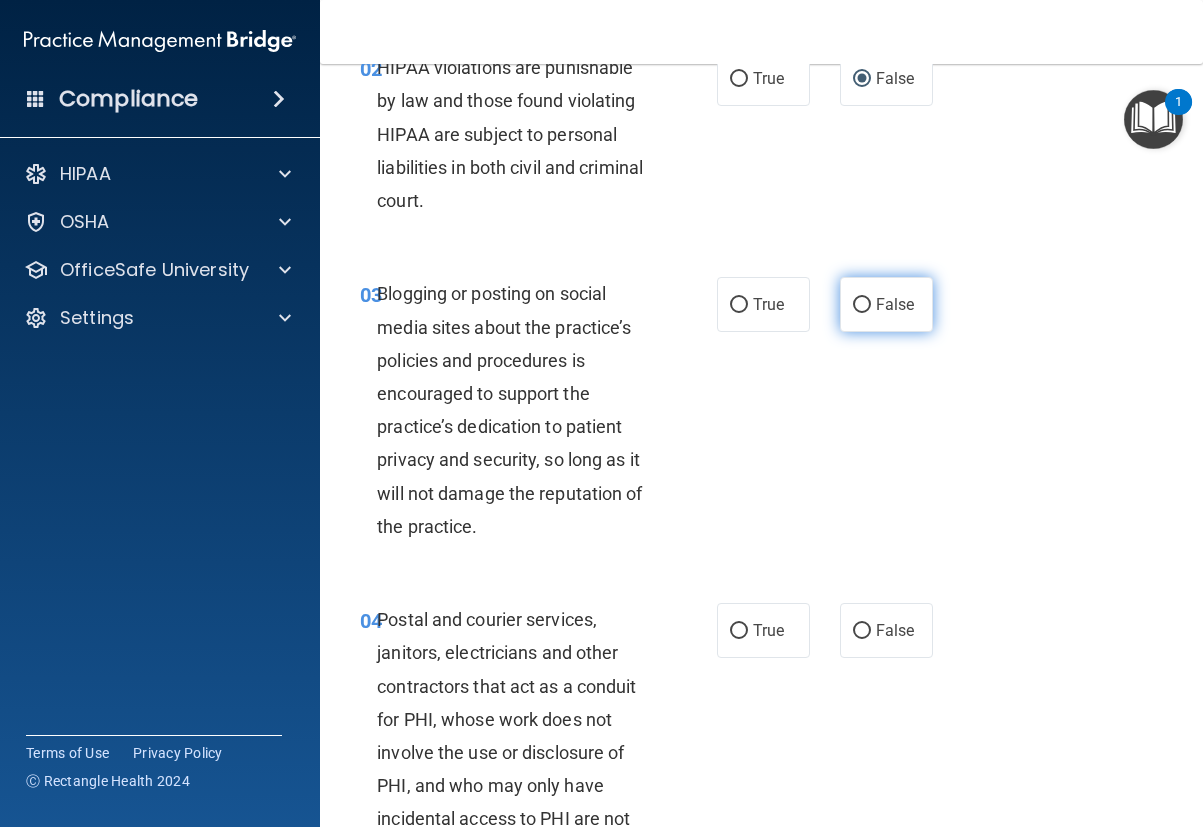 click on "False" at bounding box center (862, 305) 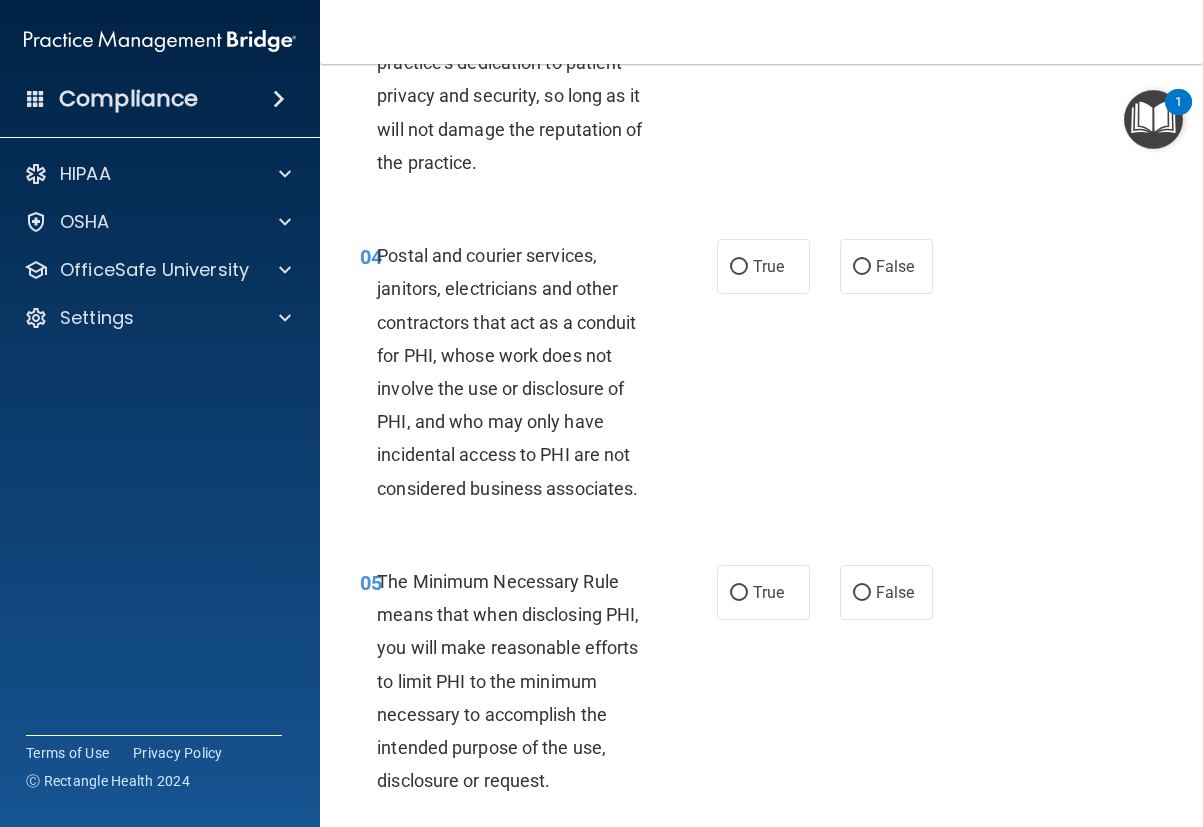 scroll, scrollTop: 700, scrollLeft: 0, axis: vertical 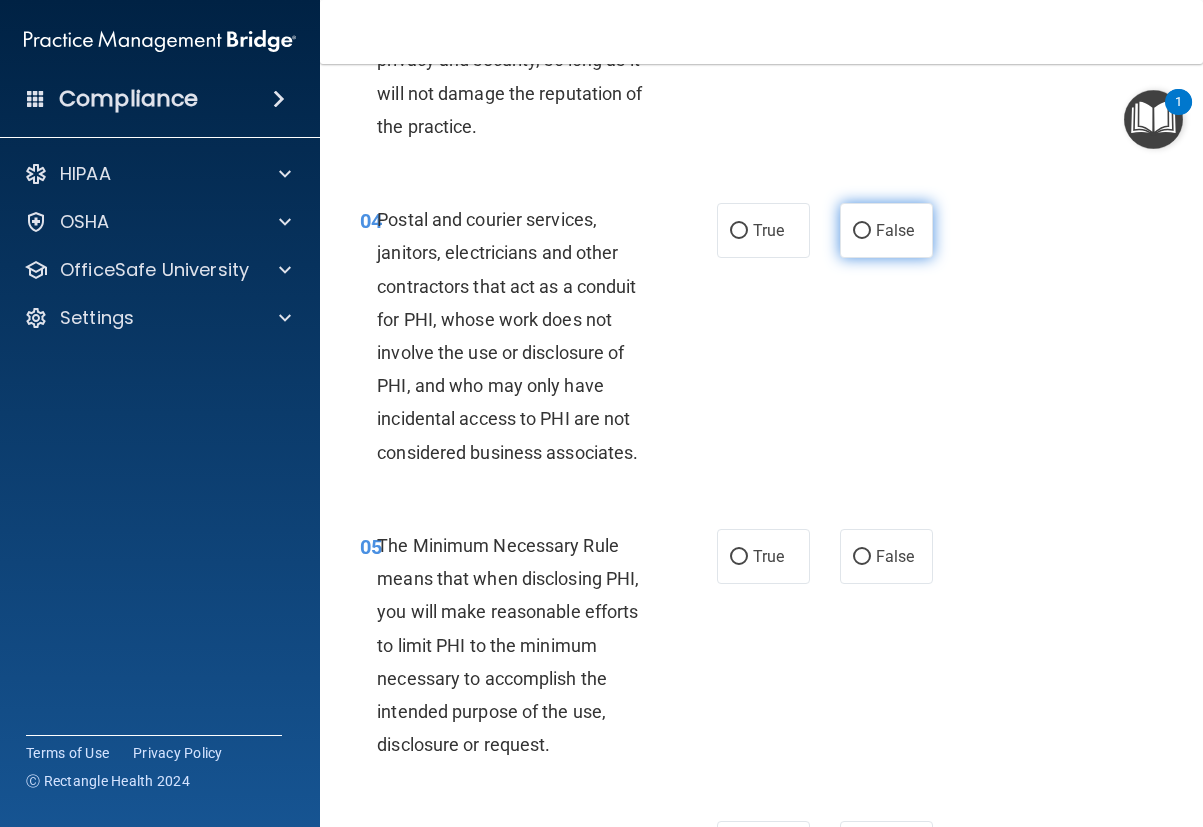 click on "False" at bounding box center (862, 231) 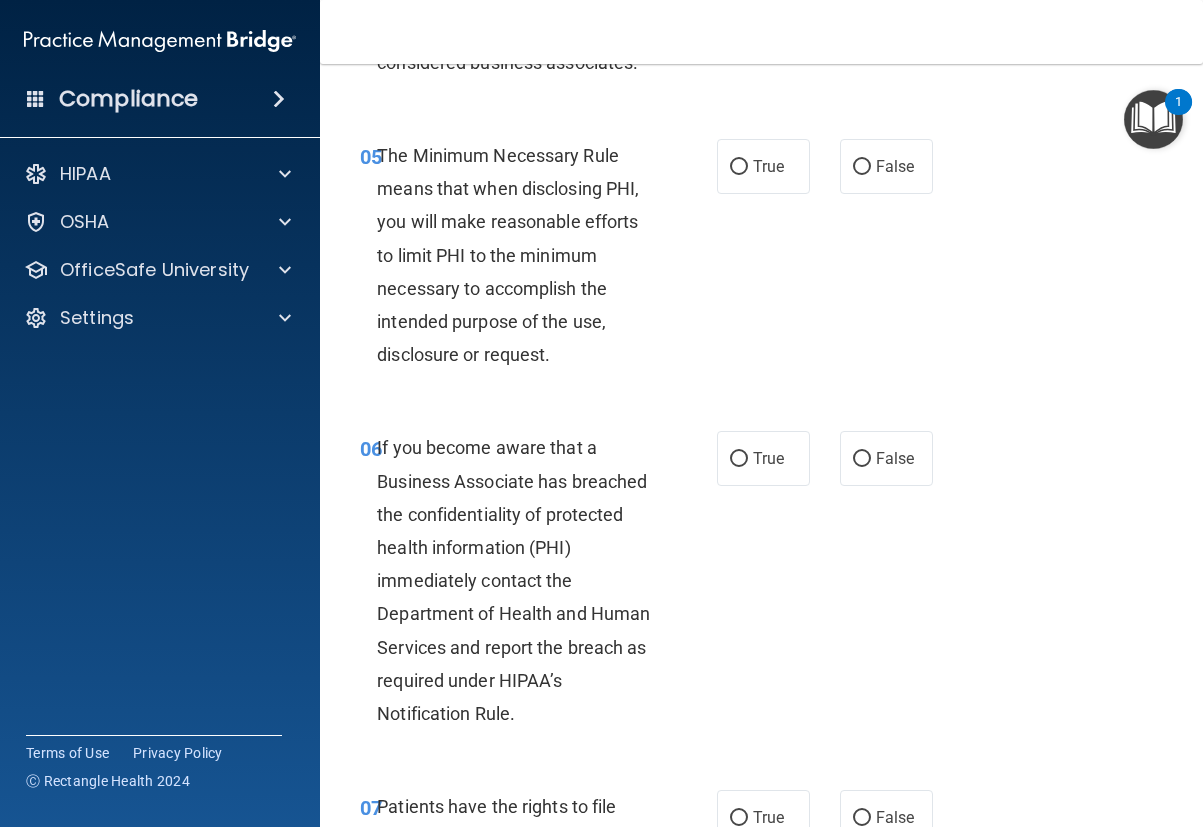 scroll, scrollTop: 1100, scrollLeft: 0, axis: vertical 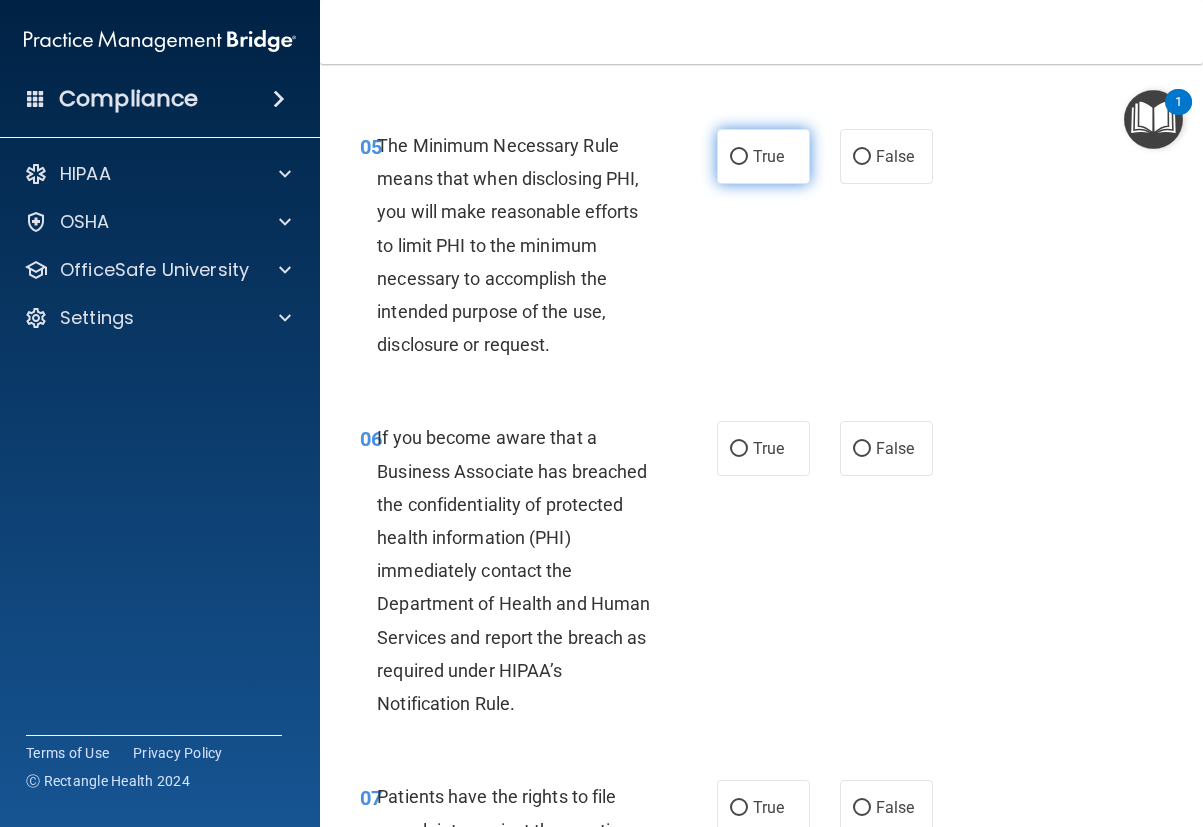 click on "True" at bounding box center [739, 157] 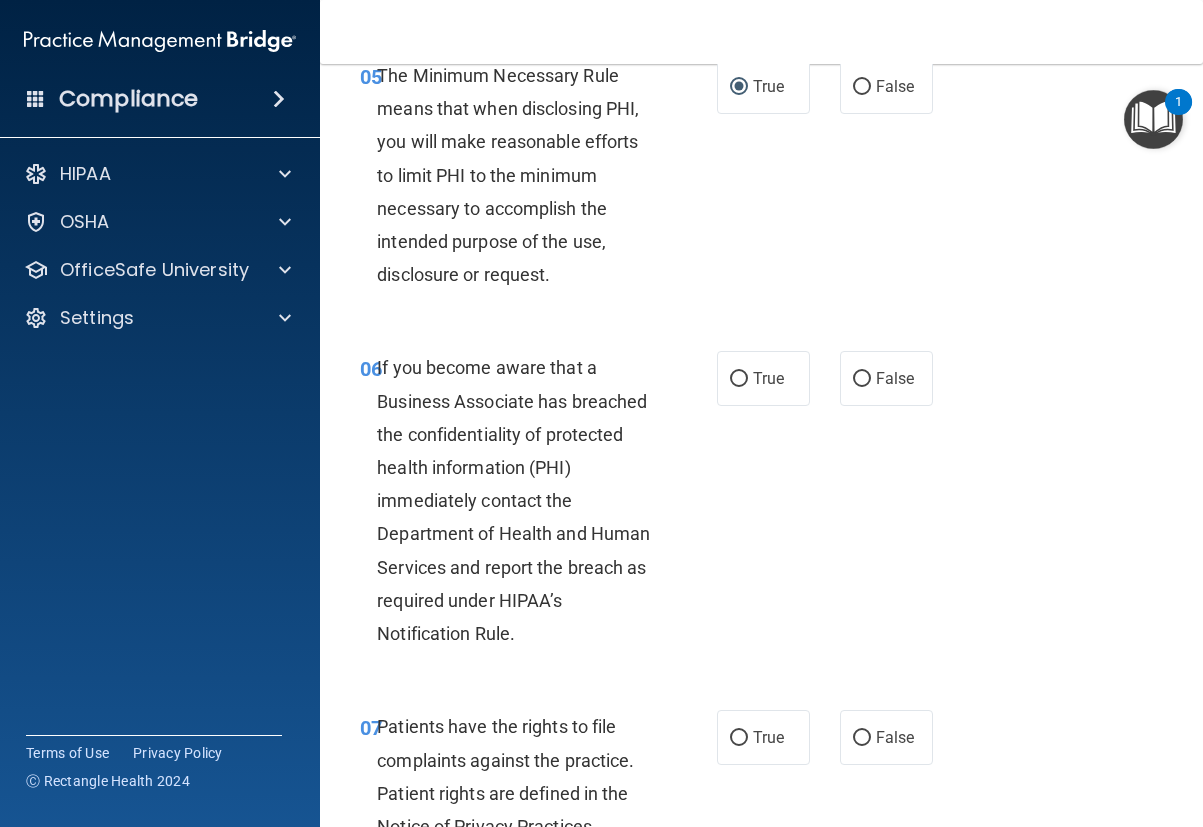 scroll, scrollTop: 1300, scrollLeft: 0, axis: vertical 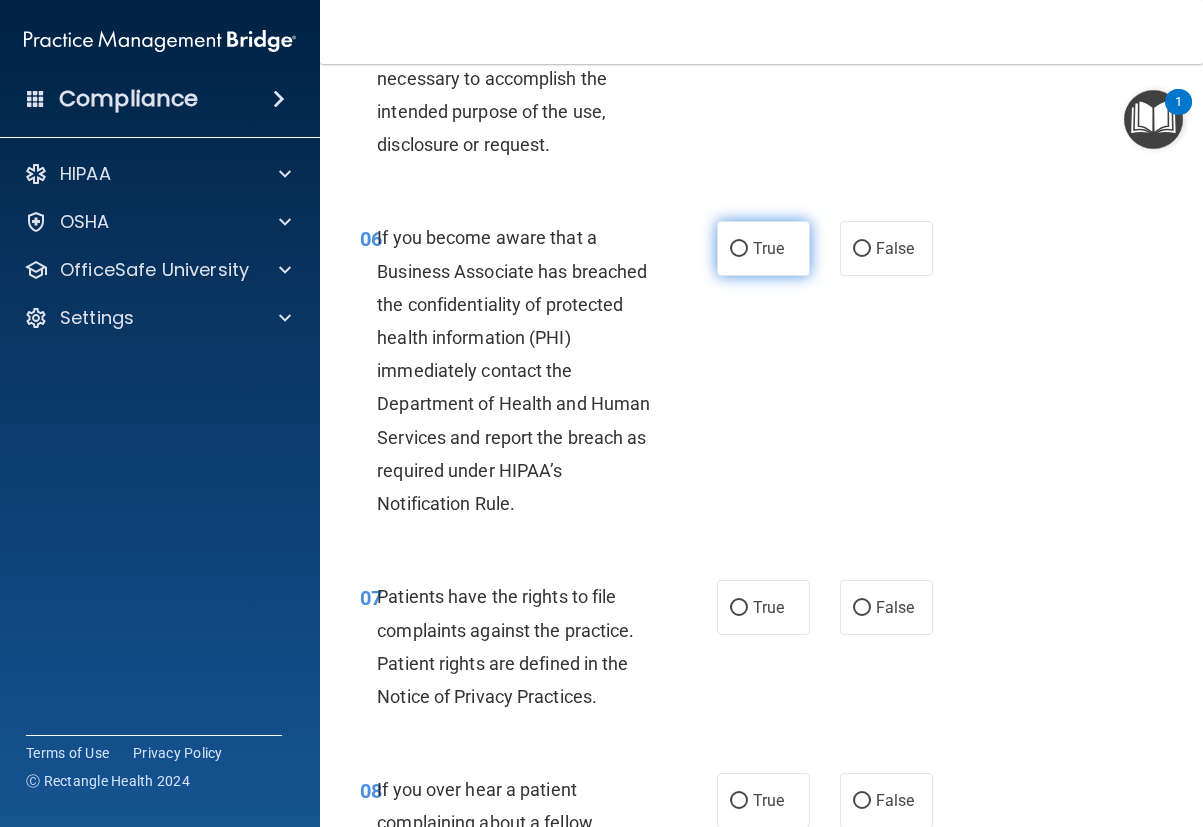 click on "True" at bounding box center (739, 249) 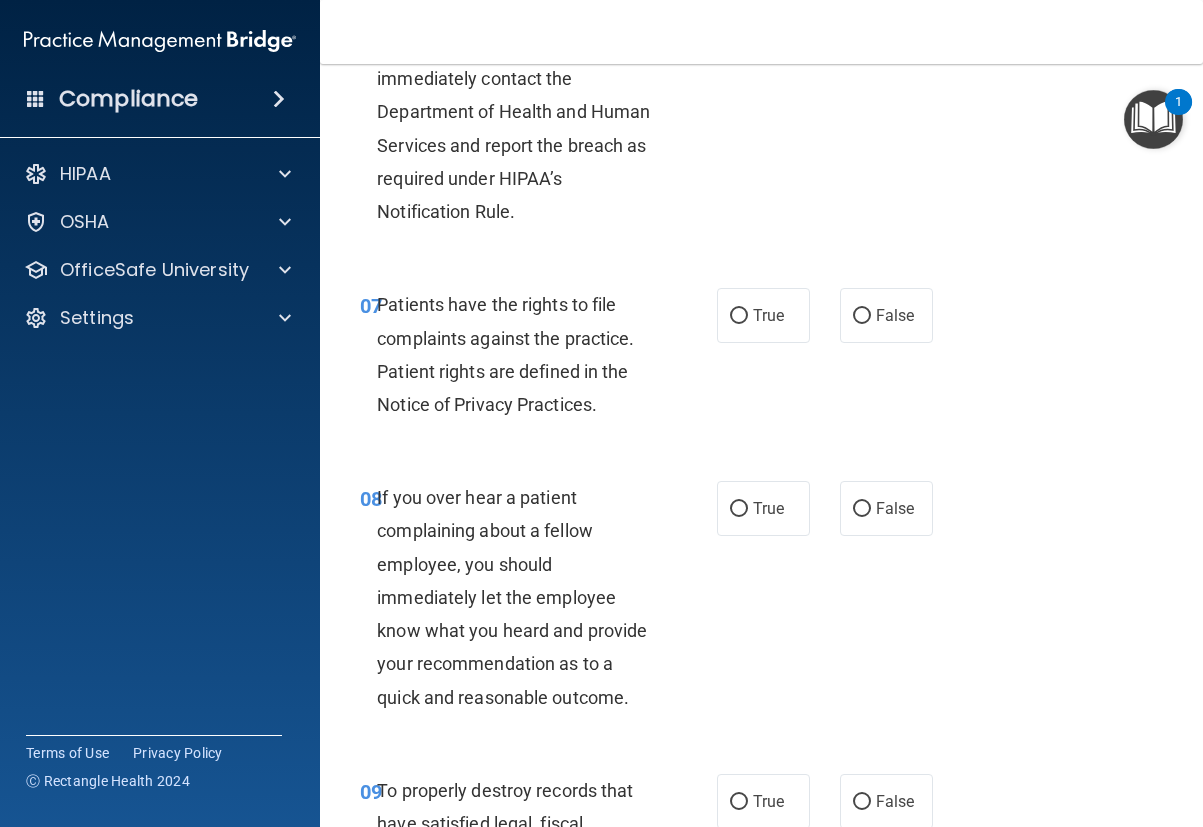 scroll, scrollTop: 1600, scrollLeft: 0, axis: vertical 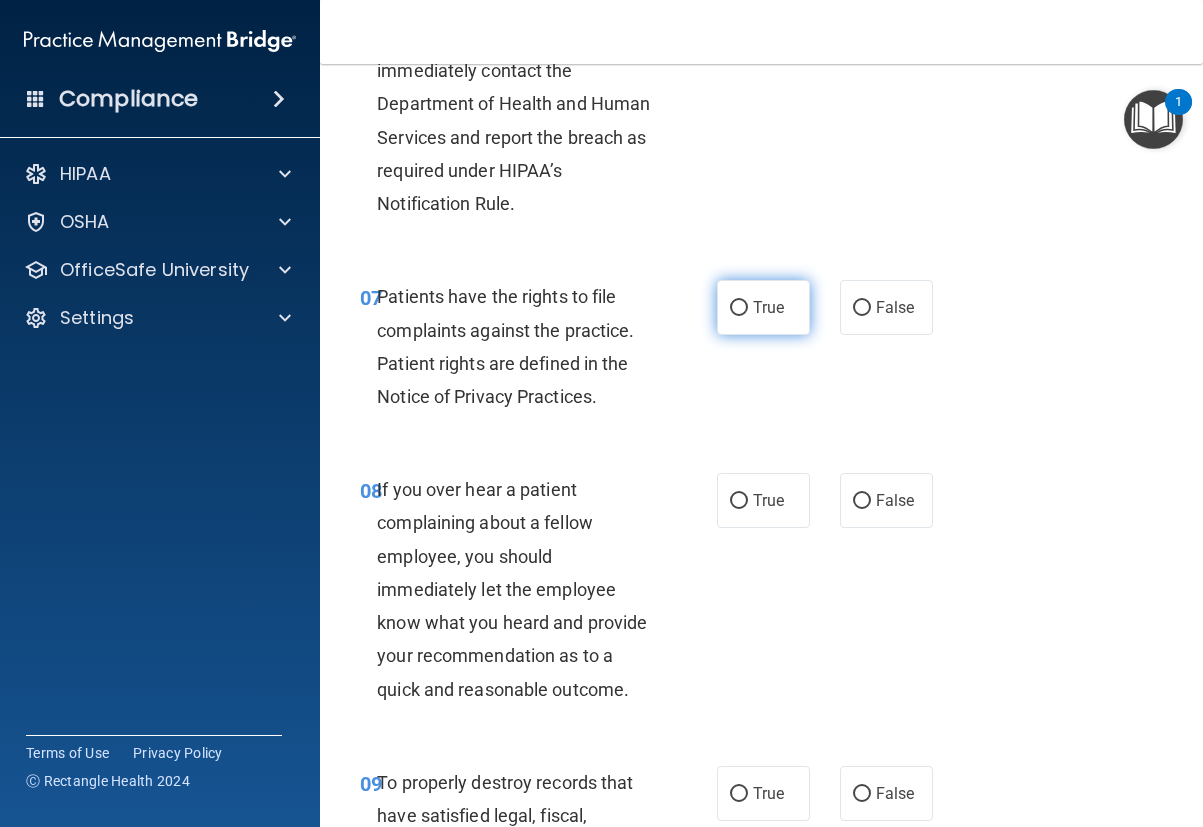 click on "True" at bounding box center [739, 308] 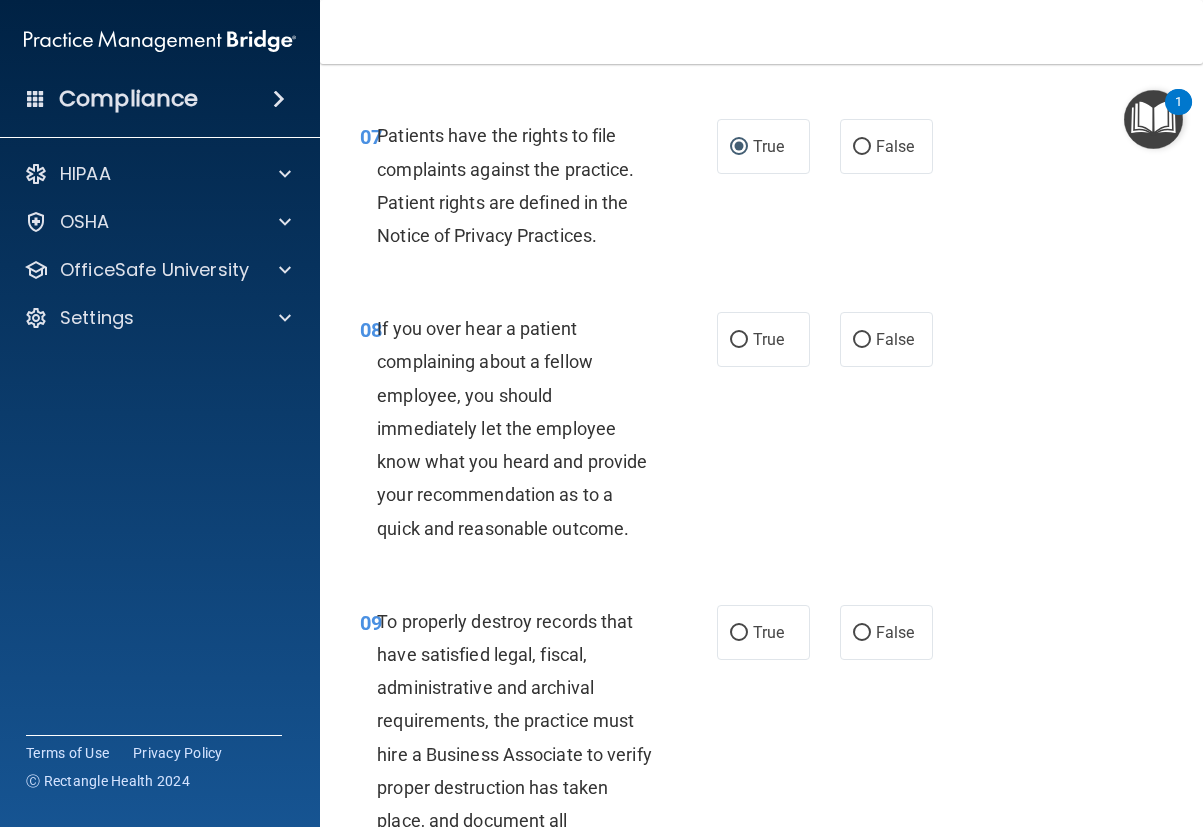 scroll, scrollTop: 1800, scrollLeft: 0, axis: vertical 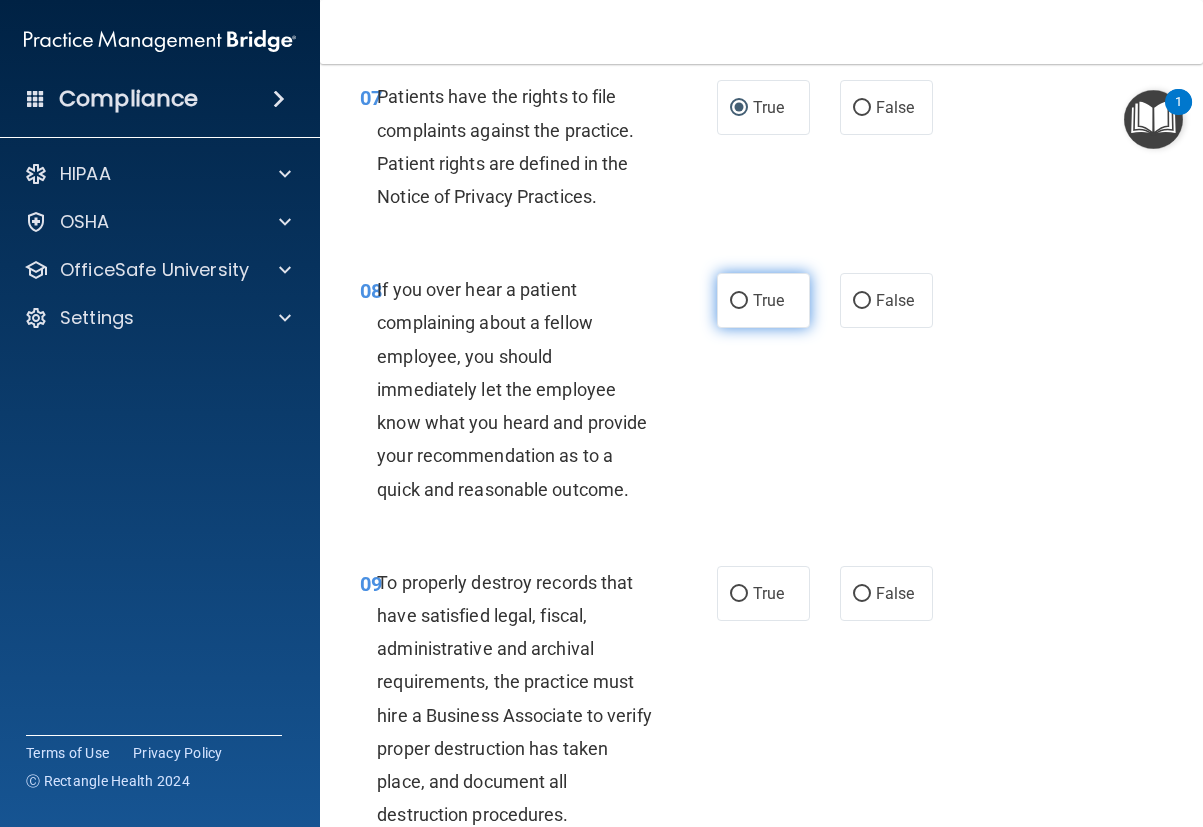 click on "True" at bounding box center [739, 301] 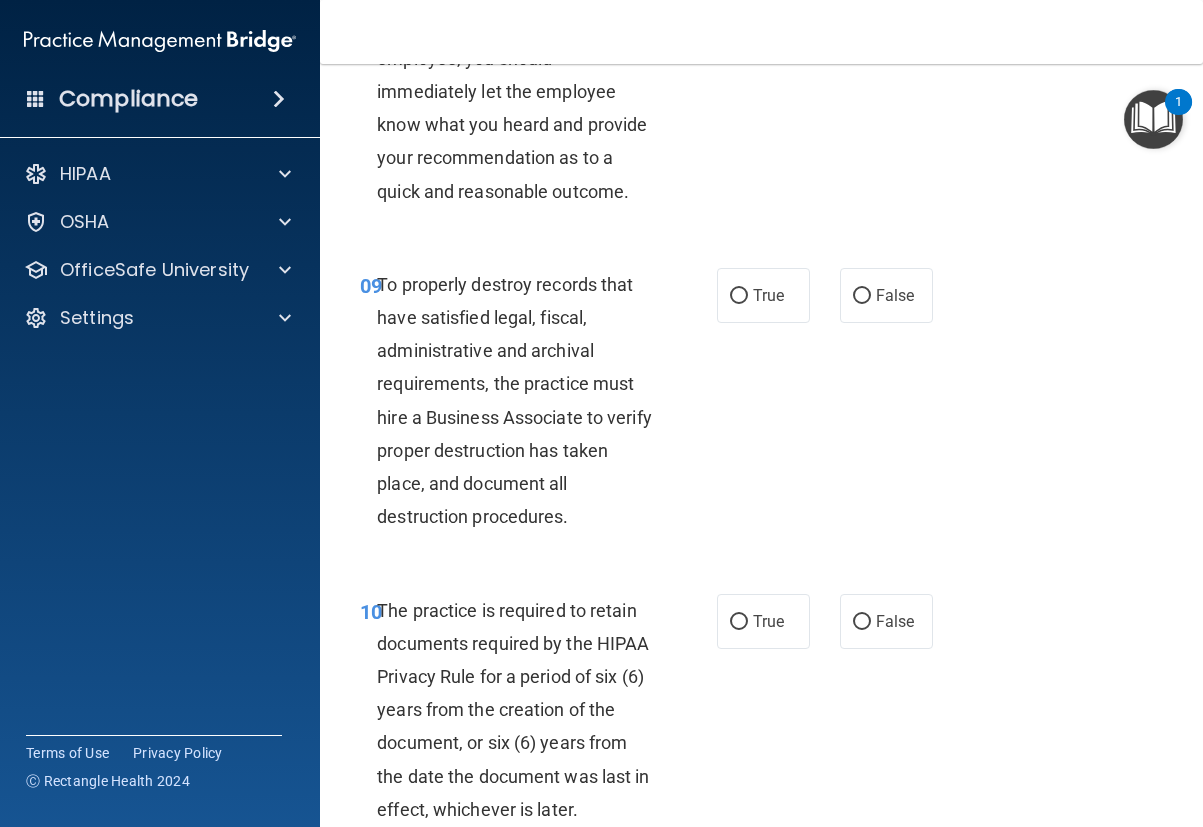 scroll, scrollTop: 2100, scrollLeft: 0, axis: vertical 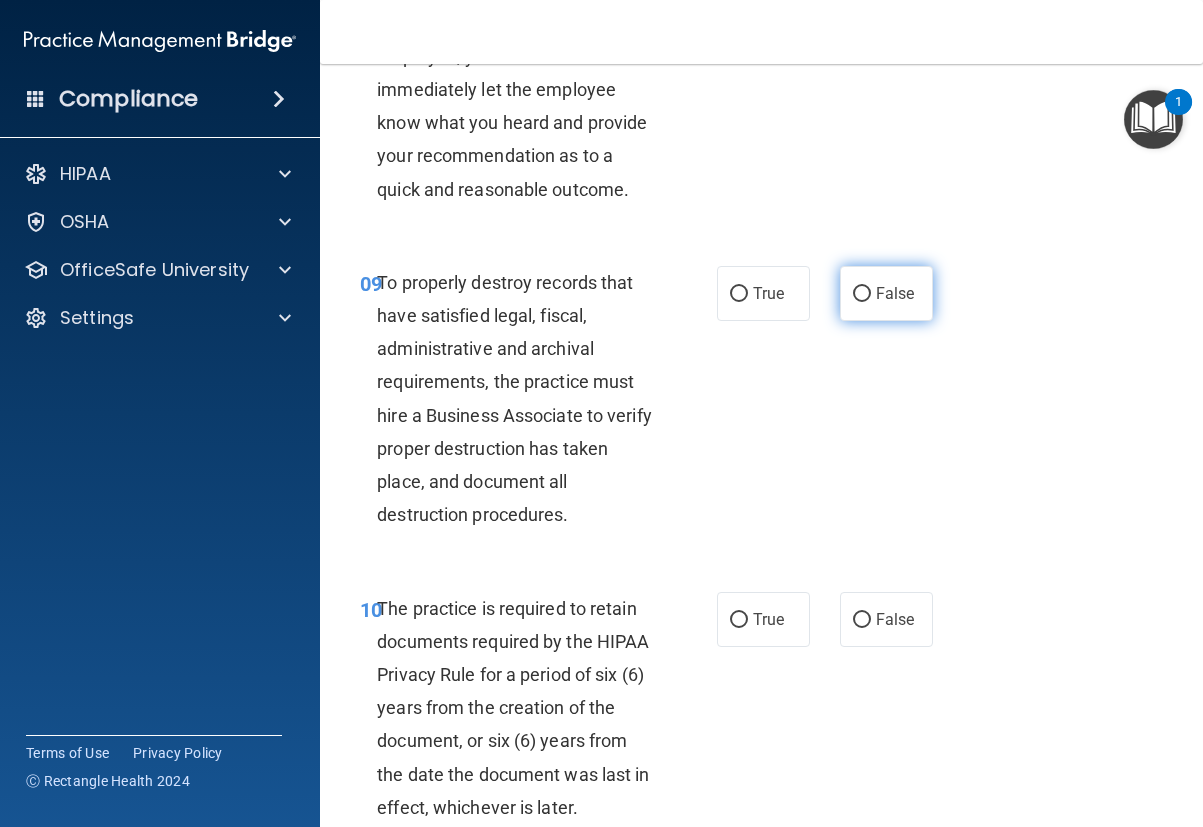 click on "False" at bounding box center (862, 294) 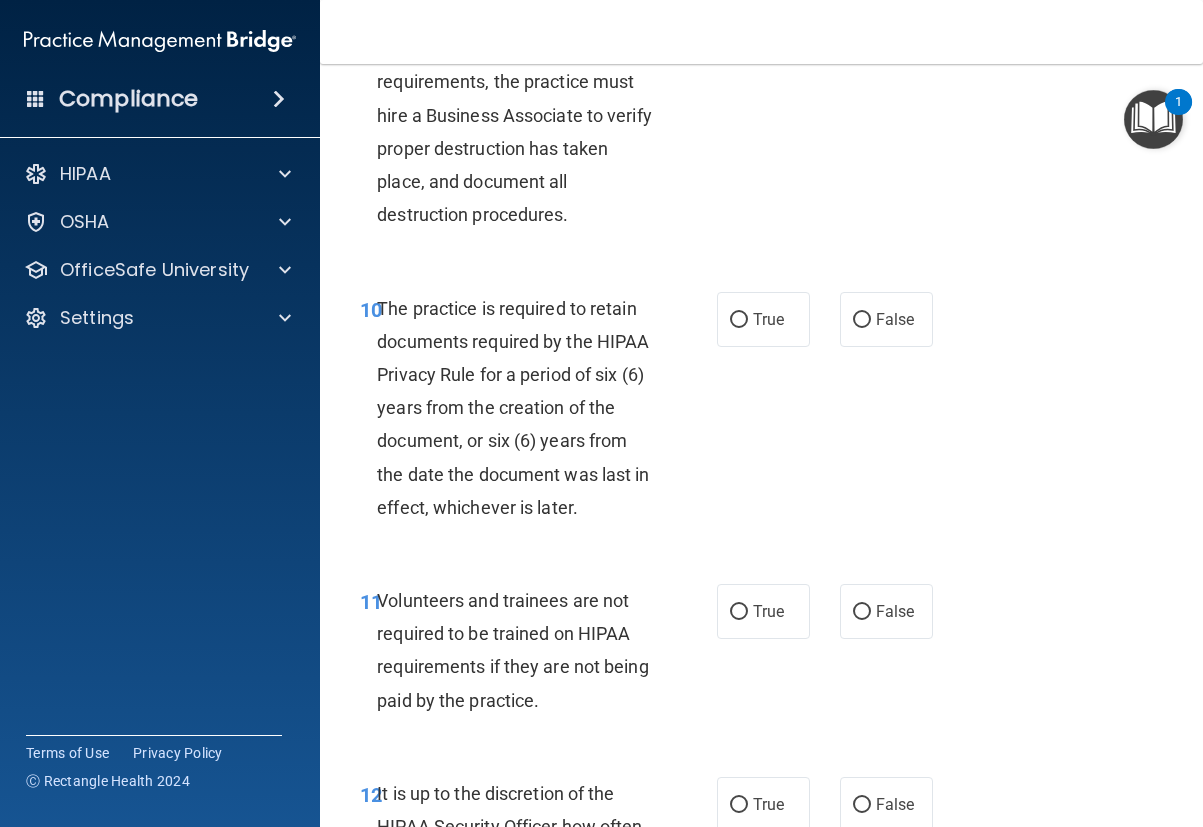 scroll, scrollTop: 2500, scrollLeft: 0, axis: vertical 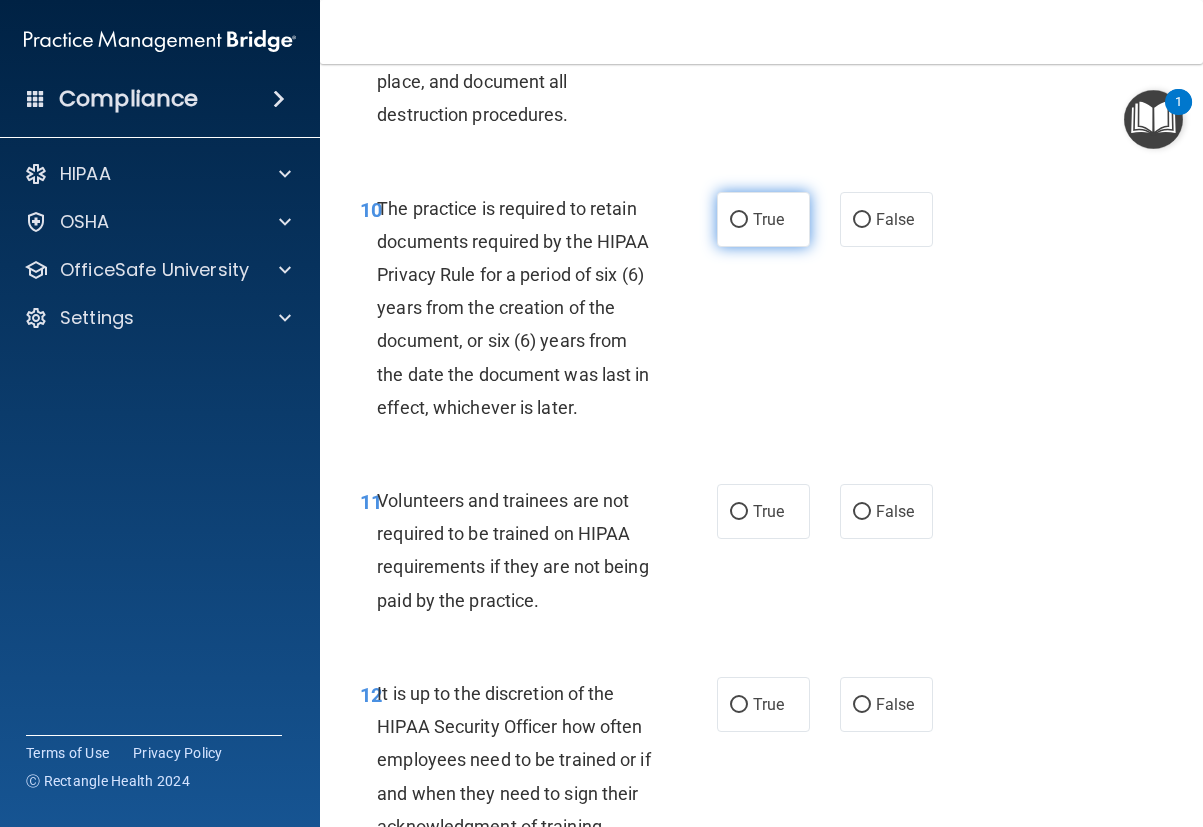 click on "True" at bounding box center (739, 220) 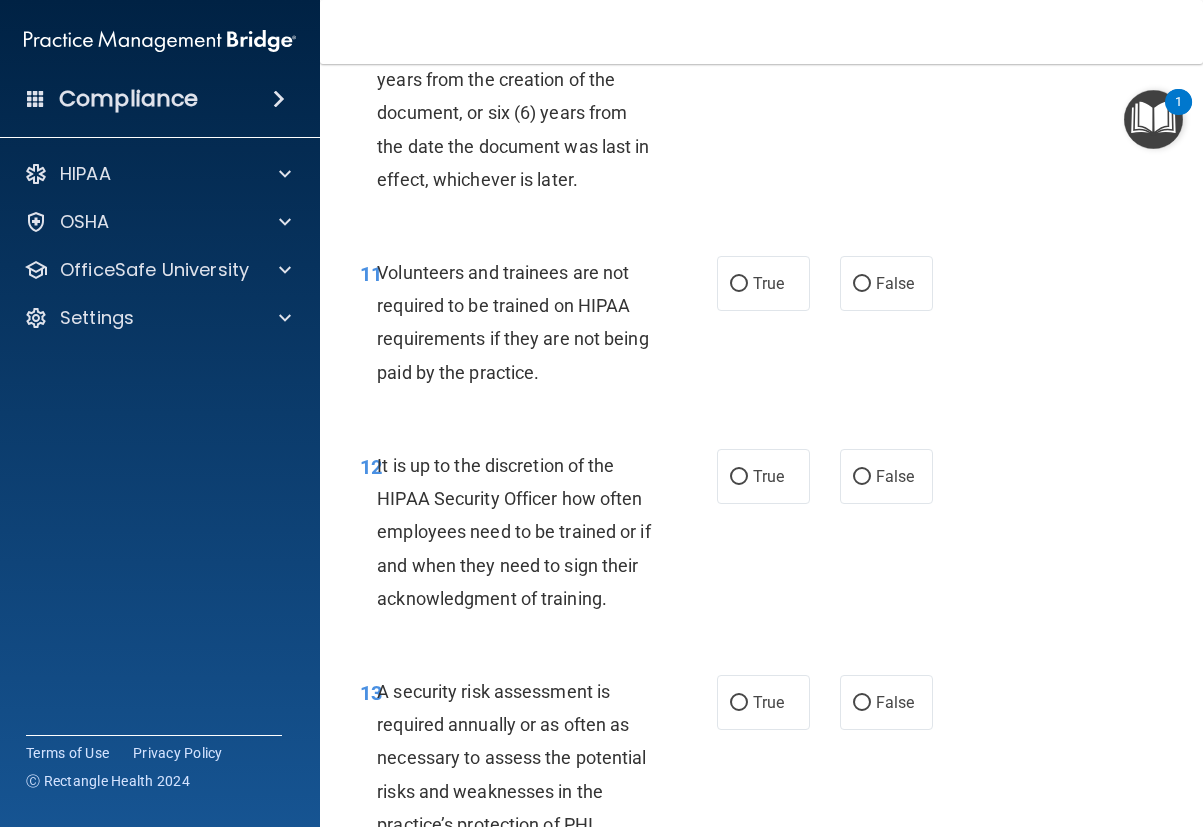 scroll, scrollTop: 2800, scrollLeft: 0, axis: vertical 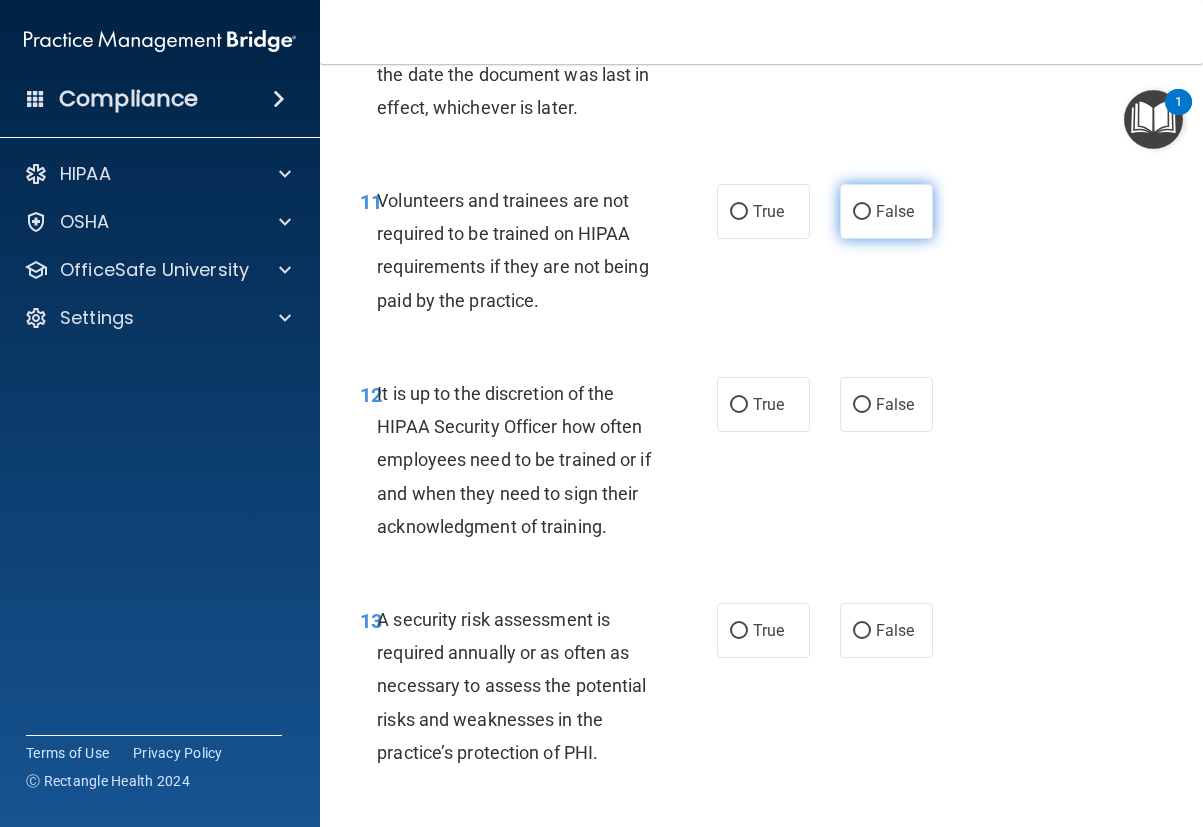 click on "False" at bounding box center (862, 212) 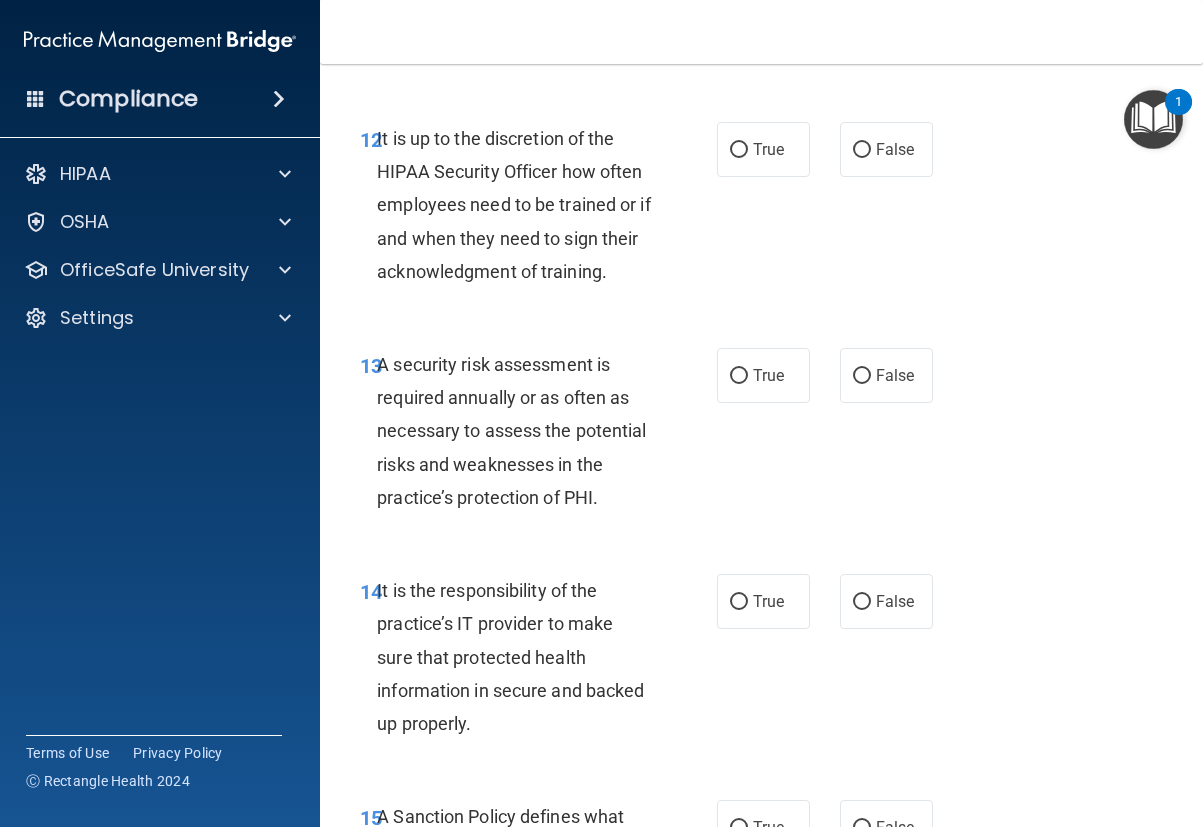 scroll, scrollTop: 3100, scrollLeft: 0, axis: vertical 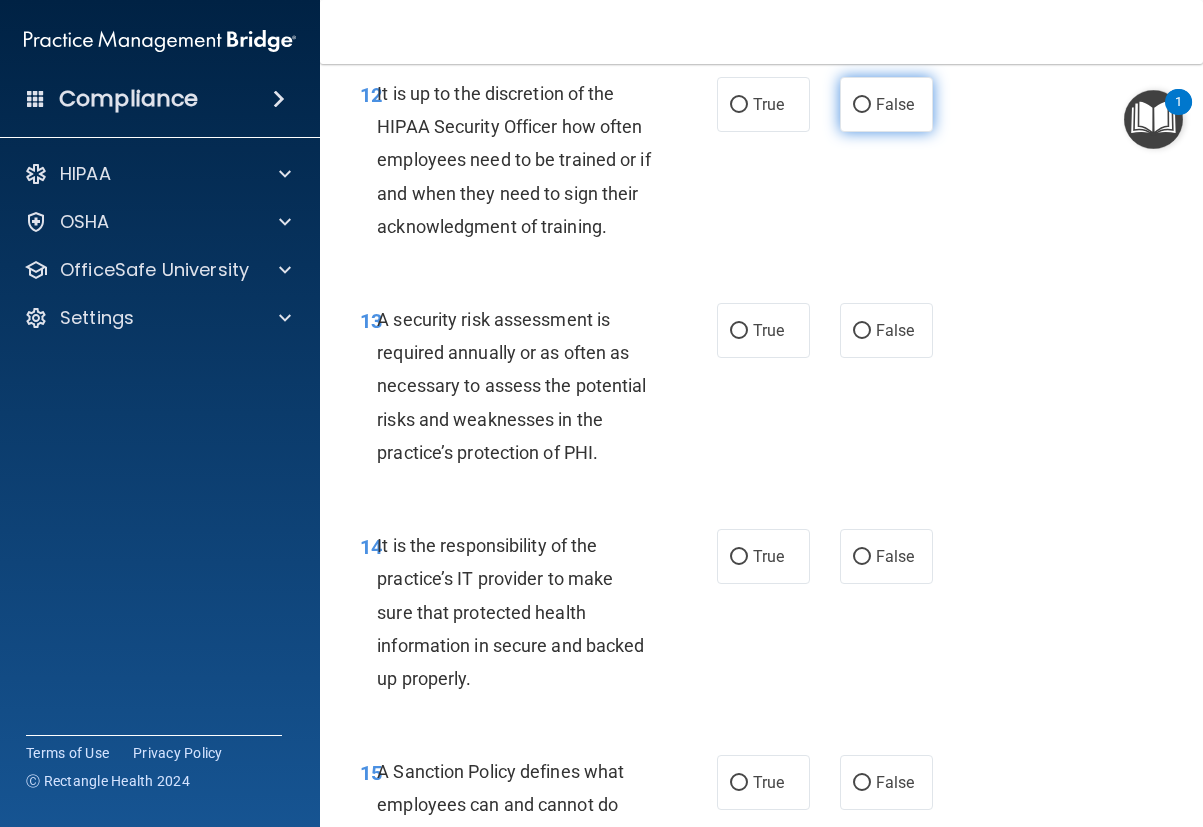 click on "False" at bounding box center (862, 105) 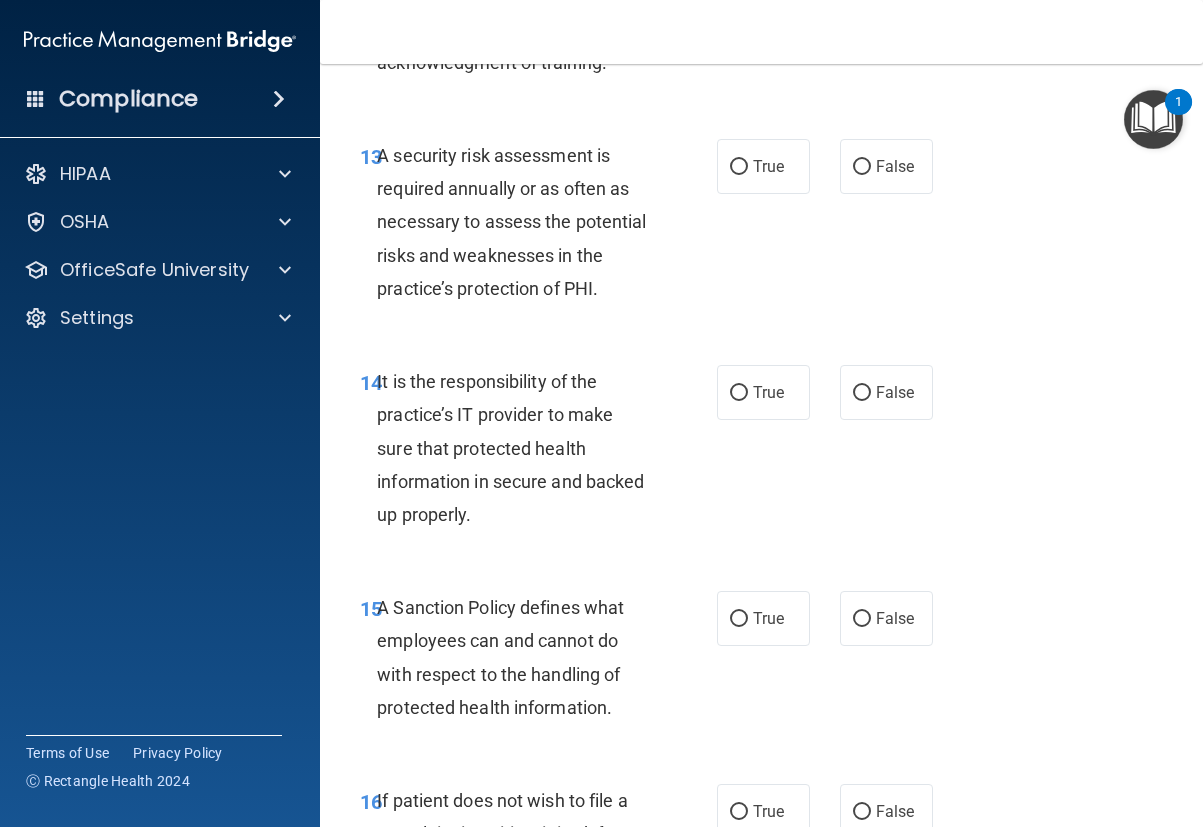 scroll, scrollTop: 3300, scrollLeft: 0, axis: vertical 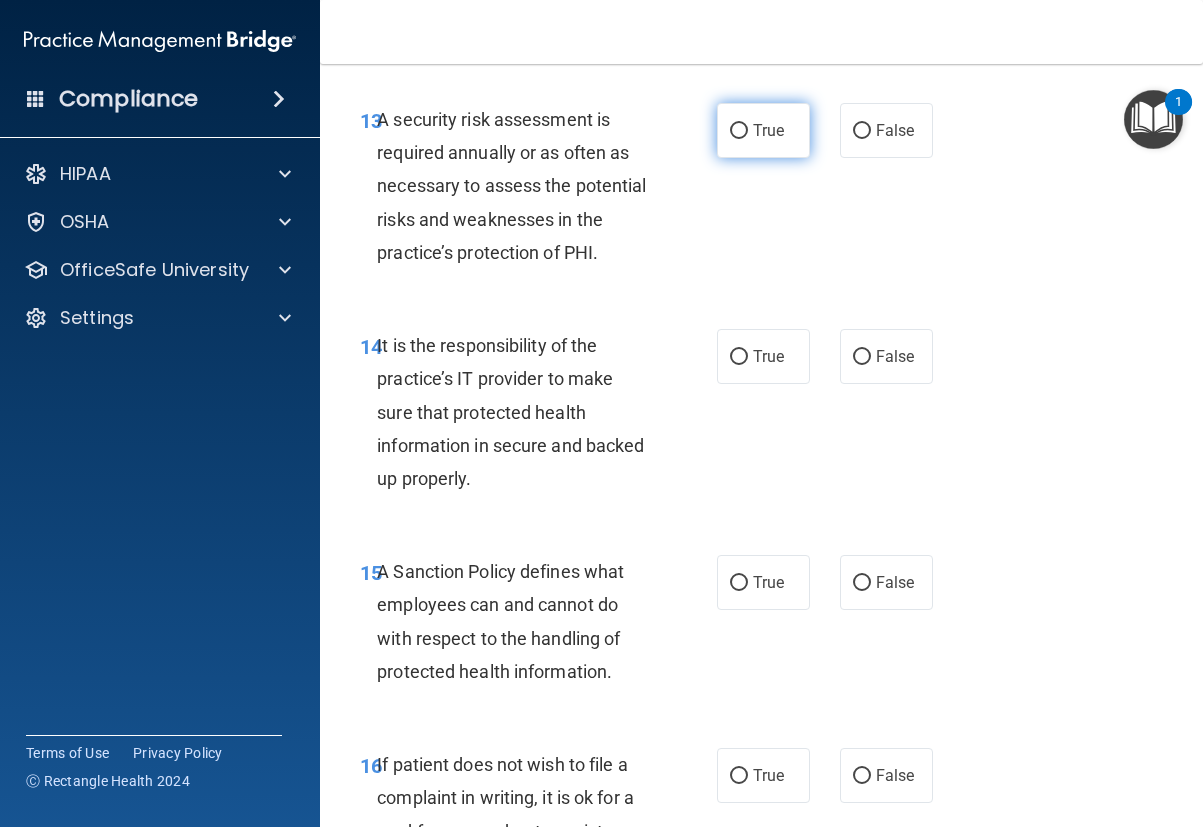 click on "True" at bounding box center (739, 131) 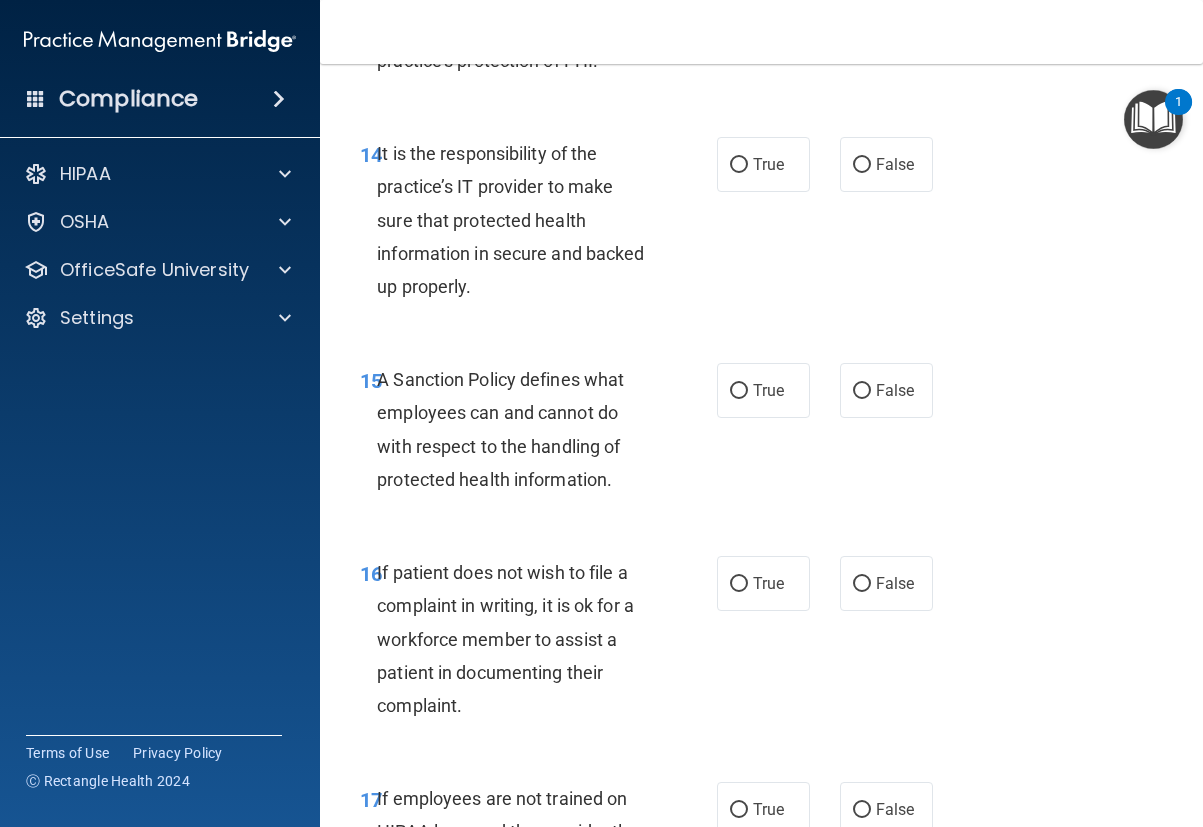 scroll, scrollTop: 3500, scrollLeft: 0, axis: vertical 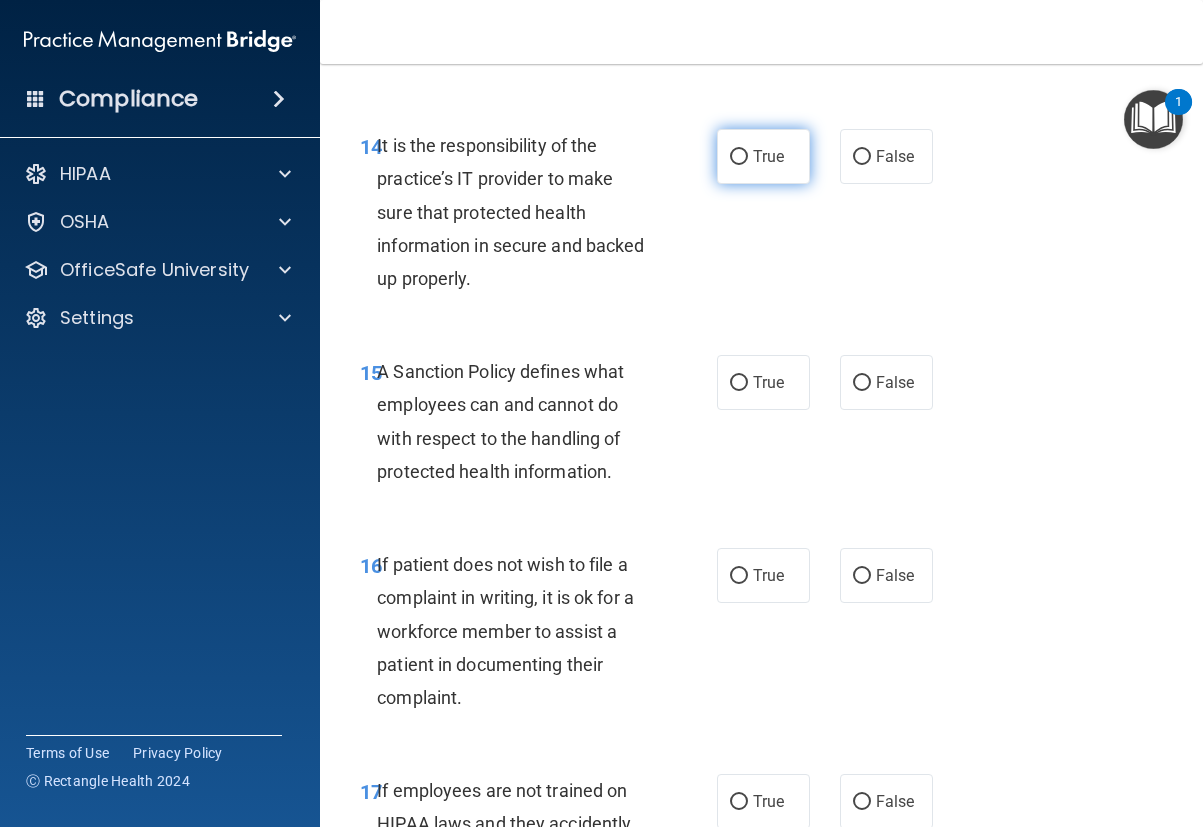 click on "True" at bounding box center [739, 157] 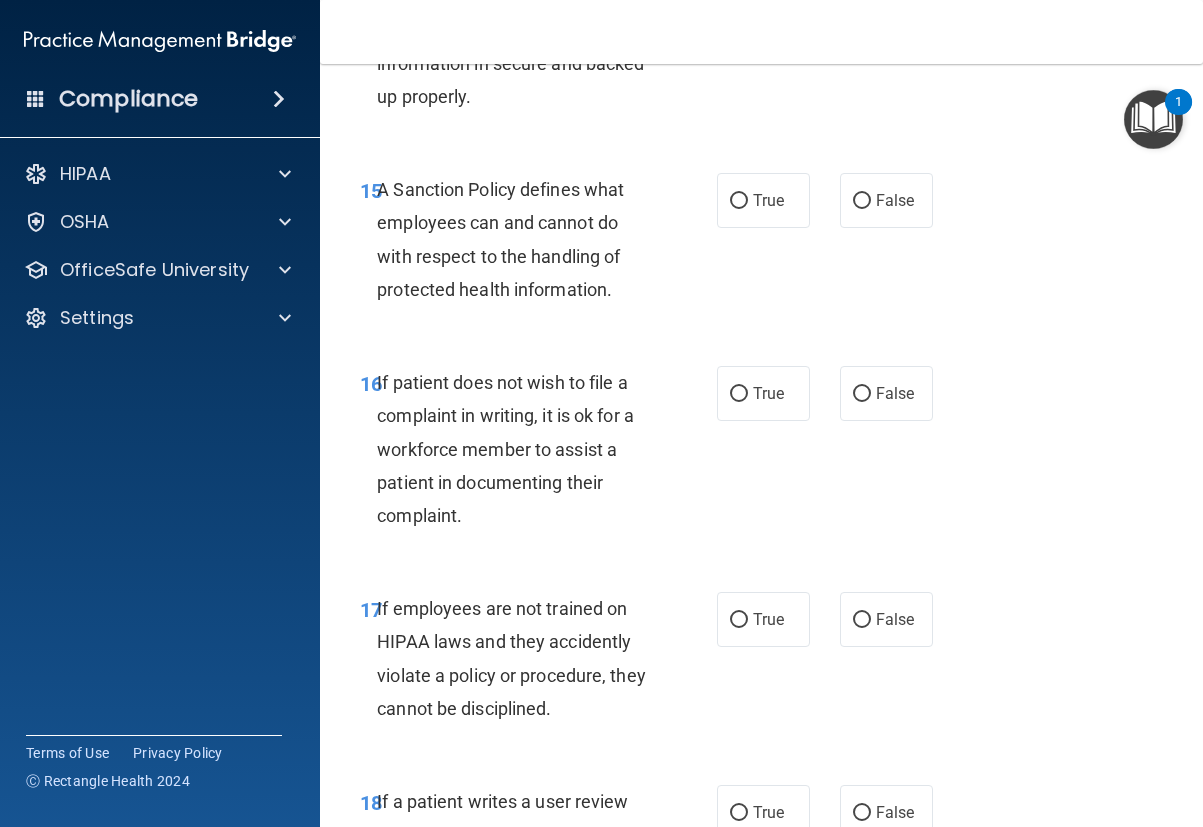scroll, scrollTop: 3700, scrollLeft: 0, axis: vertical 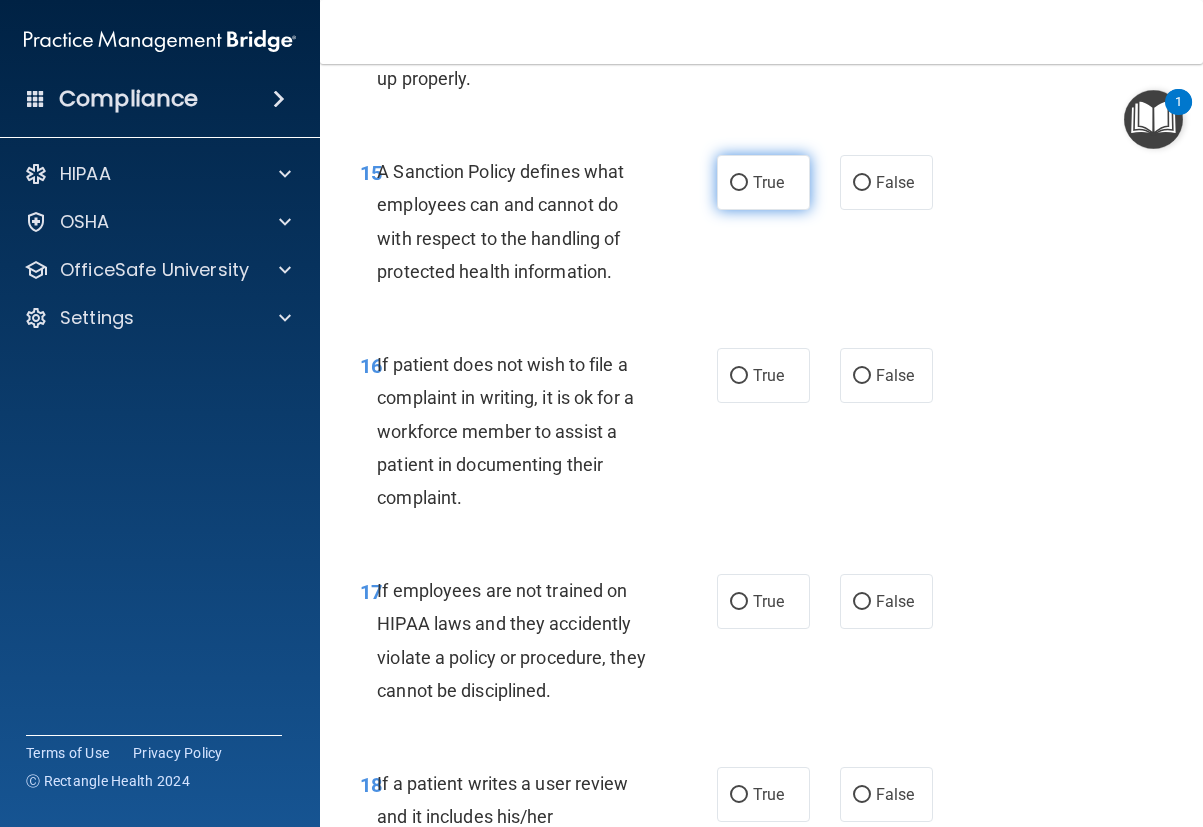 click on "True" at bounding box center (739, 183) 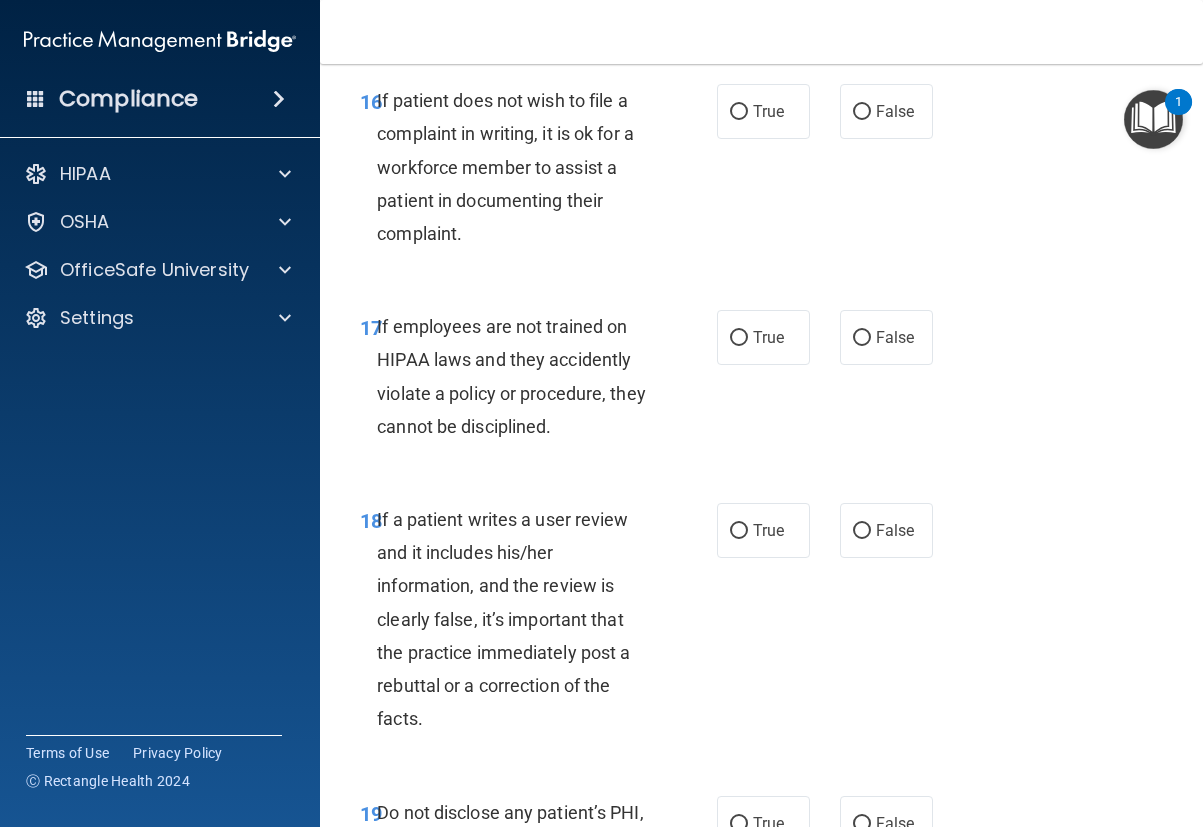 scroll, scrollTop: 4000, scrollLeft: 0, axis: vertical 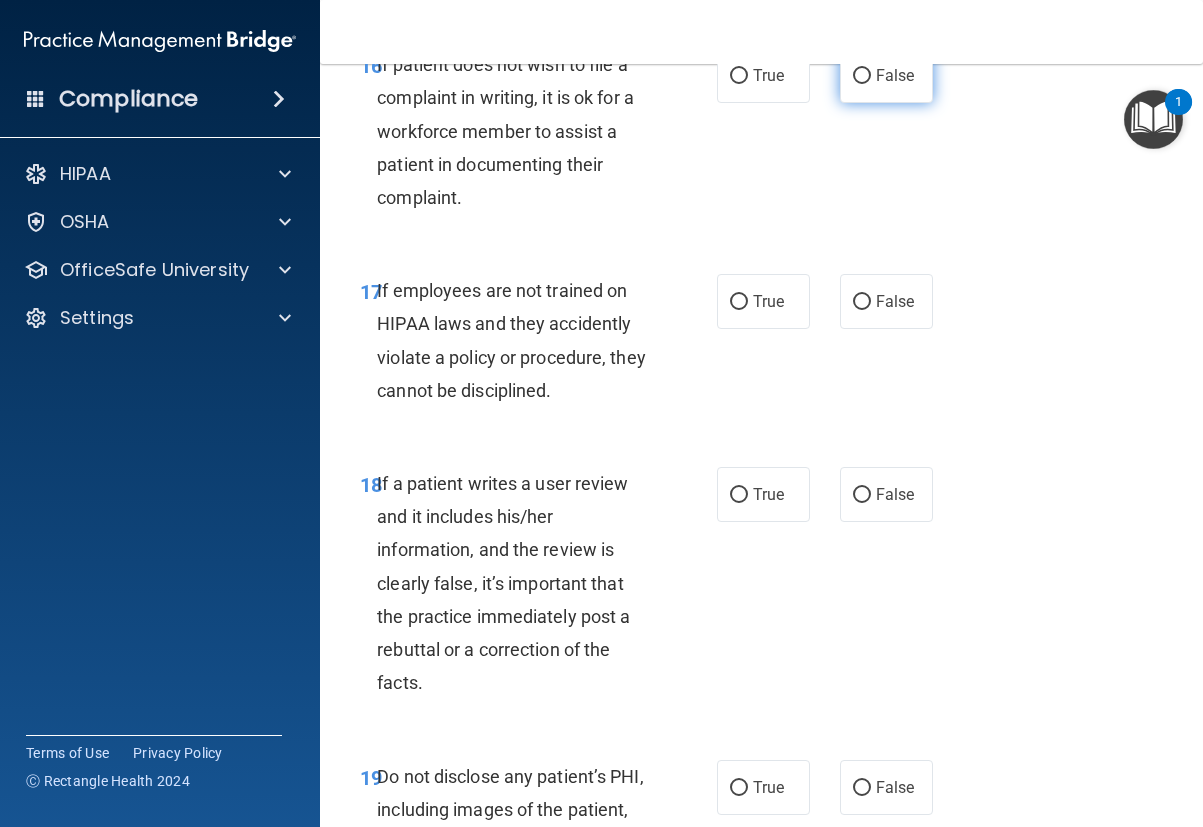 click on "False" at bounding box center [862, 76] 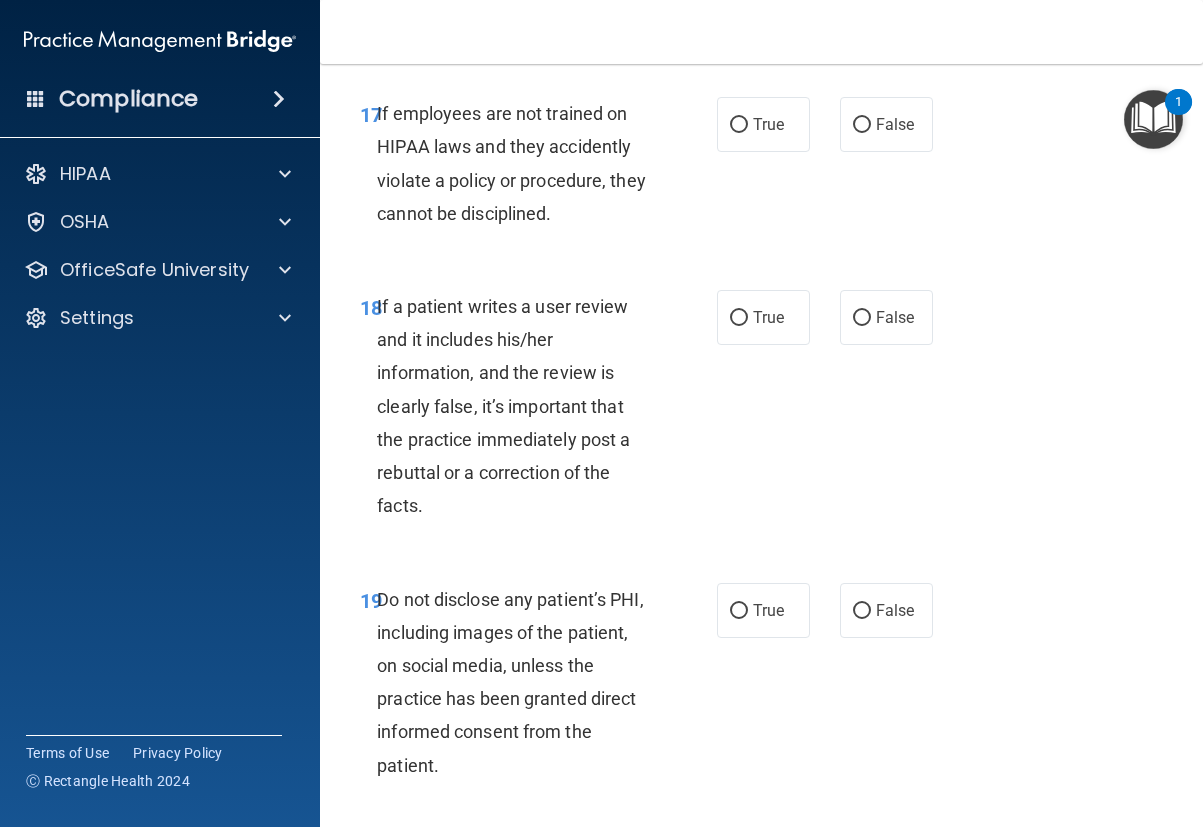 scroll, scrollTop: 4200, scrollLeft: 0, axis: vertical 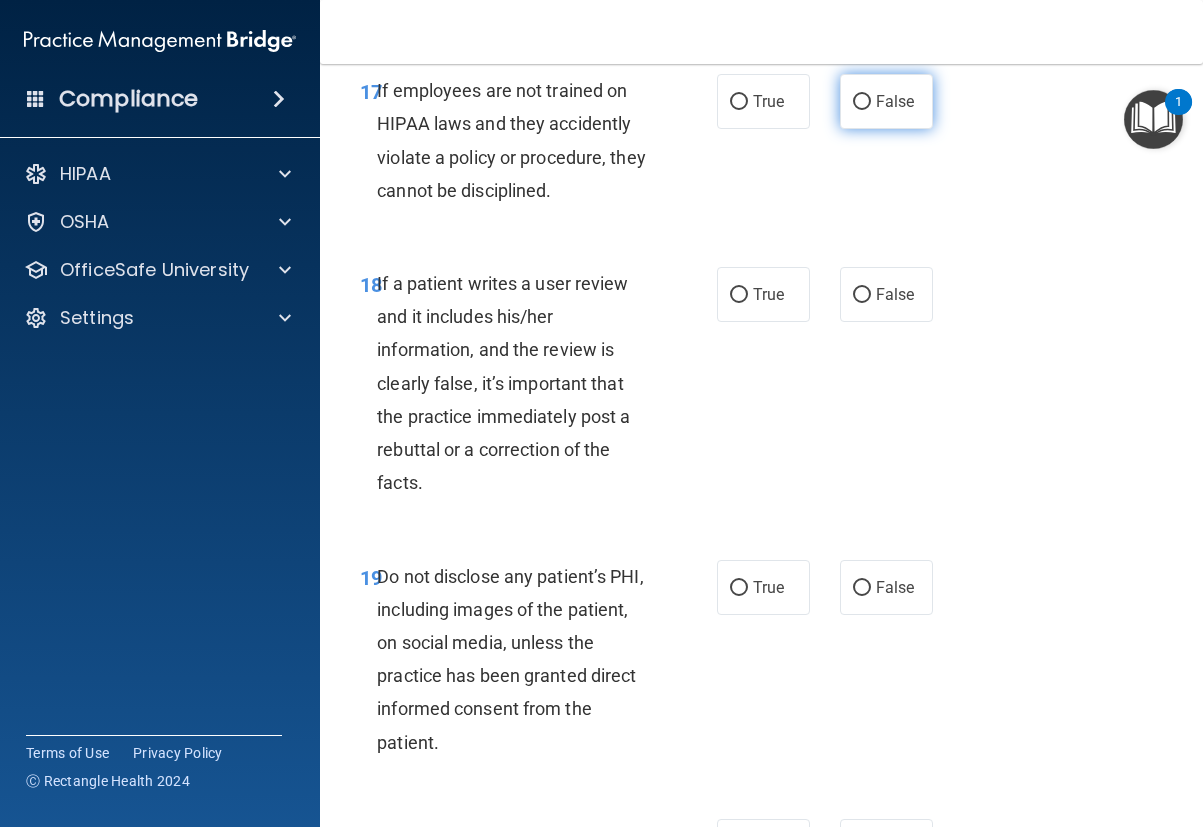 click on "False" at bounding box center [862, 102] 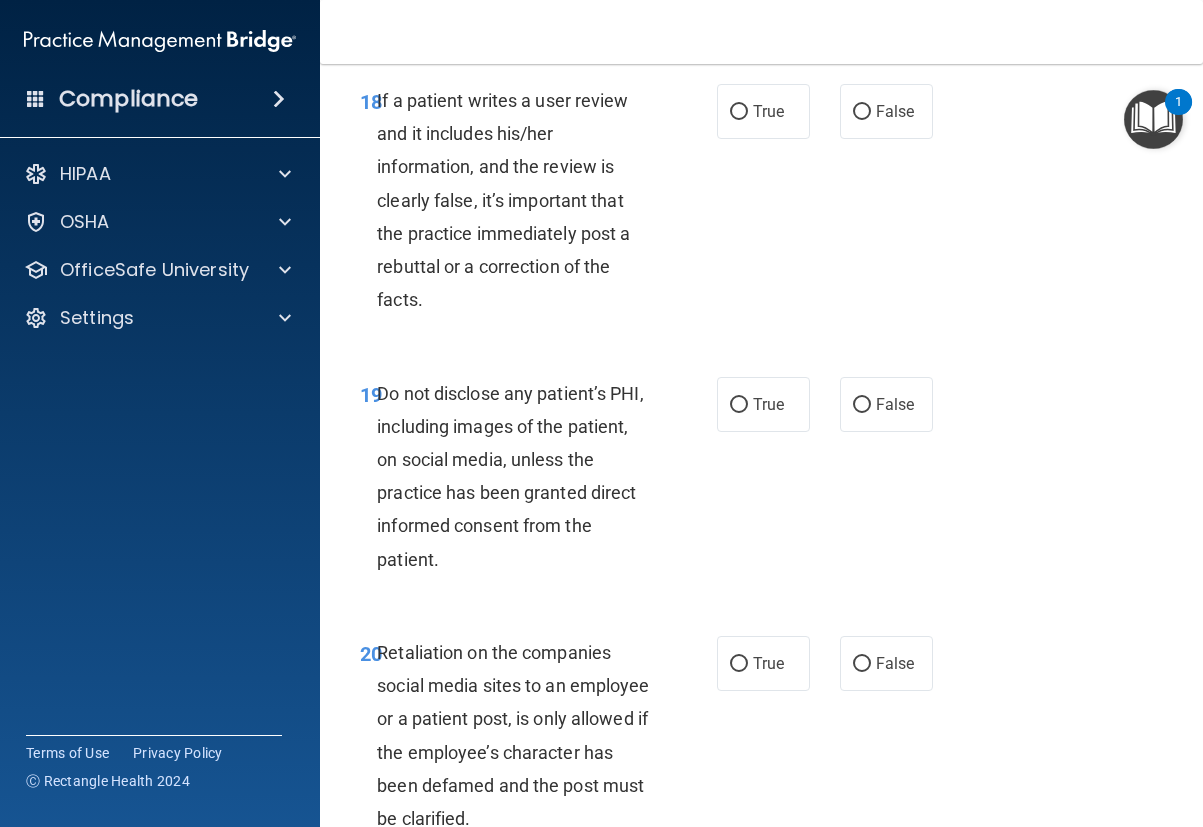scroll, scrollTop: 4400, scrollLeft: 0, axis: vertical 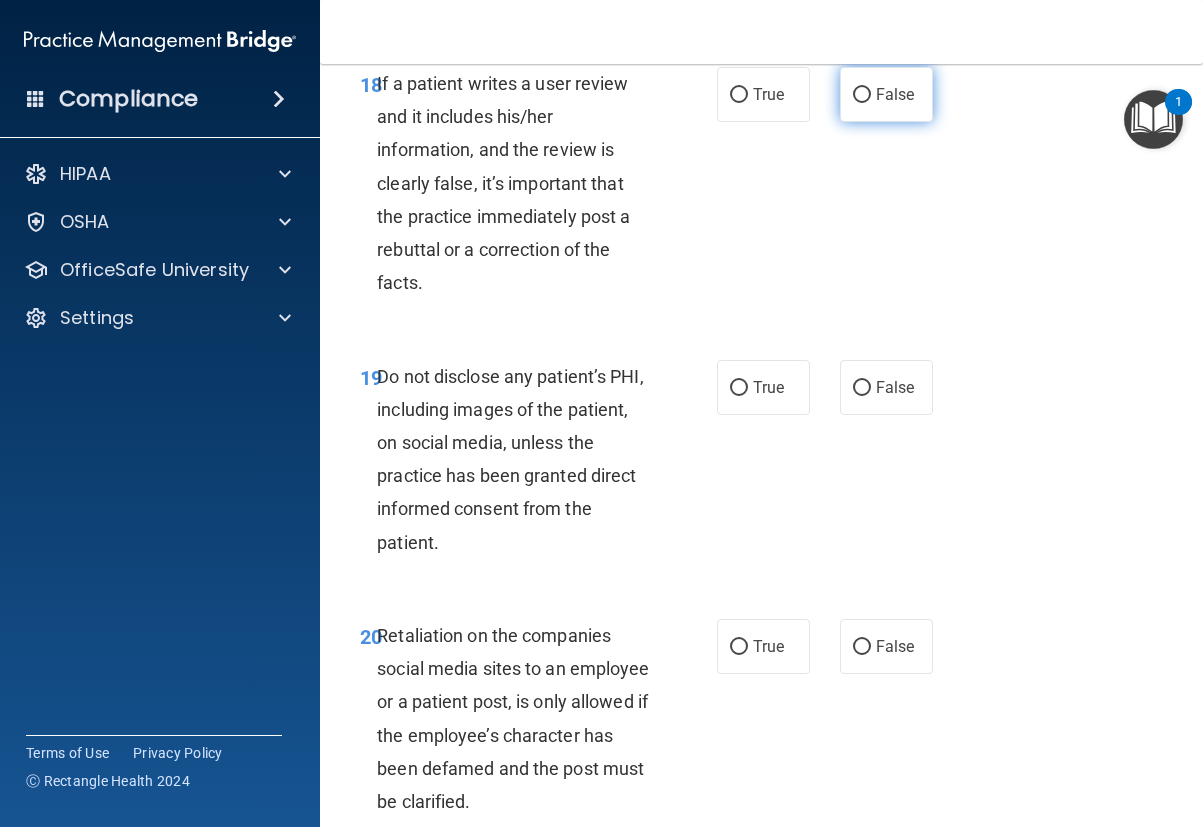 click on "False" at bounding box center [862, 95] 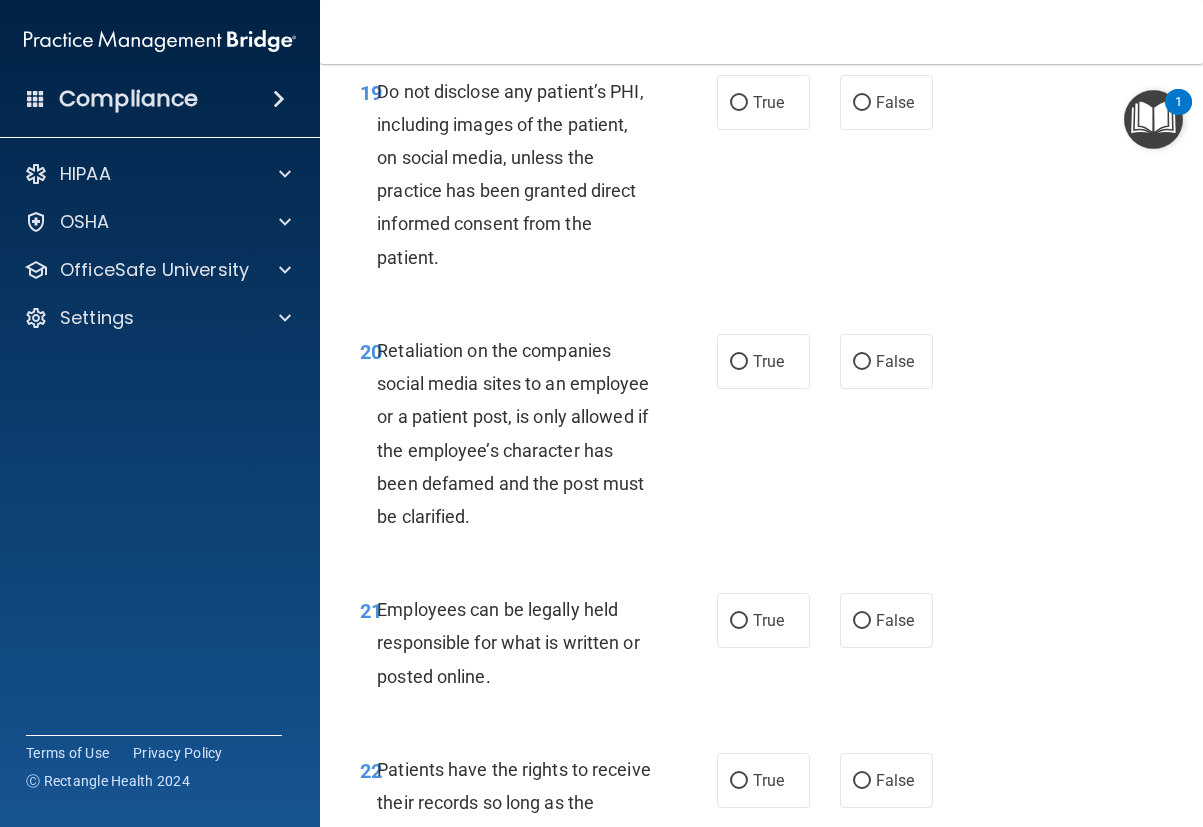 scroll, scrollTop: 4700, scrollLeft: 0, axis: vertical 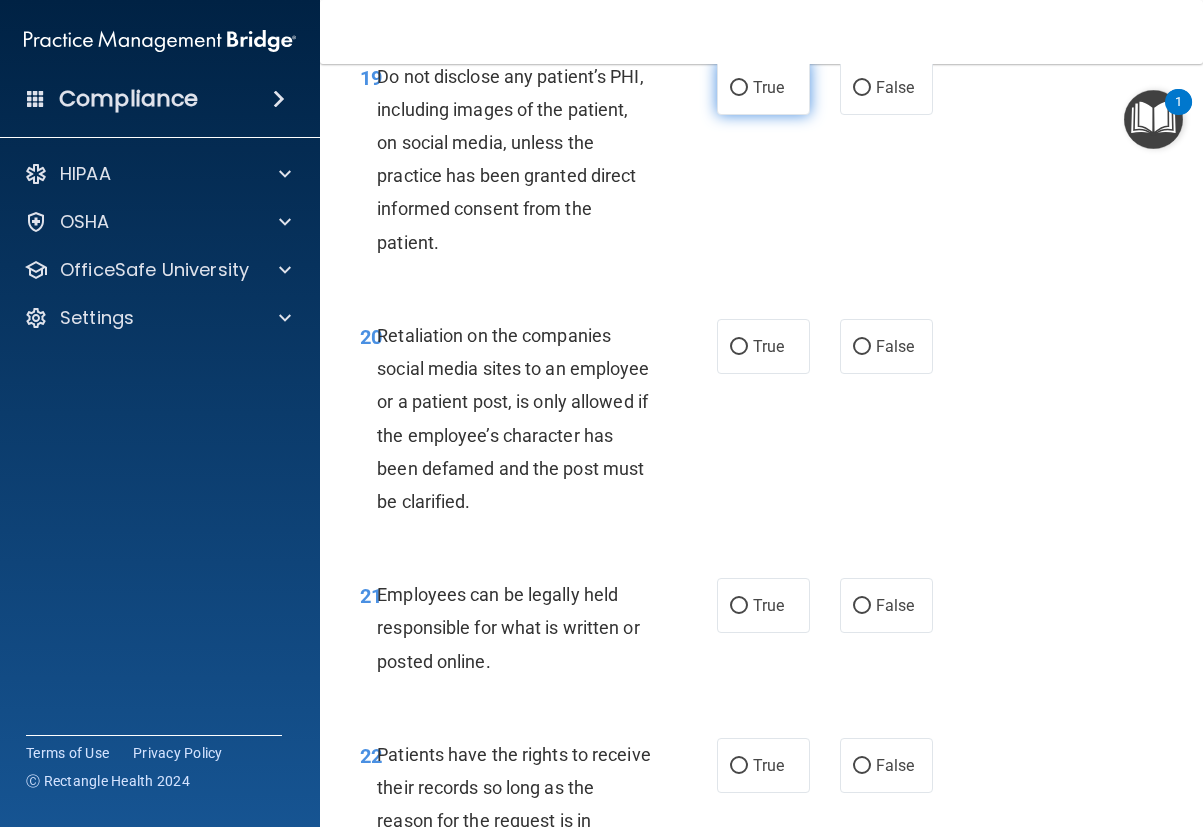 click on "True" at bounding box center (739, 88) 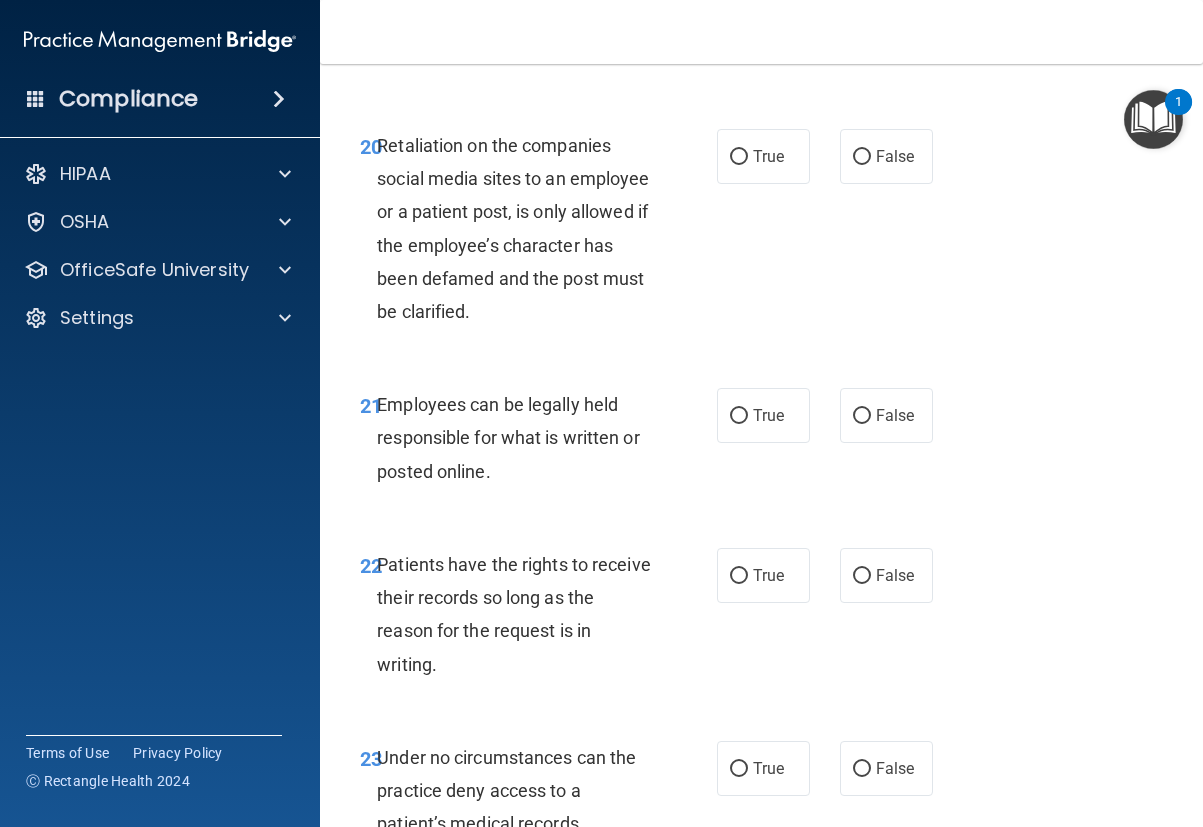 scroll, scrollTop: 4900, scrollLeft: 0, axis: vertical 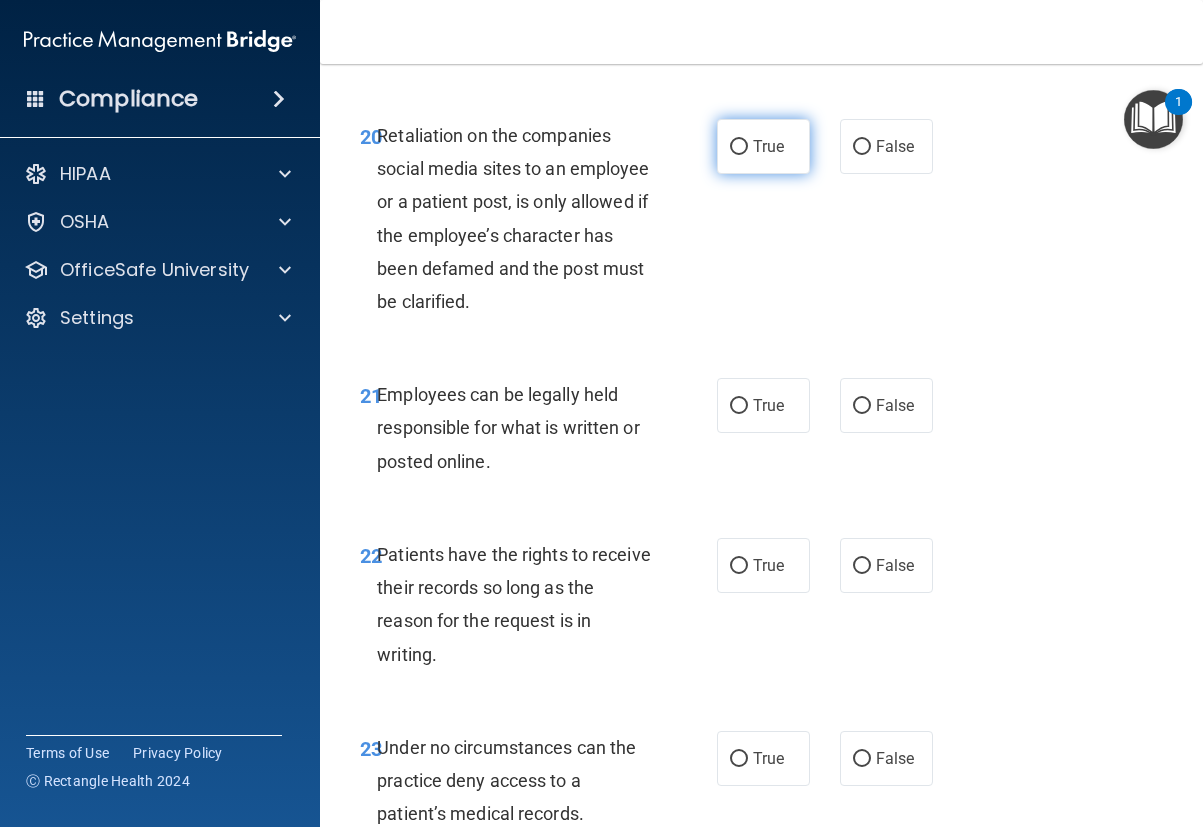 click on "True" at bounding box center (739, 147) 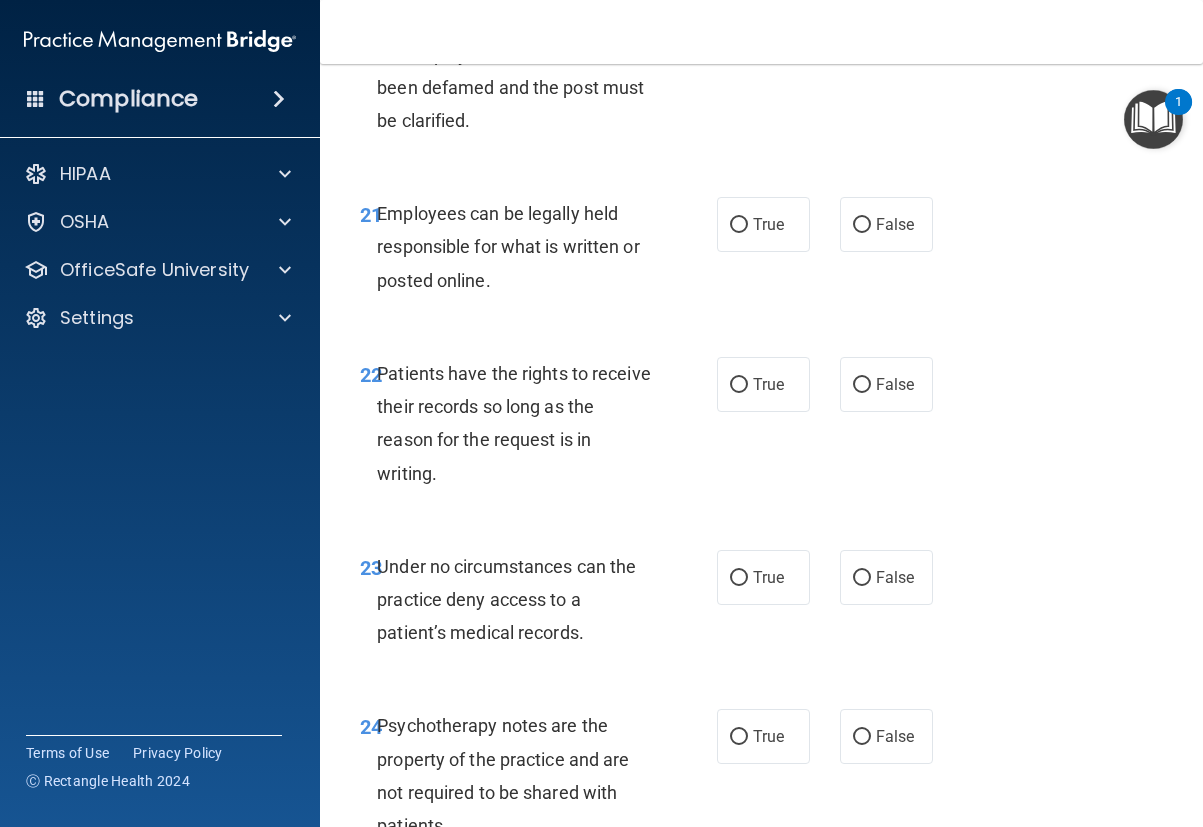 scroll, scrollTop: 5100, scrollLeft: 0, axis: vertical 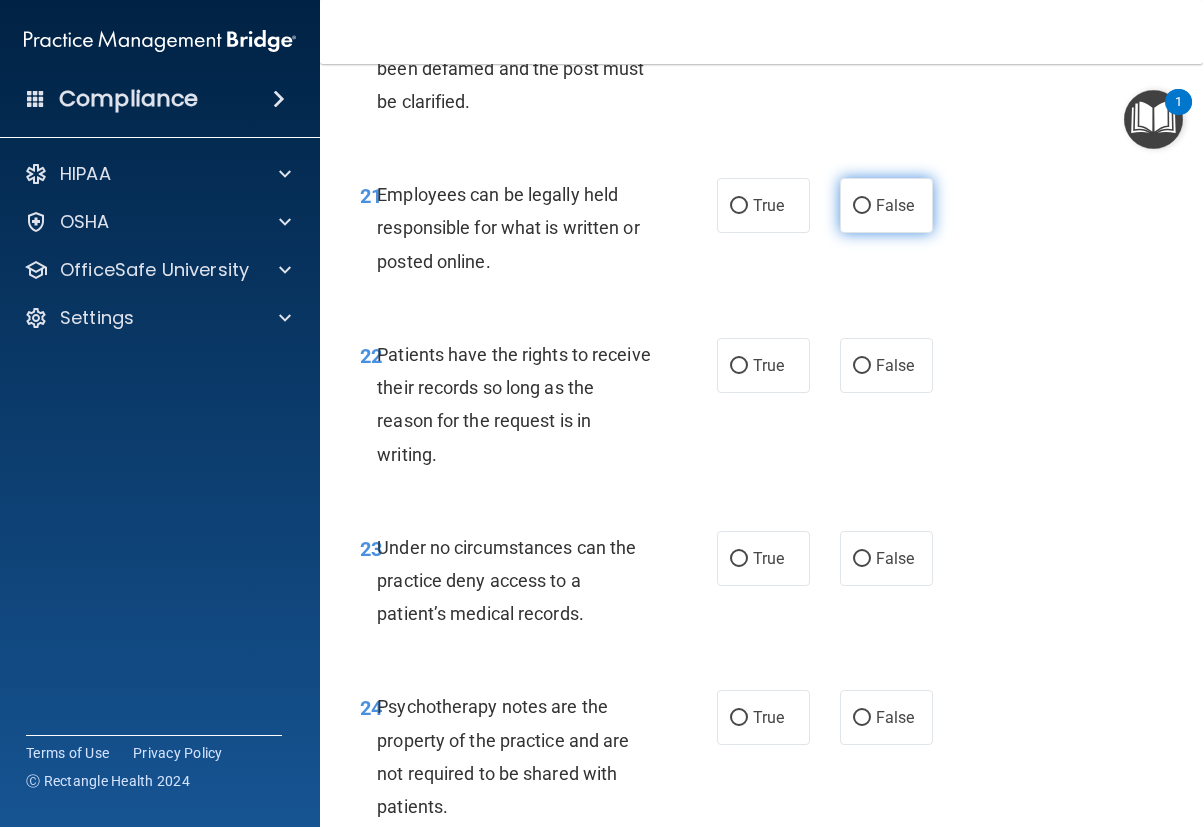 click on "False" at bounding box center [862, 206] 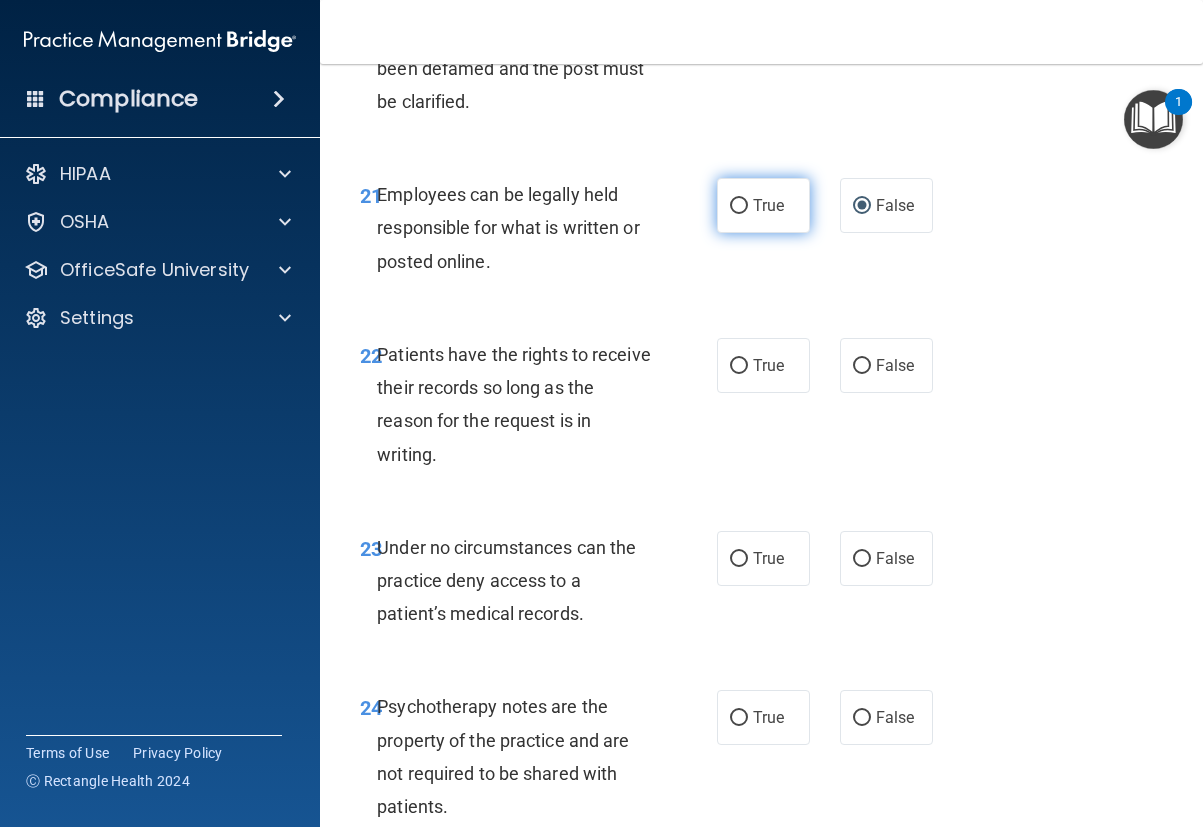 click on "True" at bounding box center [739, 206] 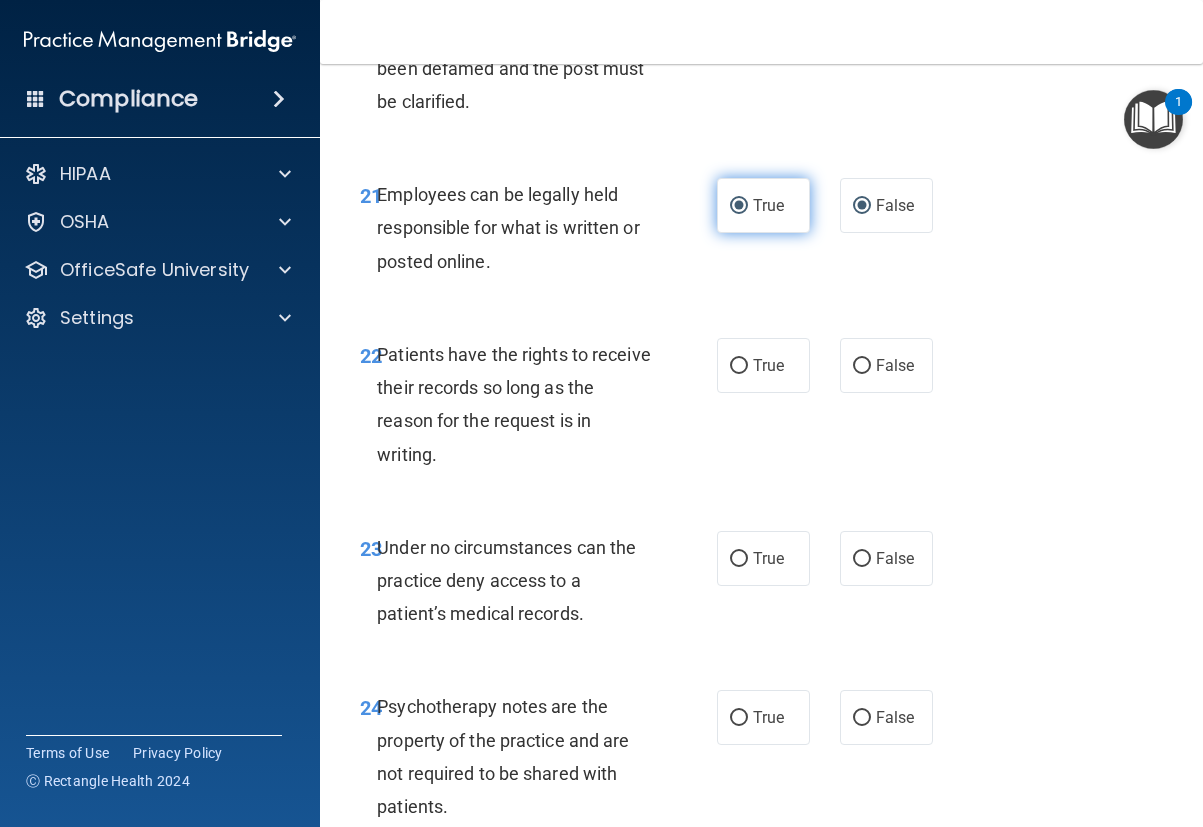 radio on "false" 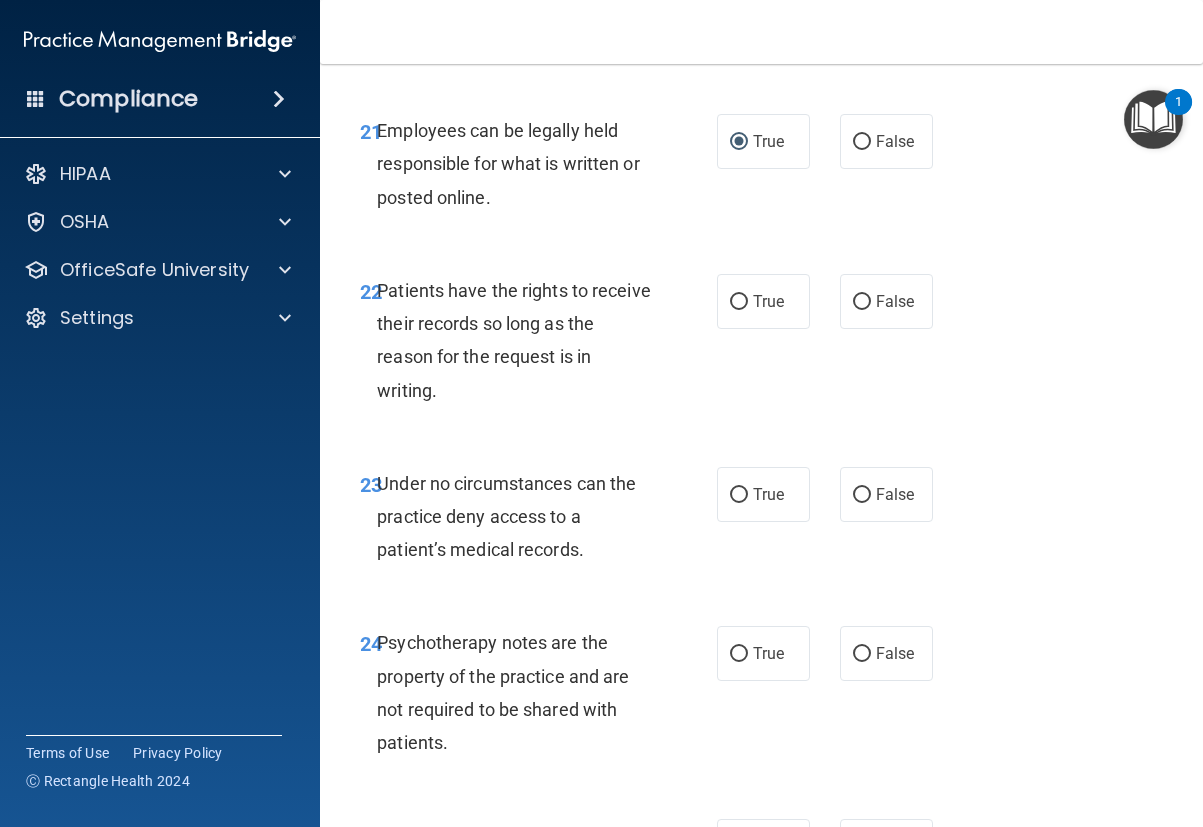 scroll, scrollTop: 5200, scrollLeft: 0, axis: vertical 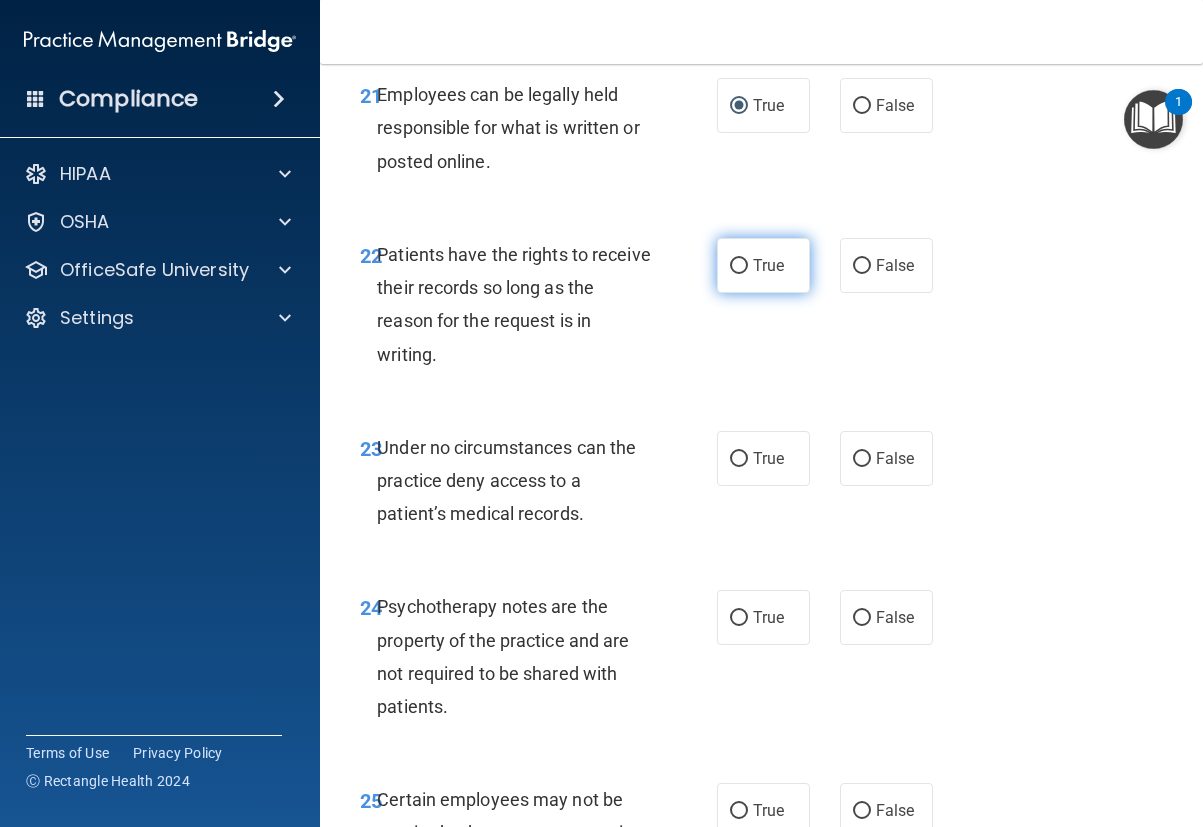 click on "True" at bounding box center [739, 266] 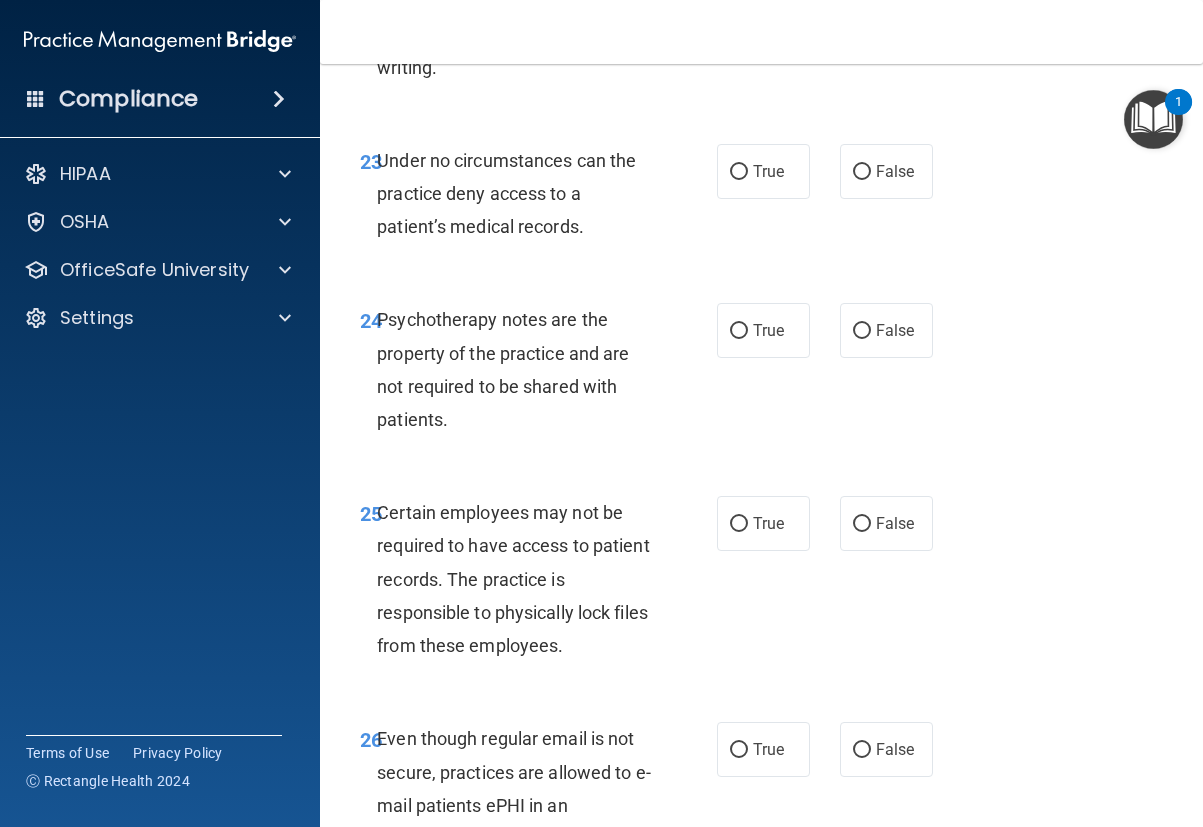 scroll, scrollTop: 5500, scrollLeft: 0, axis: vertical 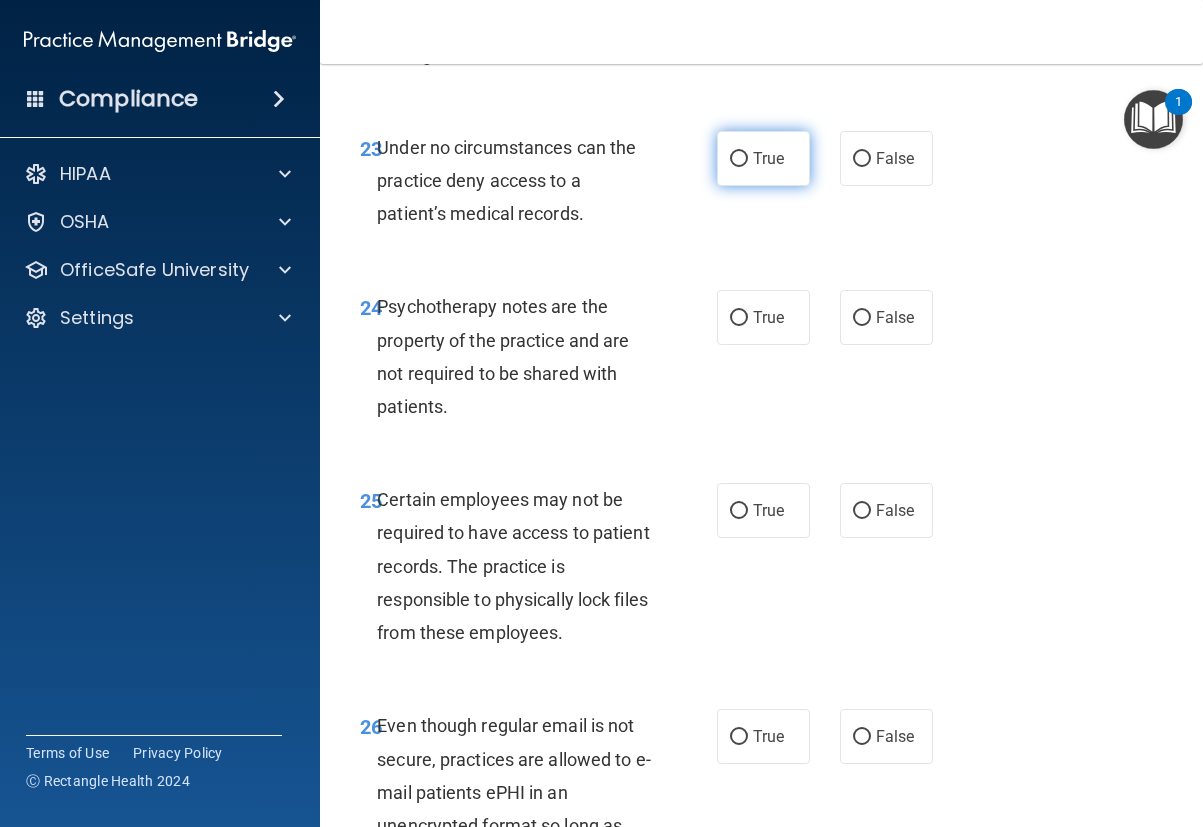 click on "True" at bounding box center [739, 159] 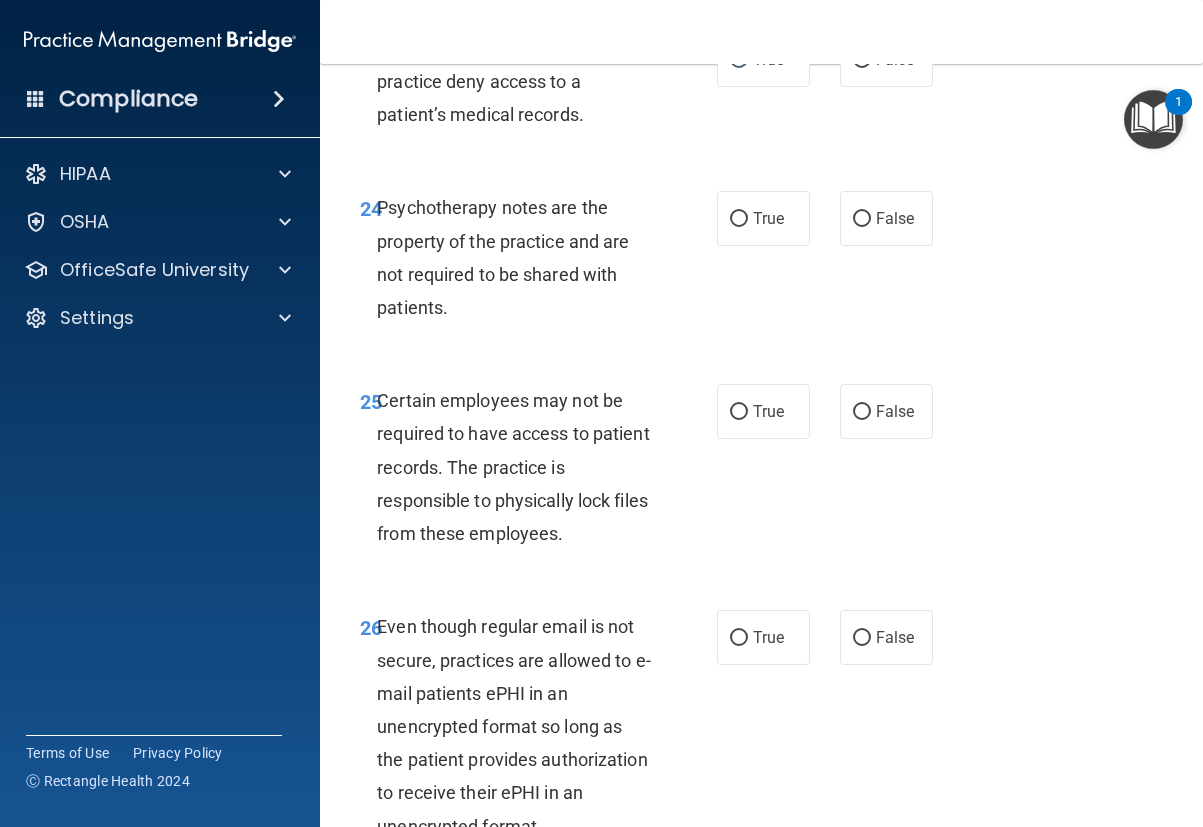 scroll, scrollTop: 5600, scrollLeft: 0, axis: vertical 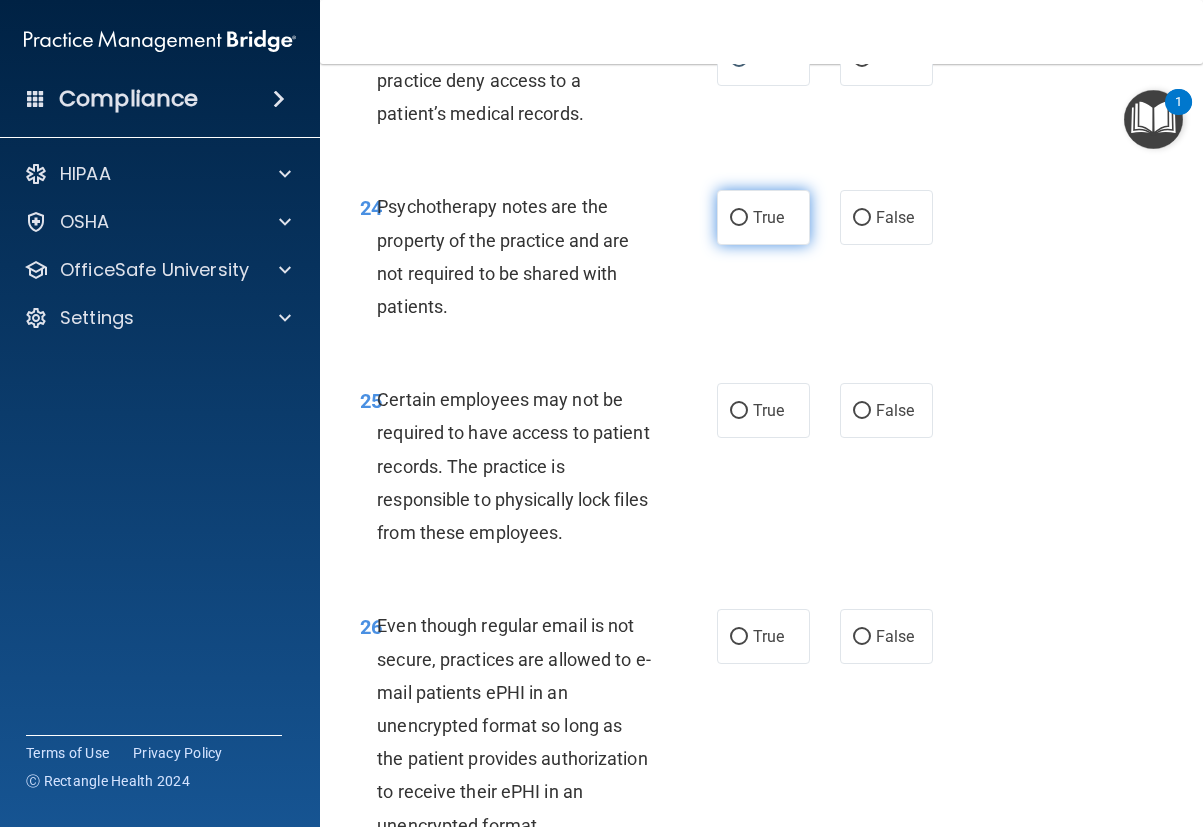 click on "True" at bounding box center [739, 218] 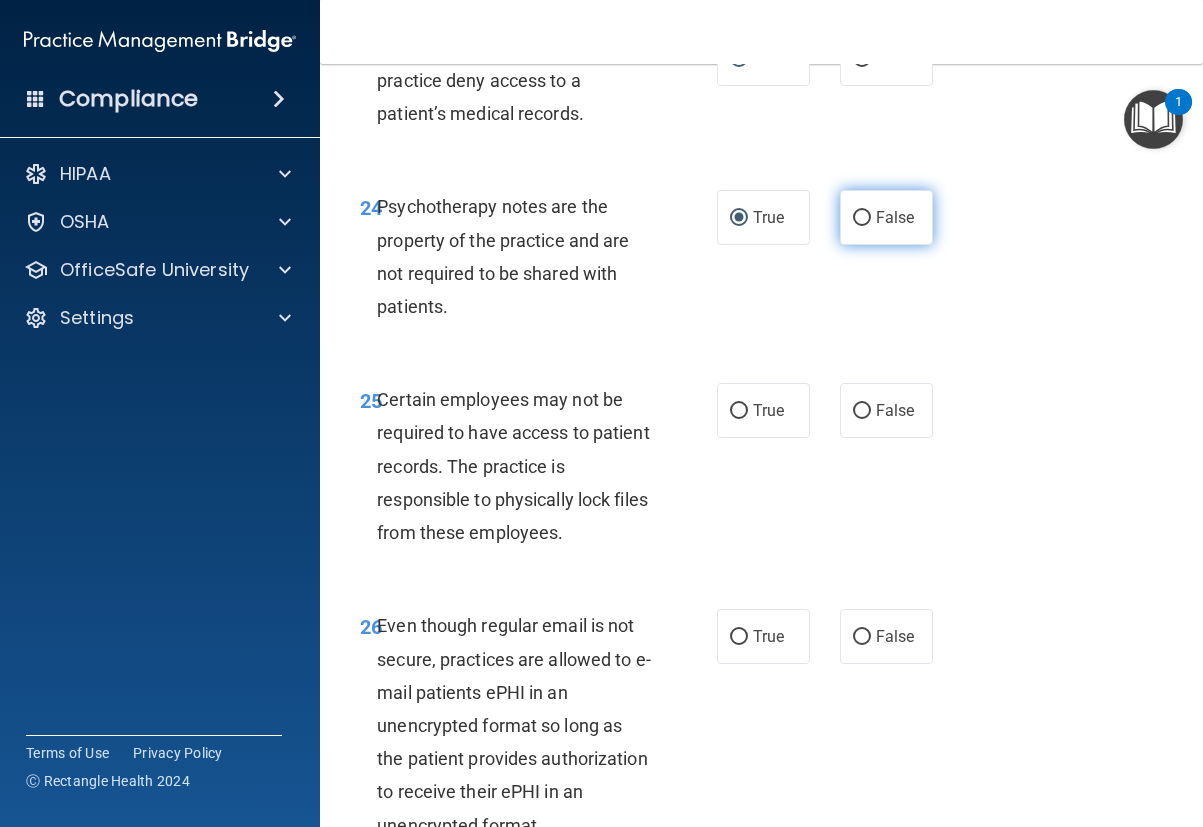 click on "False" at bounding box center [886, 217] 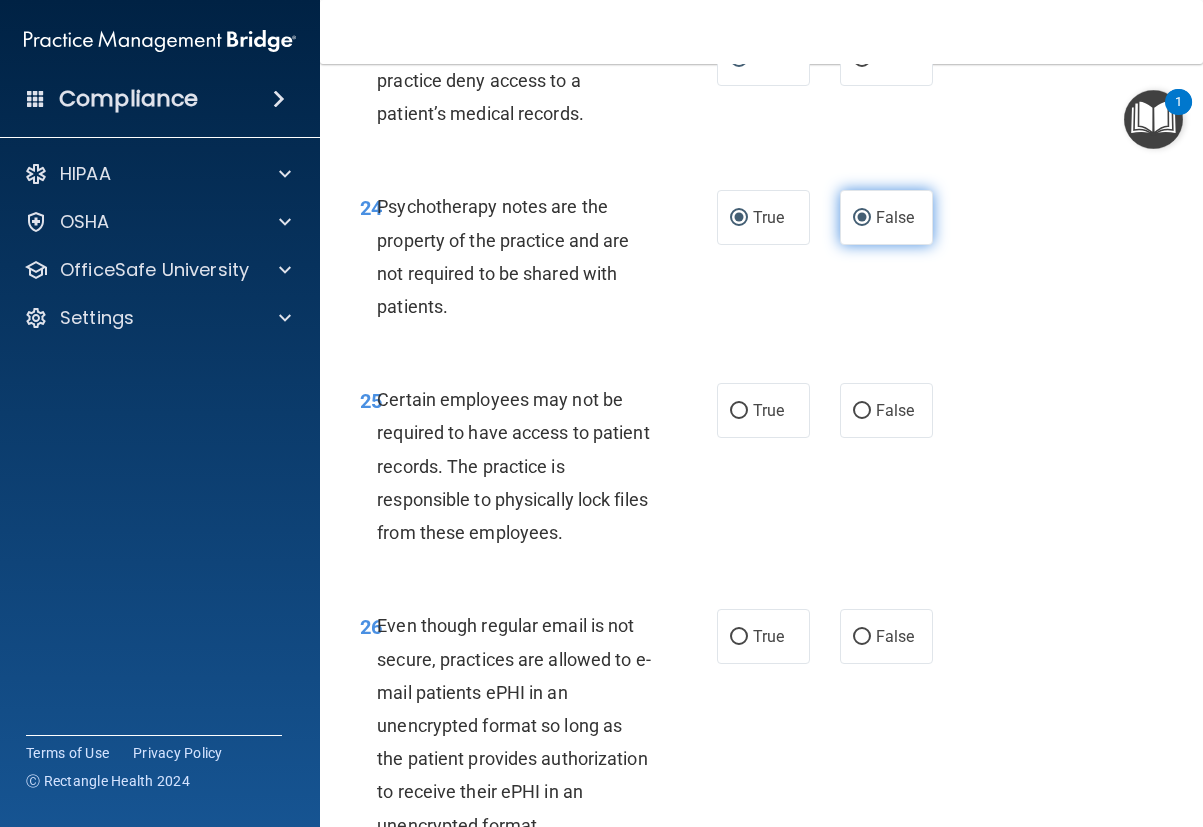 radio on "false" 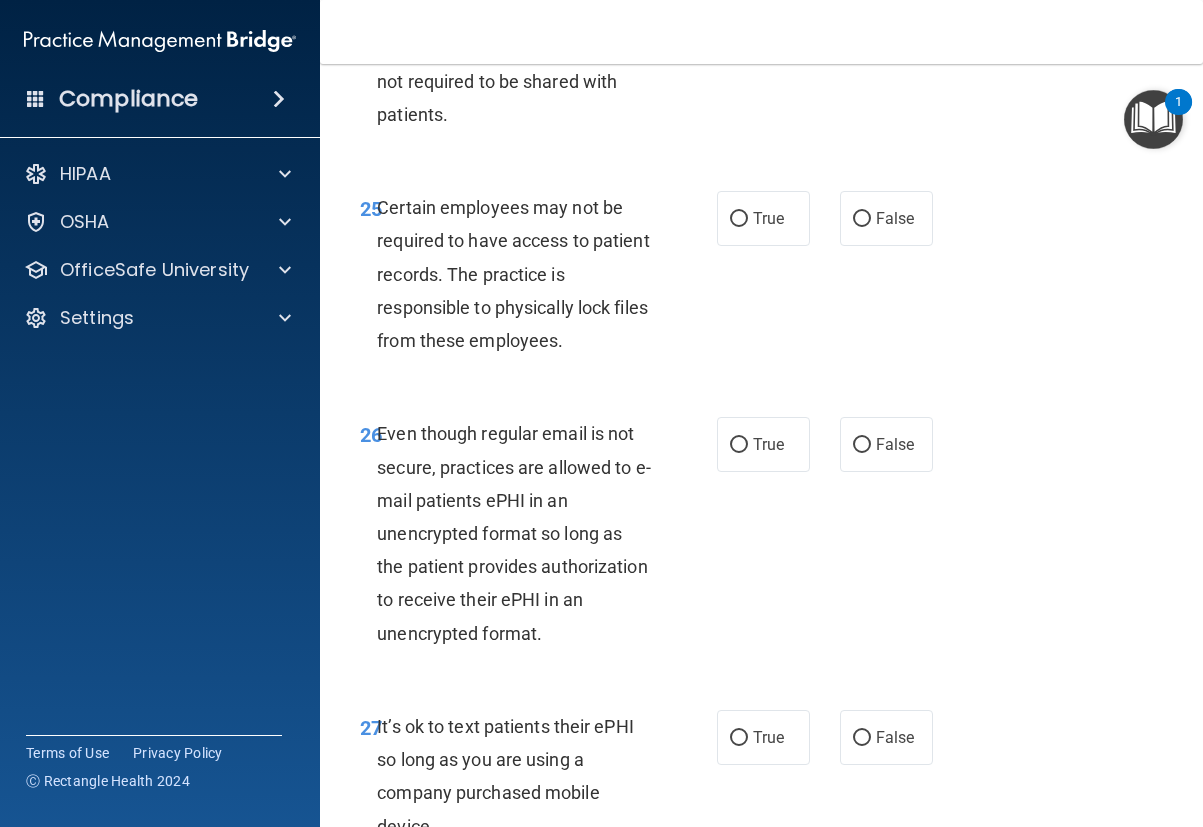 scroll, scrollTop: 5800, scrollLeft: 0, axis: vertical 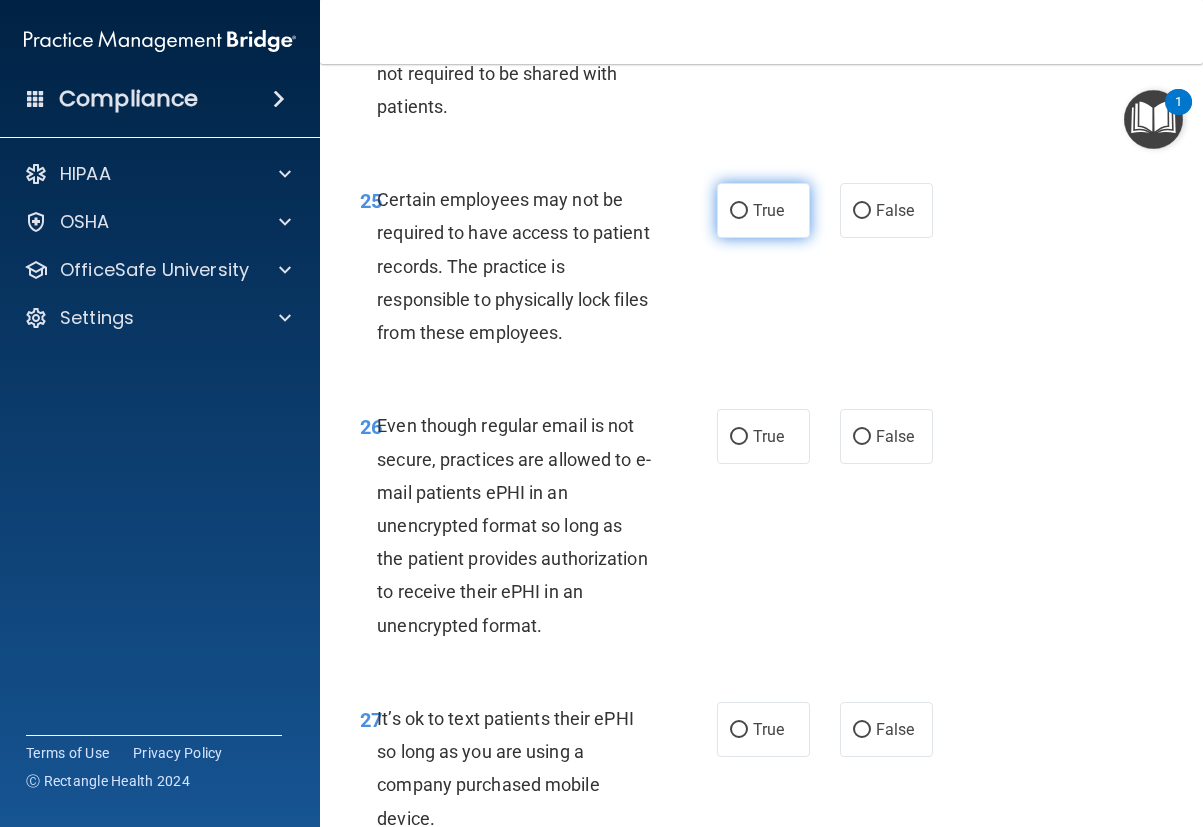 click on "True" at bounding box center (739, 211) 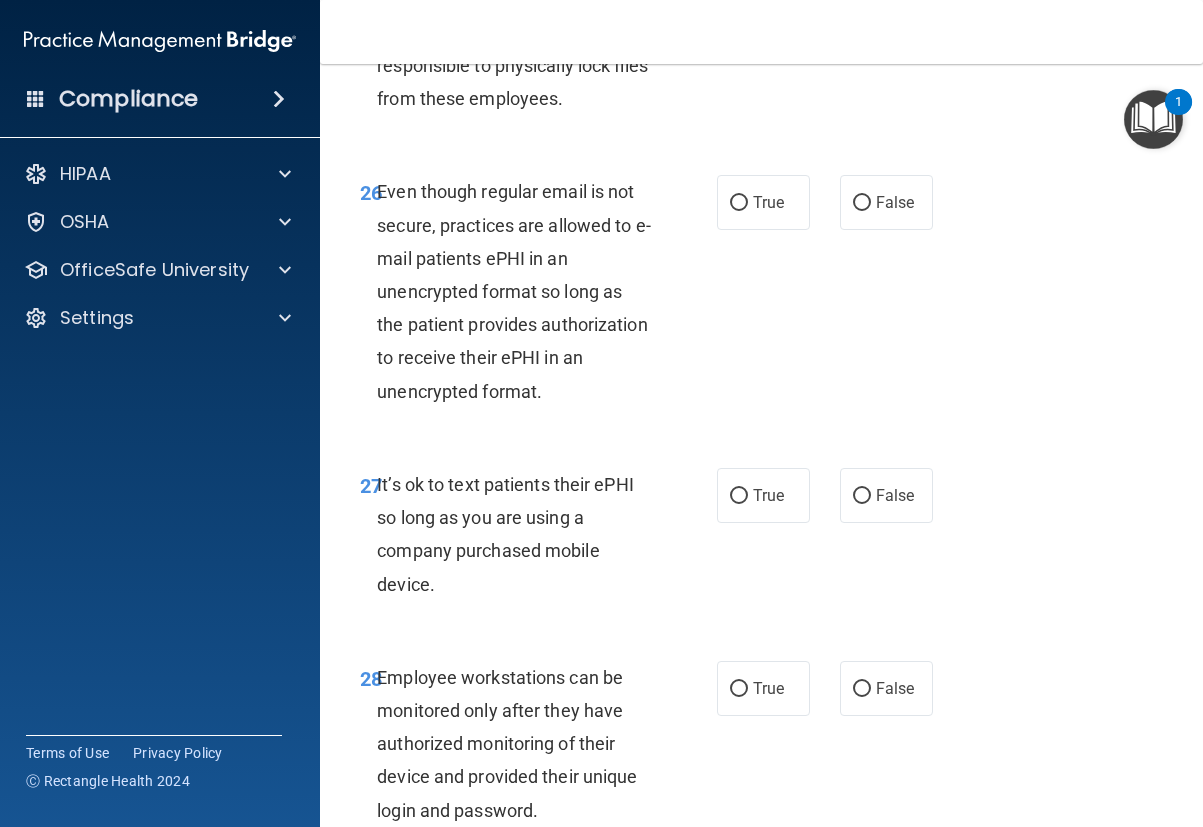 scroll, scrollTop: 6100, scrollLeft: 0, axis: vertical 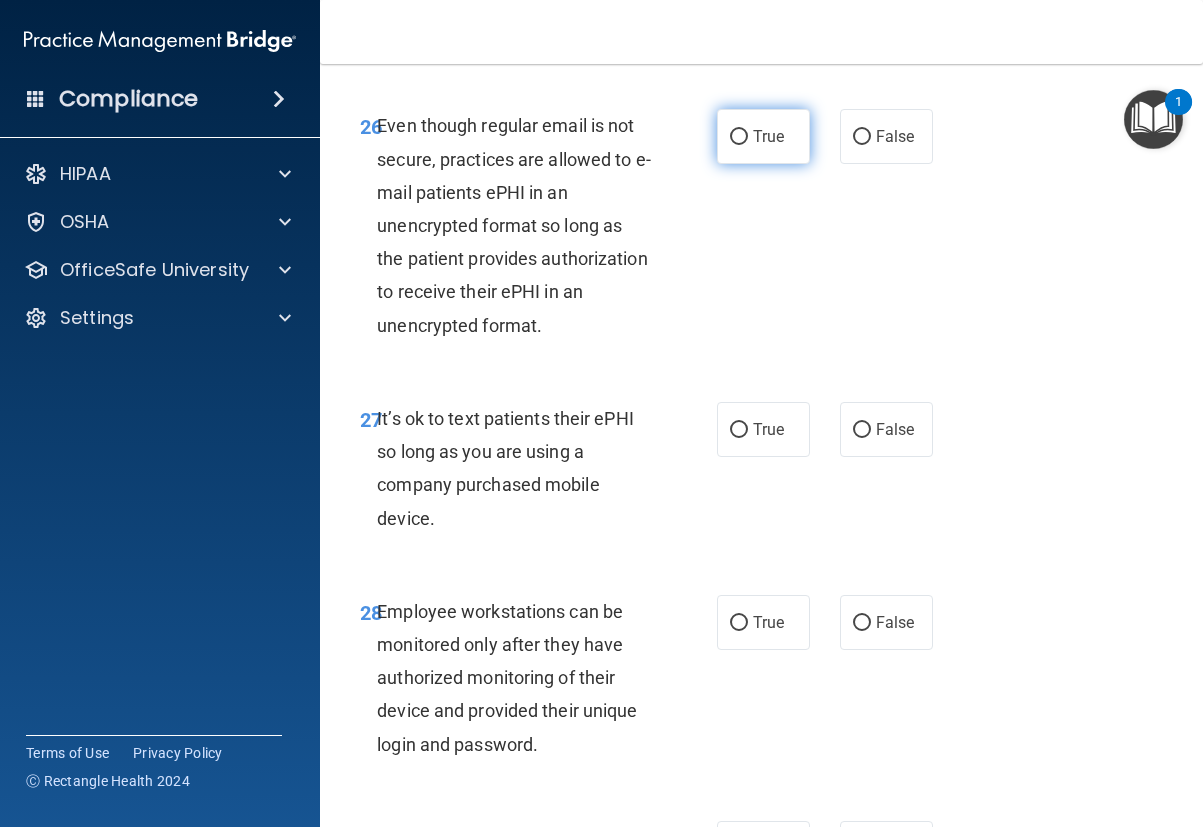 click on "True" at bounding box center [739, 137] 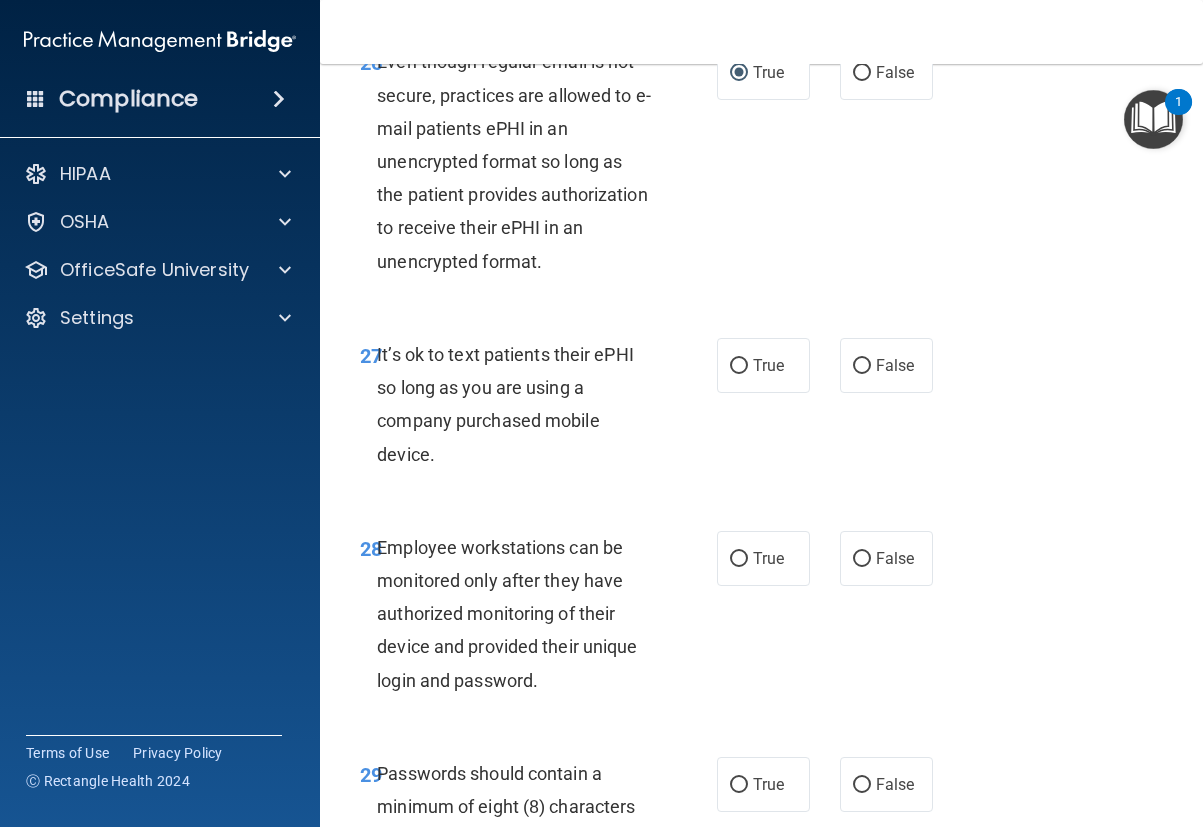 scroll, scrollTop: 6200, scrollLeft: 0, axis: vertical 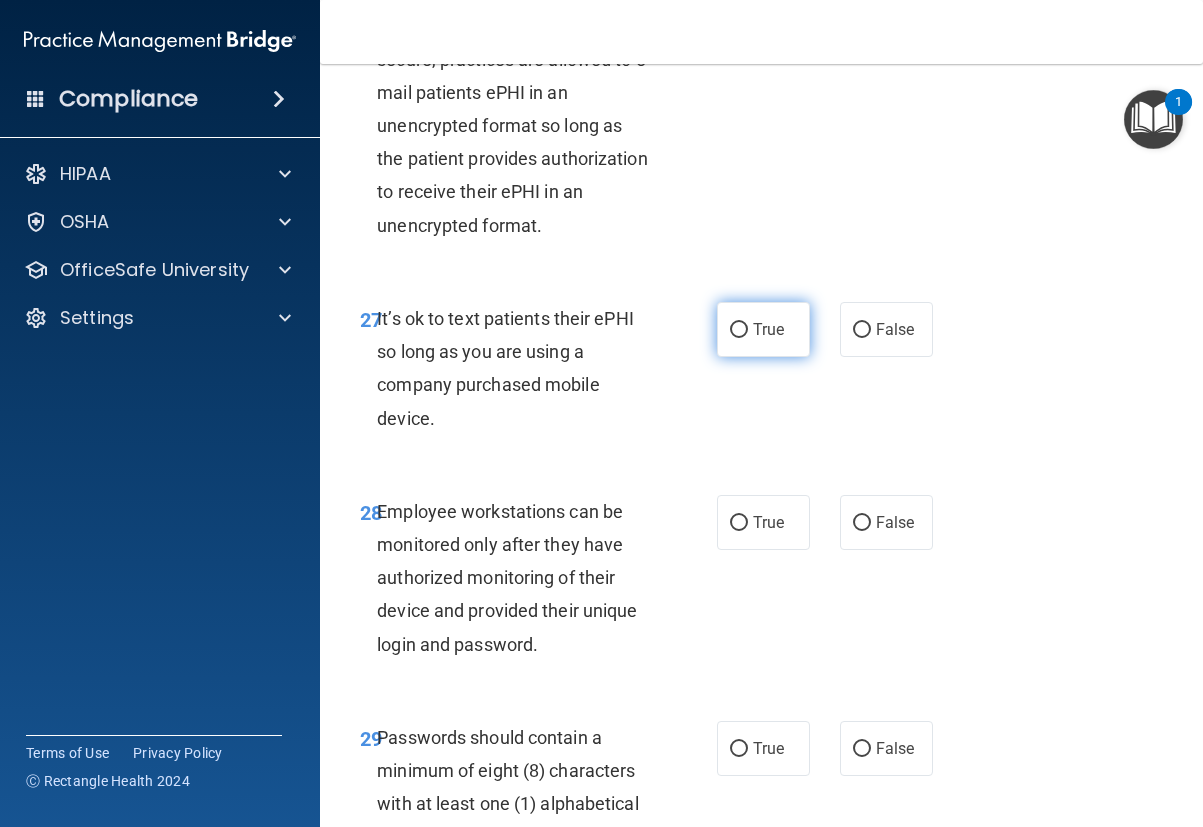 click on "True" at bounding box center (739, 330) 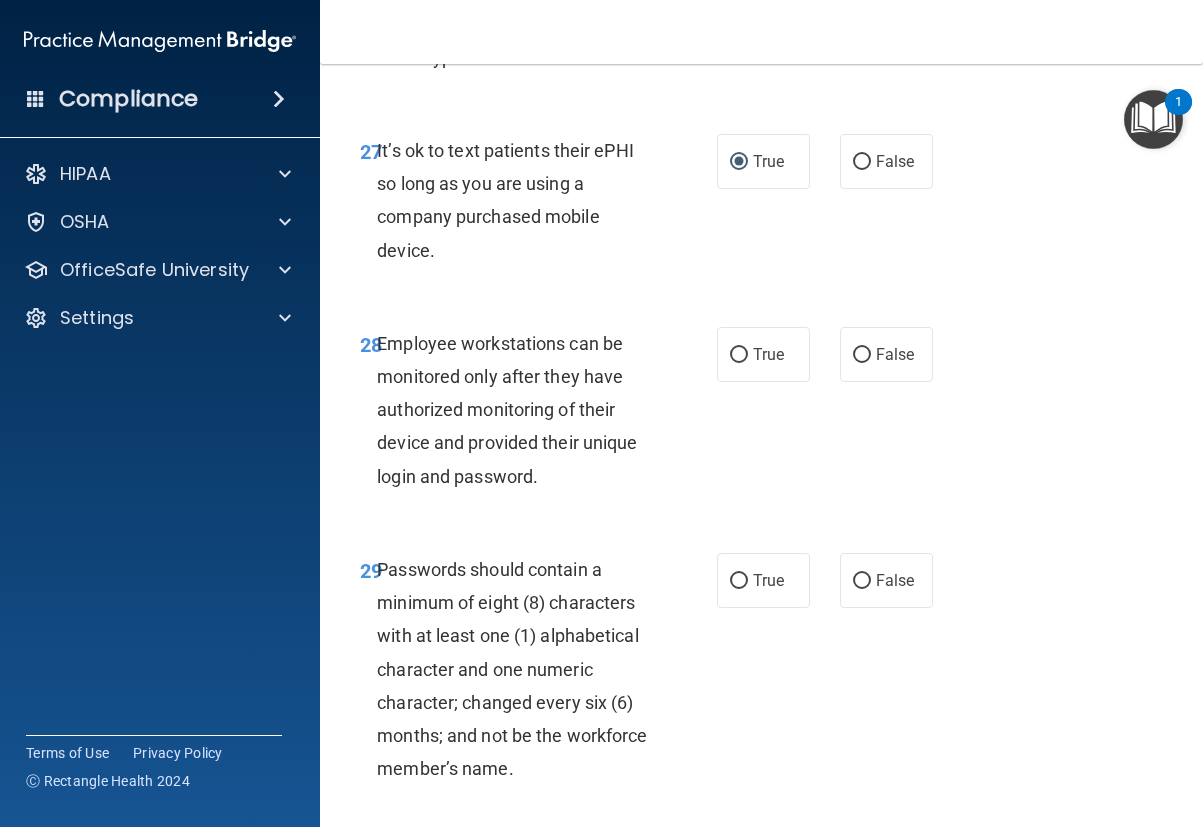 scroll, scrollTop: 6400, scrollLeft: 0, axis: vertical 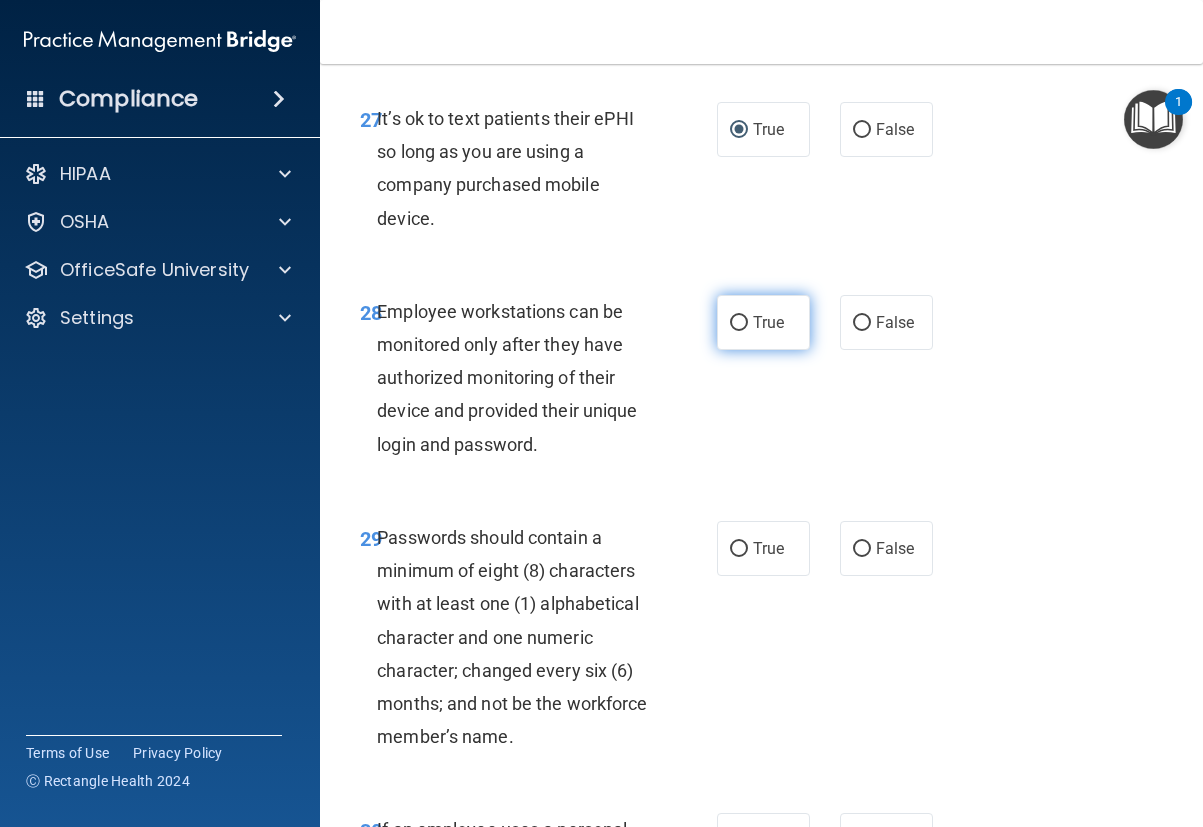 click on "True" at bounding box center (739, 323) 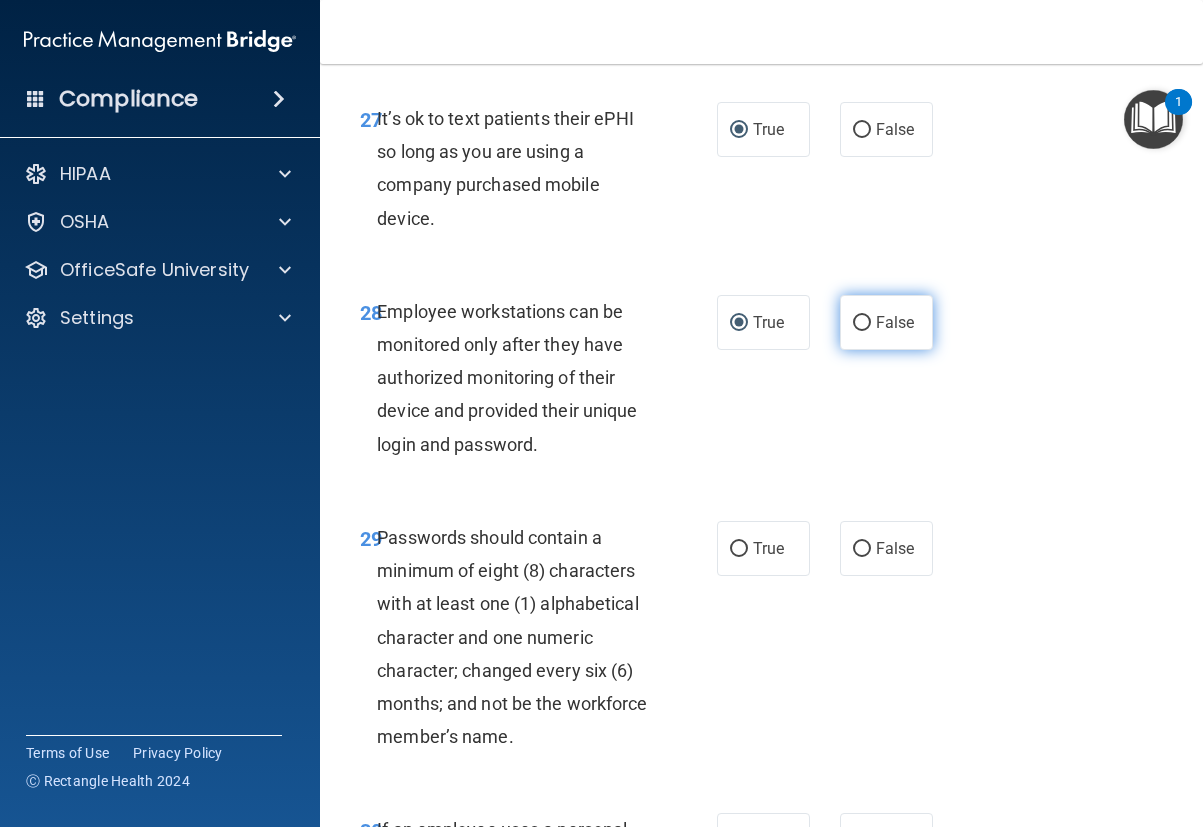 click on "False" at bounding box center [862, 323] 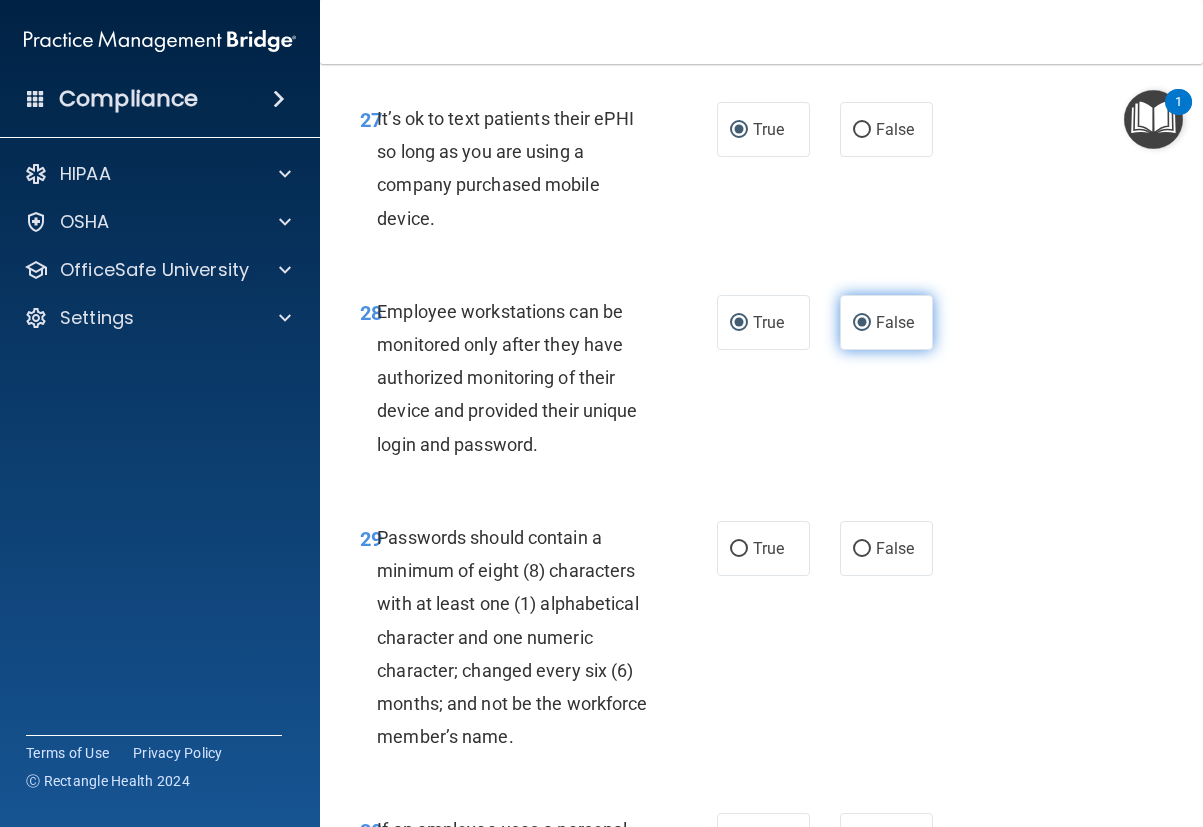 radio on "false" 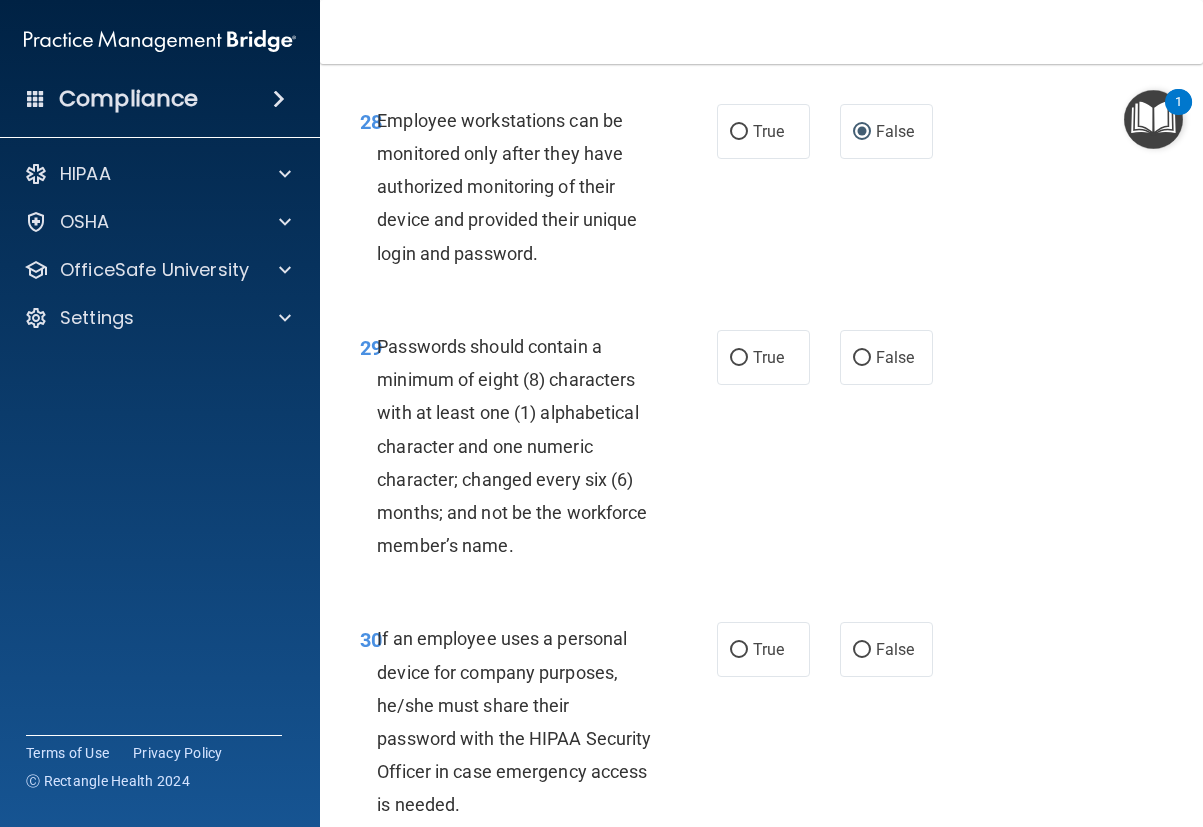 scroll, scrollTop: 6600, scrollLeft: 0, axis: vertical 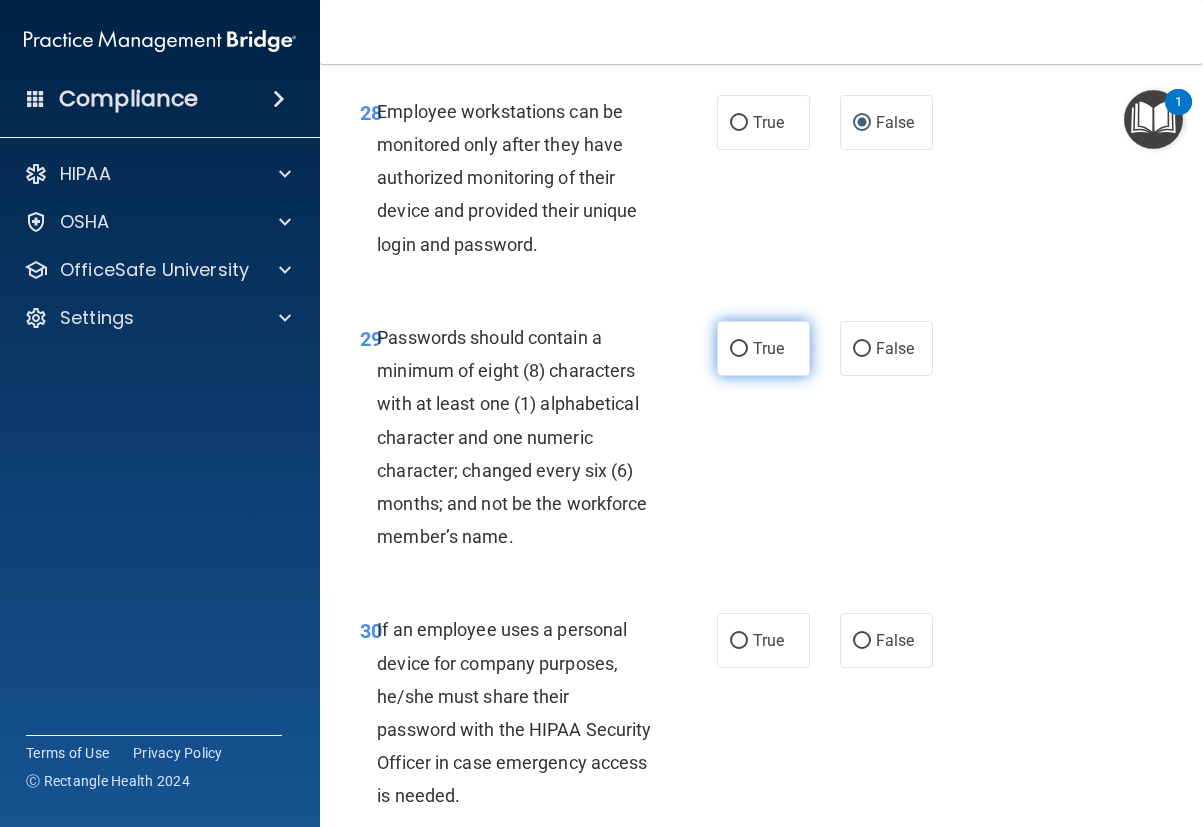click on "True" at bounding box center [739, 349] 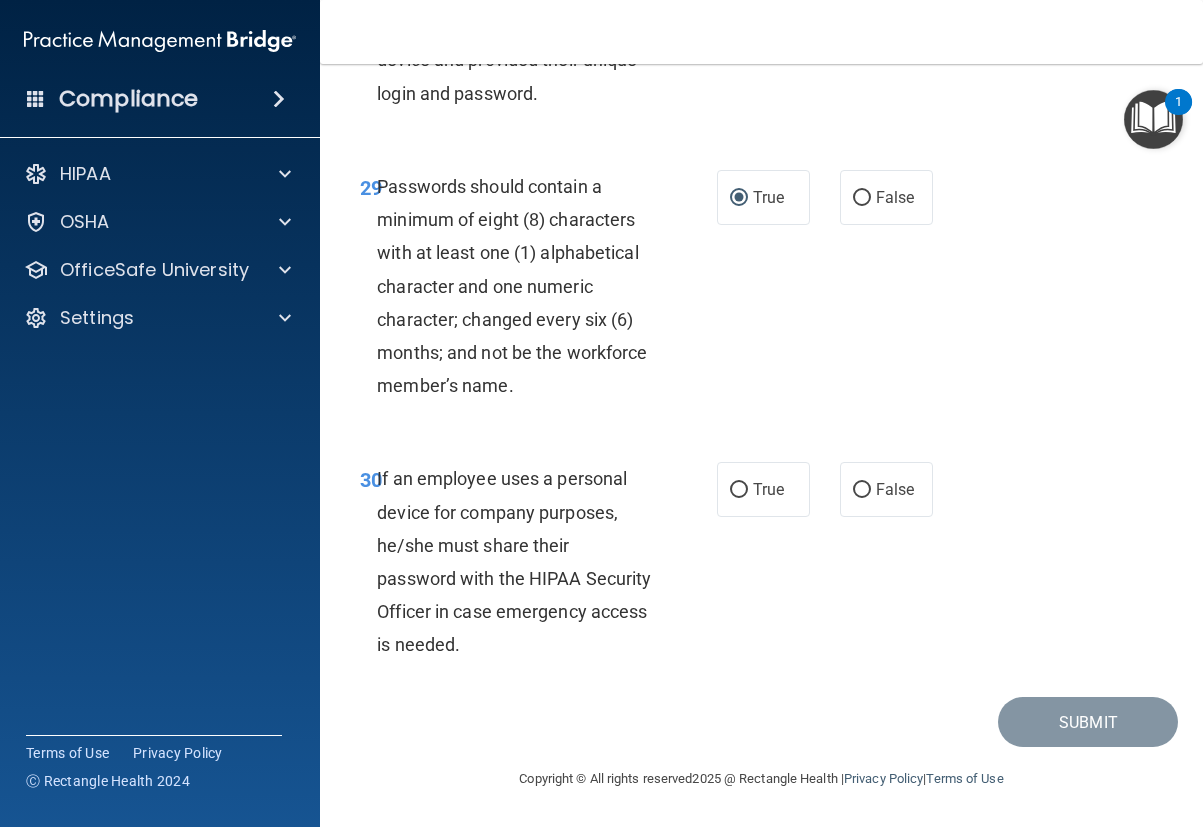 scroll, scrollTop: 6800, scrollLeft: 0, axis: vertical 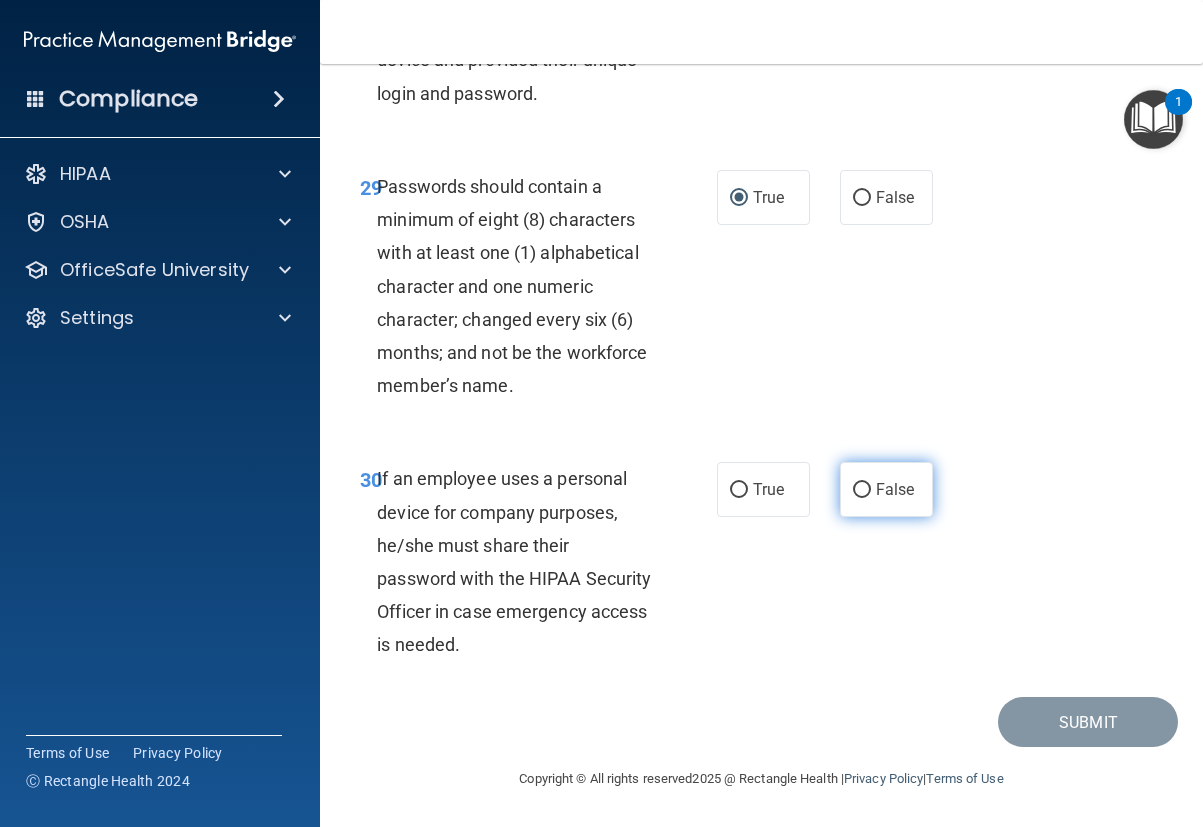 click on "False" at bounding box center (862, 490) 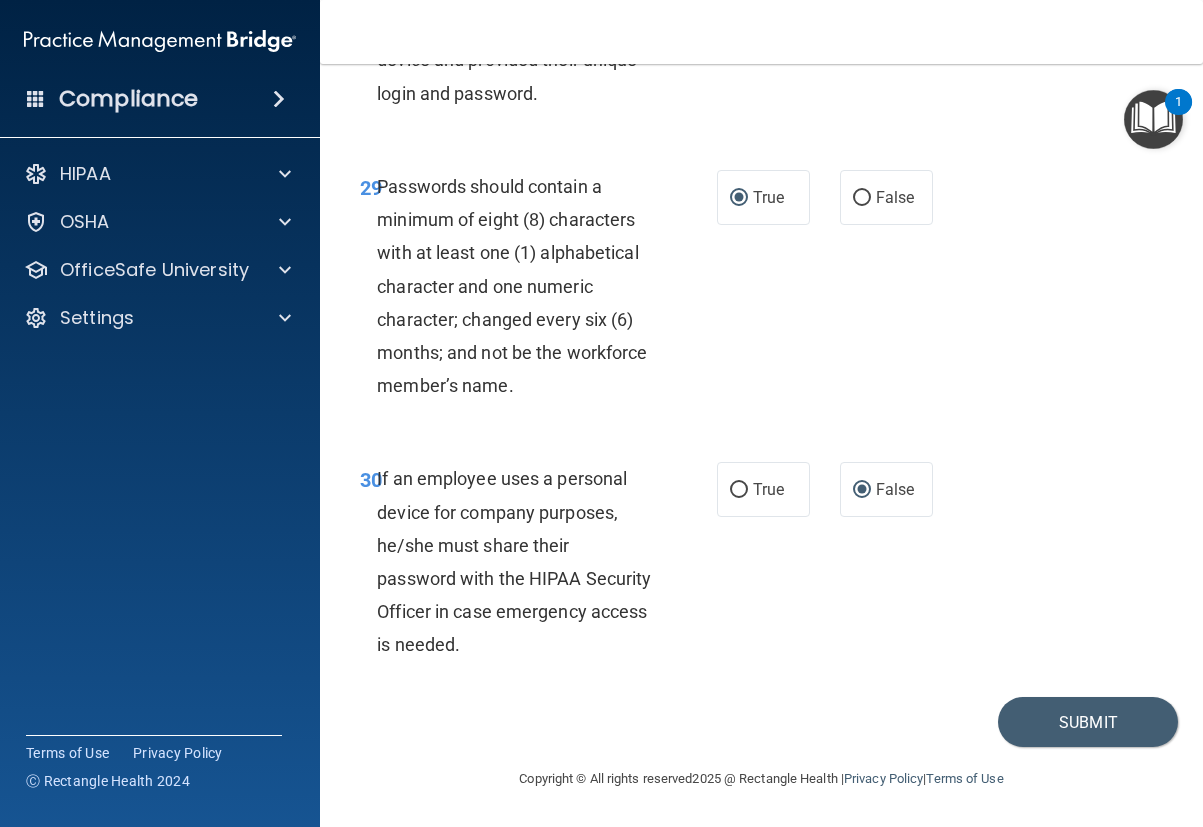 scroll, scrollTop: 6851, scrollLeft: 0, axis: vertical 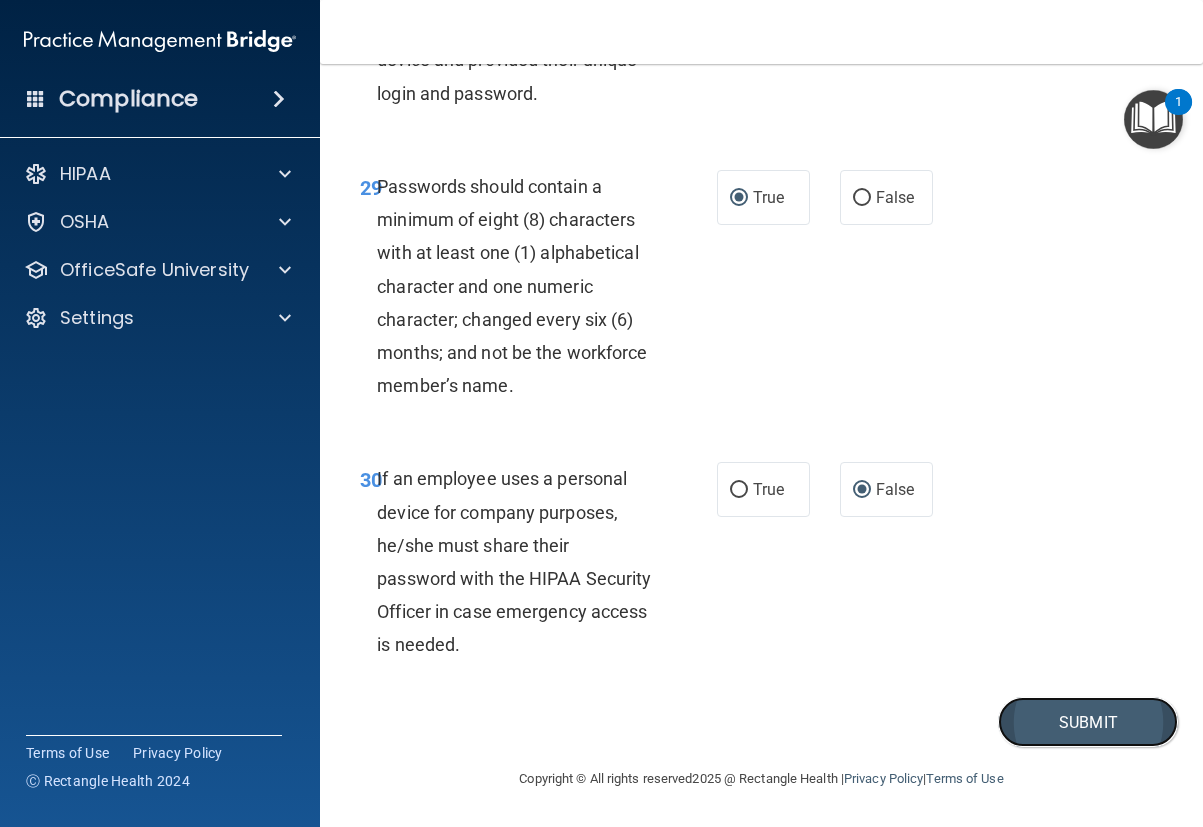 click on "Submit" at bounding box center [1088, 722] 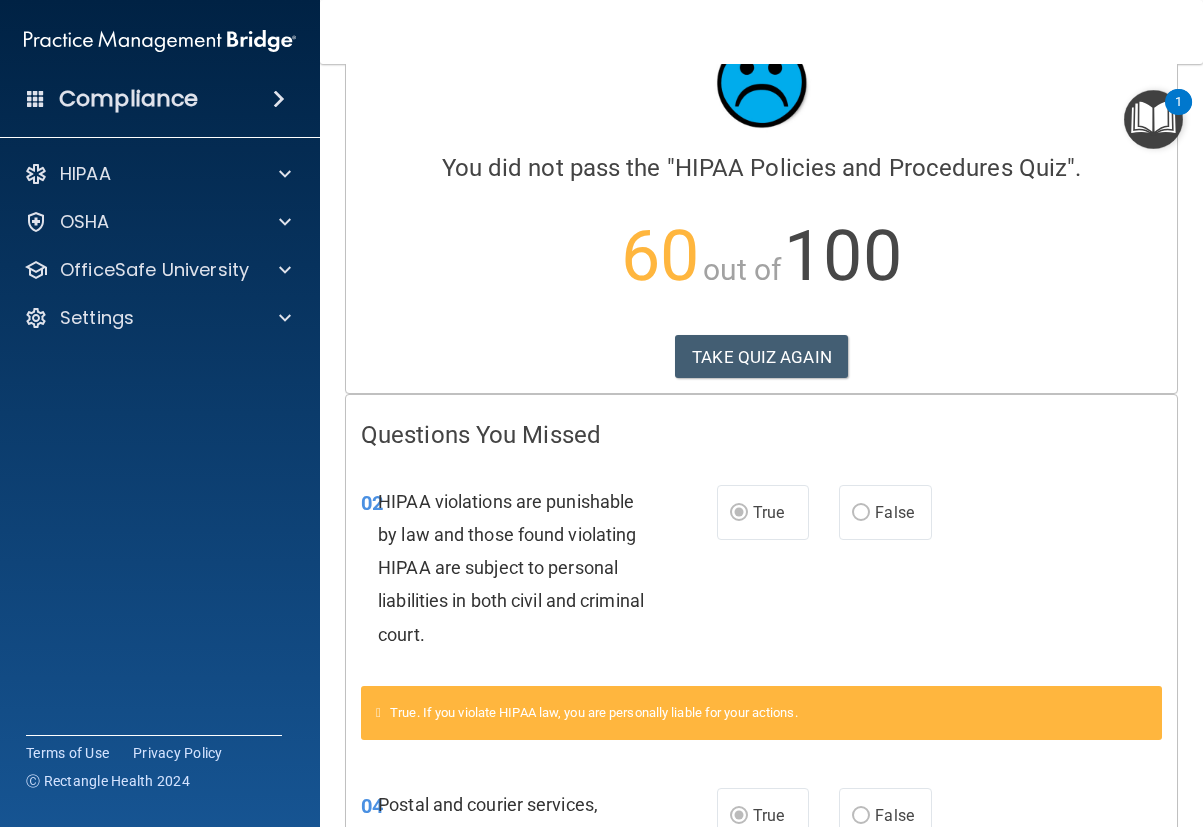 scroll, scrollTop: 0, scrollLeft: 0, axis: both 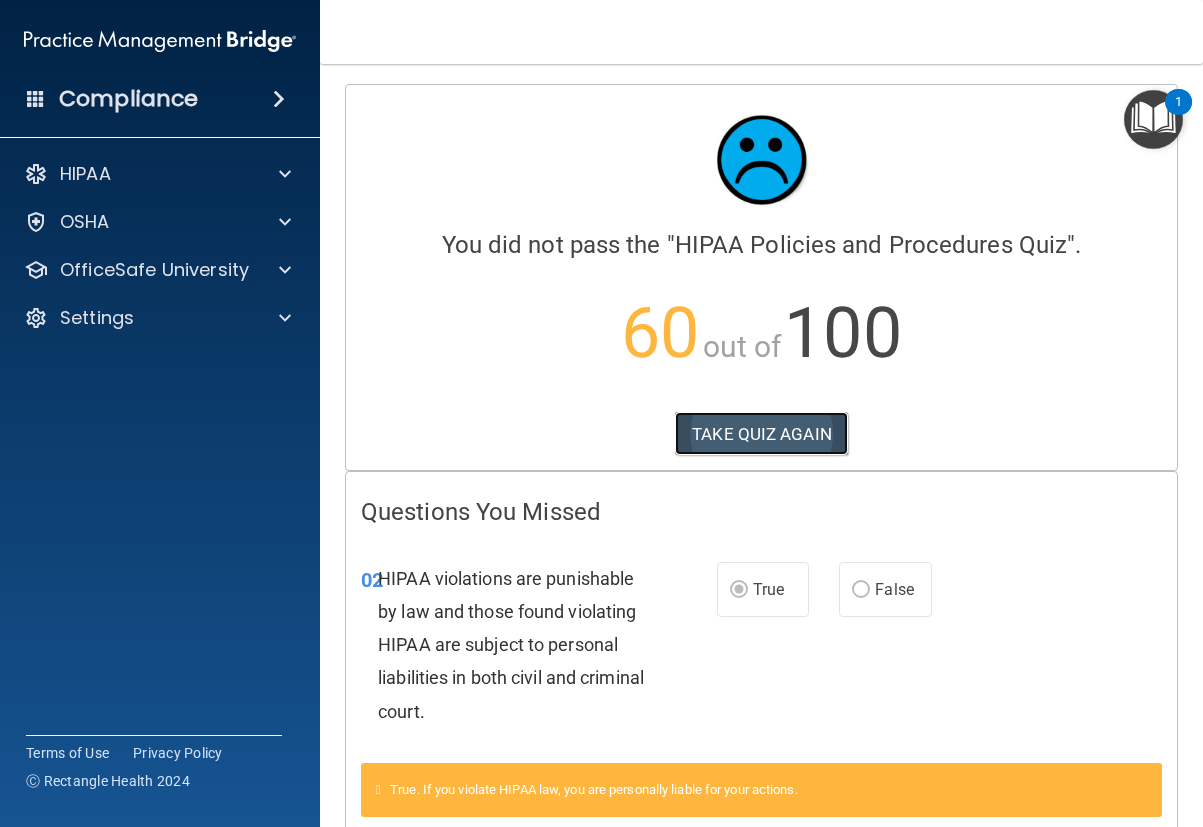 click on "TAKE QUIZ AGAIN" at bounding box center (761, 434) 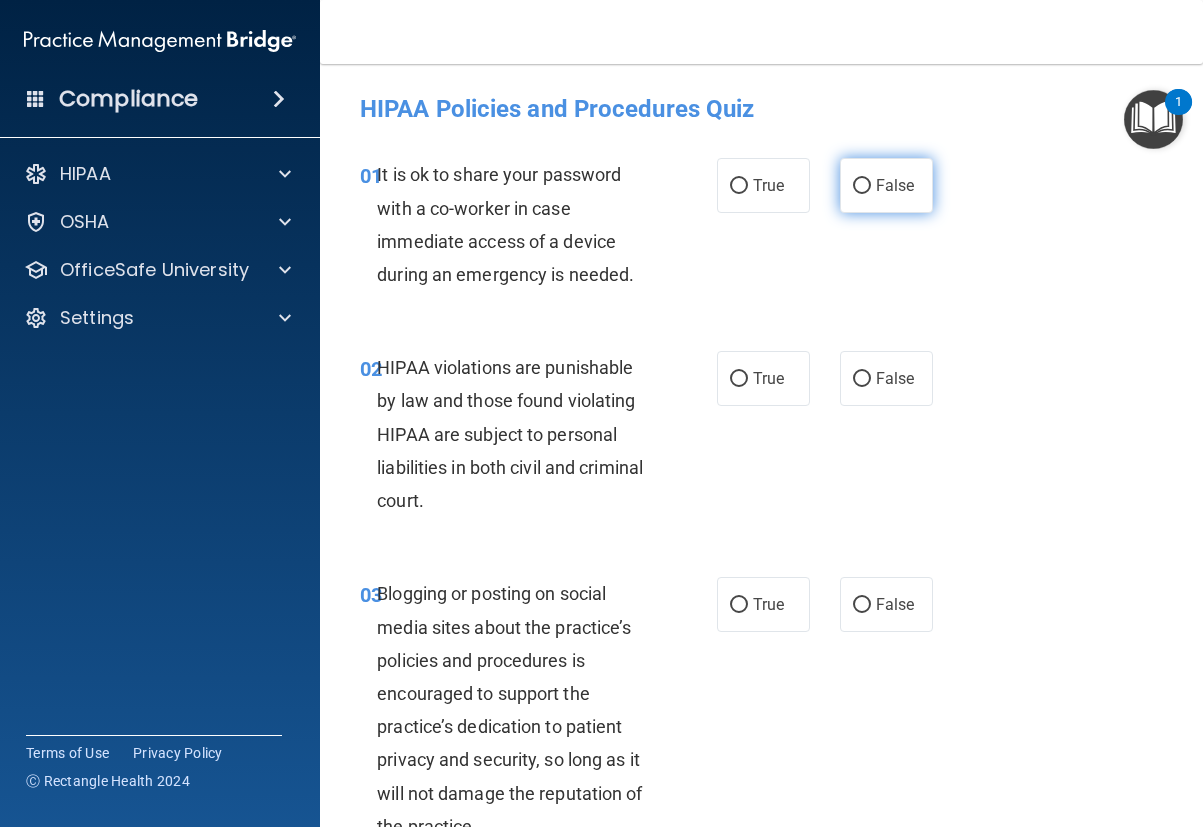 click on "False" at bounding box center [862, 186] 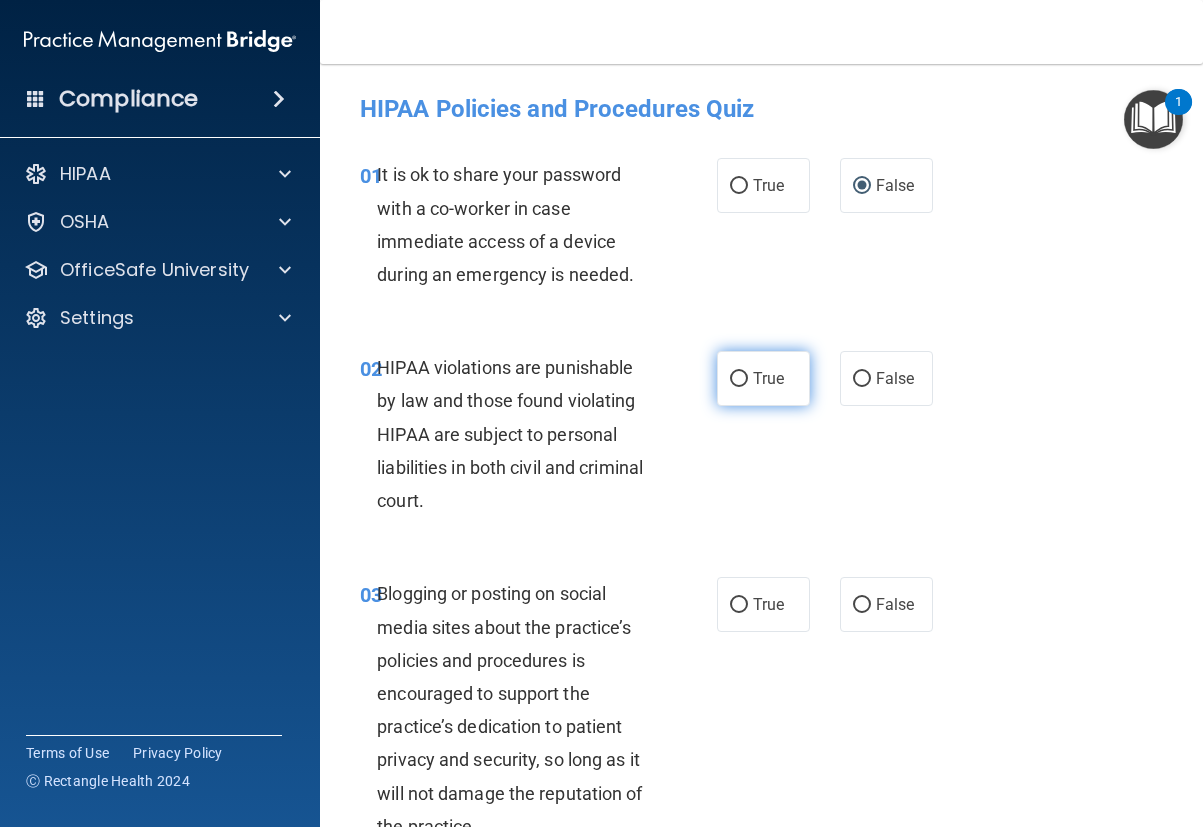 click on "True" at bounding box center (739, 379) 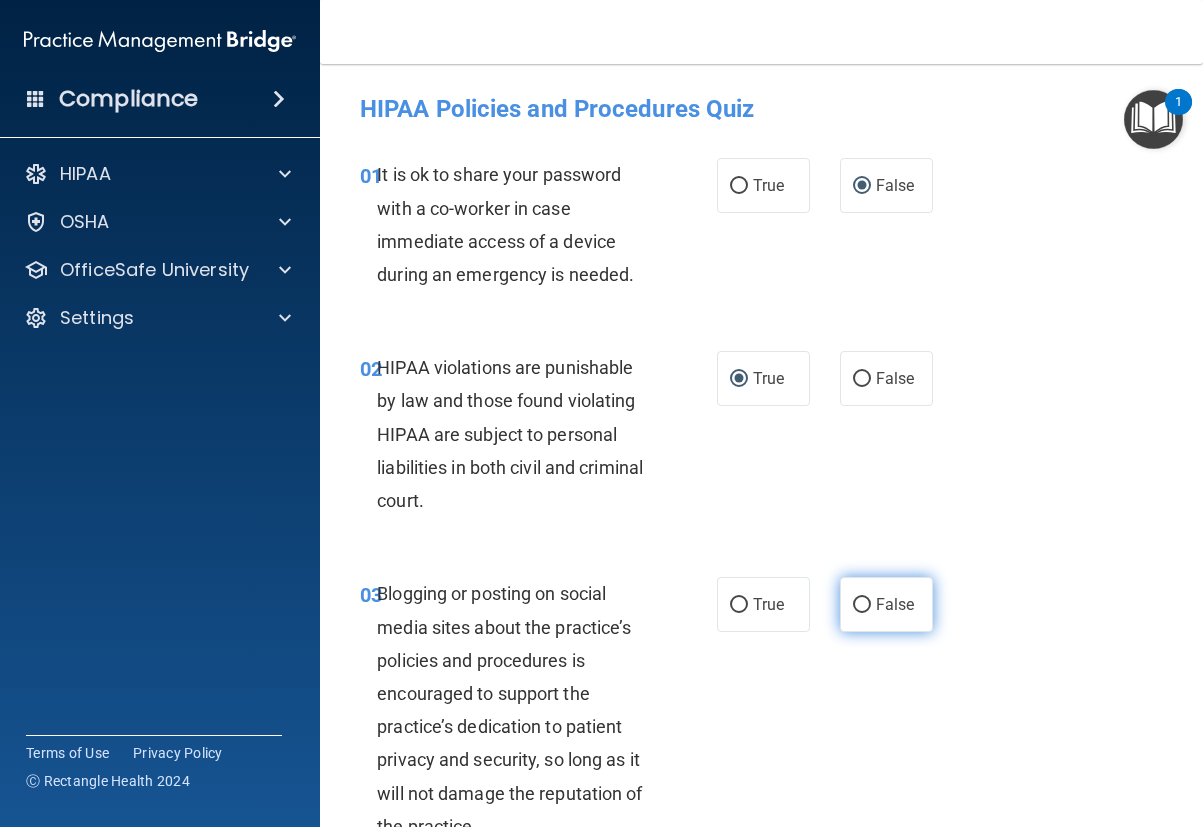 click on "False" at bounding box center [862, 605] 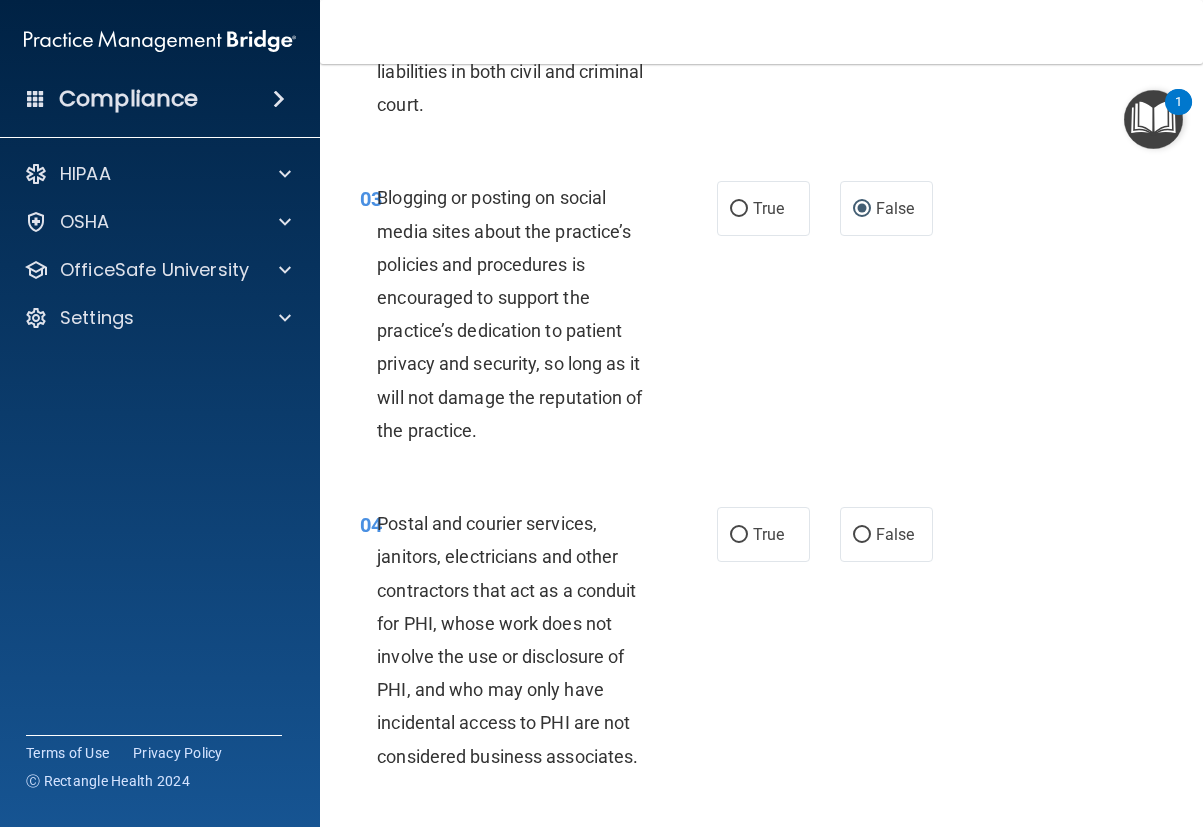scroll, scrollTop: 400, scrollLeft: 0, axis: vertical 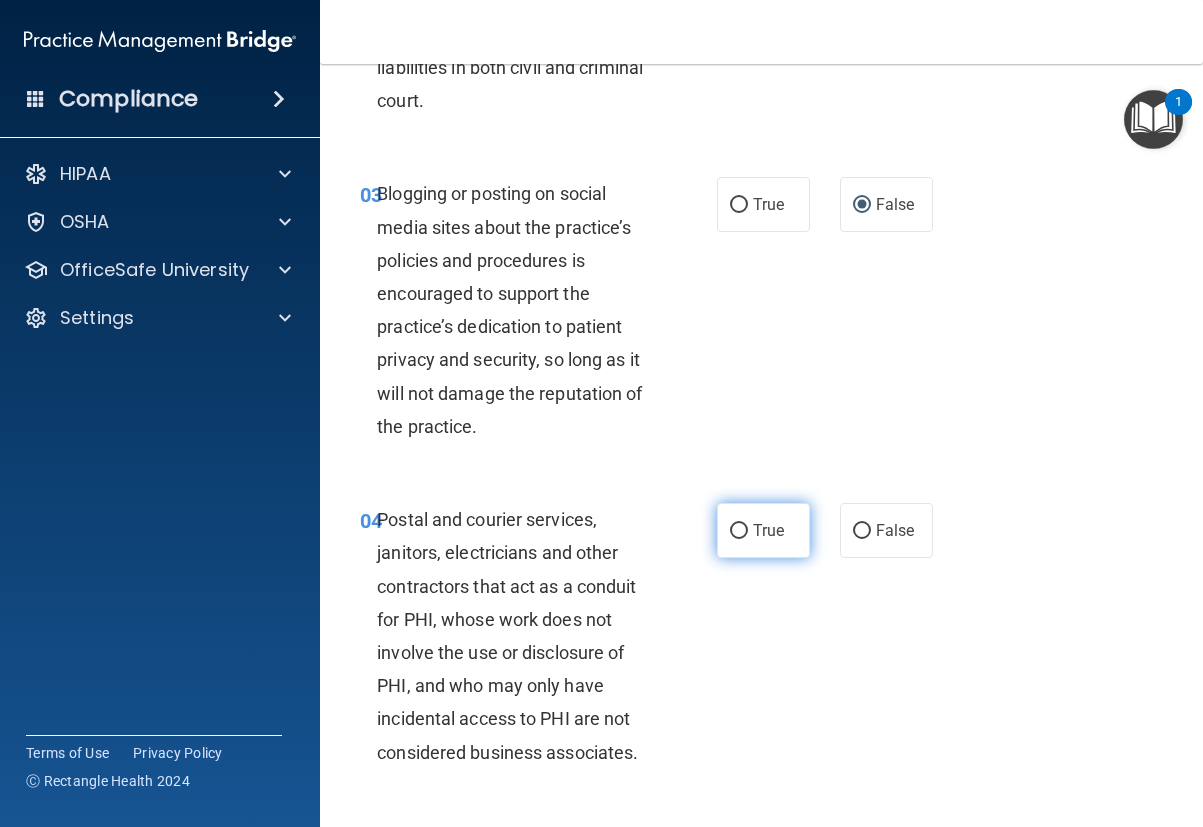 click on "True" at bounding box center [739, 531] 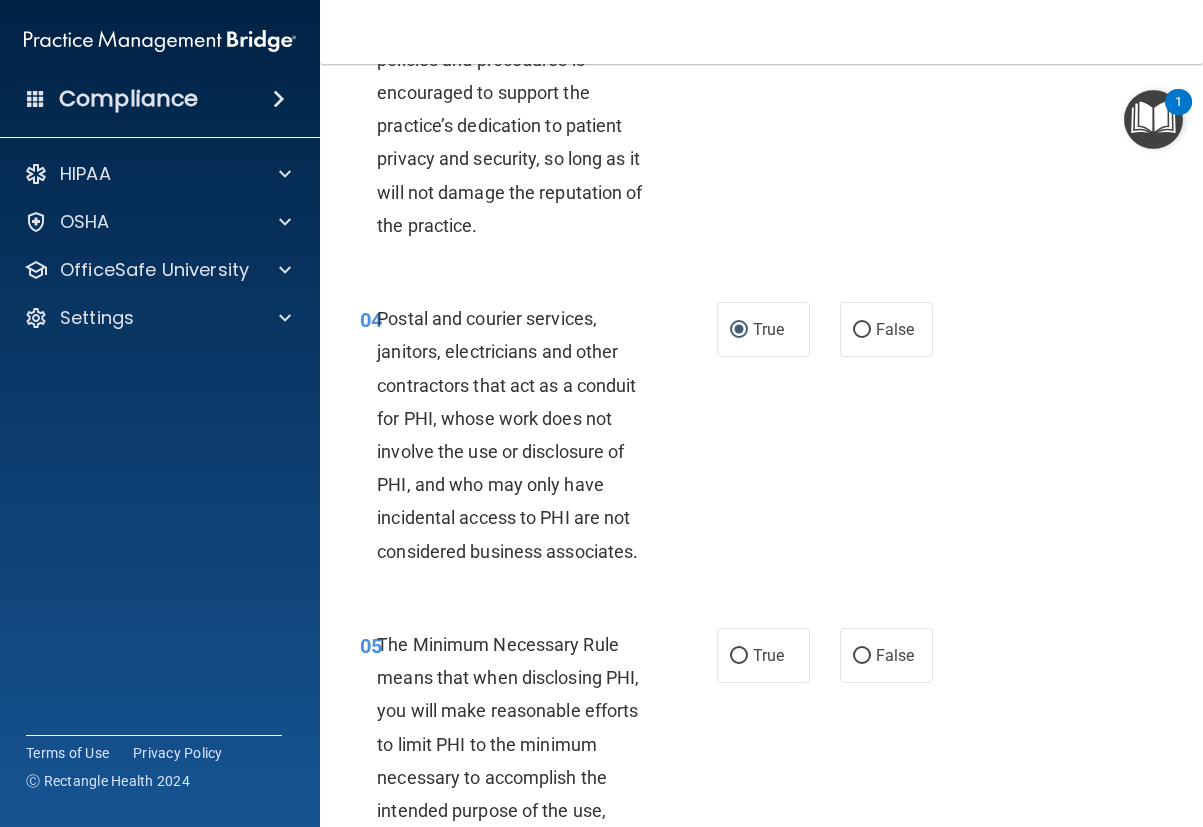 scroll, scrollTop: 800, scrollLeft: 0, axis: vertical 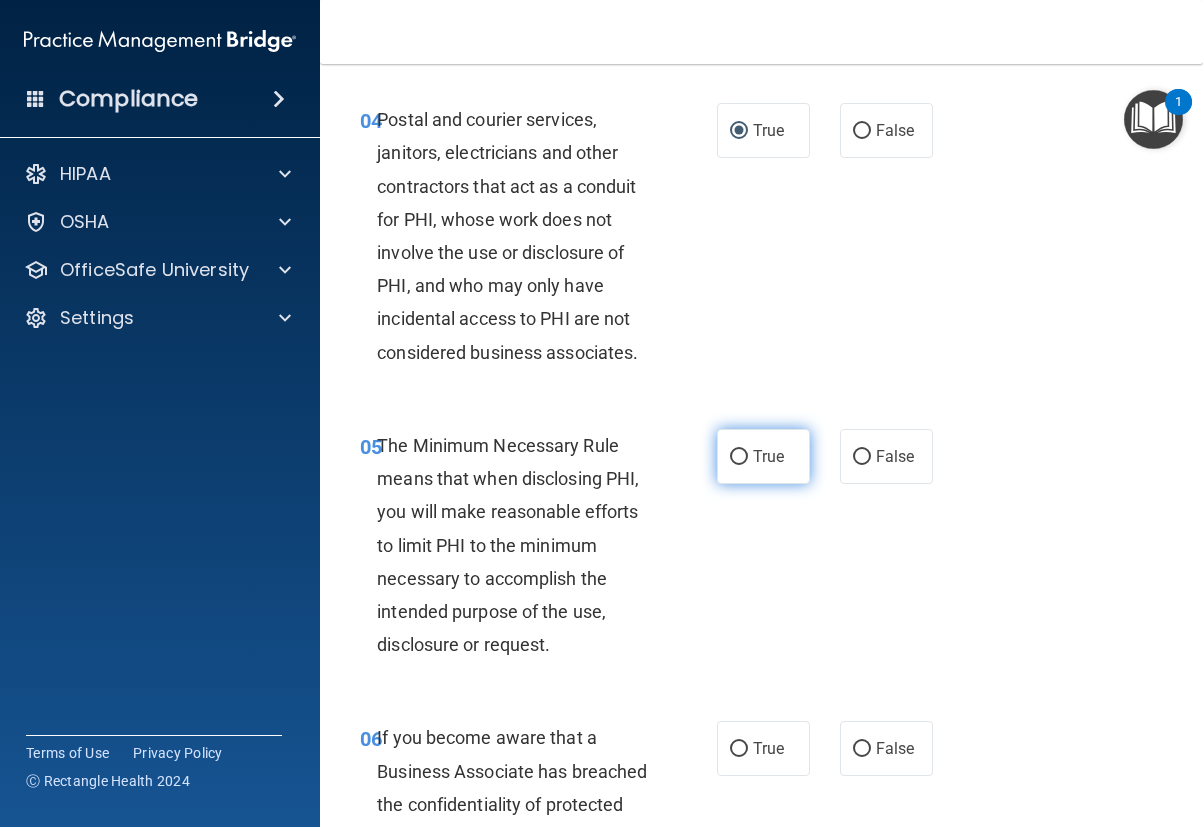 click on "True" at bounding box center (739, 457) 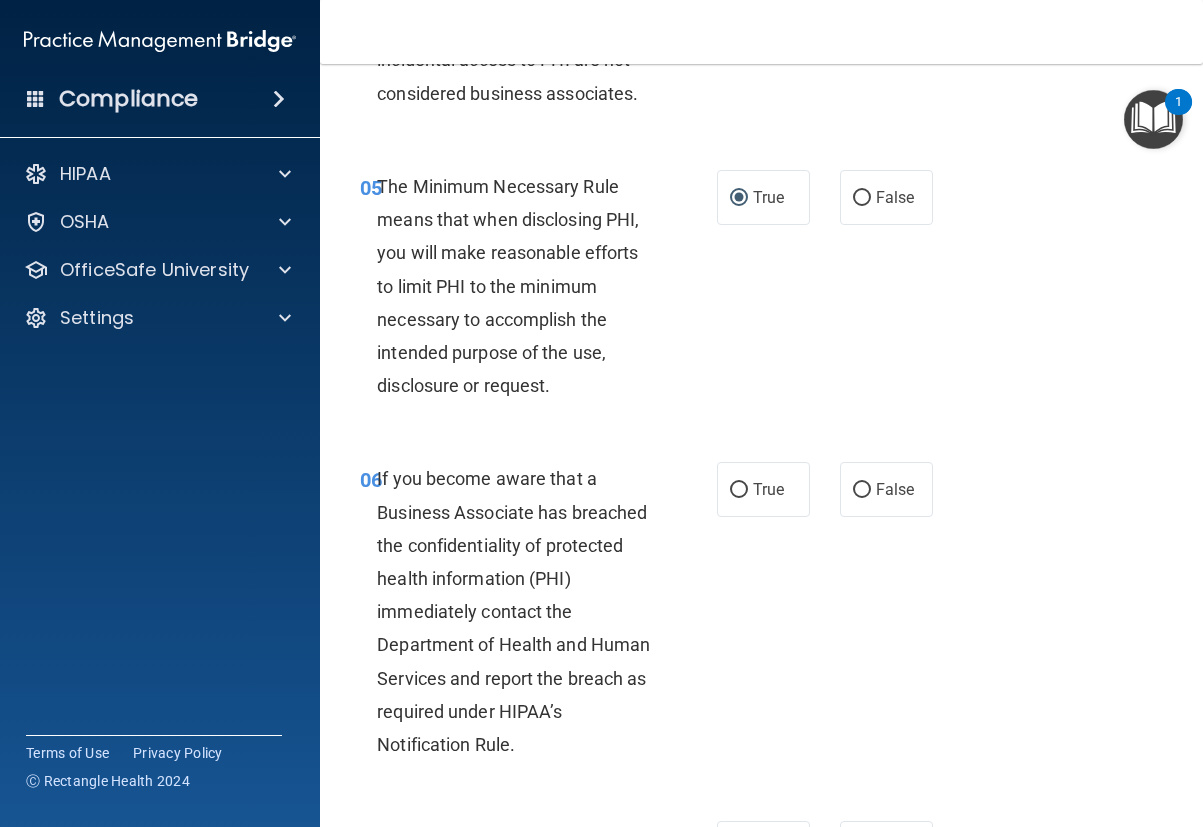 scroll, scrollTop: 1100, scrollLeft: 0, axis: vertical 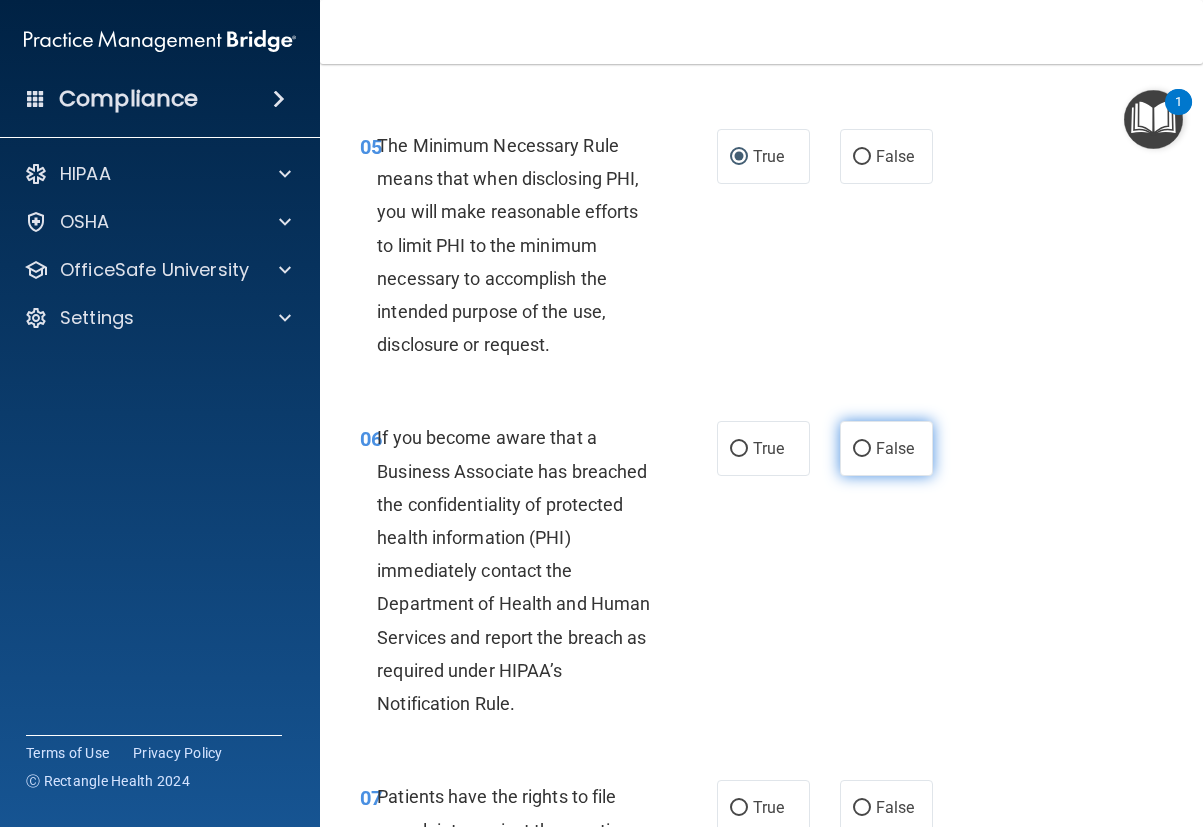 click on "False" at bounding box center (862, 449) 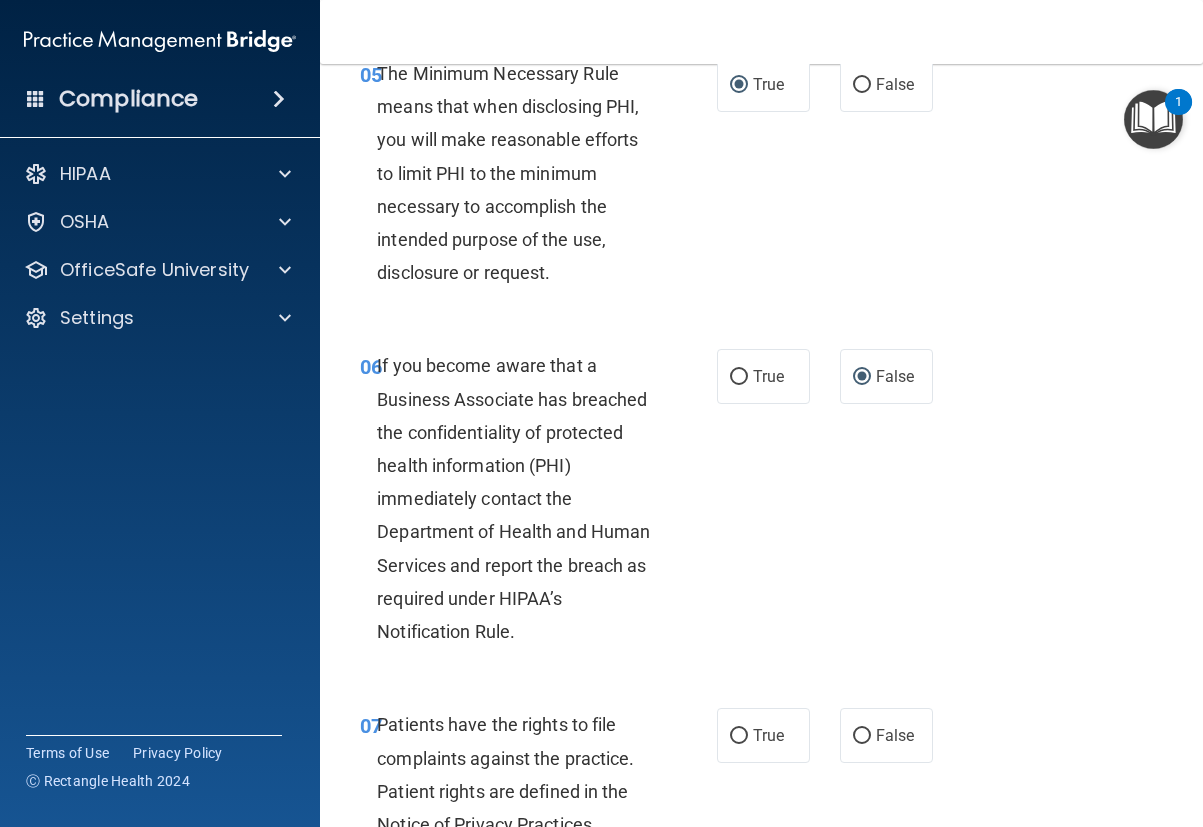 scroll, scrollTop: 1400, scrollLeft: 0, axis: vertical 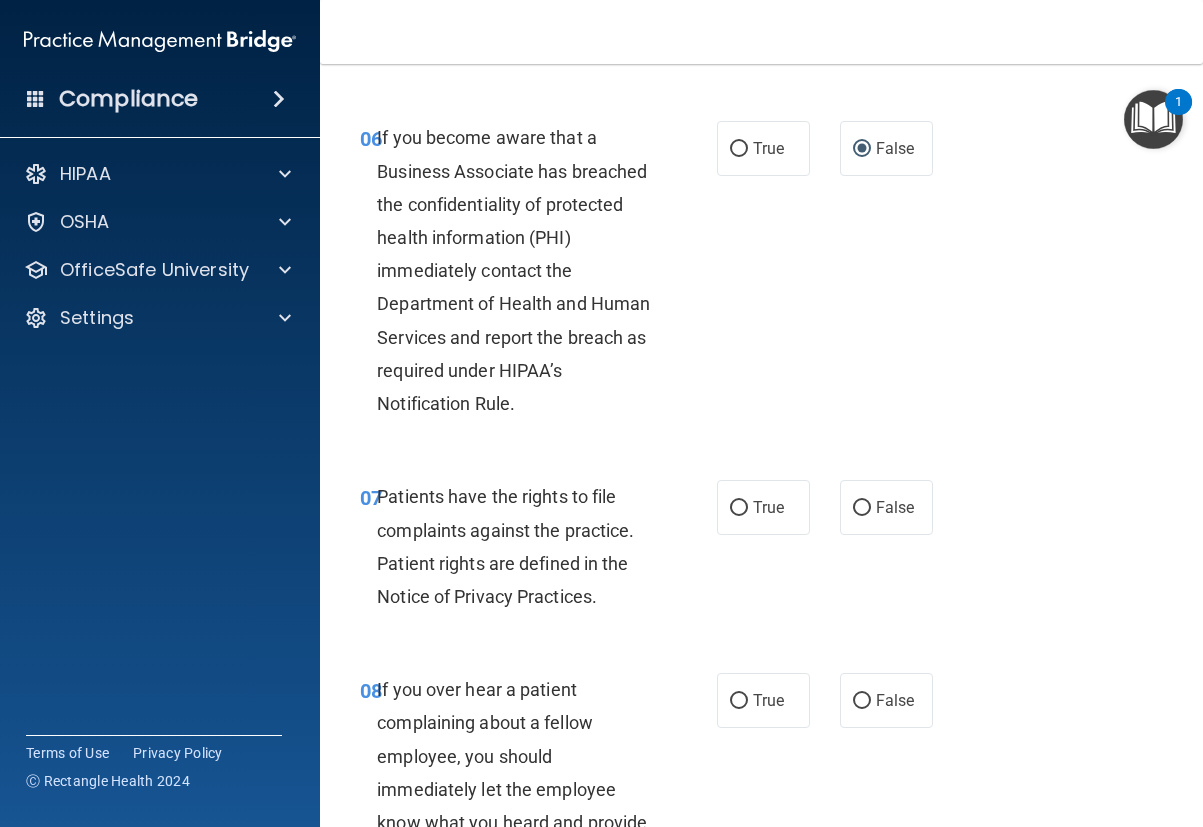 drag, startPoint x: 731, startPoint y: 506, endPoint x: 784, endPoint y: 552, distance: 70.178345 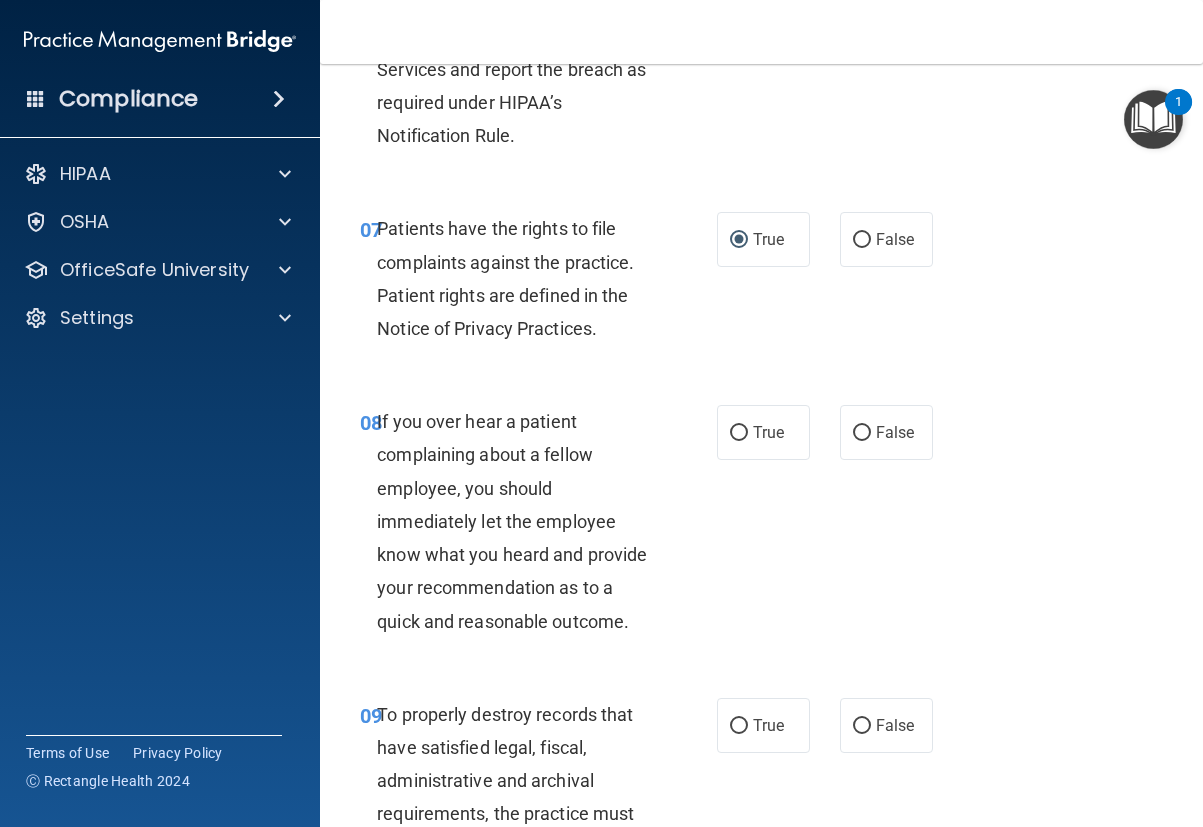 scroll, scrollTop: 1700, scrollLeft: 0, axis: vertical 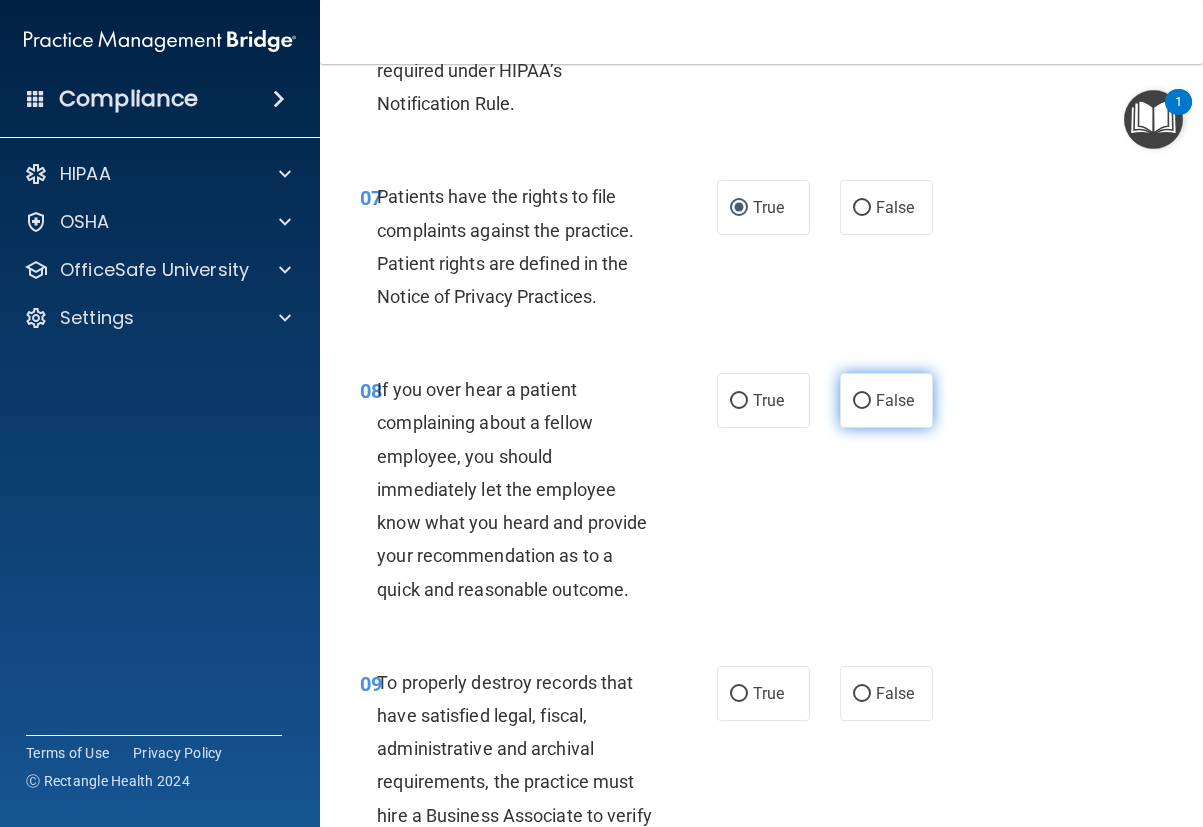 click on "False" at bounding box center (862, 401) 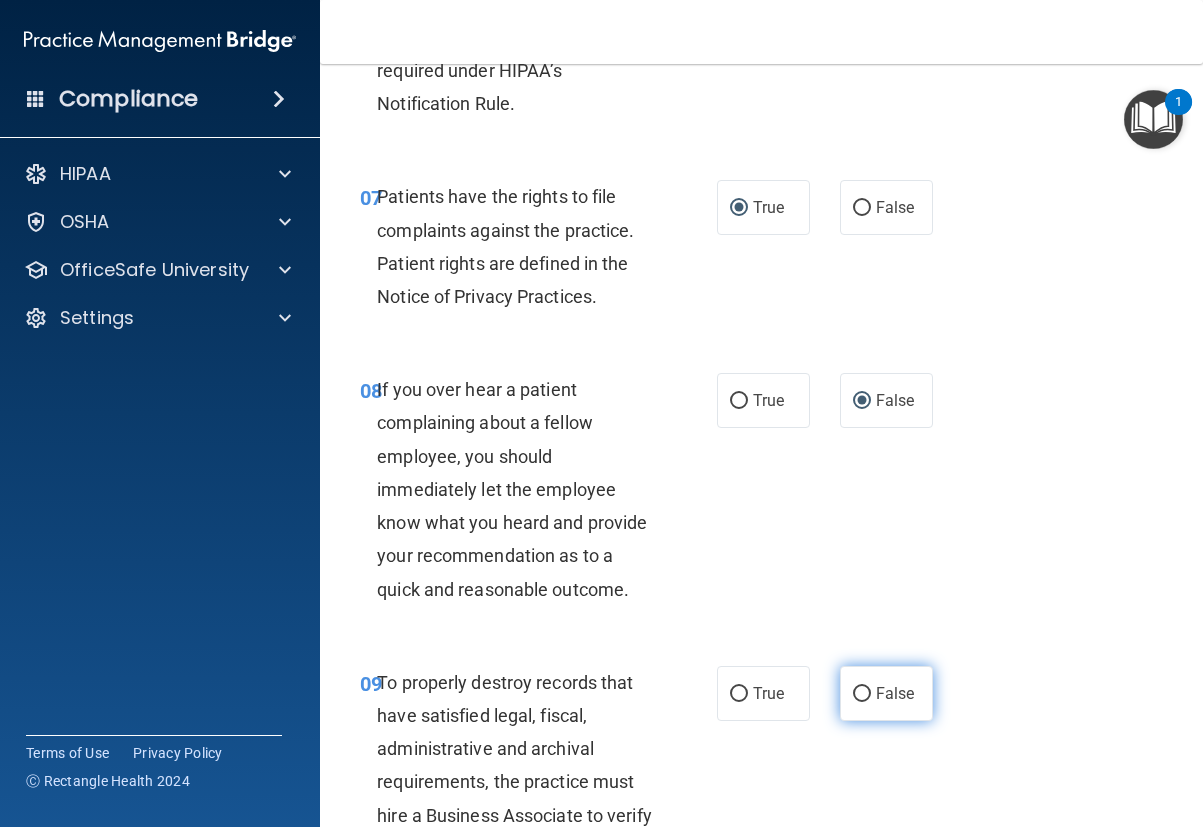 click on "False" at bounding box center (862, 694) 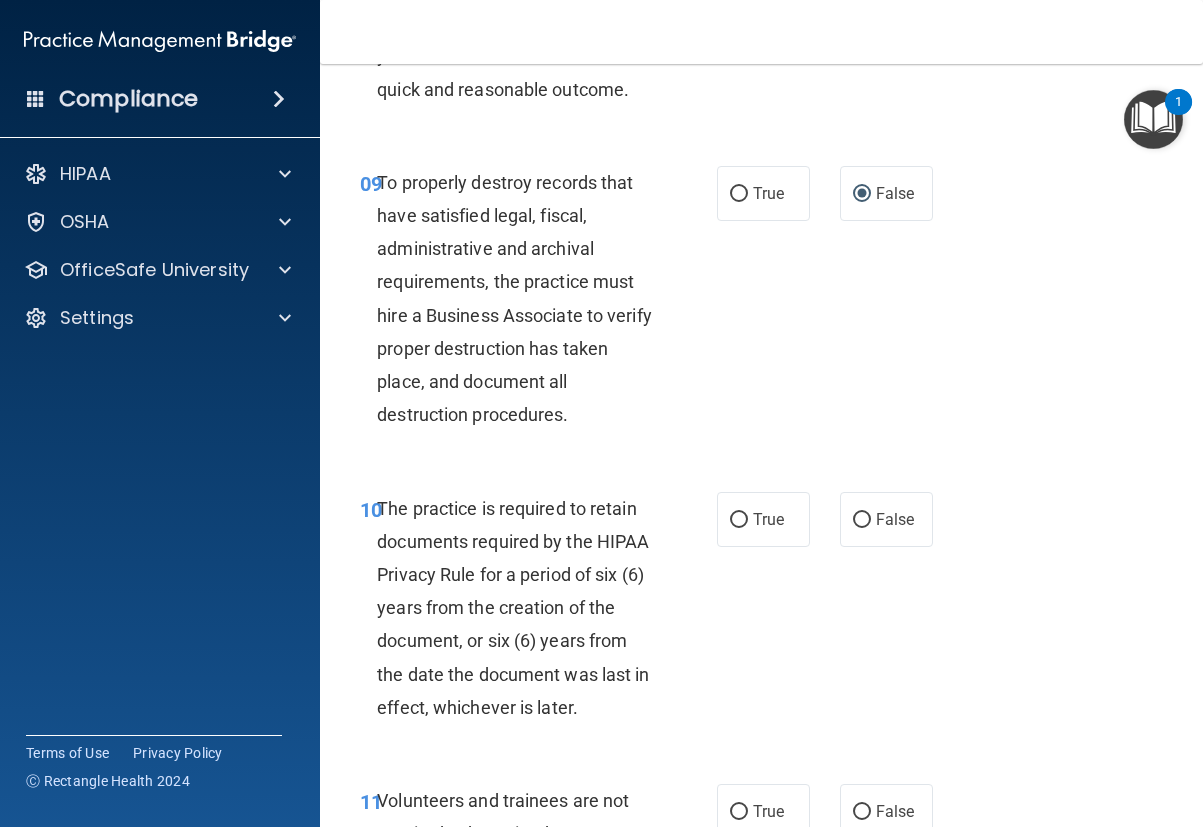 scroll, scrollTop: 2300, scrollLeft: 0, axis: vertical 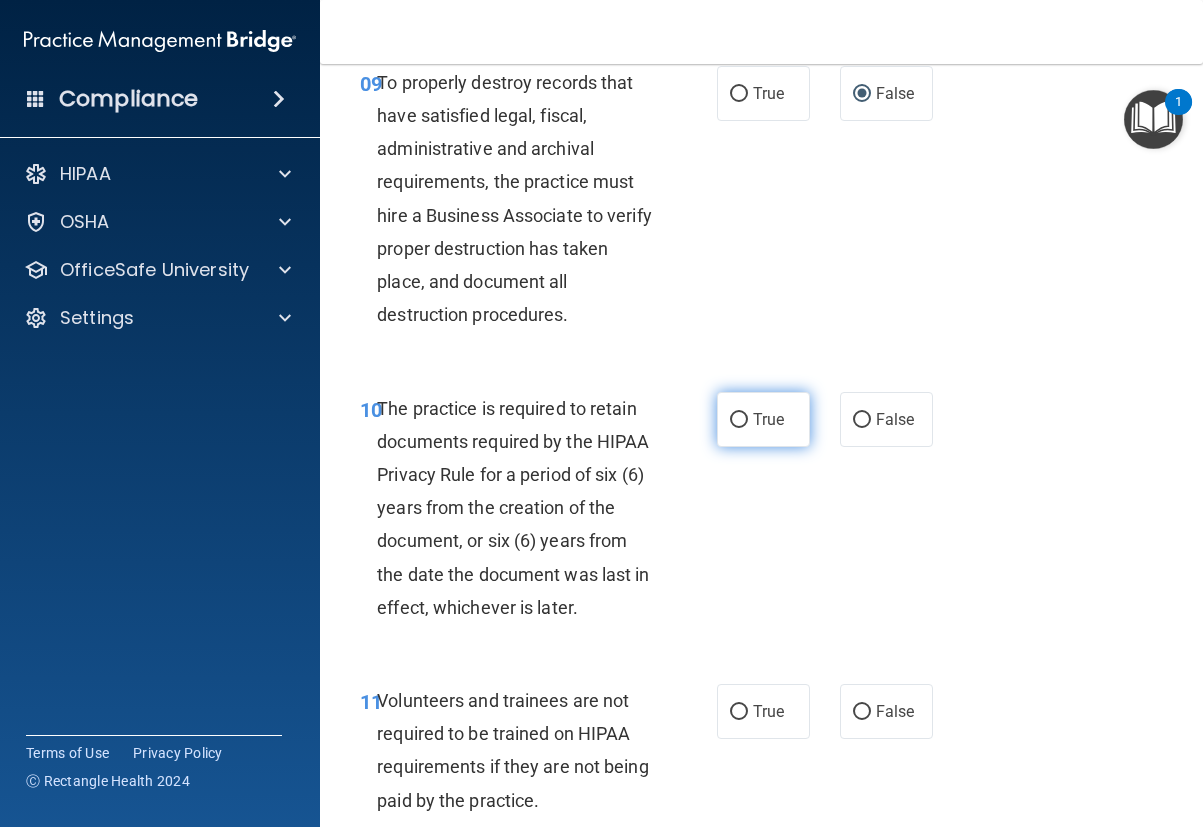 drag, startPoint x: 725, startPoint y: 449, endPoint x: 736, endPoint y: 474, distance: 27.313 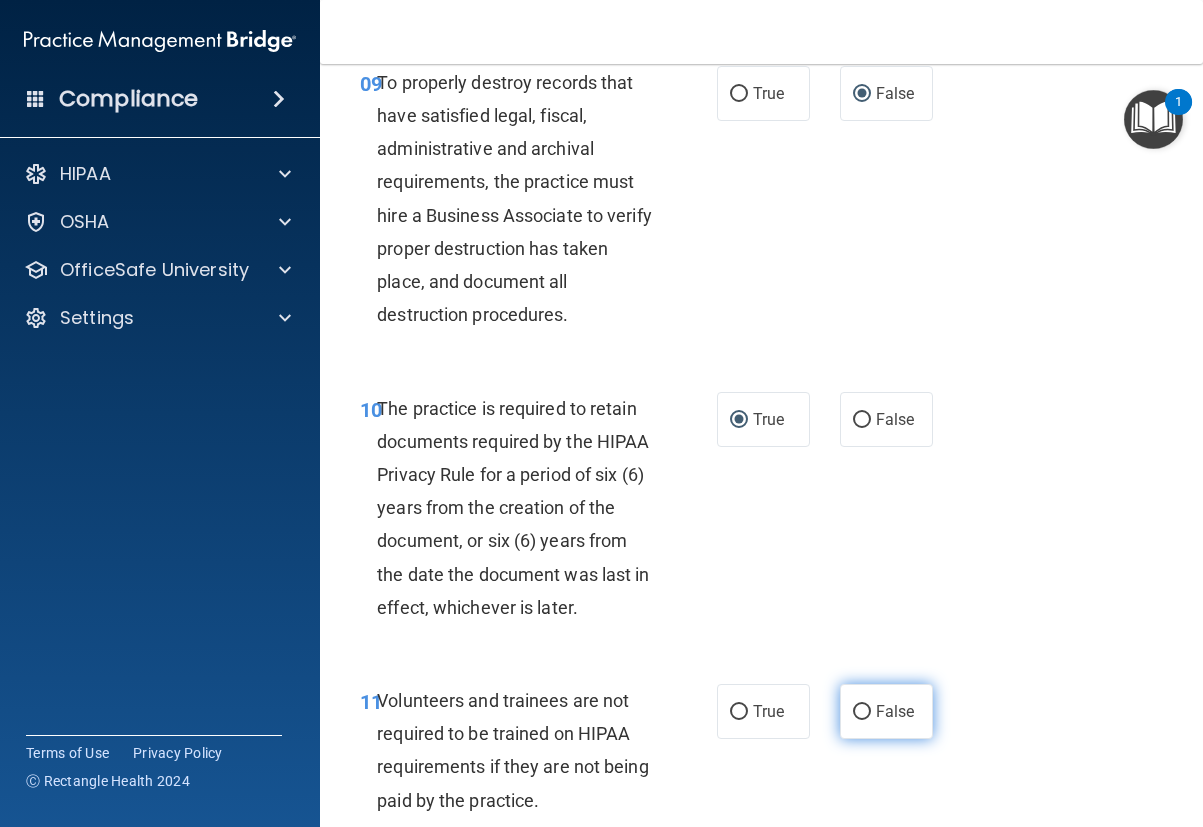 click on "False" at bounding box center (862, 712) 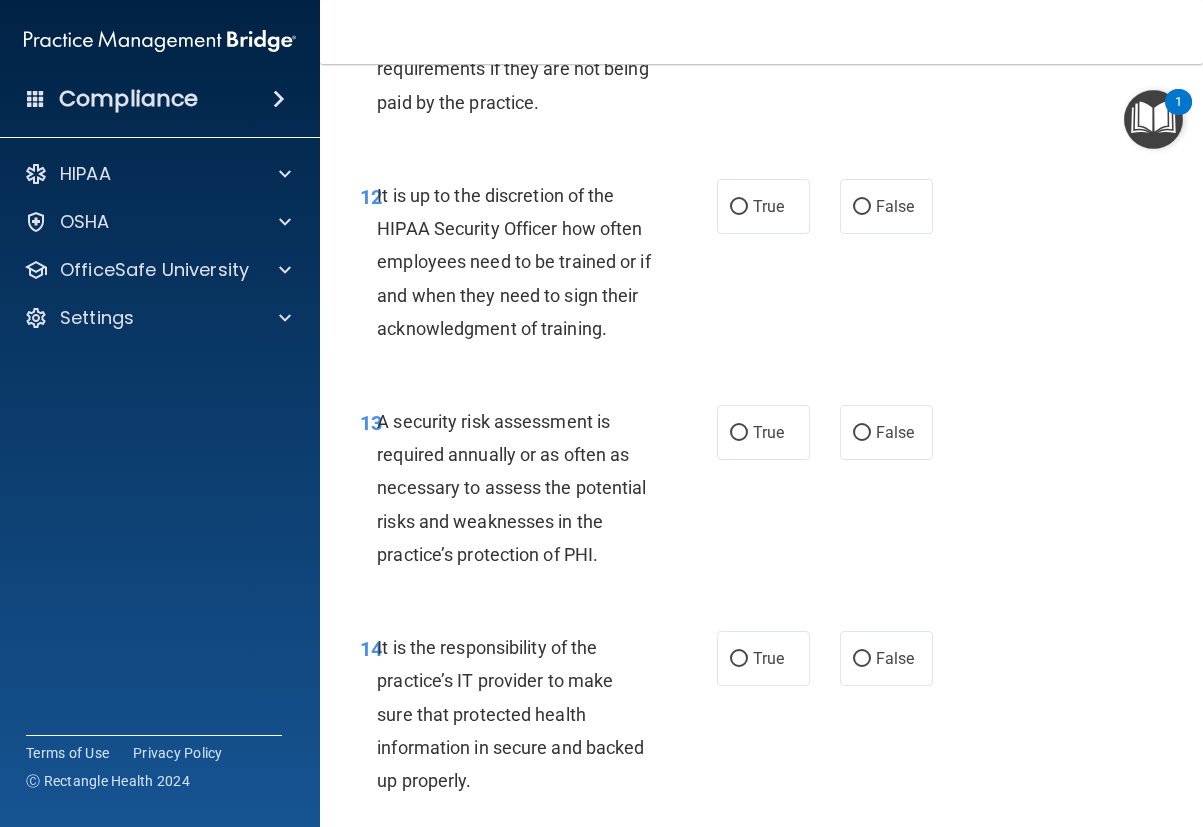 scroll, scrollTop: 3000, scrollLeft: 0, axis: vertical 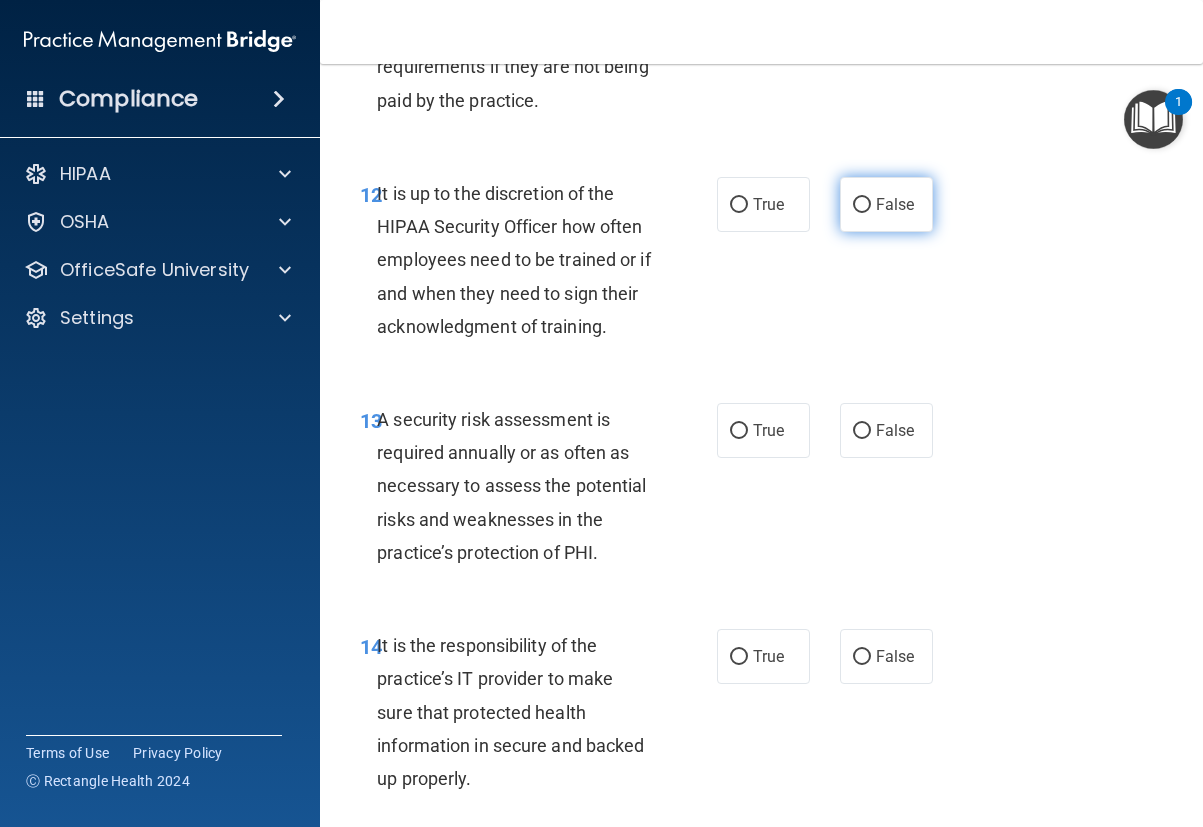 drag, startPoint x: 852, startPoint y: 234, endPoint x: 837, endPoint y: 301, distance: 68.65858 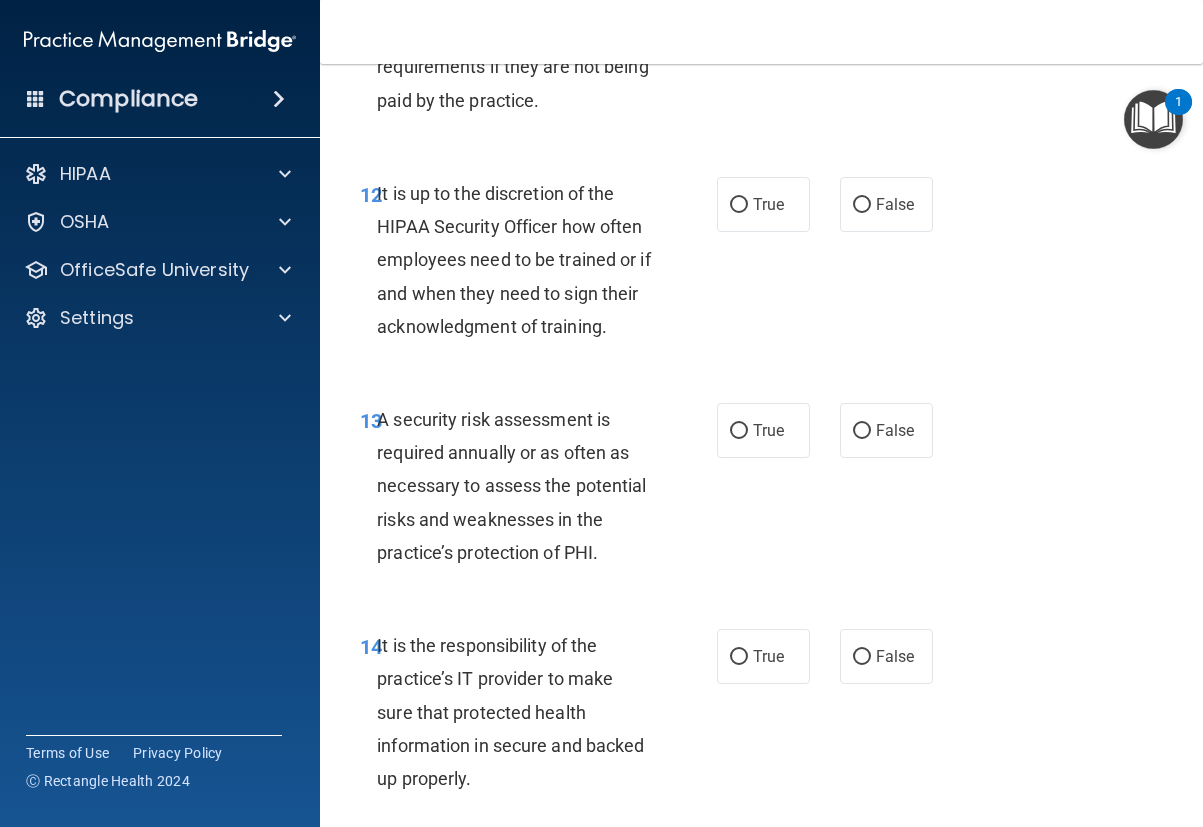 radio on "true" 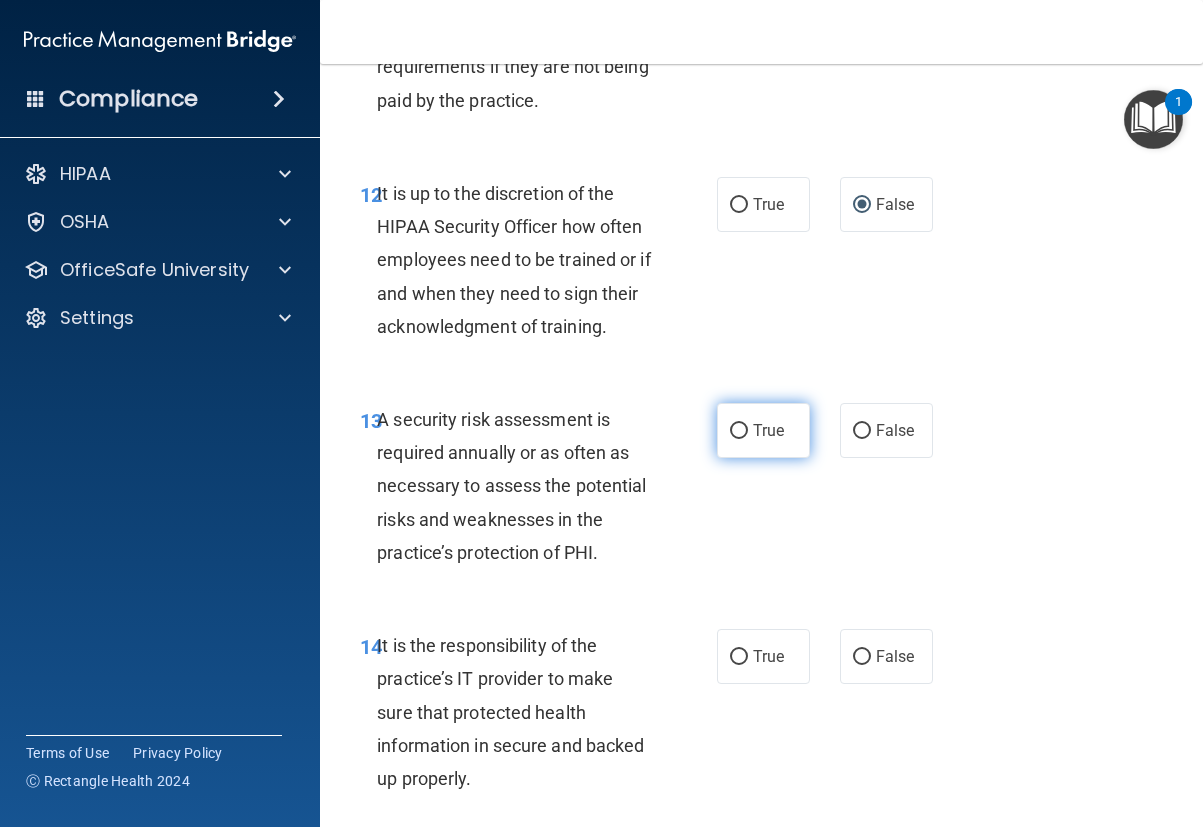 click on "True" at bounding box center (739, 431) 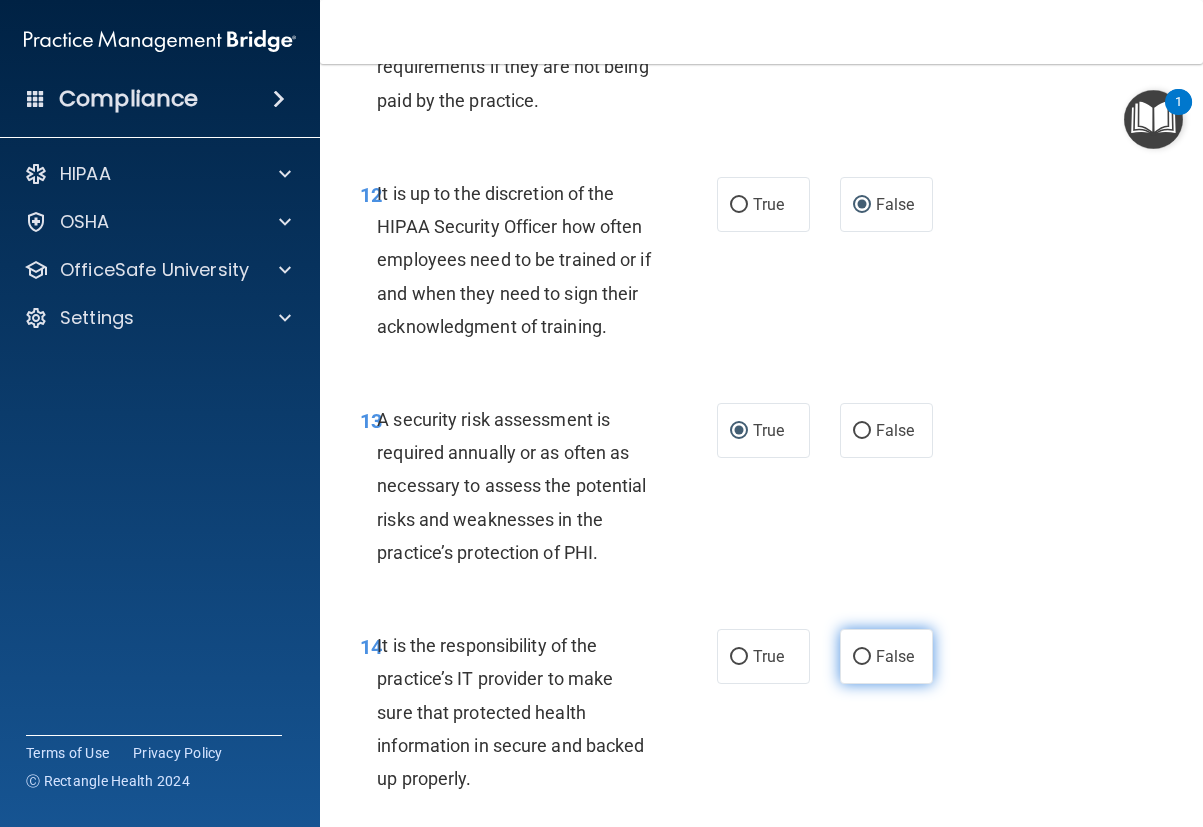 click on "False" at bounding box center (862, 657) 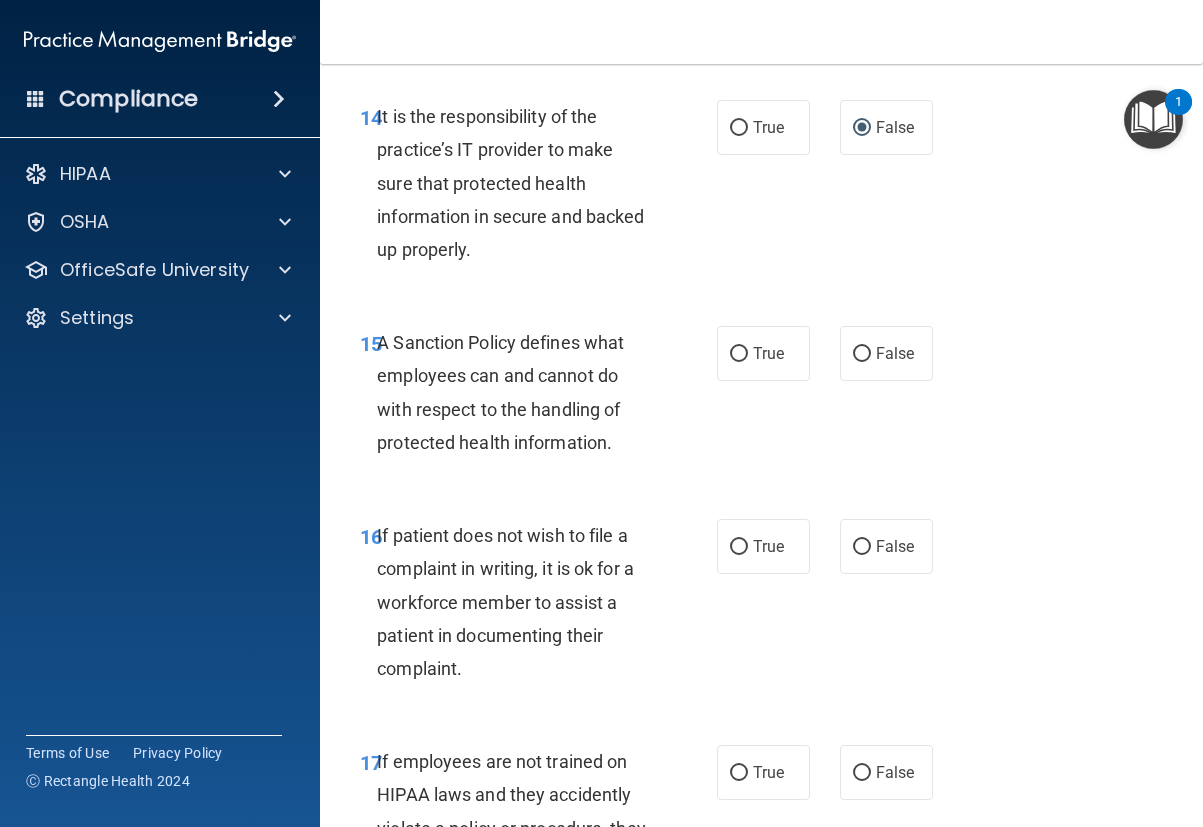 scroll, scrollTop: 3500, scrollLeft: 0, axis: vertical 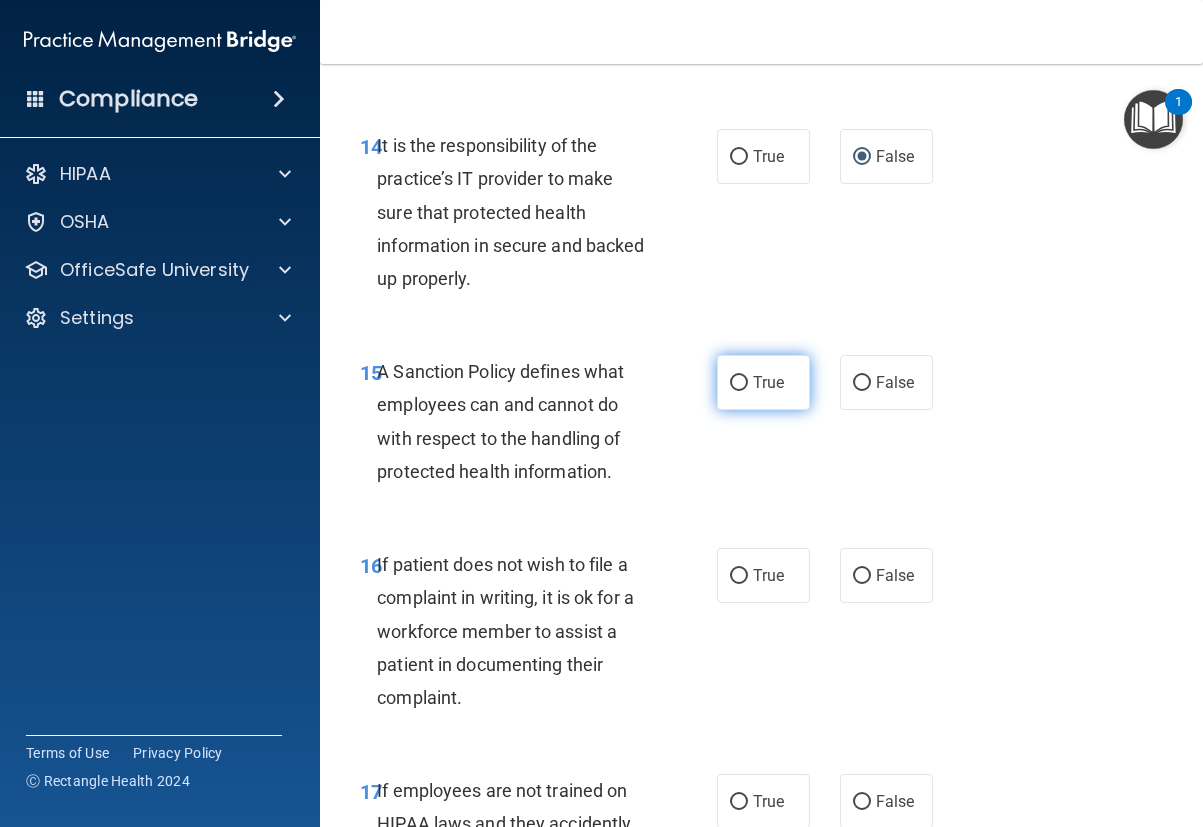 drag, startPoint x: 729, startPoint y: 479, endPoint x: 761, endPoint y: 507, distance: 42.520584 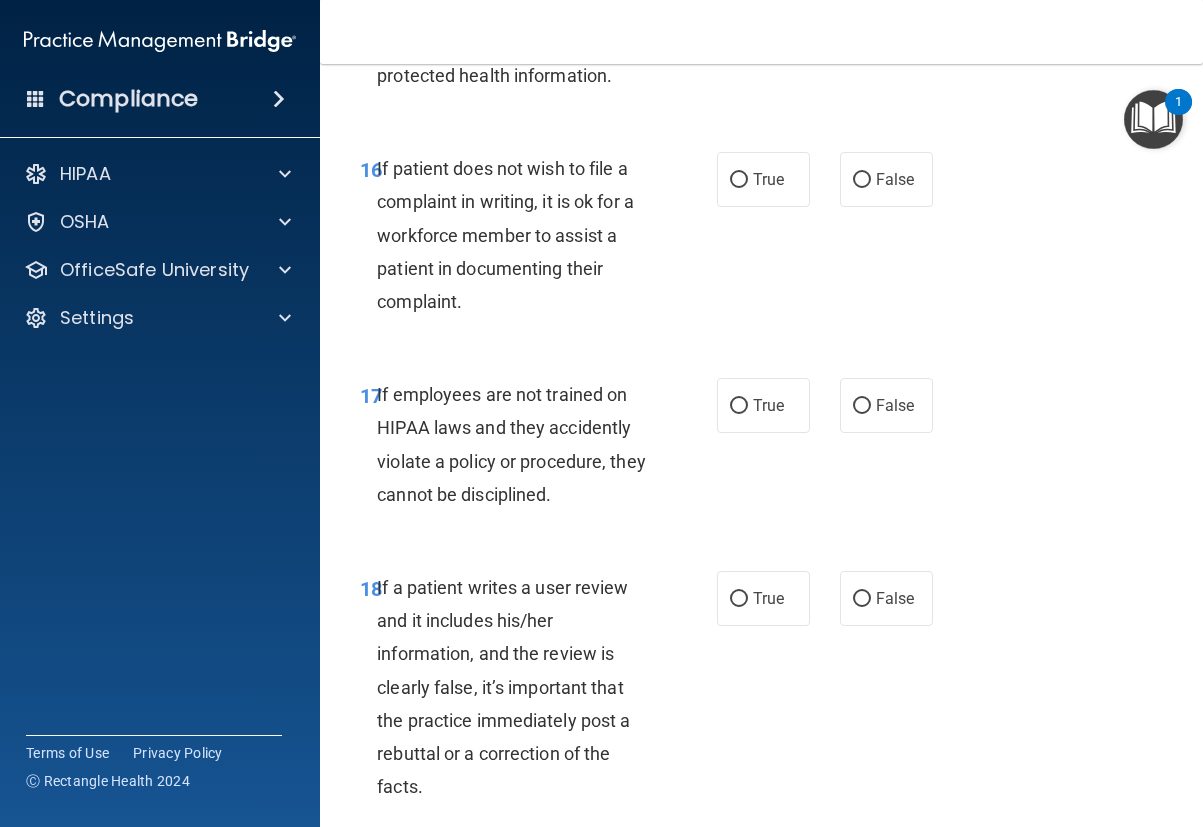 scroll, scrollTop: 3900, scrollLeft: 0, axis: vertical 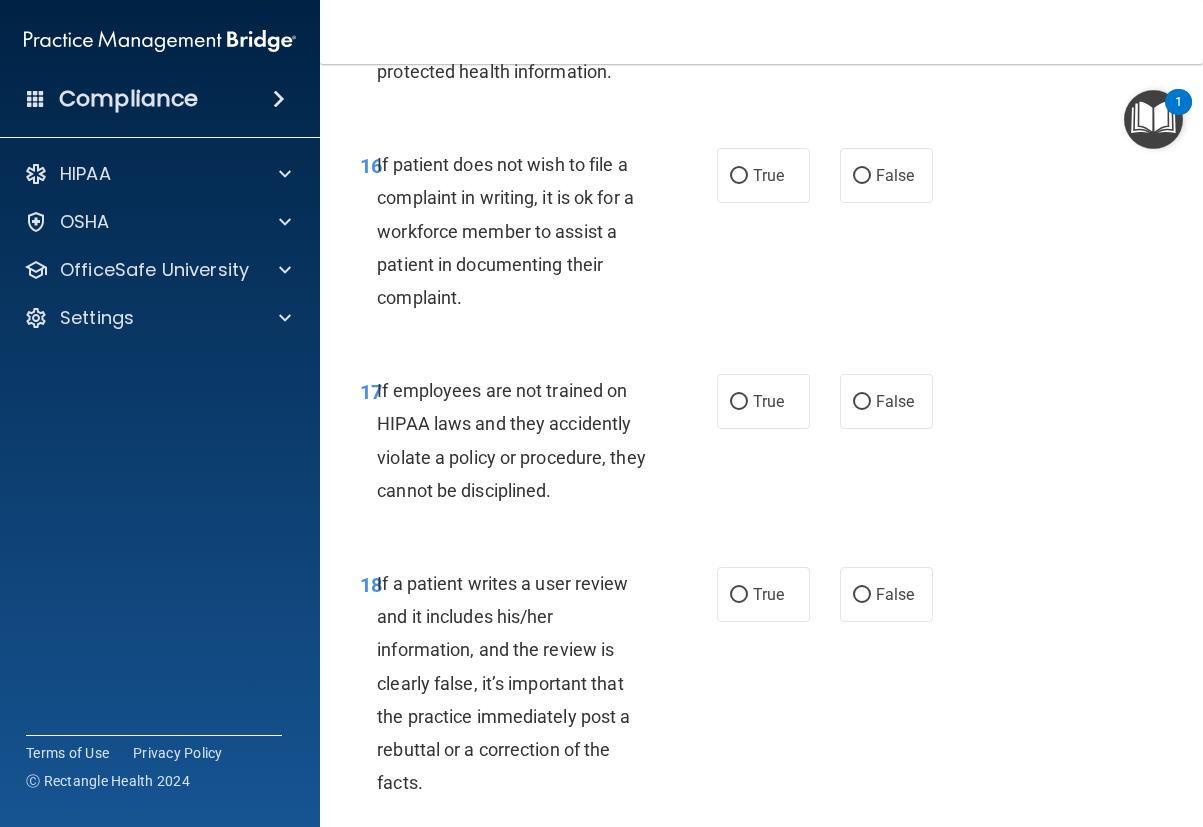 drag, startPoint x: 857, startPoint y: 279, endPoint x: 867, endPoint y: 349, distance: 70.71068 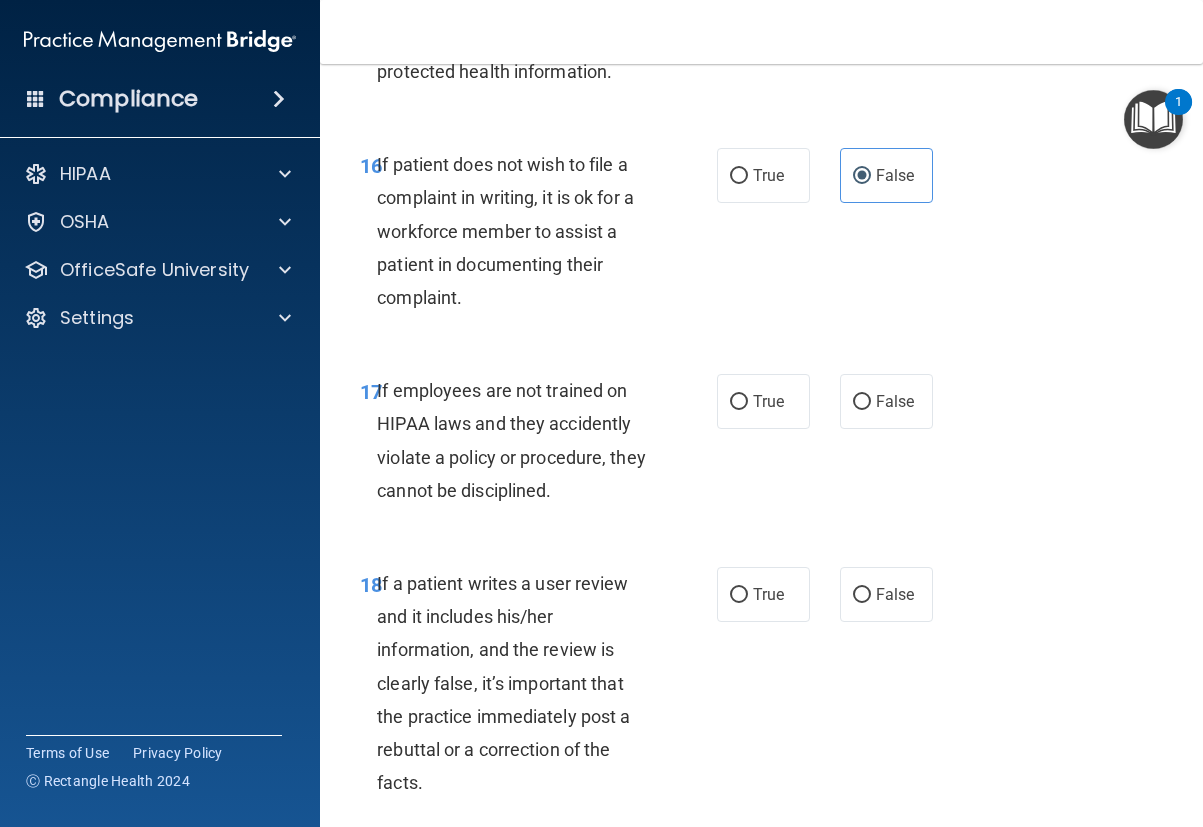 drag, startPoint x: 849, startPoint y: 500, endPoint x: 854, endPoint y: 567, distance: 67.18631 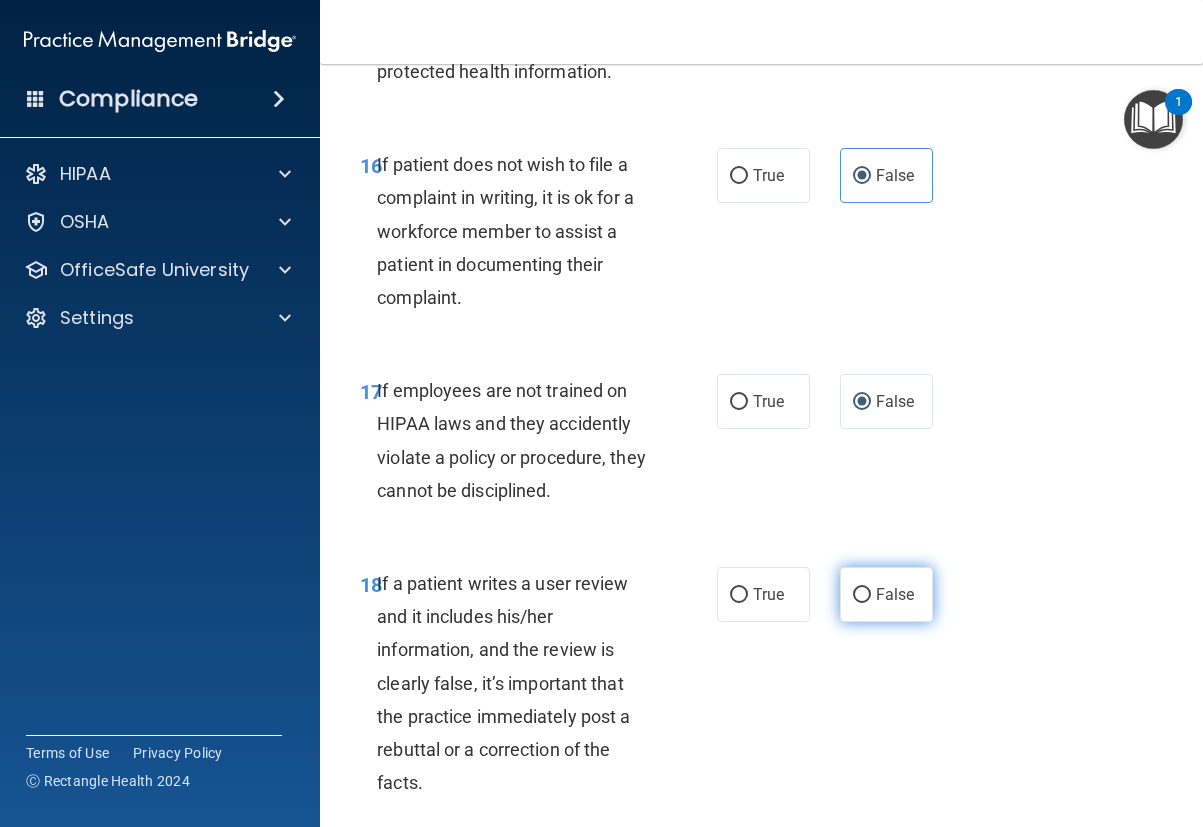 click on "False" at bounding box center [862, 595] 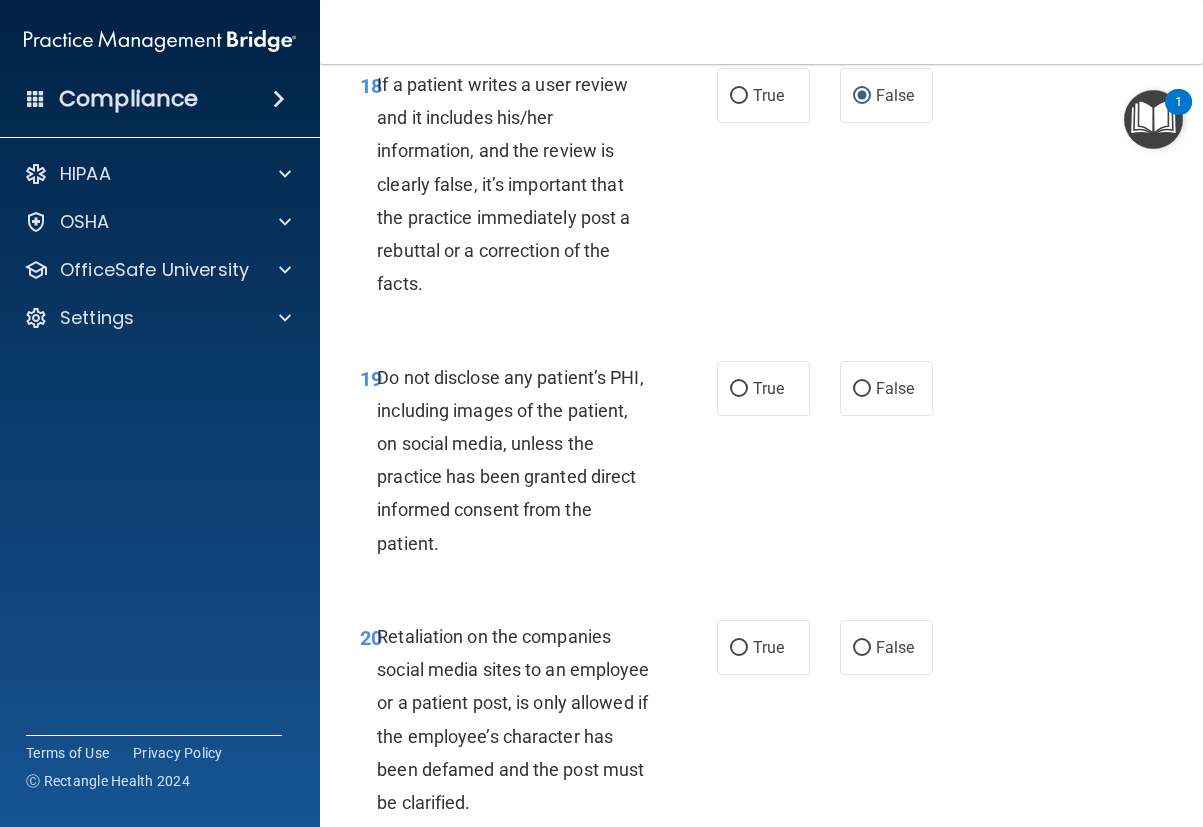 scroll, scrollTop: 4400, scrollLeft: 0, axis: vertical 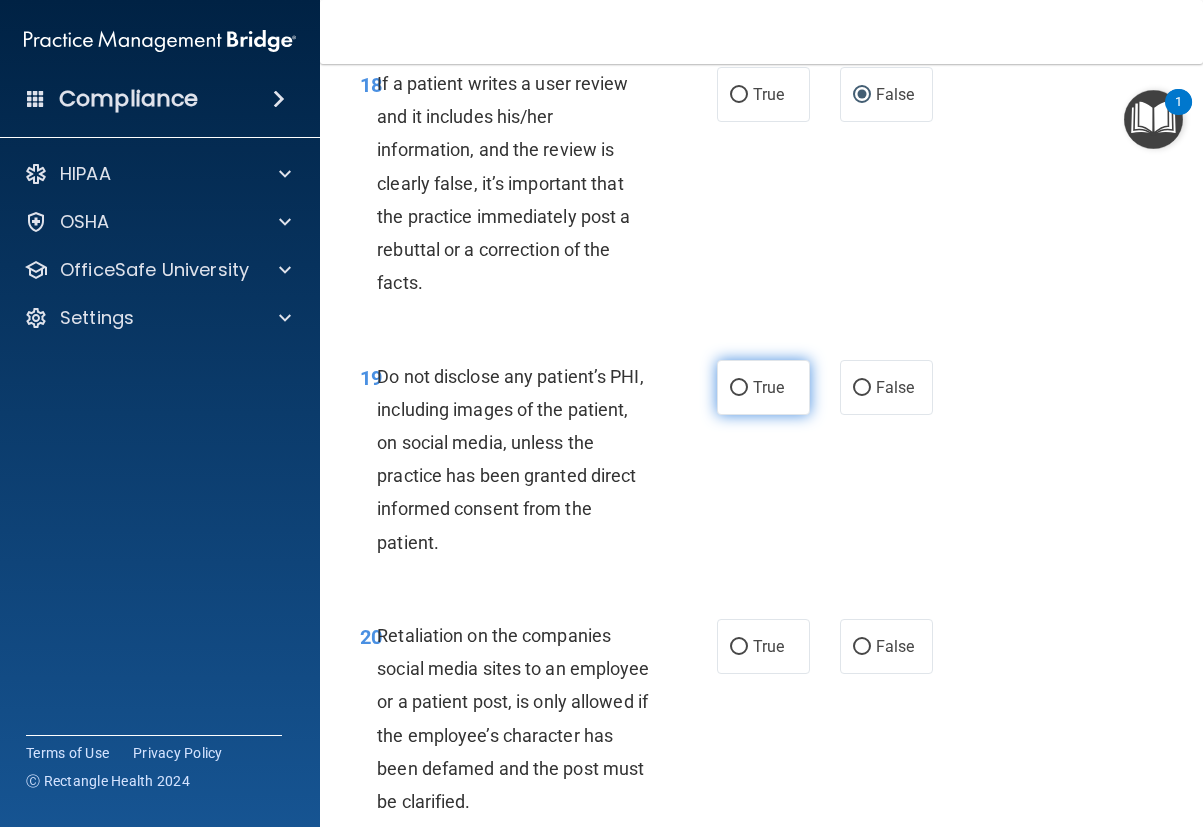 drag, startPoint x: 729, startPoint y: 488, endPoint x: 834, endPoint y: 514, distance: 108.17116 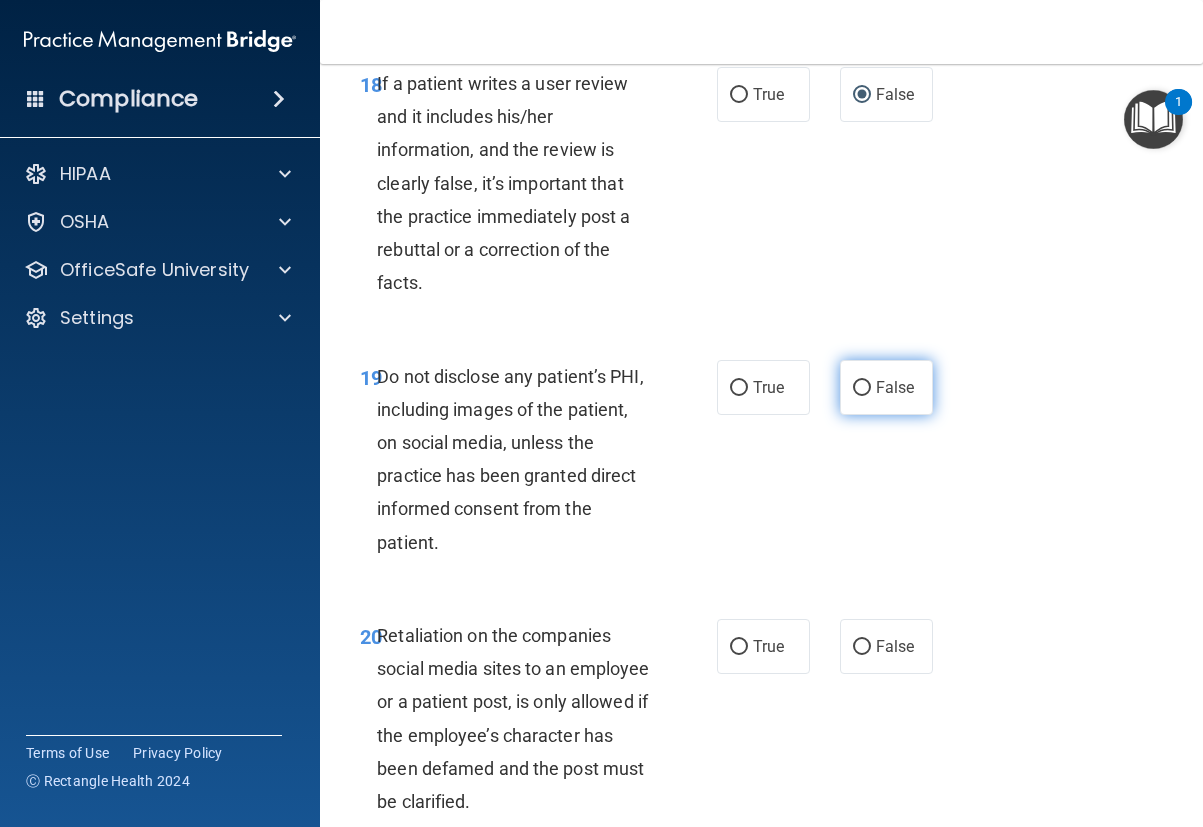 radio on "true" 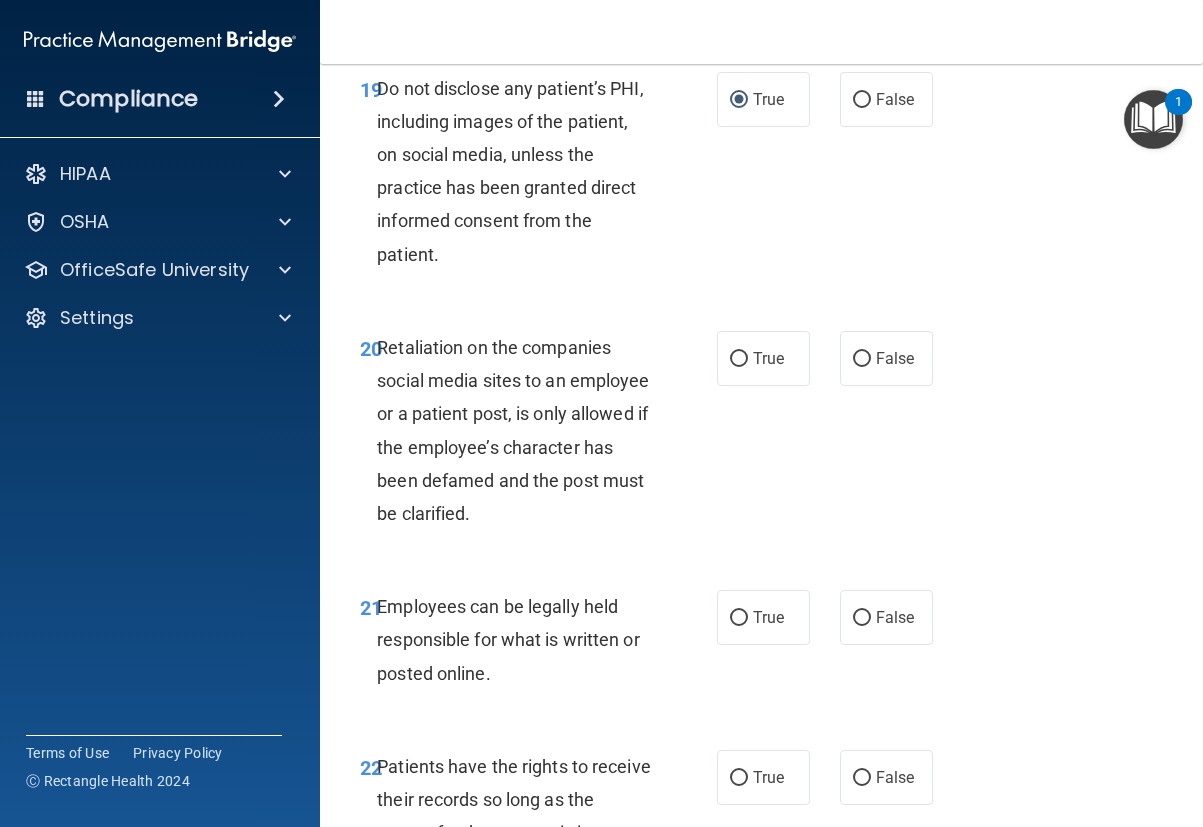 scroll, scrollTop: 4700, scrollLeft: 0, axis: vertical 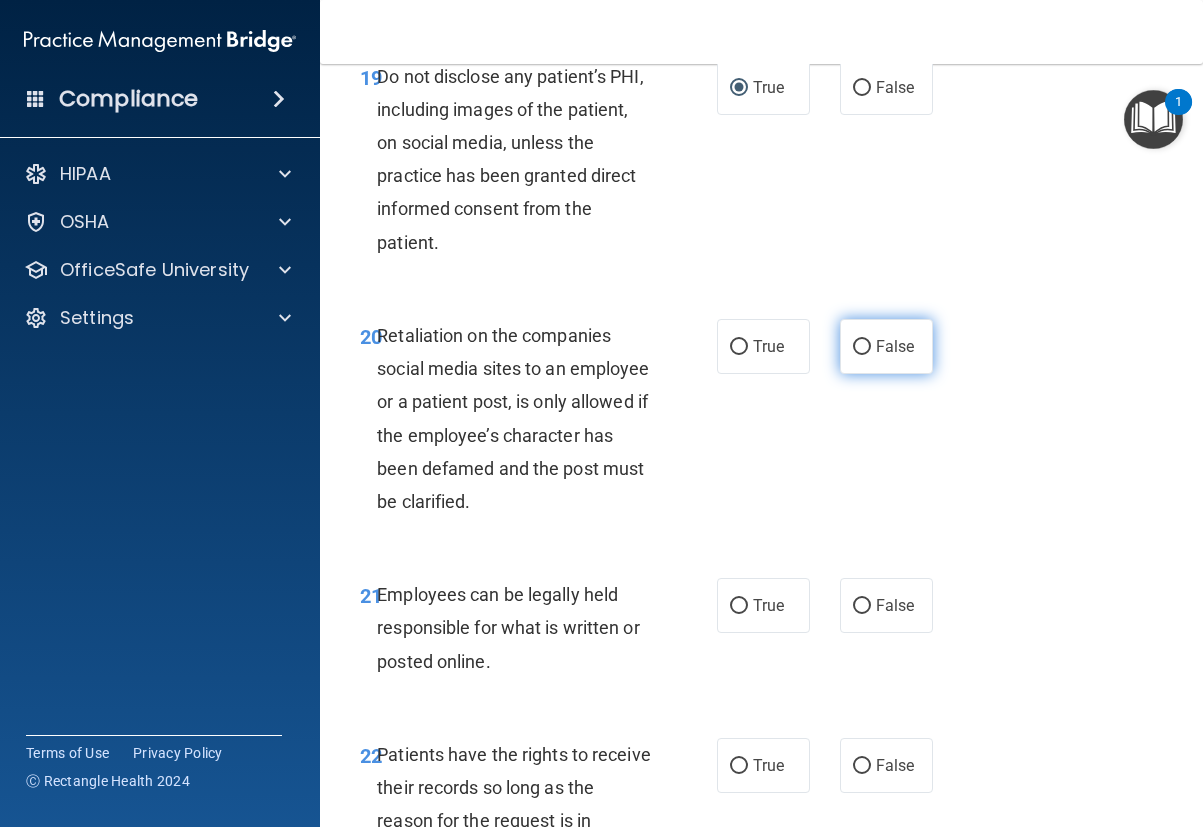 click on "False" at bounding box center (862, 347) 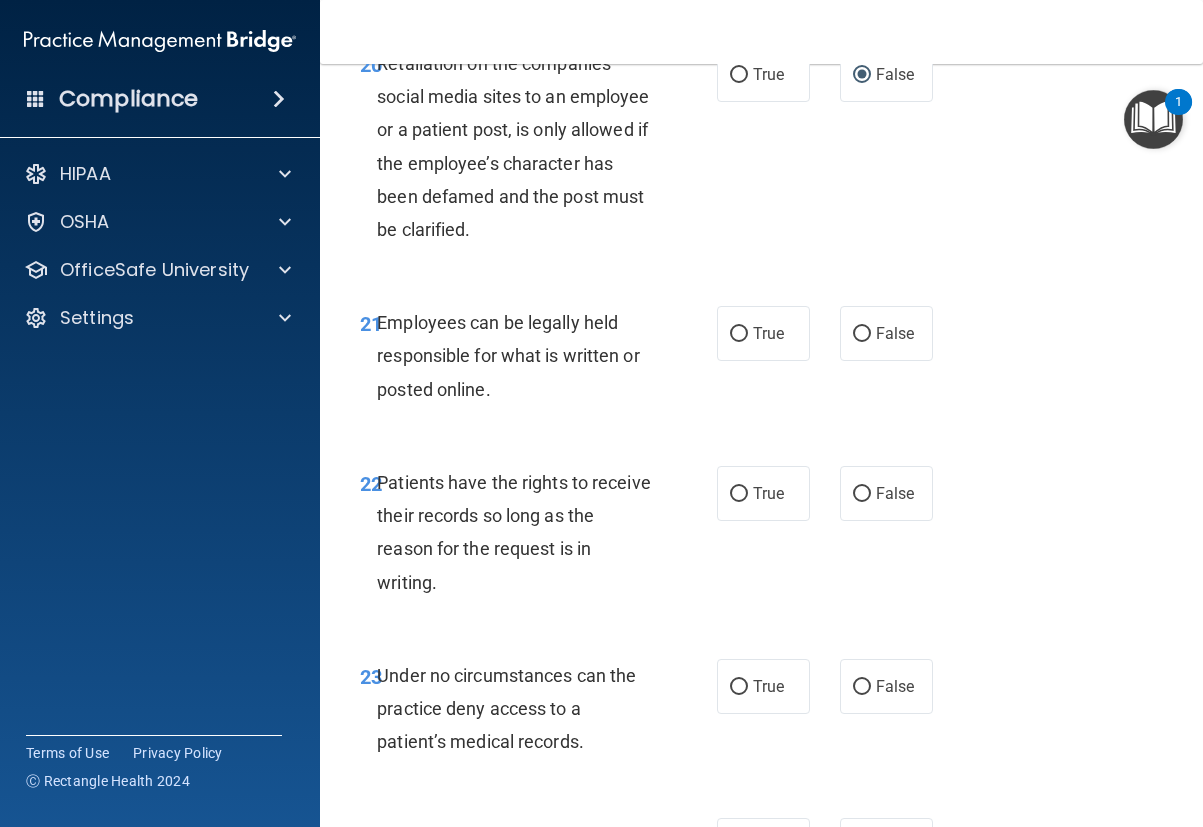 scroll, scrollTop: 5000, scrollLeft: 0, axis: vertical 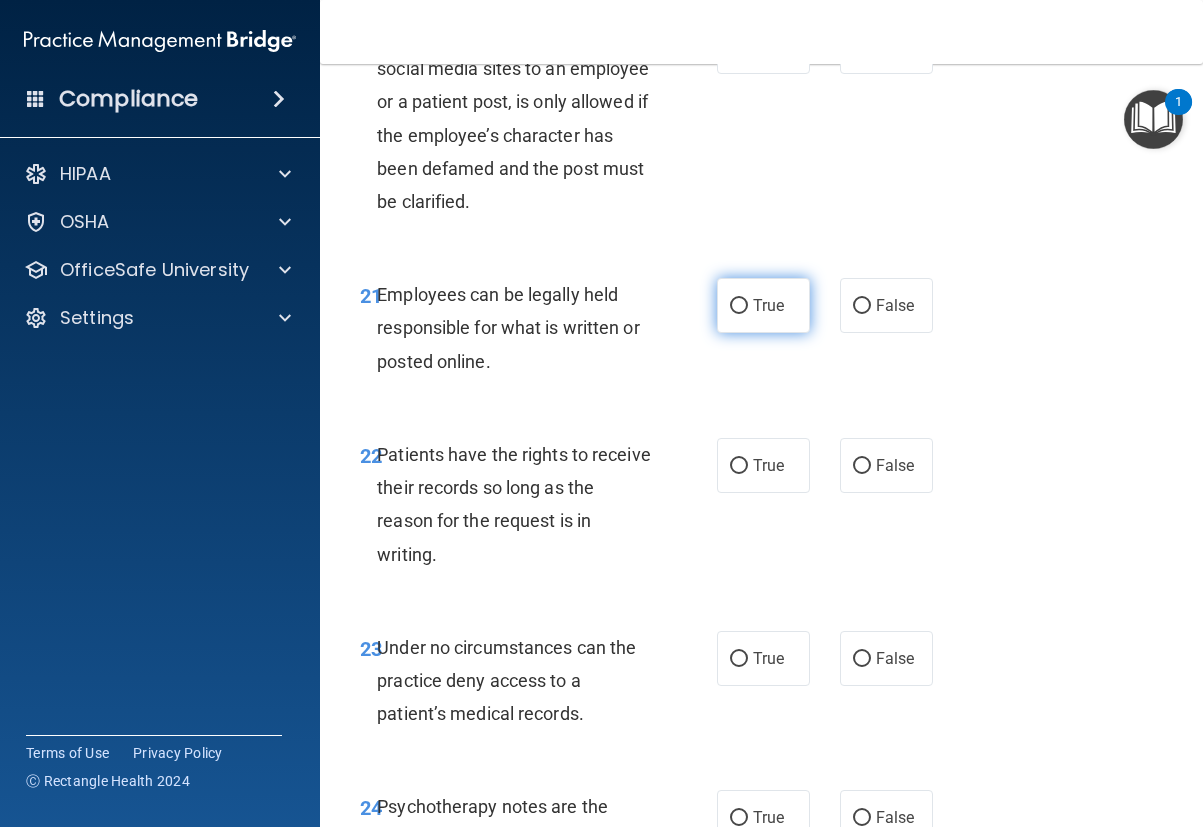 click on "True" at bounding box center [739, 306] 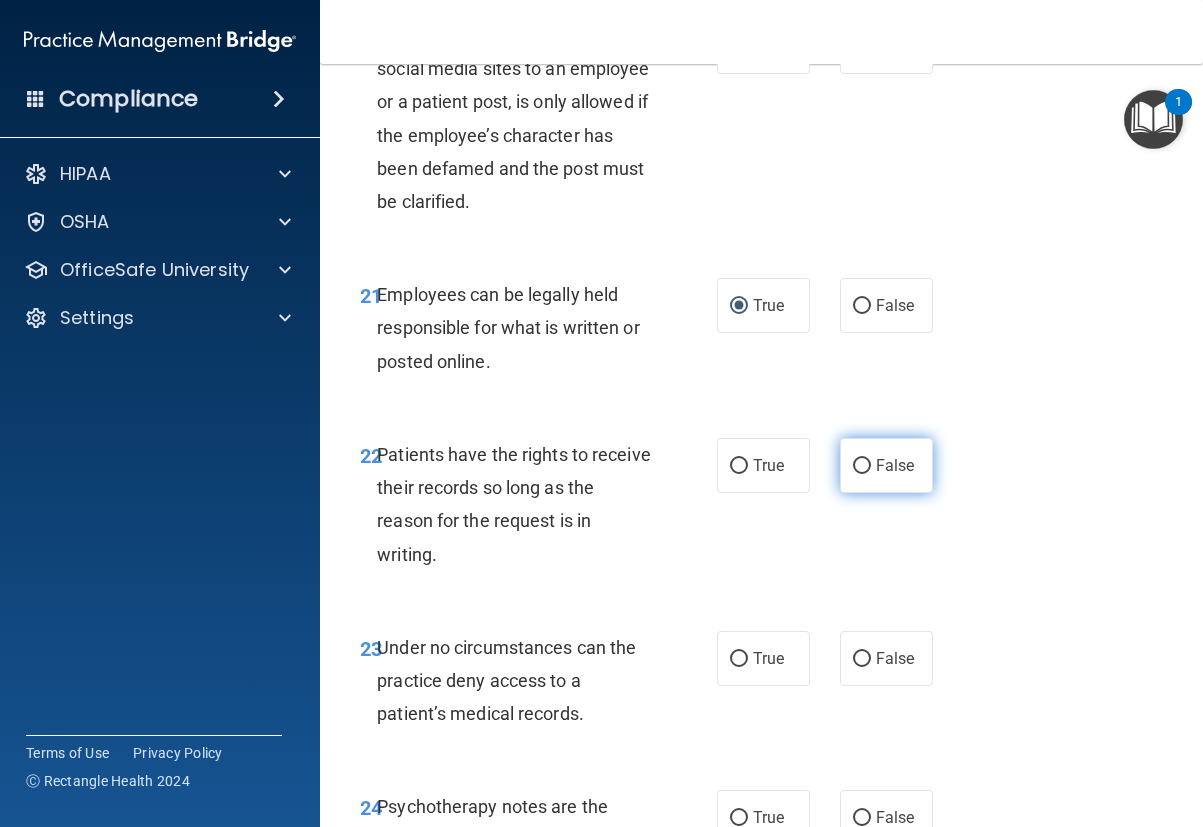 click on "False" at bounding box center [862, 466] 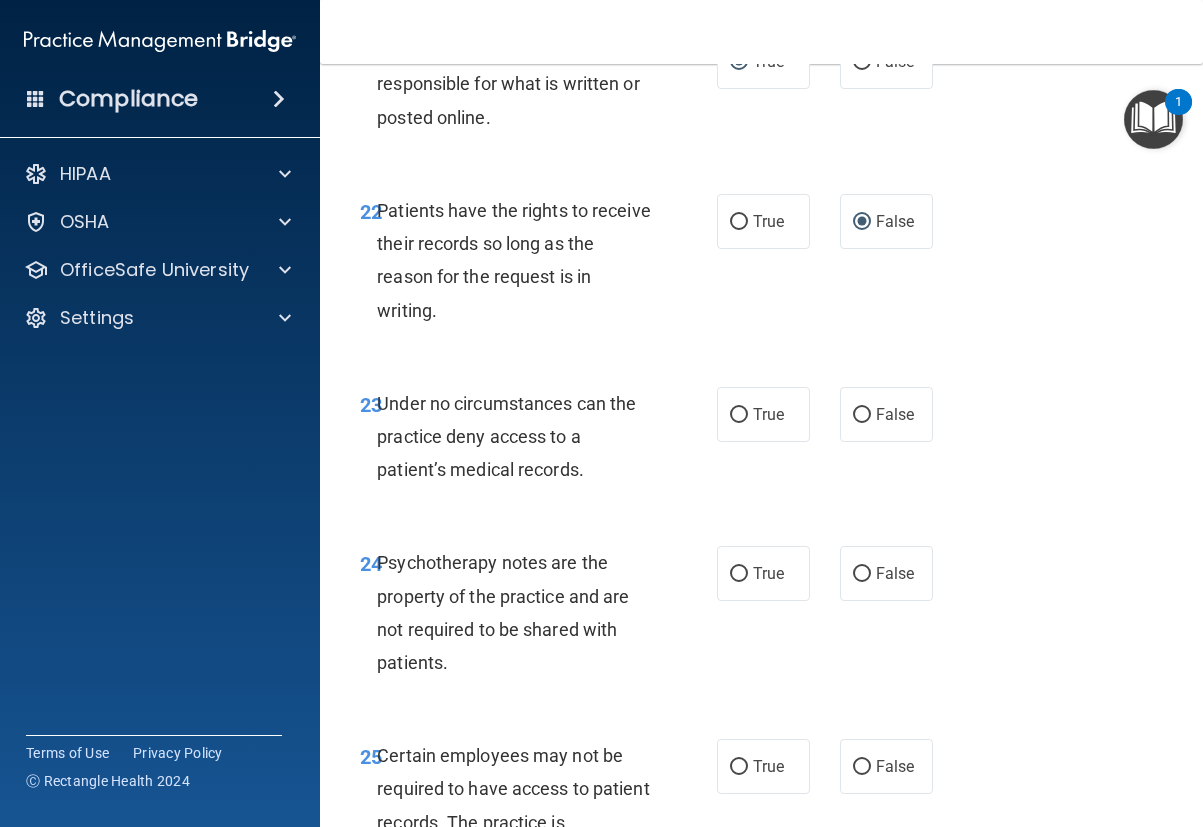scroll, scrollTop: 5300, scrollLeft: 0, axis: vertical 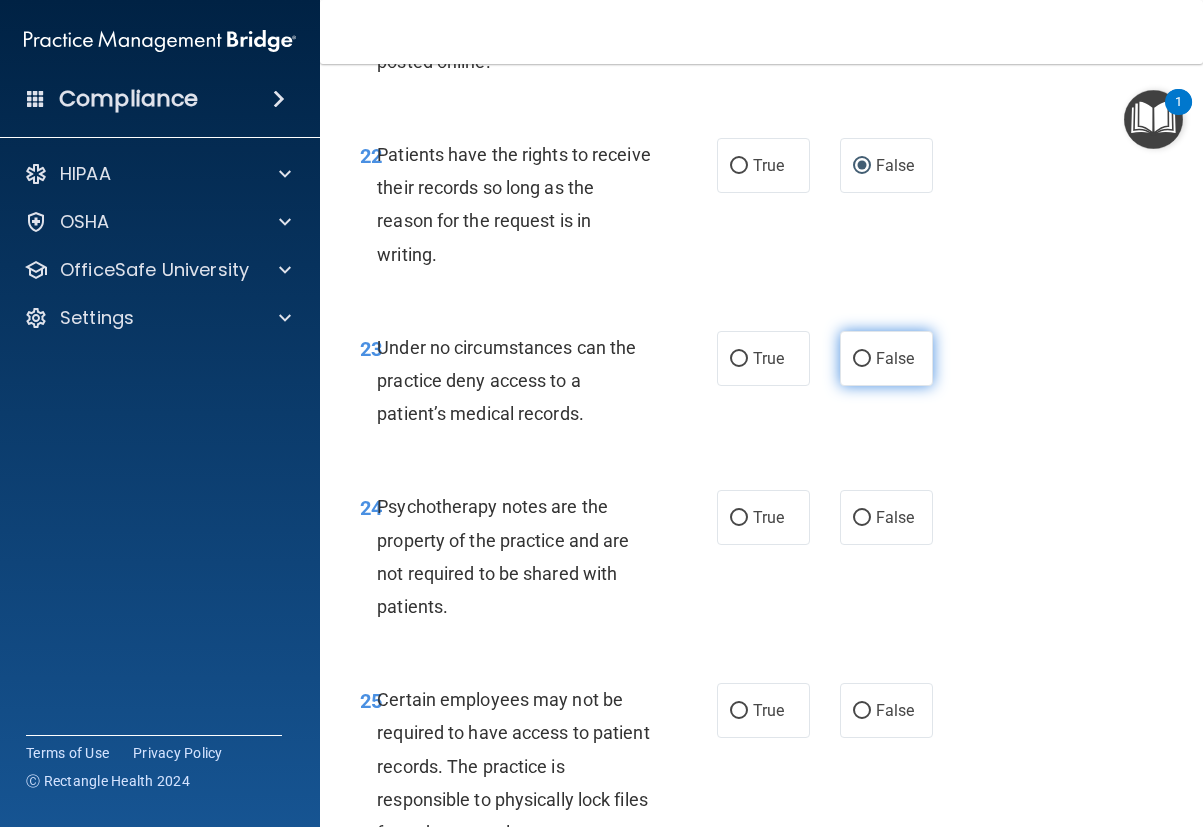 click on "False" at bounding box center [862, 359] 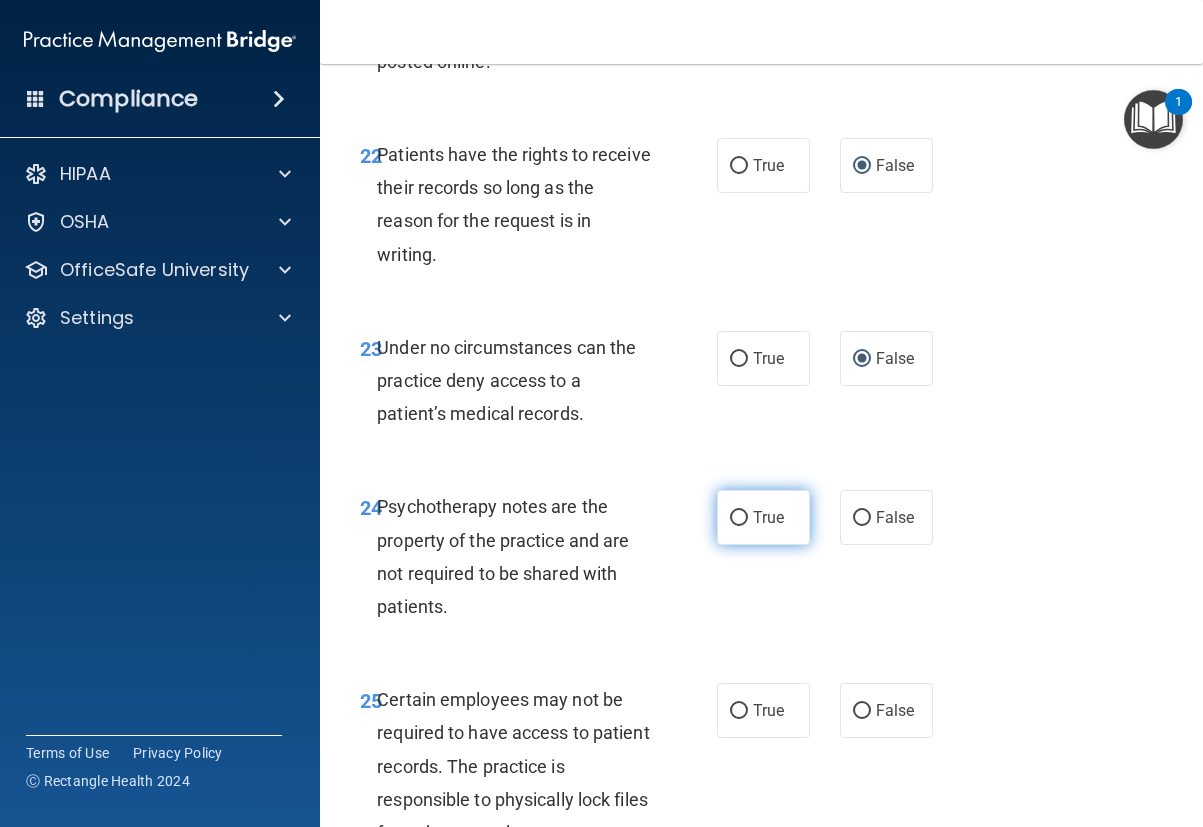 click on "True" at bounding box center (739, 518) 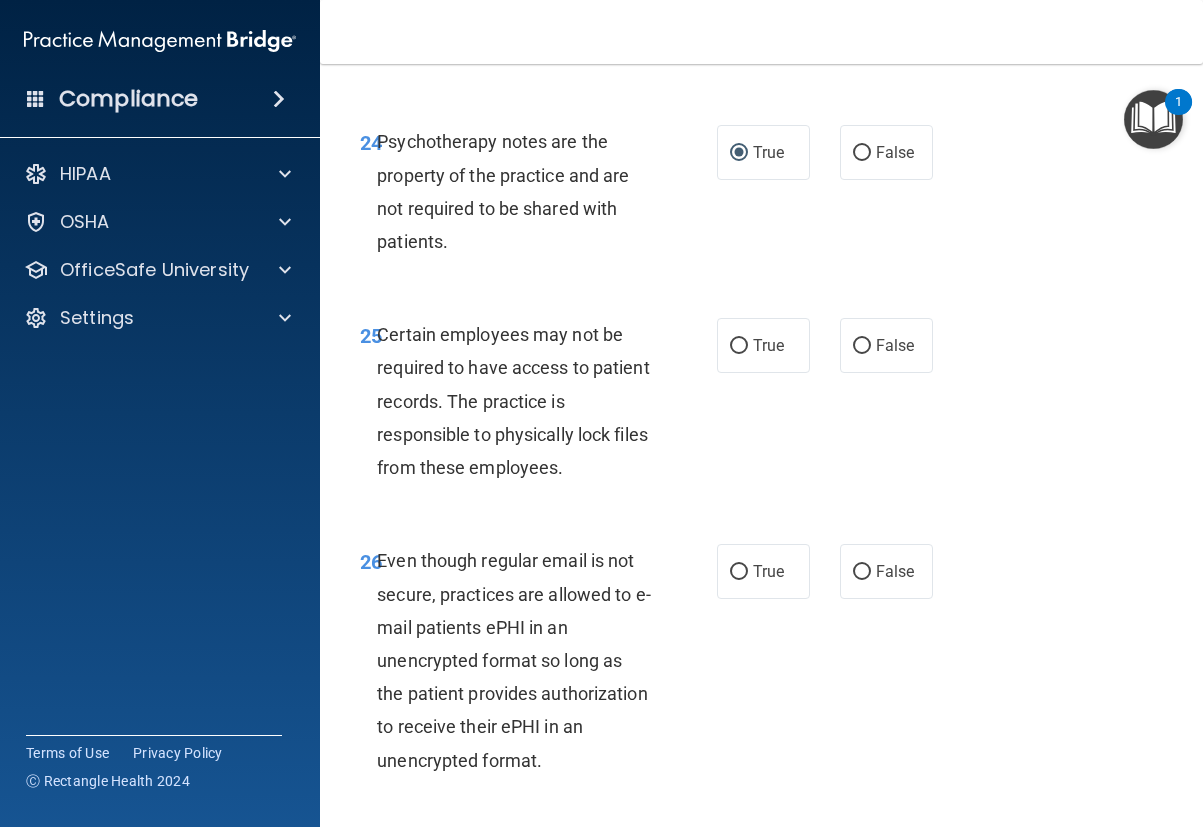 scroll, scrollTop: 5700, scrollLeft: 0, axis: vertical 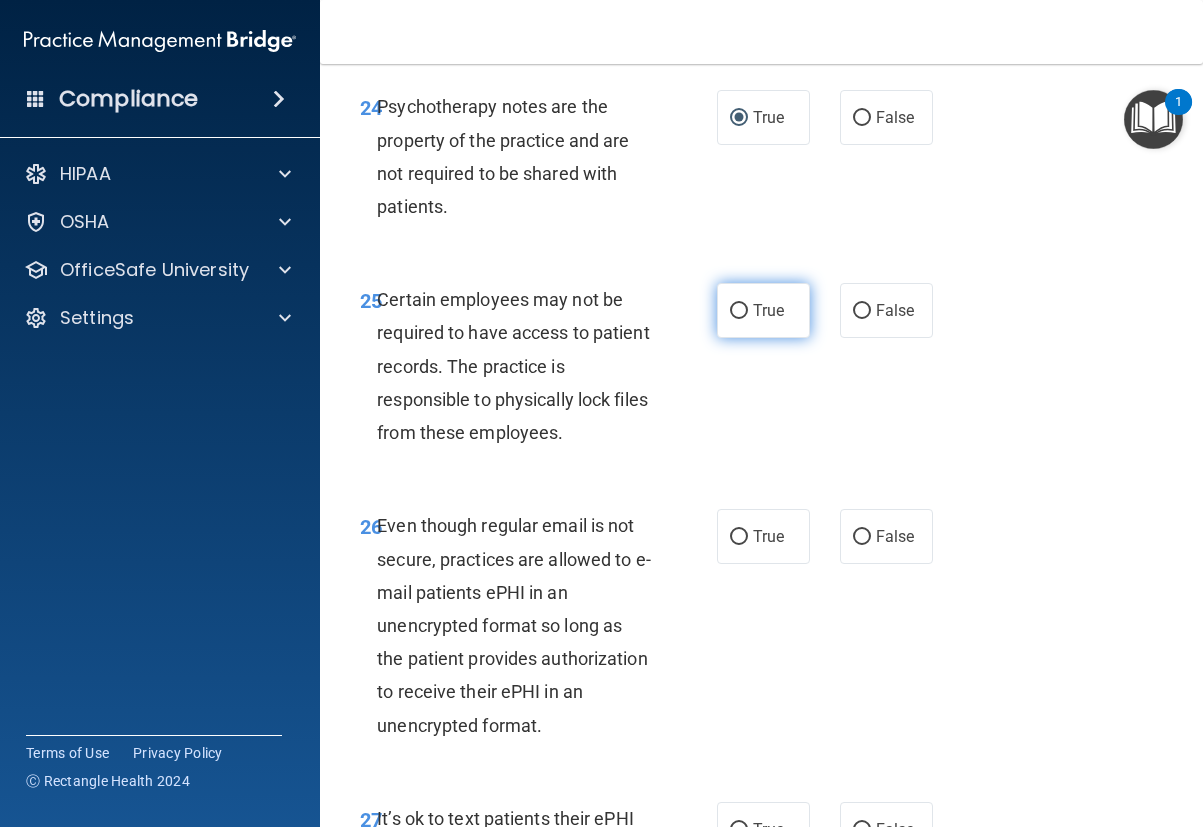 click on "True" at bounding box center (739, 311) 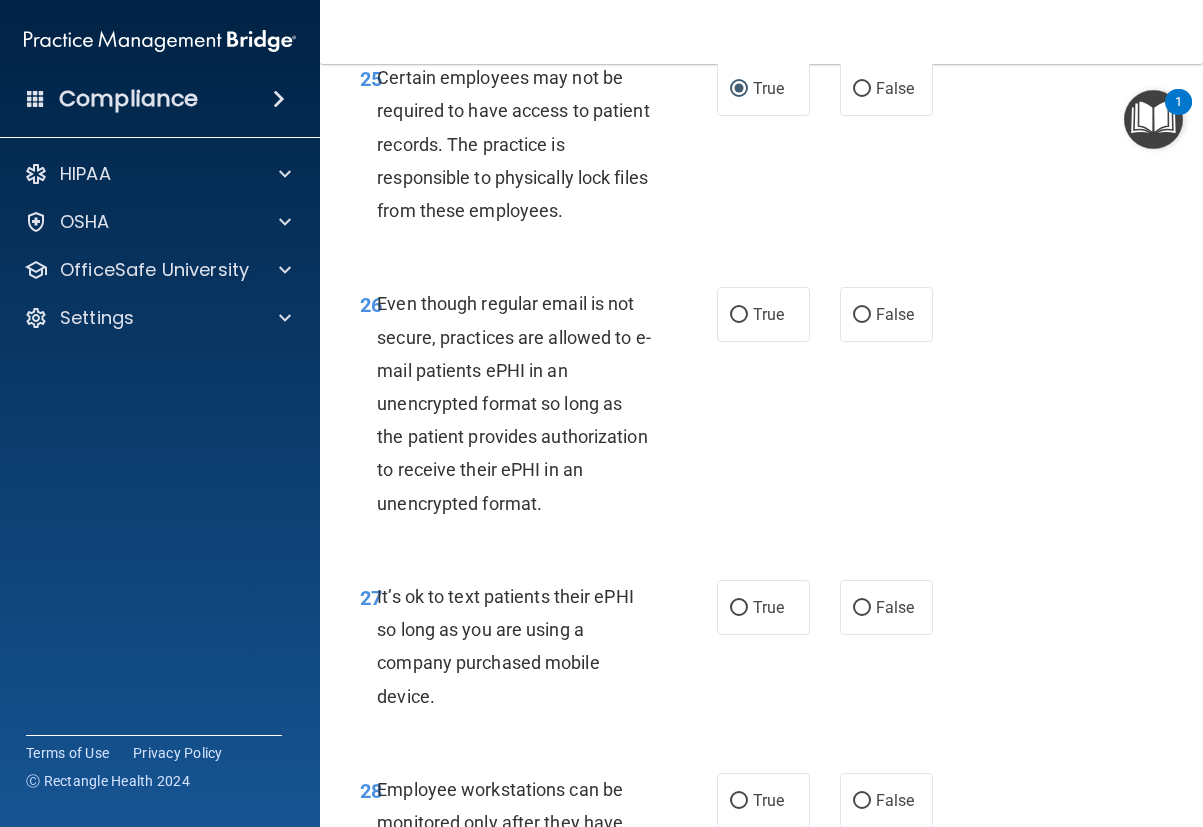 scroll, scrollTop: 6000, scrollLeft: 0, axis: vertical 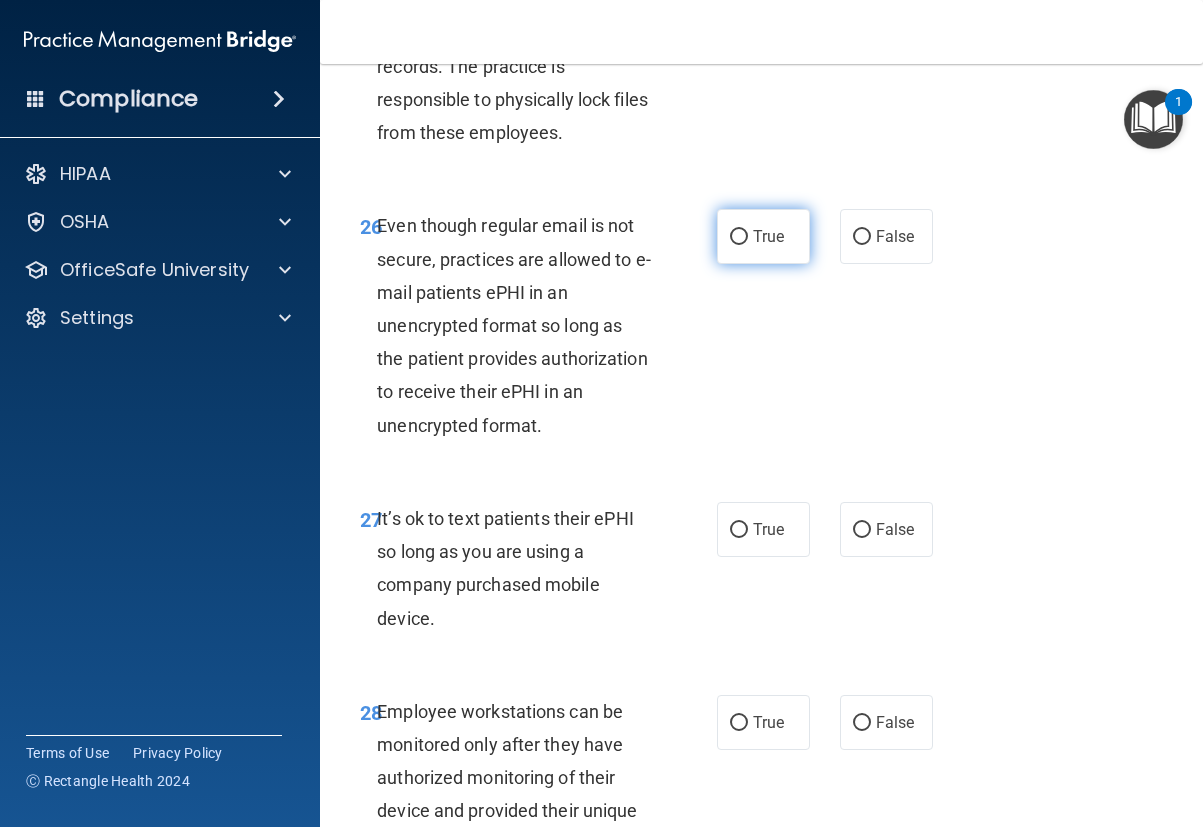 drag, startPoint x: 728, startPoint y: 337, endPoint x: 735, endPoint y: 349, distance: 13.892444 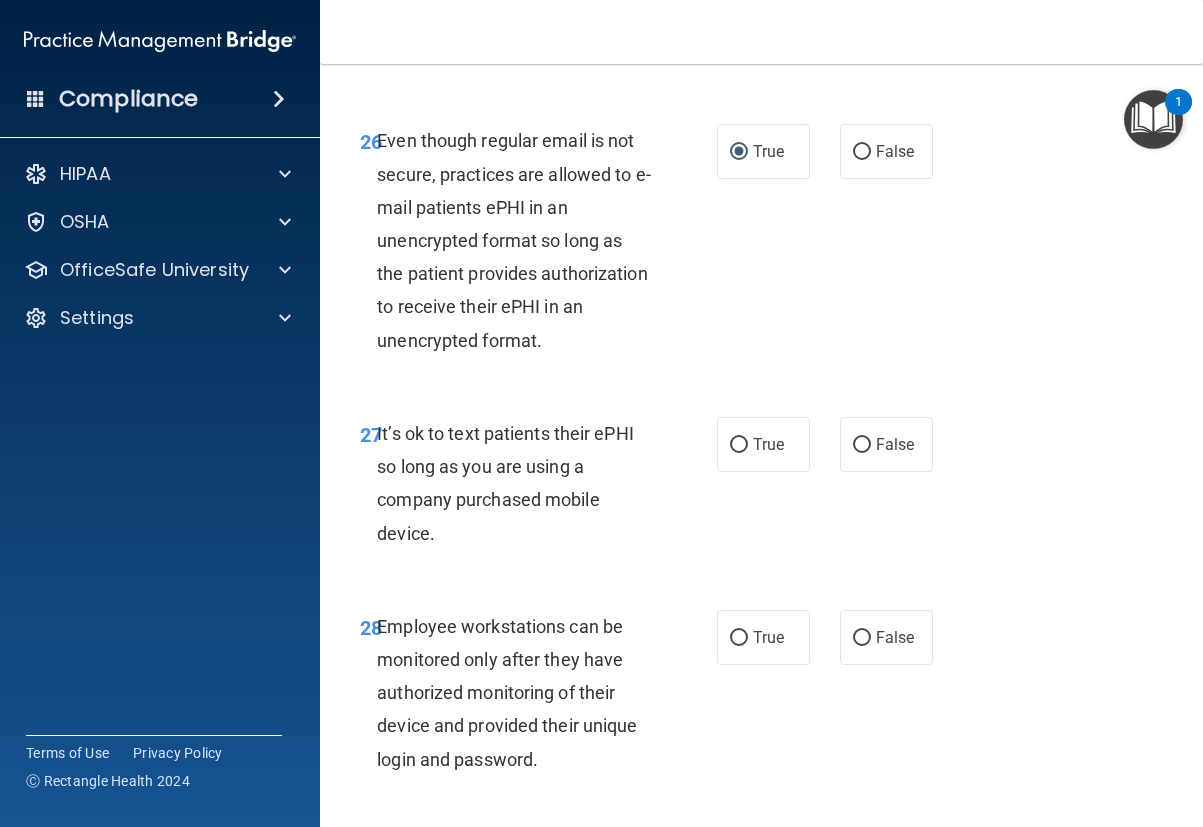 scroll, scrollTop: 6300, scrollLeft: 0, axis: vertical 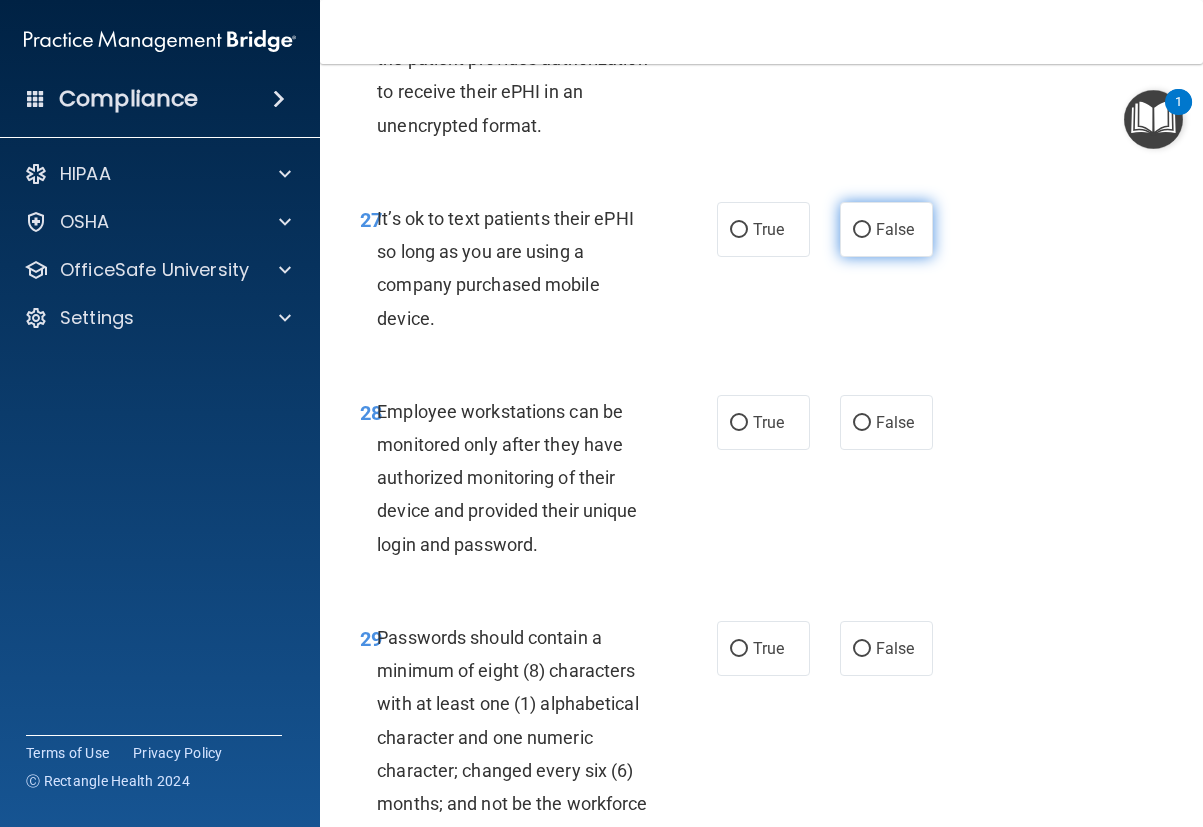 click on "False" at bounding box center (862, 230) 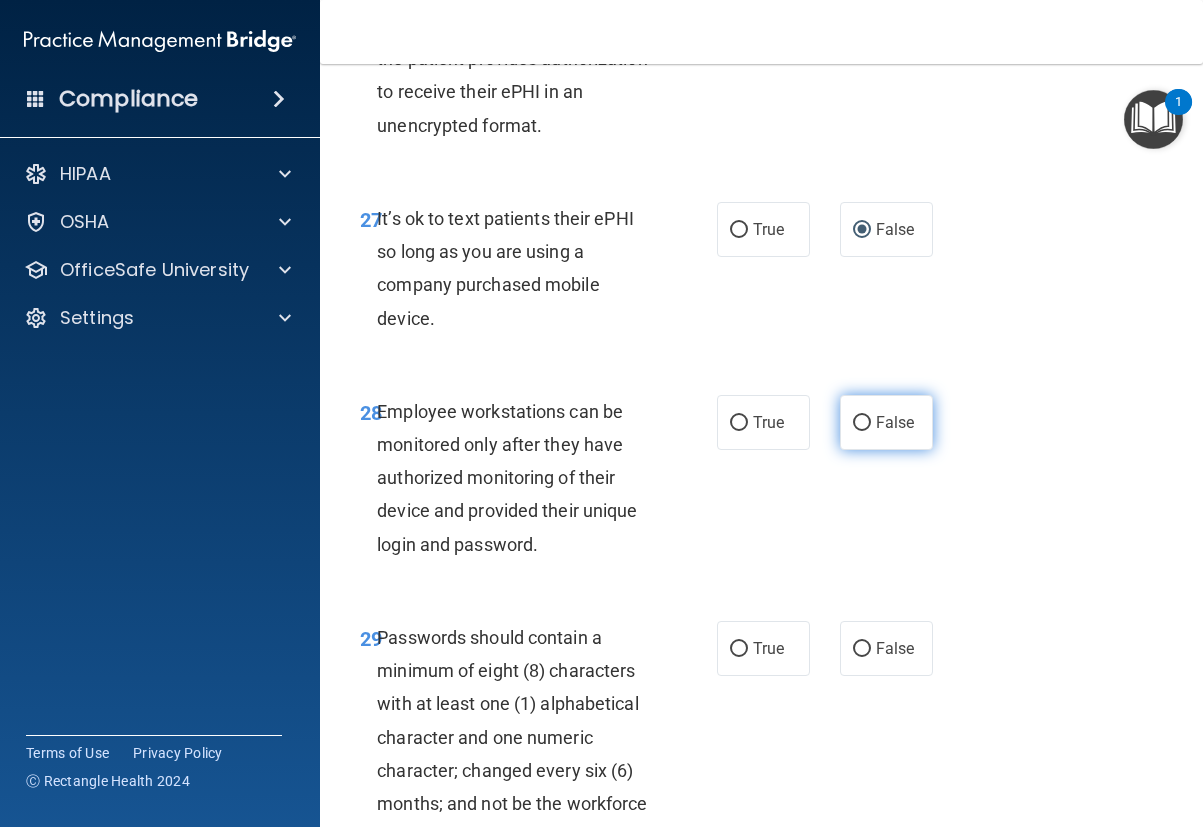 click on "False" at bounding box center [862, 423] 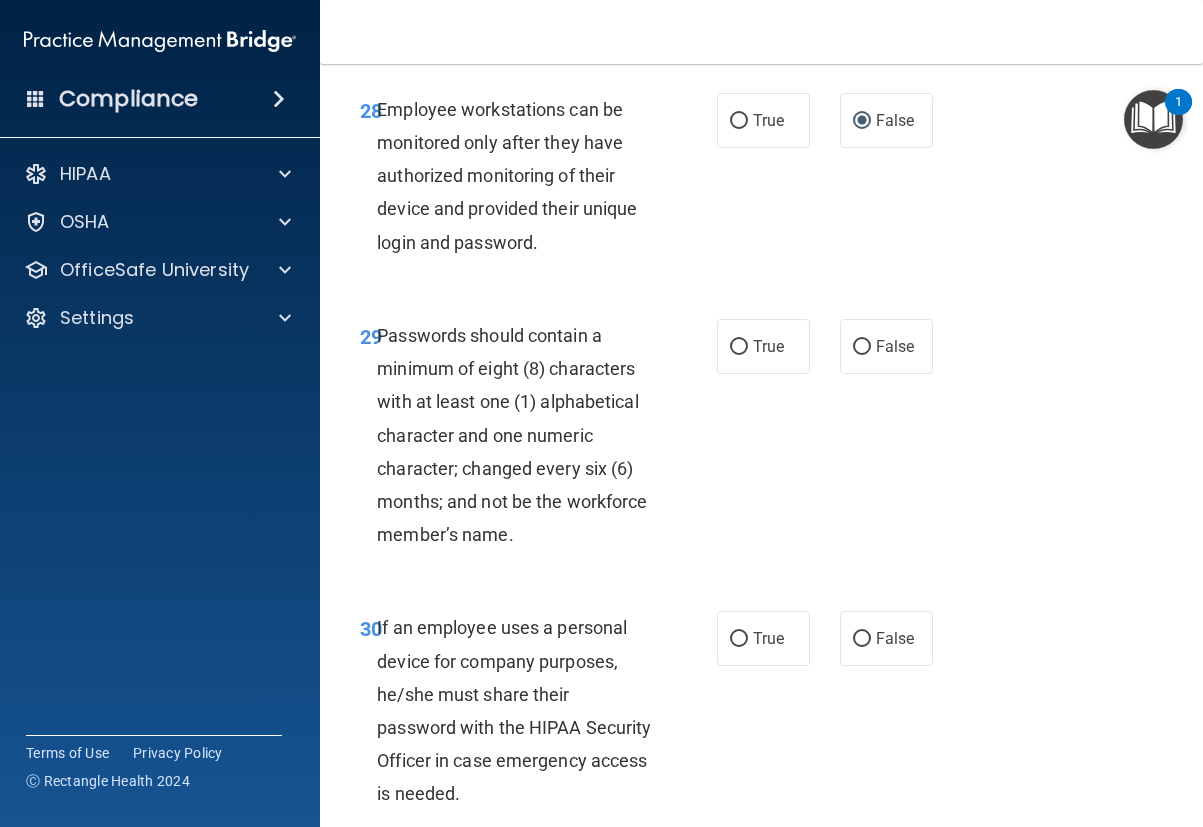 scroll, scrollTop: 6700, scrollLeft: 0, axis: vertical 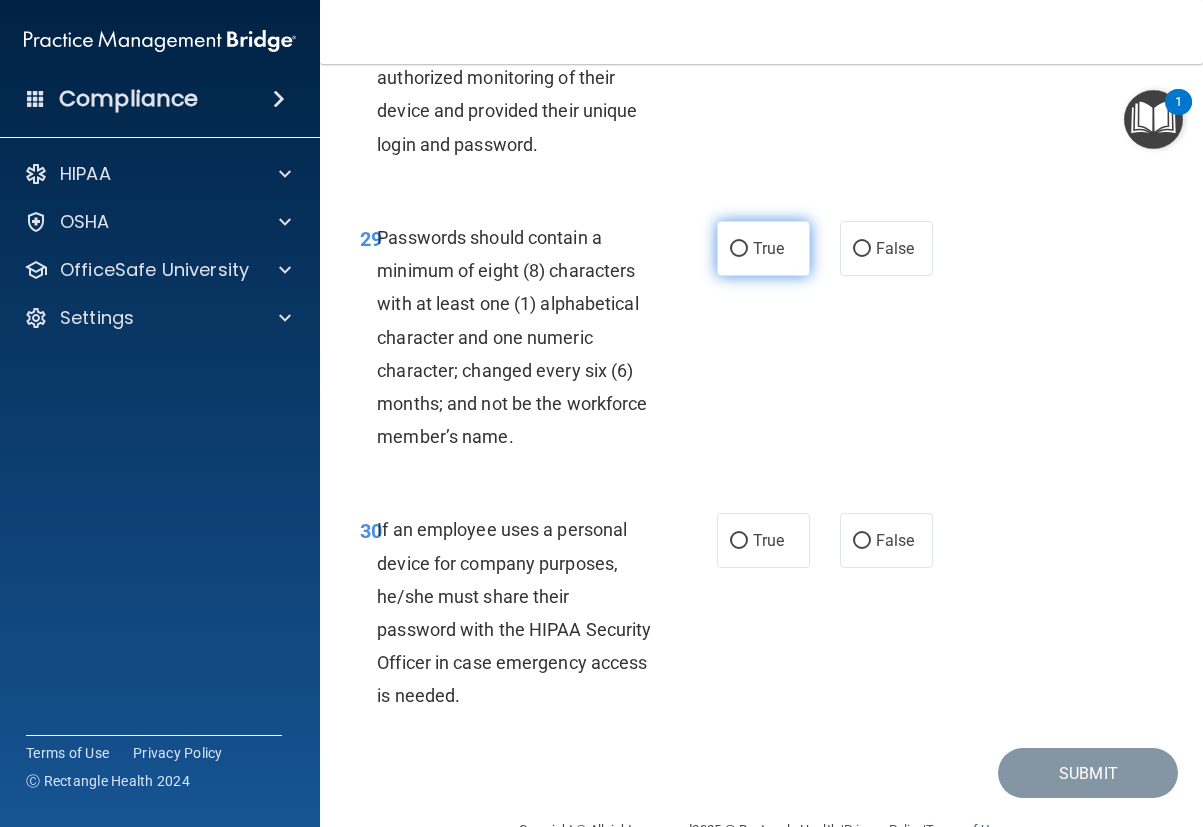 click on "True" at bounding box center (739, 249) 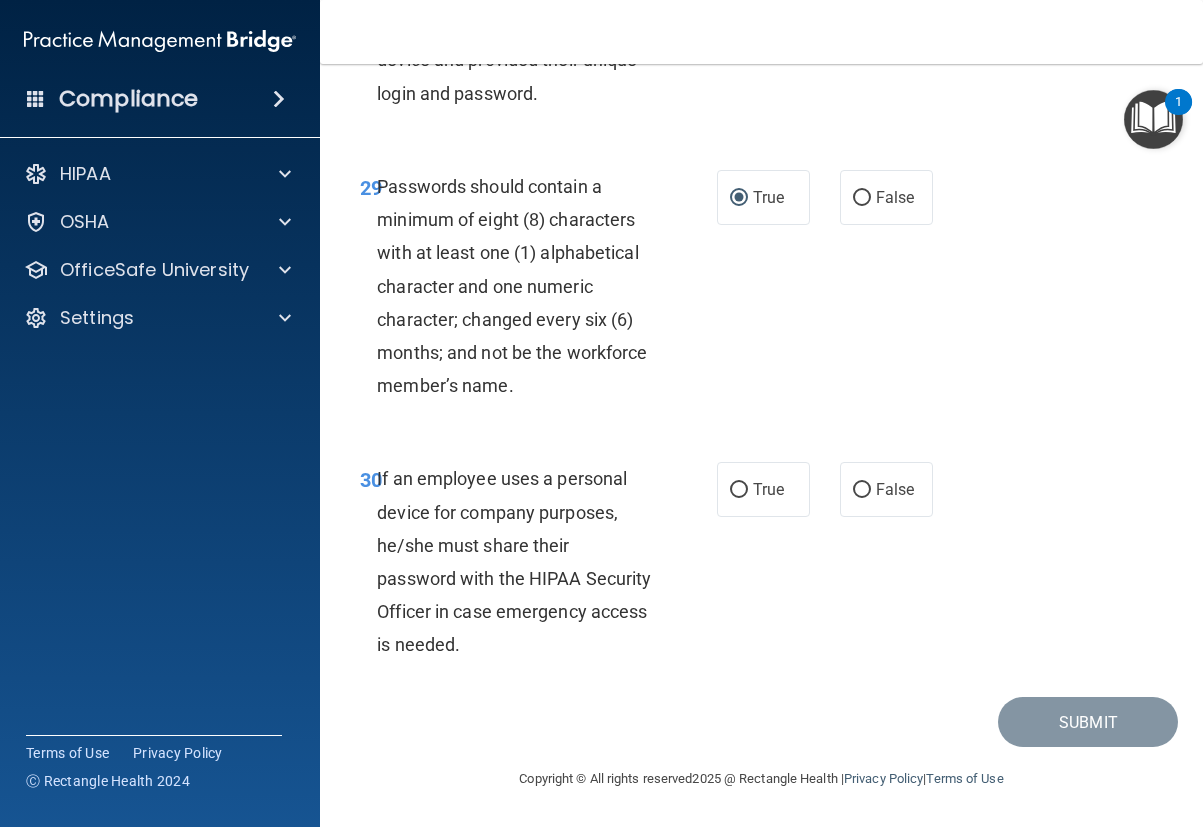 scroll, scrollTop: 6851, scrollLeft: 0, axis: vertical 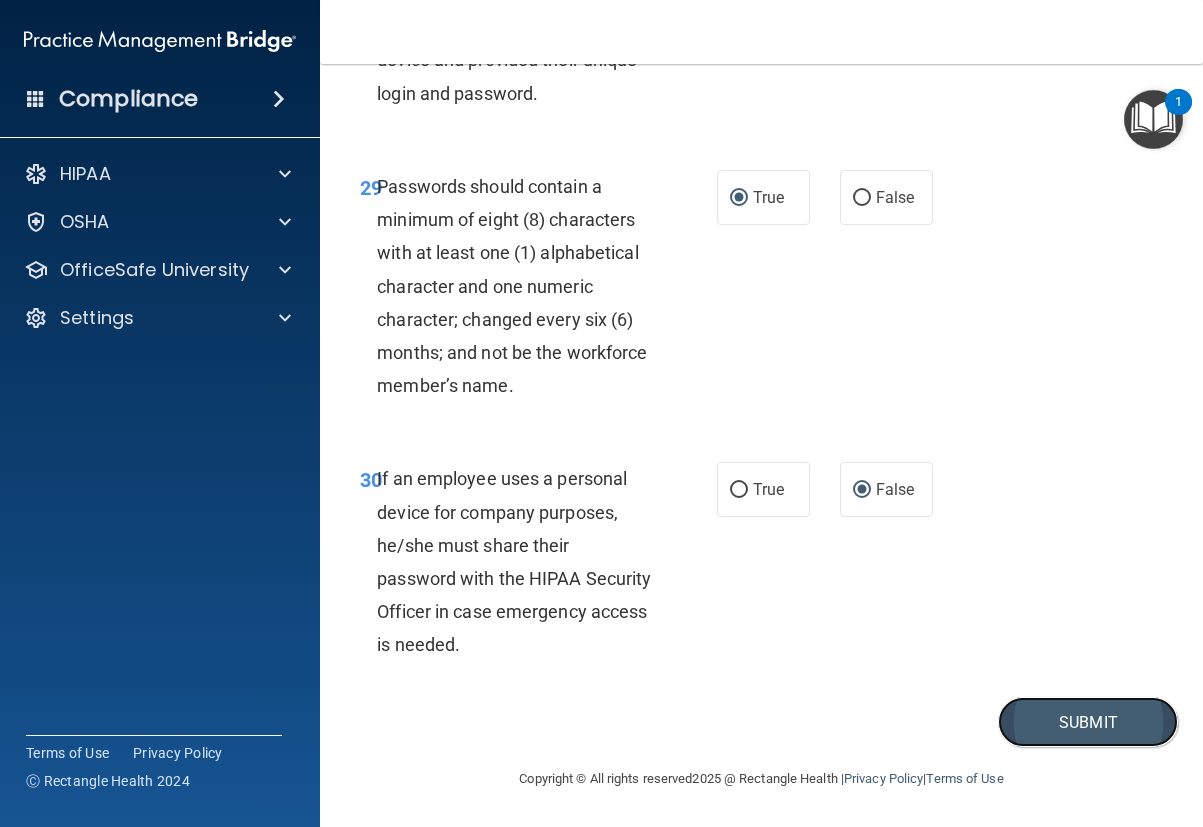 drag, startPoint x: 1039, startPoint y: 715, endPoint x: 1030, endPoint y: 706, distance: 12.727922 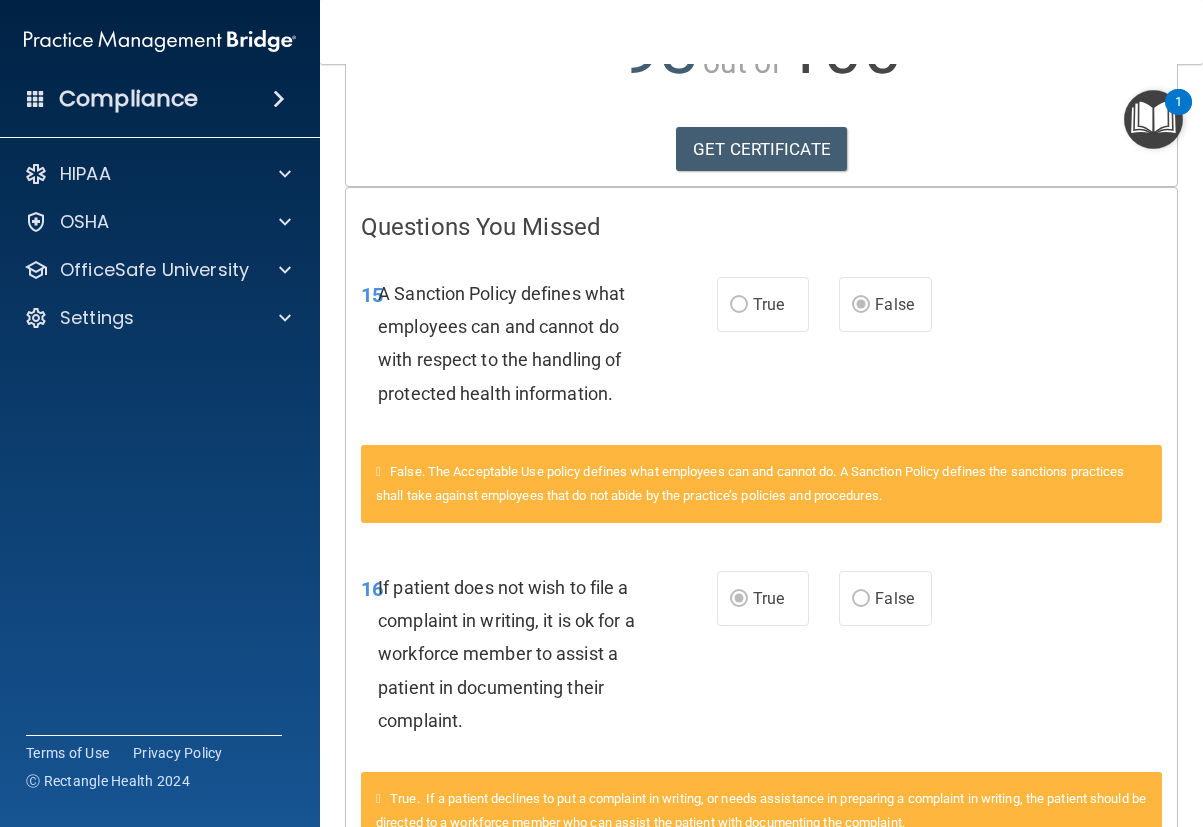 scroll, scrollTop: 253, scrollLeft: 0, axis: vertical 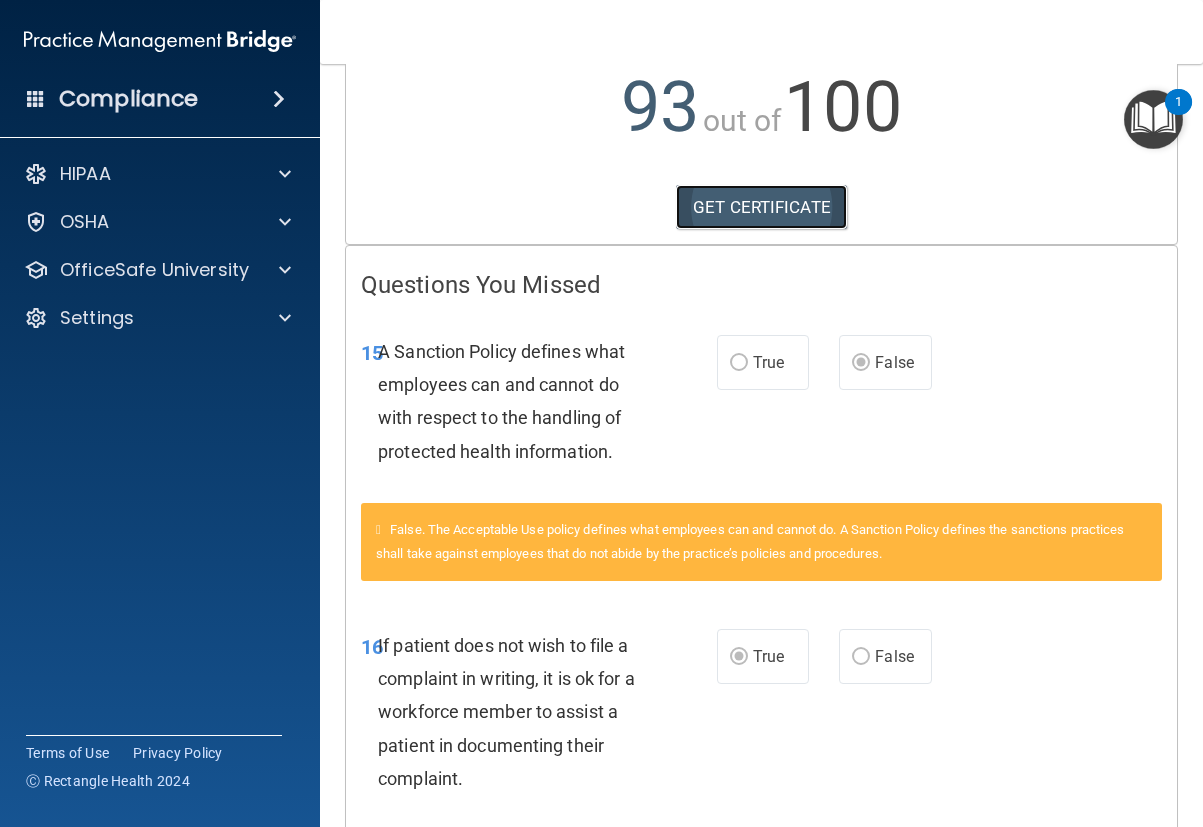 click on "GET CERTIFICATE" at bounding box center [761, 207] 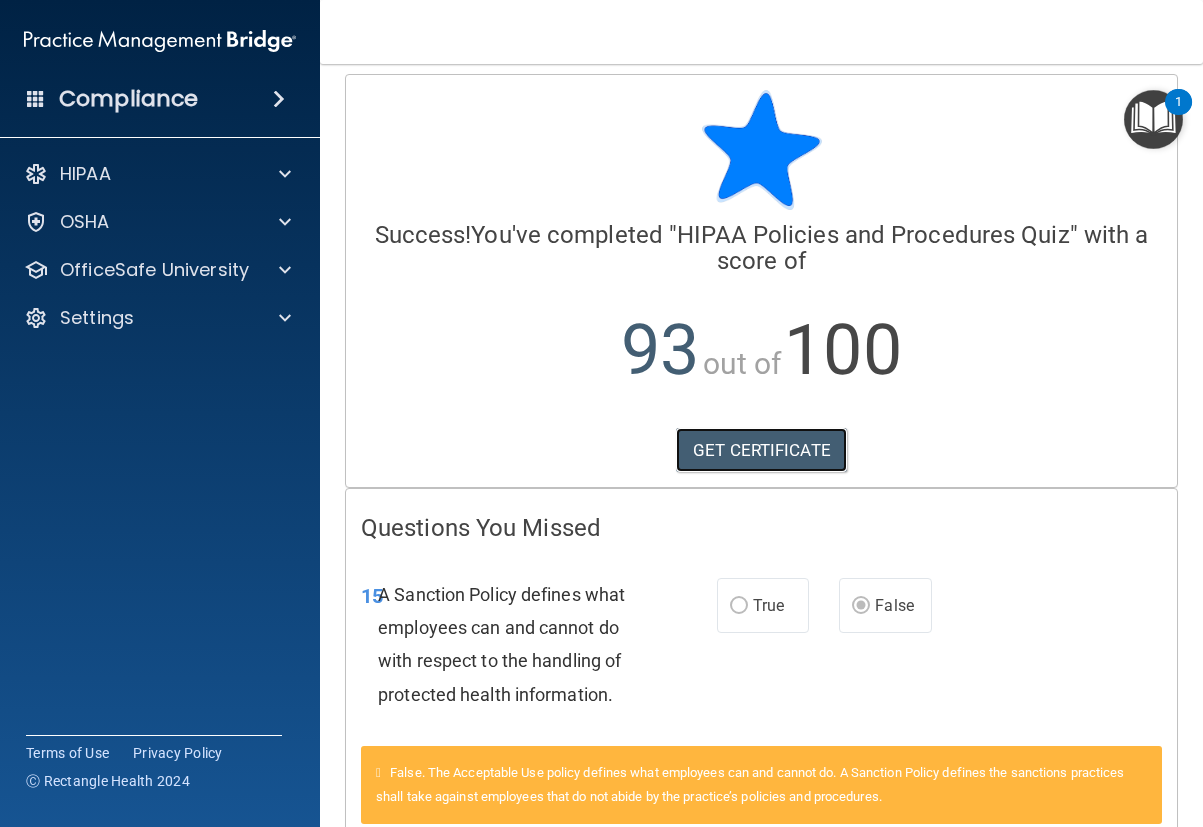 scroll, scrollTop: 0, scrollLeft: 0, axis: both 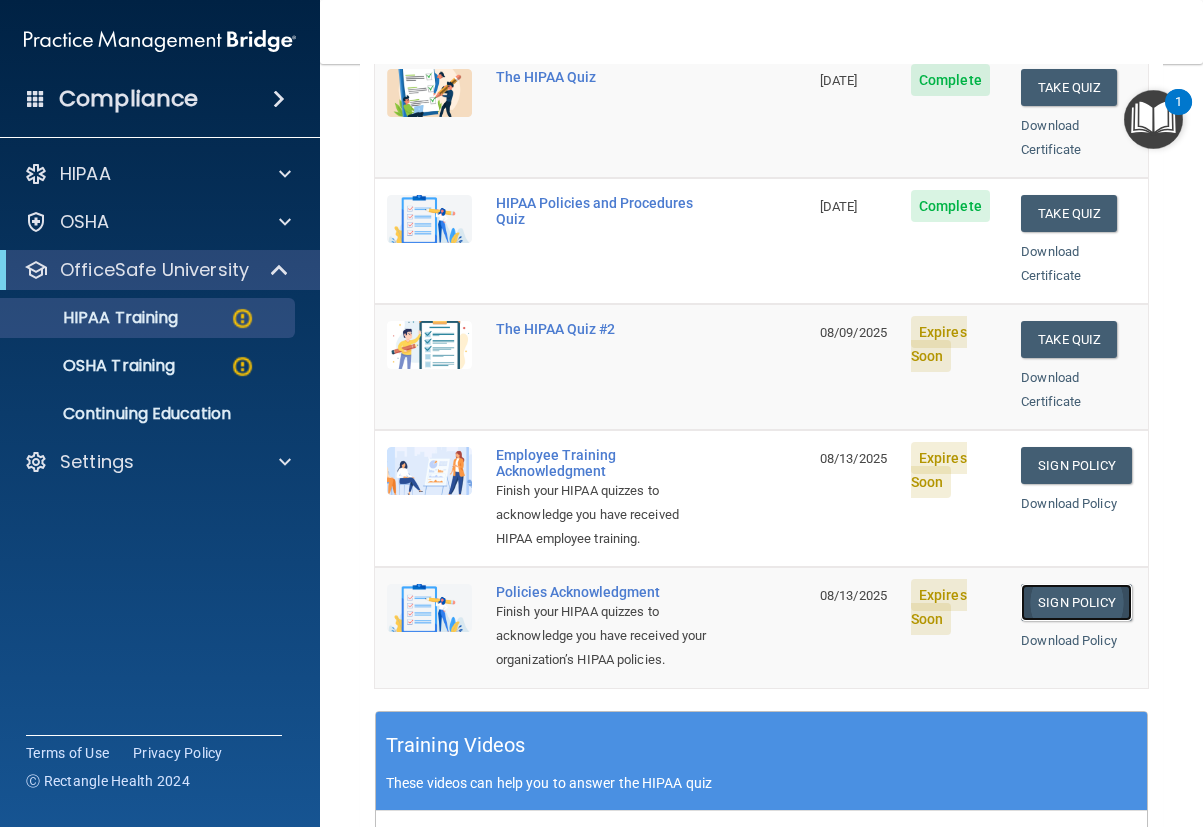 click on "Sign Policy" at bounding box center (1076, 602) 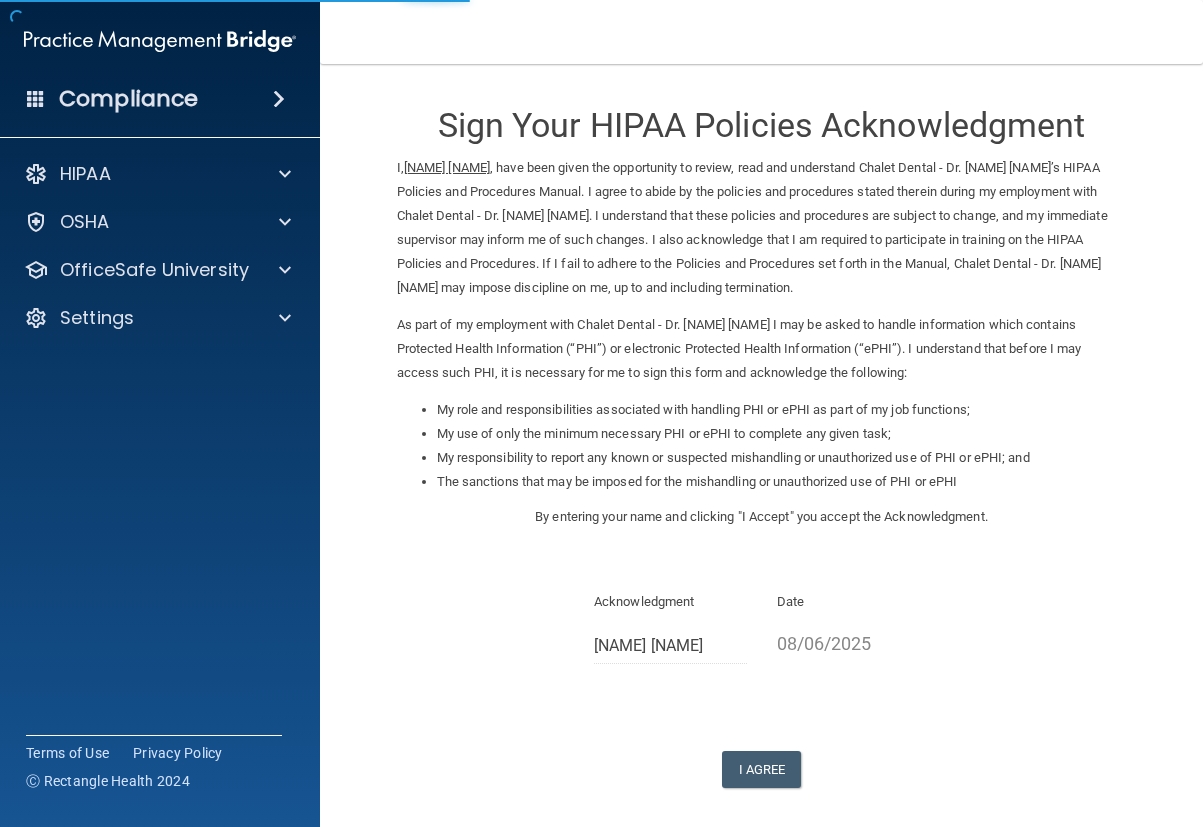 scroll, scrollTop: 0, scrollLeft: 0, axis: both 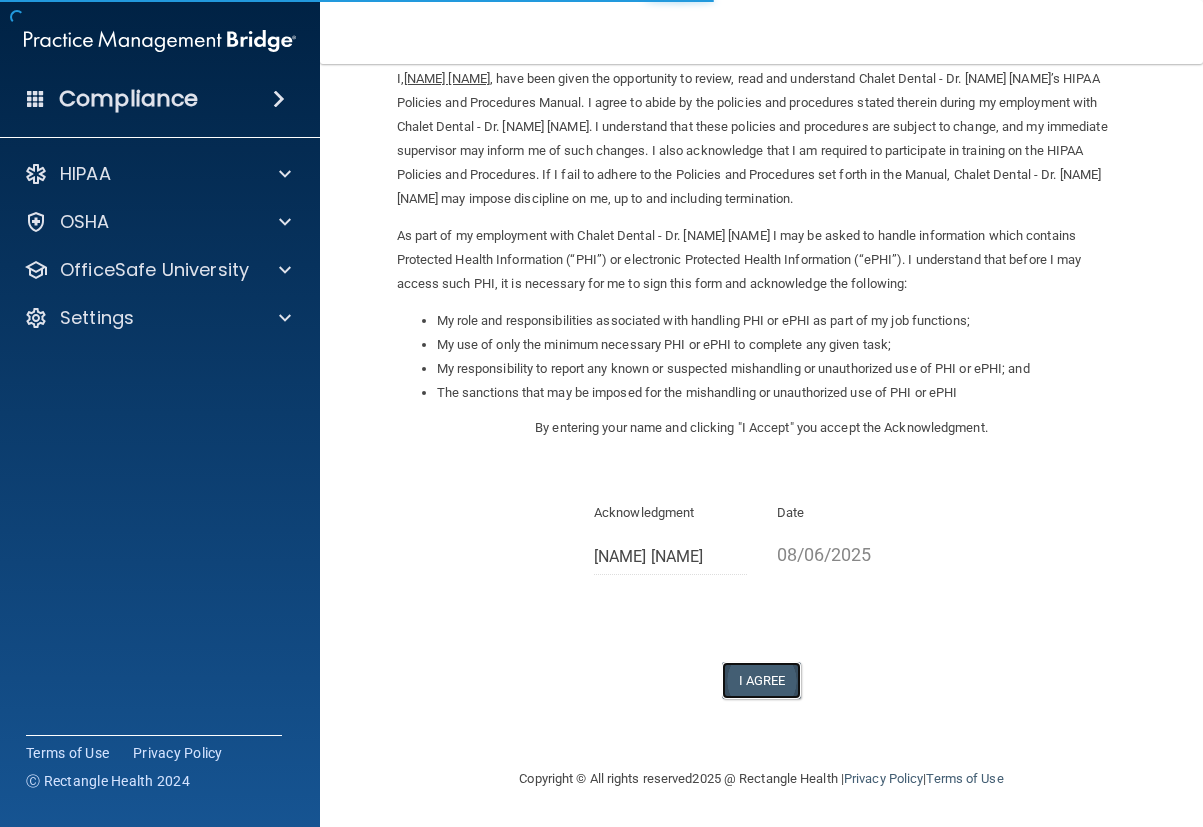 click on "I Agree" at bounding box center [762, 680] 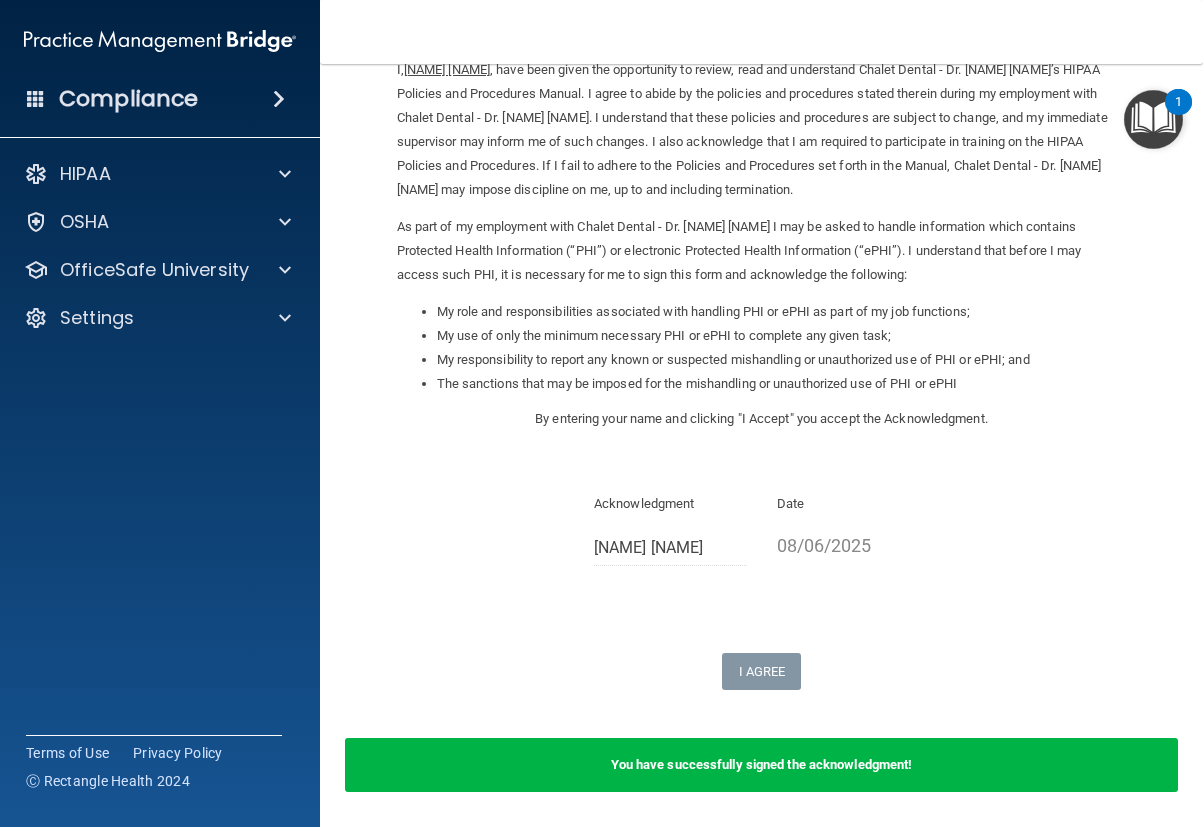 scroll, scrollTop: 167, scrollLeft: 0, axis: vertical 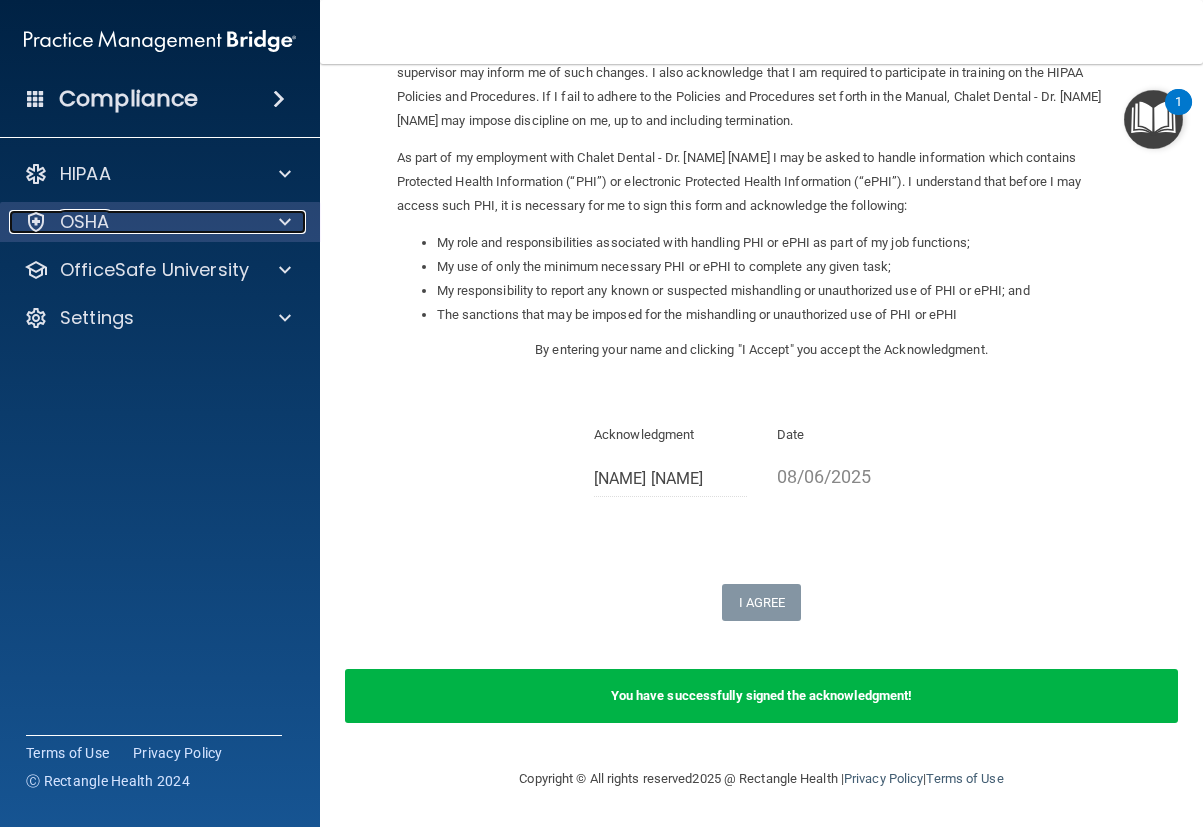 click at bounding box center [285, 222] 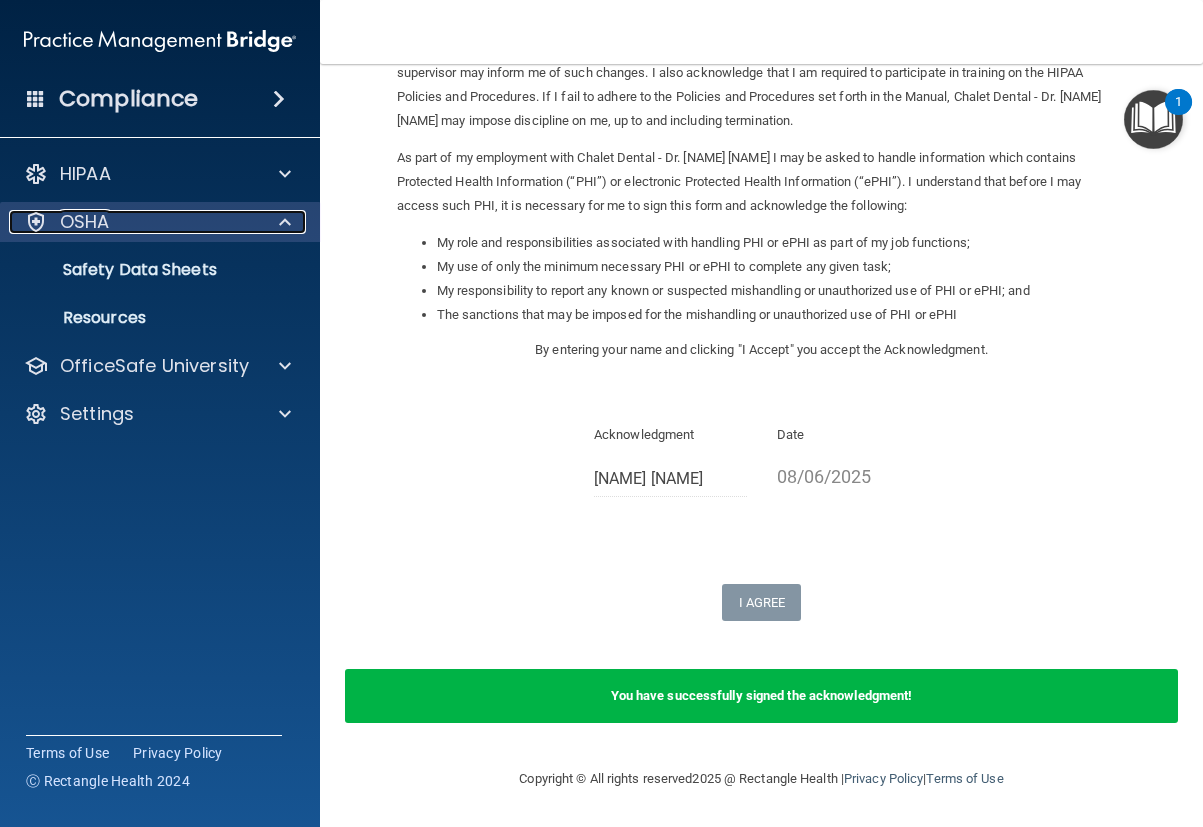 click on "OSHA" at bounding box center (85, 222) 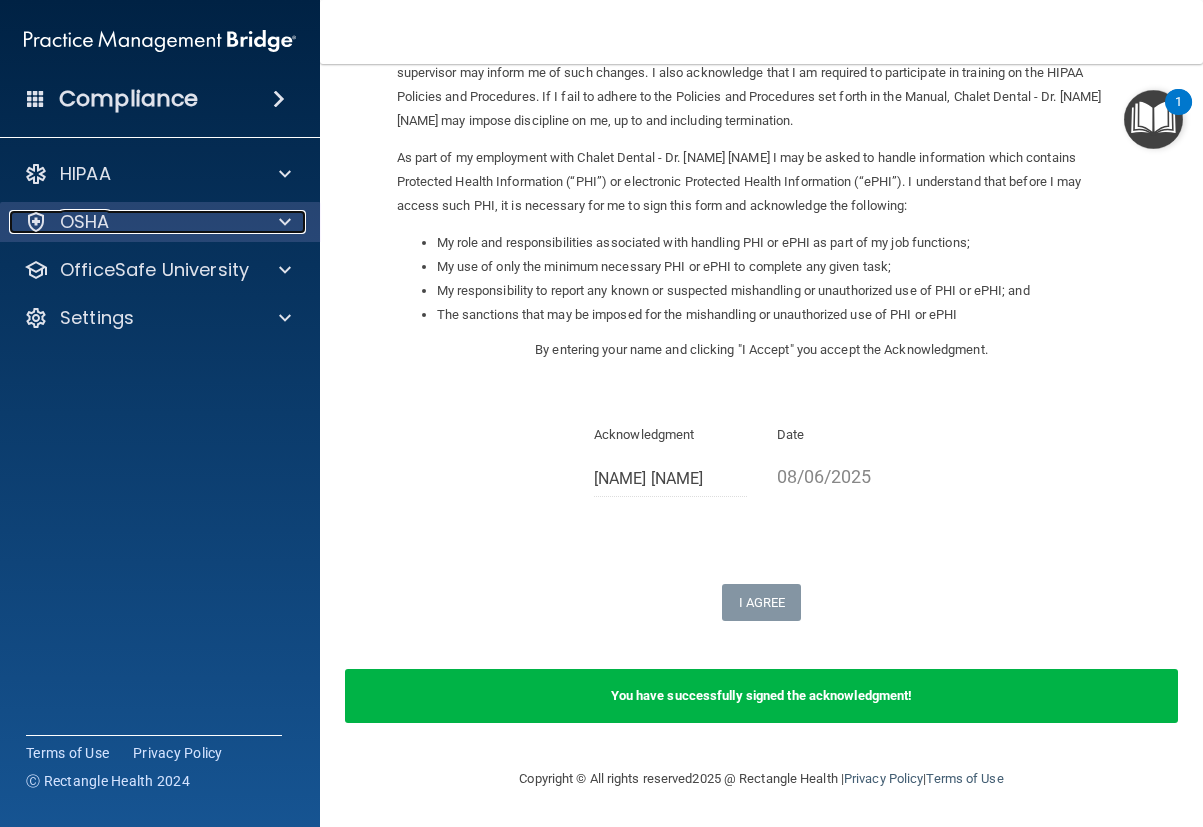 click on "OSHA" at bounding box center (85, 222) 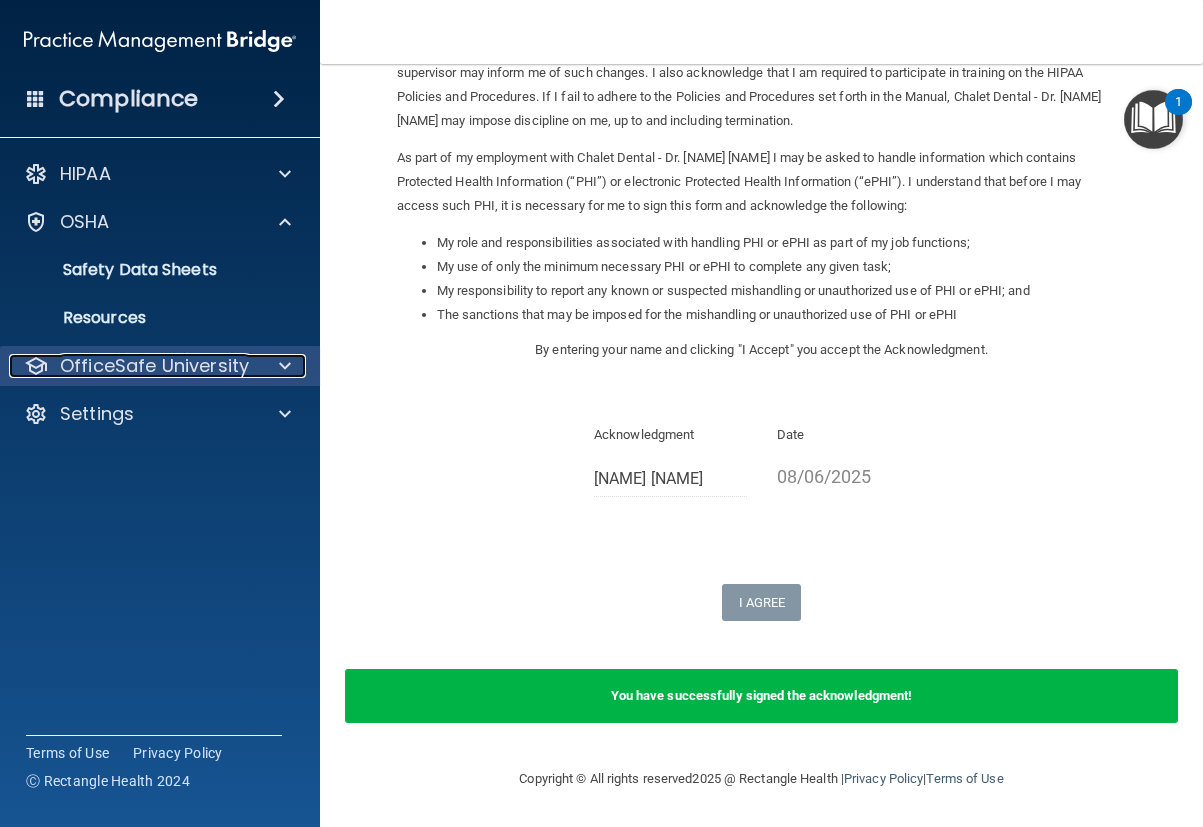click at bounding box center (282, 366) 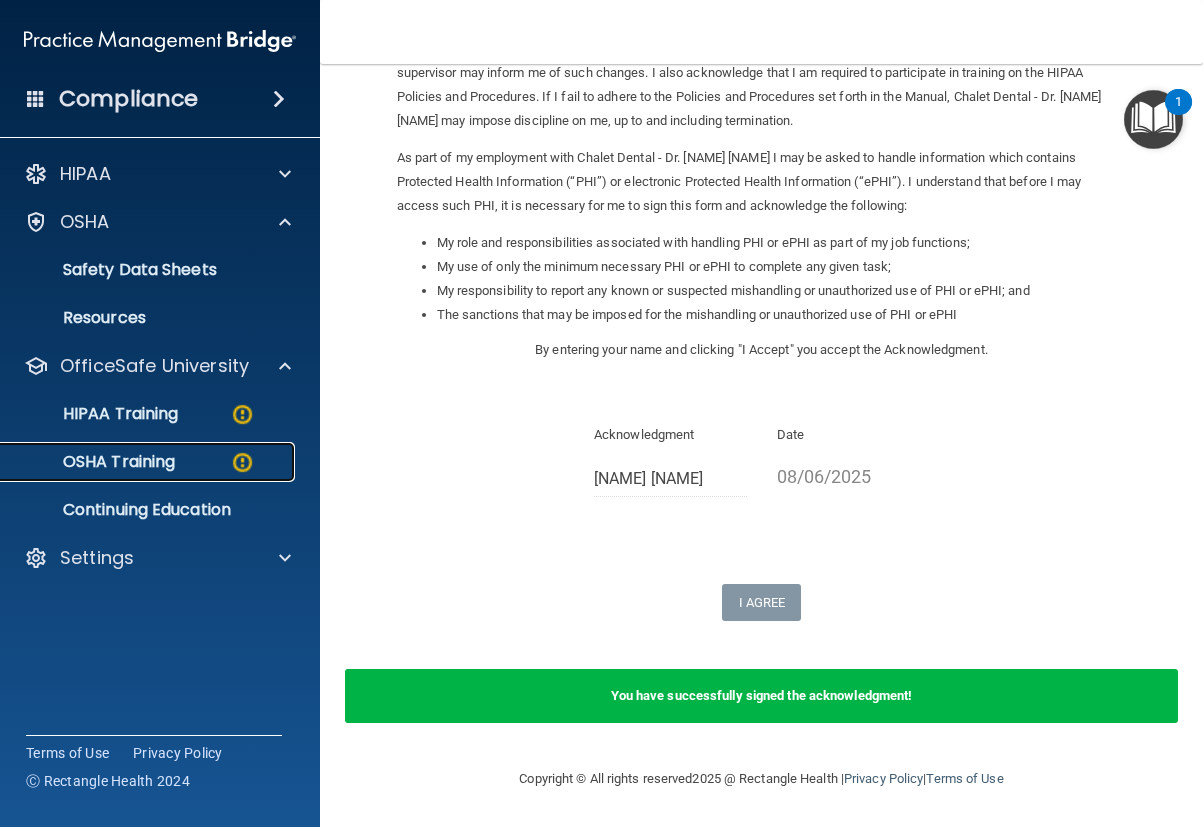 click on "OSHA Training" at bounding box center (149, 462) 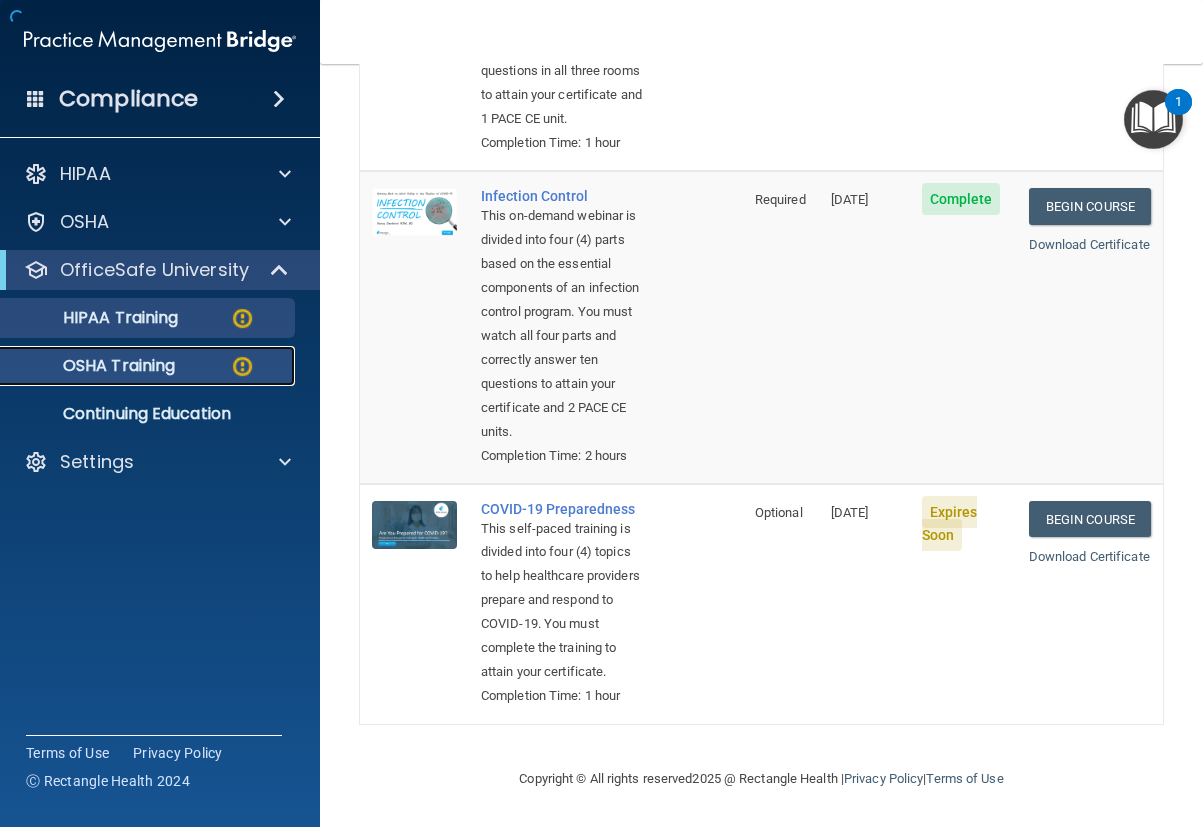 scroll, scrollTop: 1007, scrollLeft: 0, axis: vertical 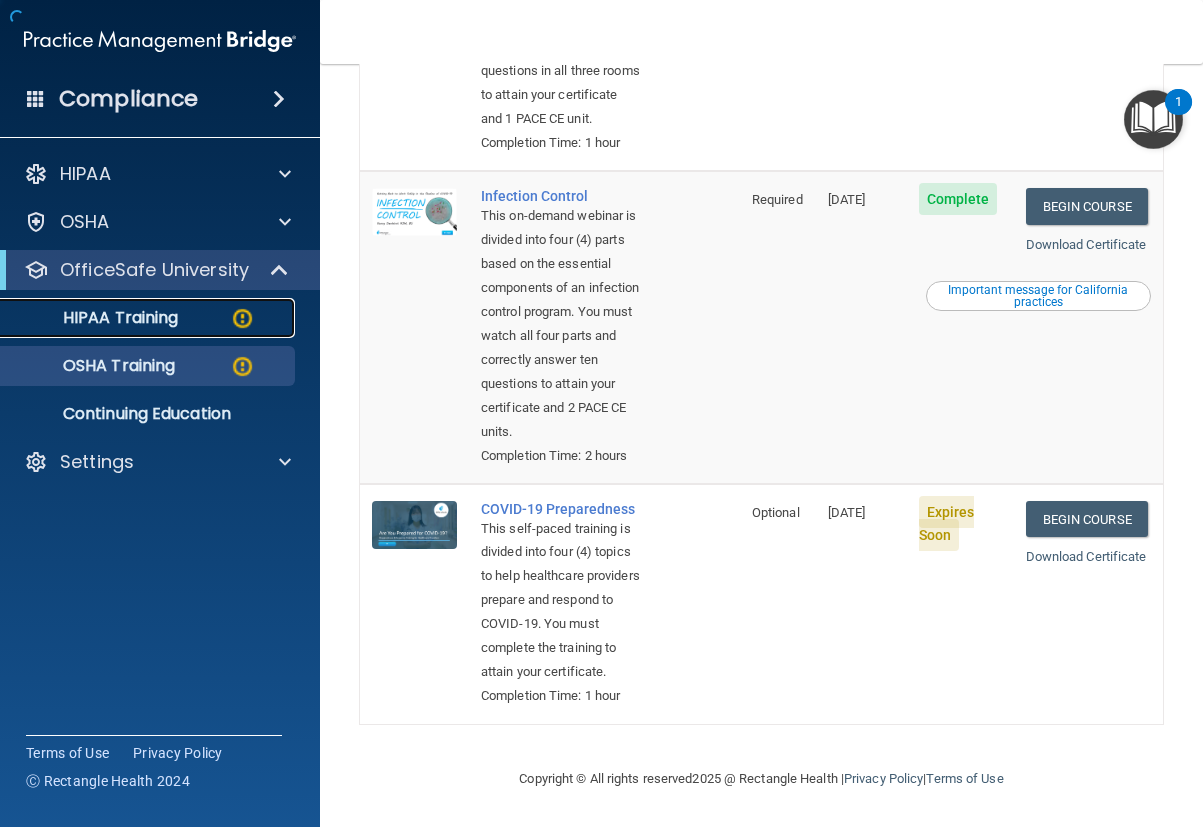 click on "HIPAA Training" at bounding box center [149, 318] 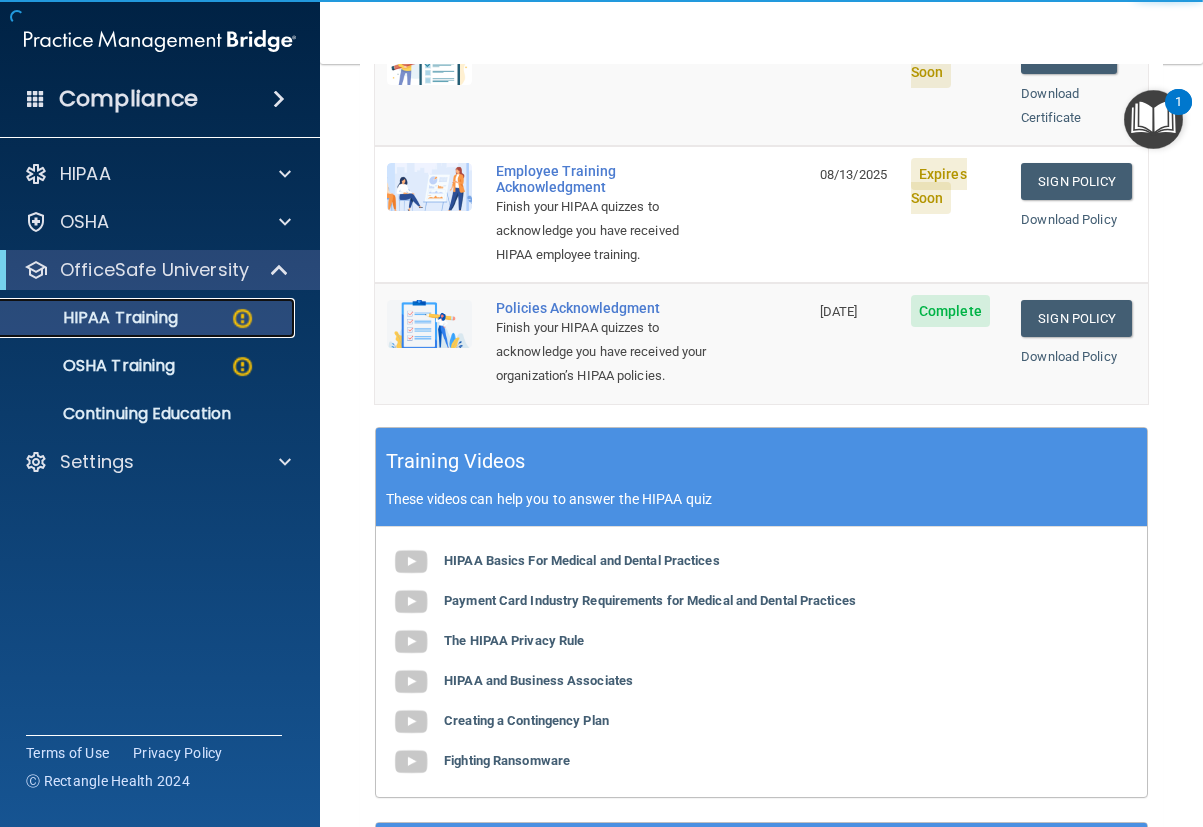 scroll, scrollTop: 432, scrollLeft: 0, axis: vertical 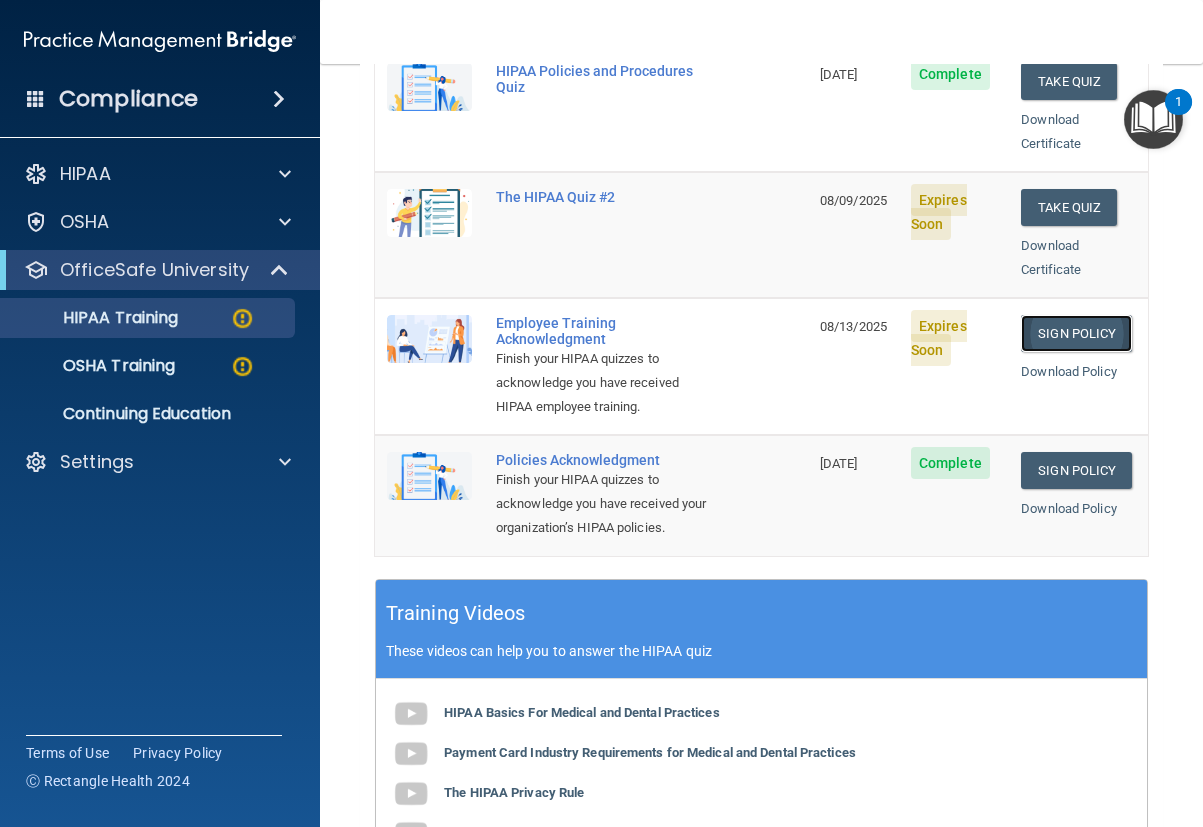 click on "Sign Policy" at bounding box center [1076, 333] 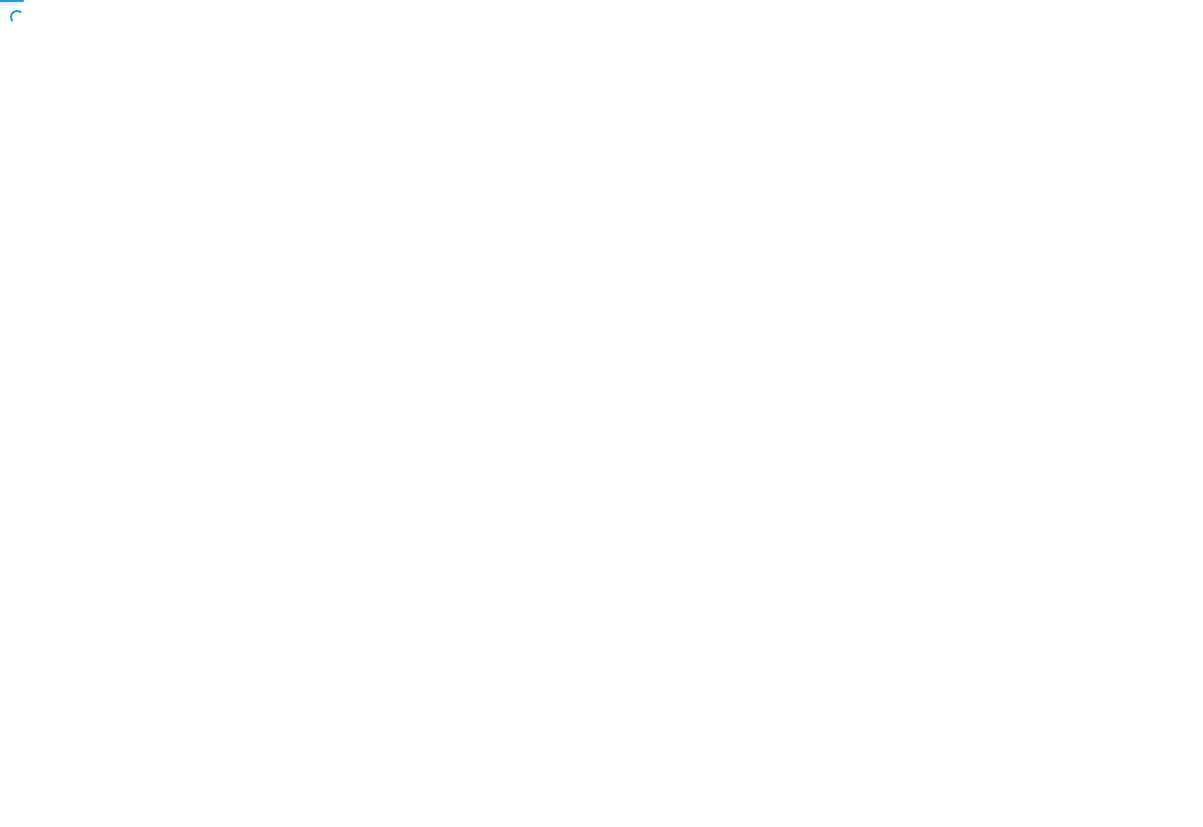 scroll, scrollTop: 0, scrollLeft: 0, axis: both 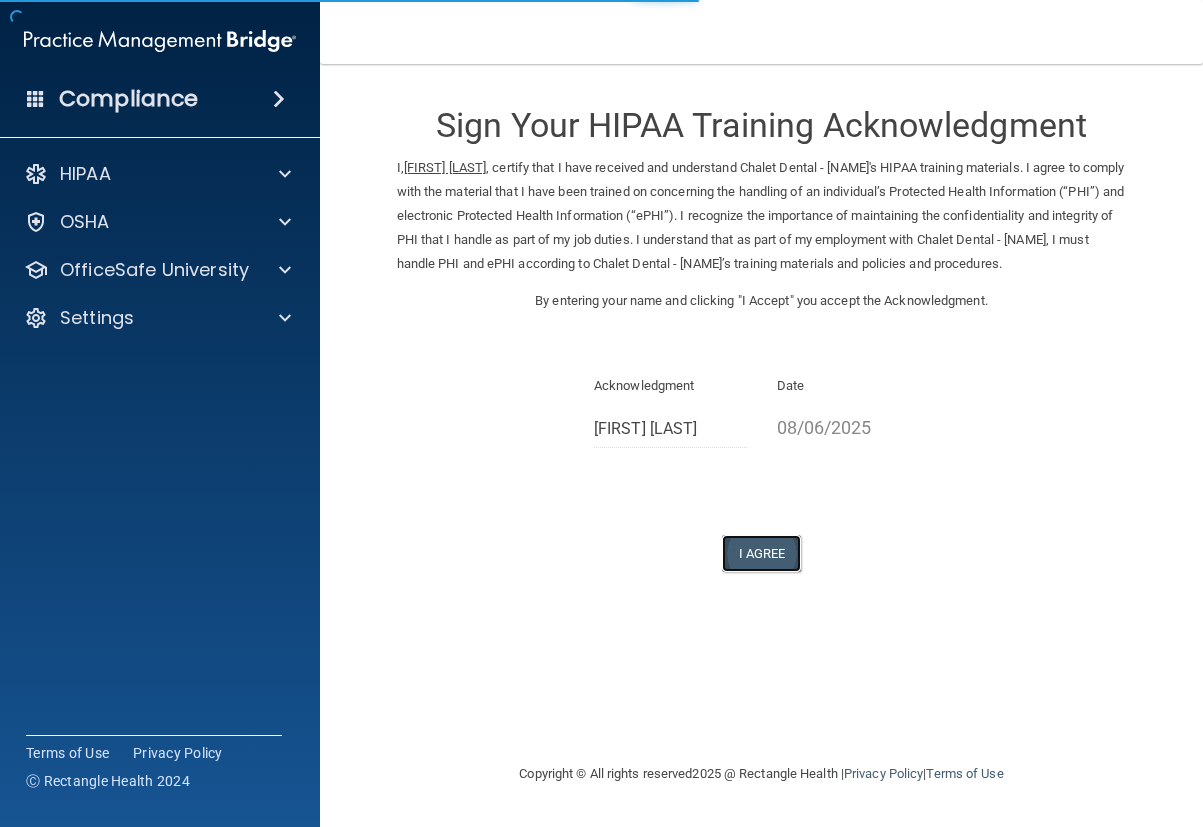 click on "I Agree" at bounding box center [762, 553] 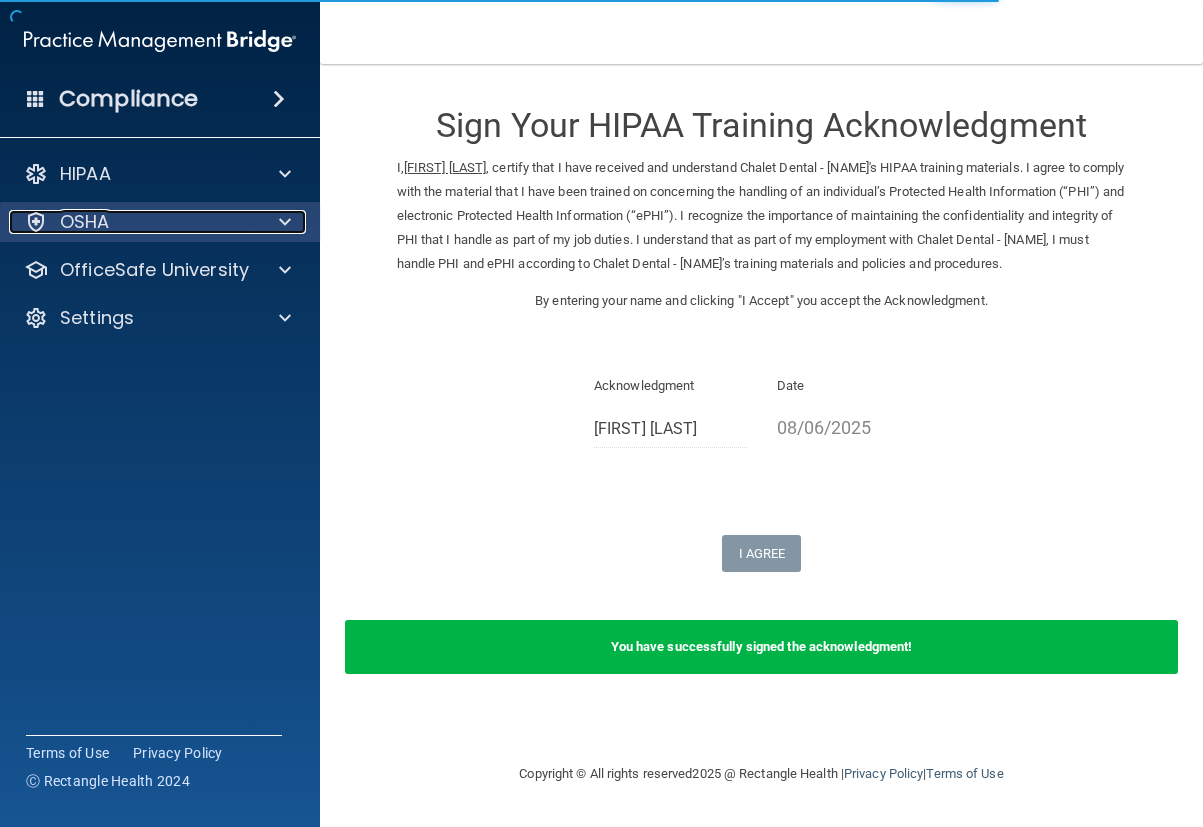 click at bounding box center [285, 222] 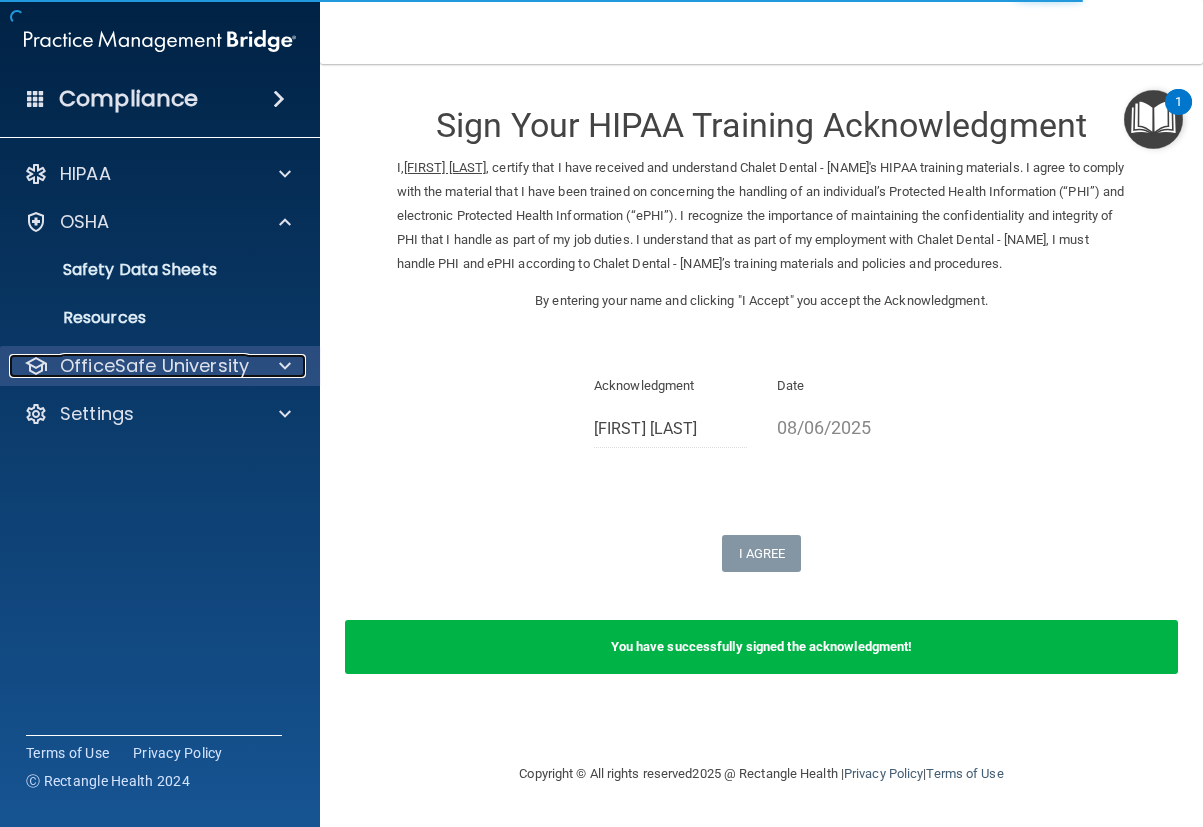 click at bounding box center [285, 366] 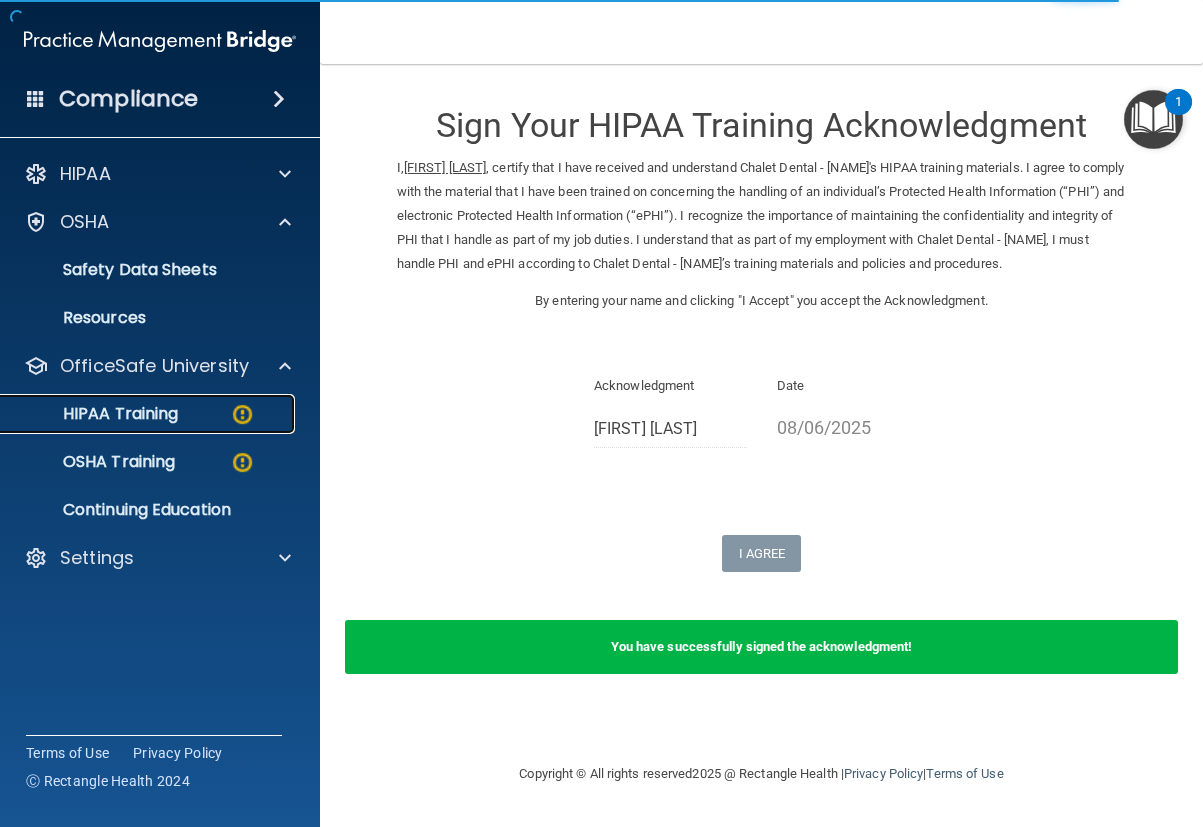 click on "HIPAA Training" at bounding box center [95, 414] 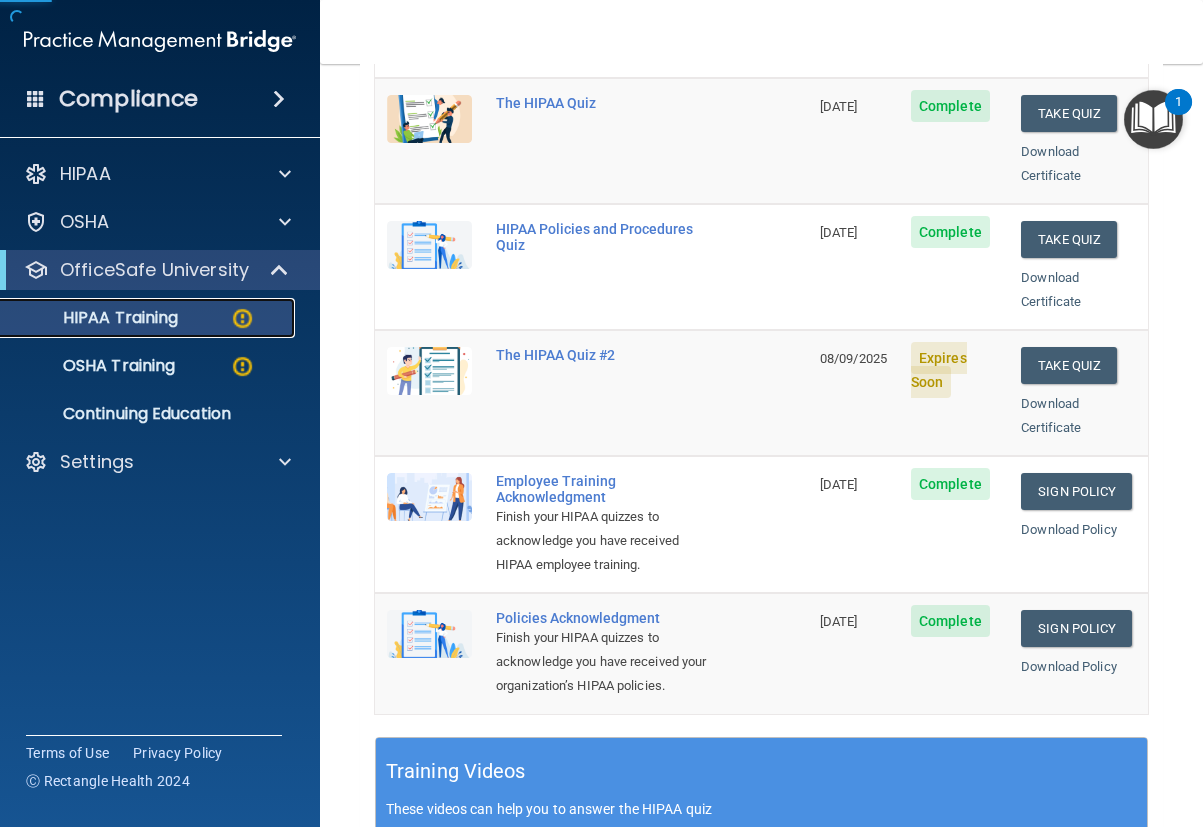 scroll, scrollTop: 300, scrollLeft: 0, axis: vertical 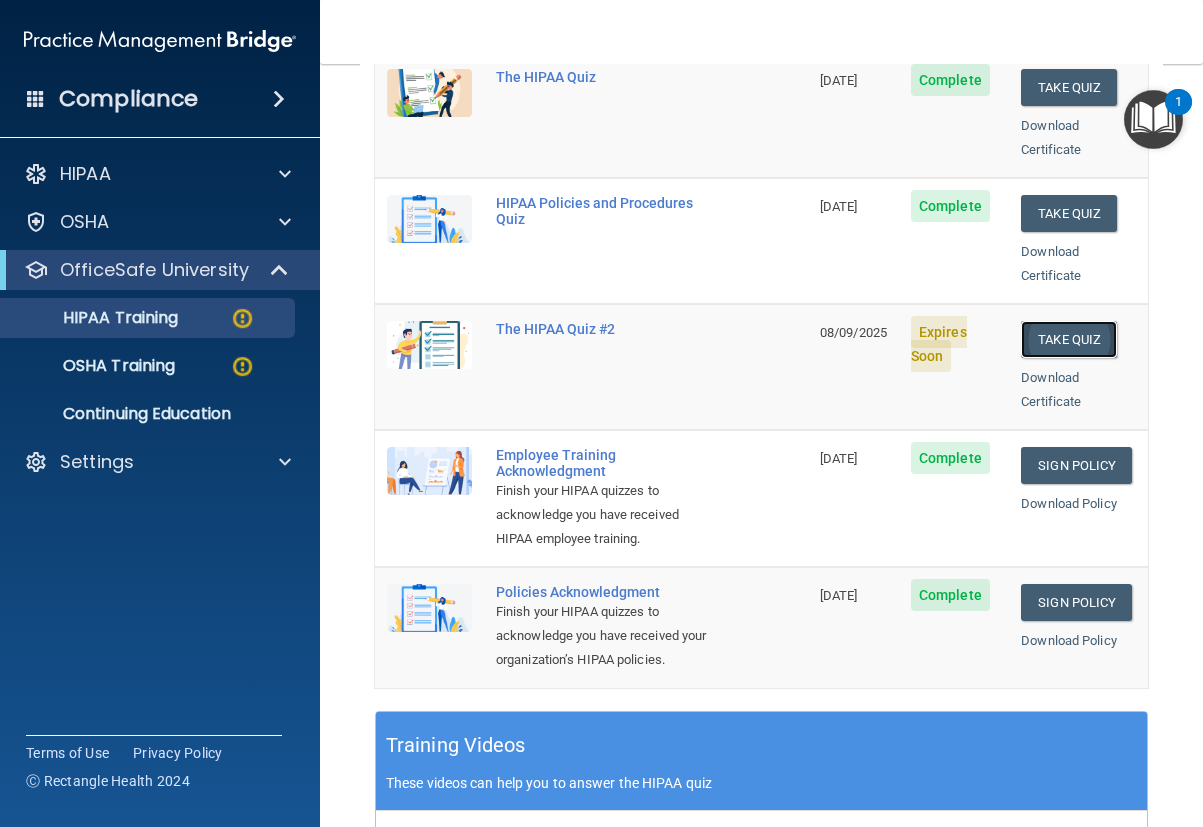 click on "Take Quiz" at bounding box center (1069, 339) 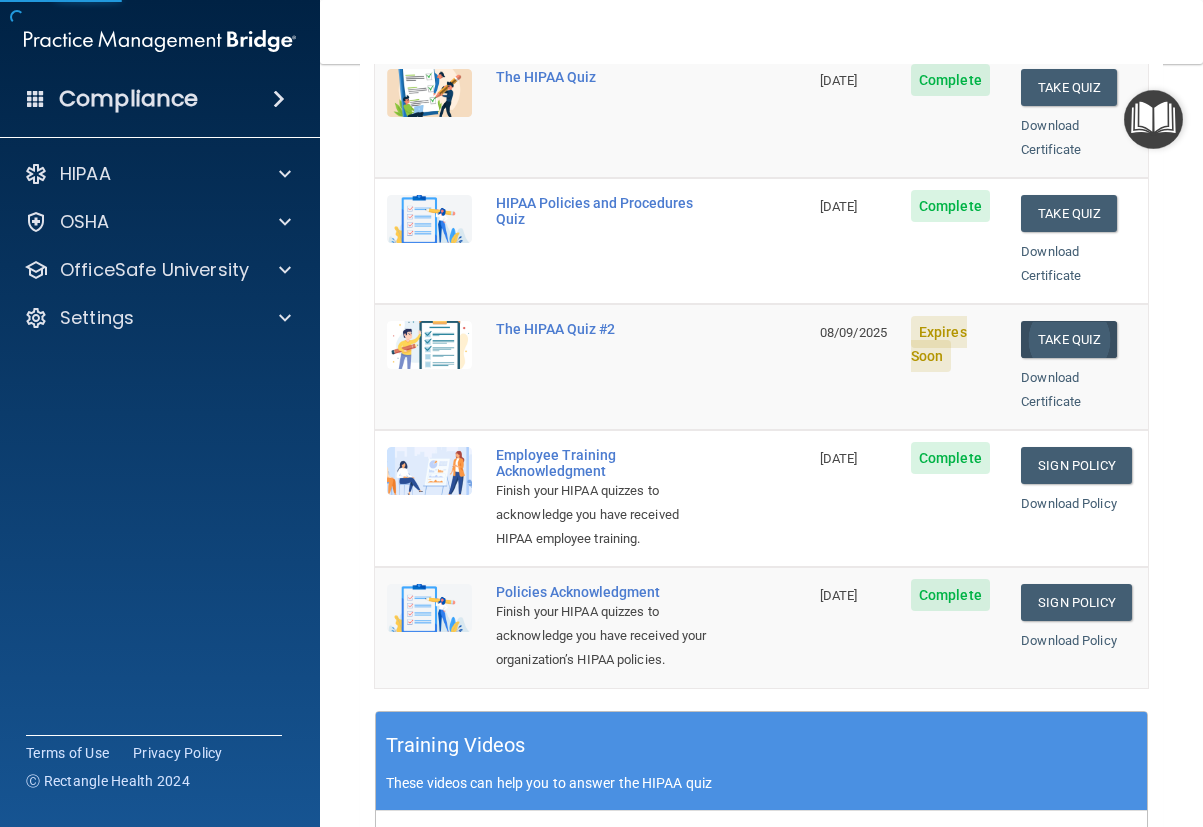 scroll, scrollTop: 0, scrollLeft: 0, axis: both 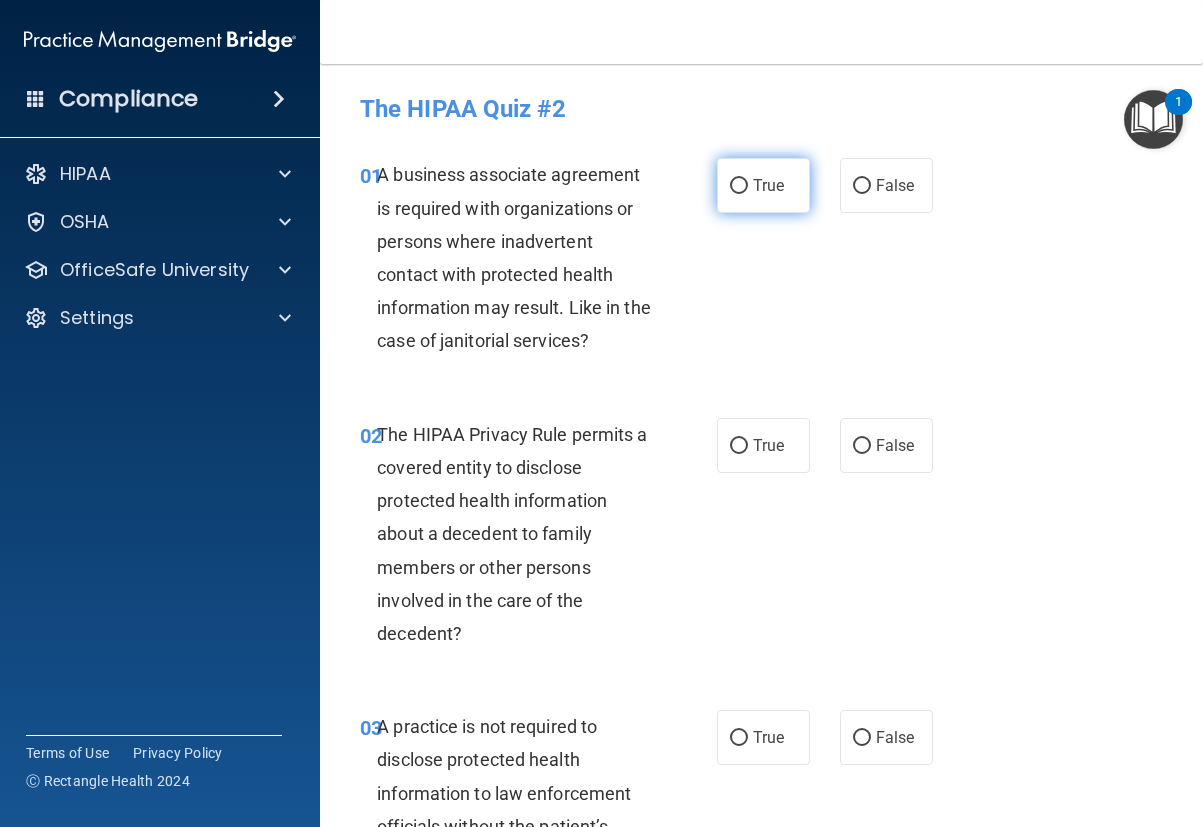 click on "True" at bounding box center (739, 186) 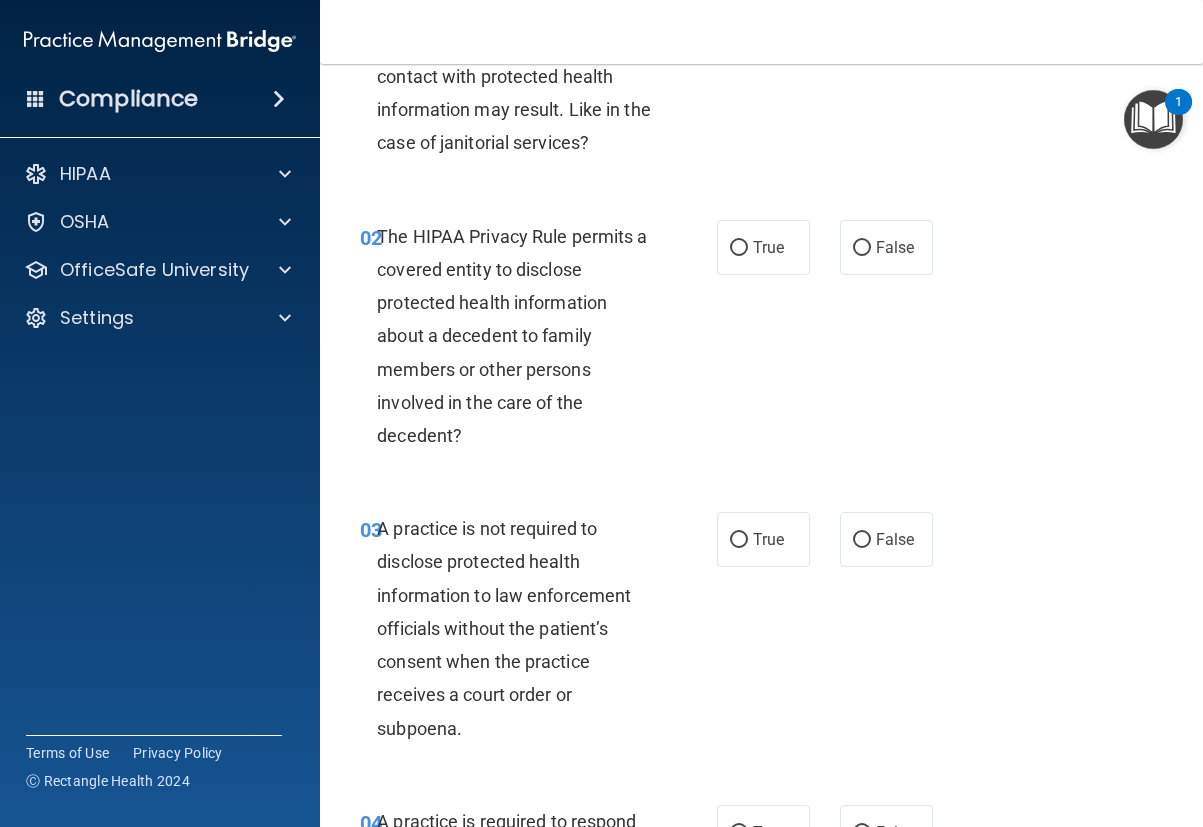 scroll, scrollTop: 200, scrollLeft: 0, axis: vertical 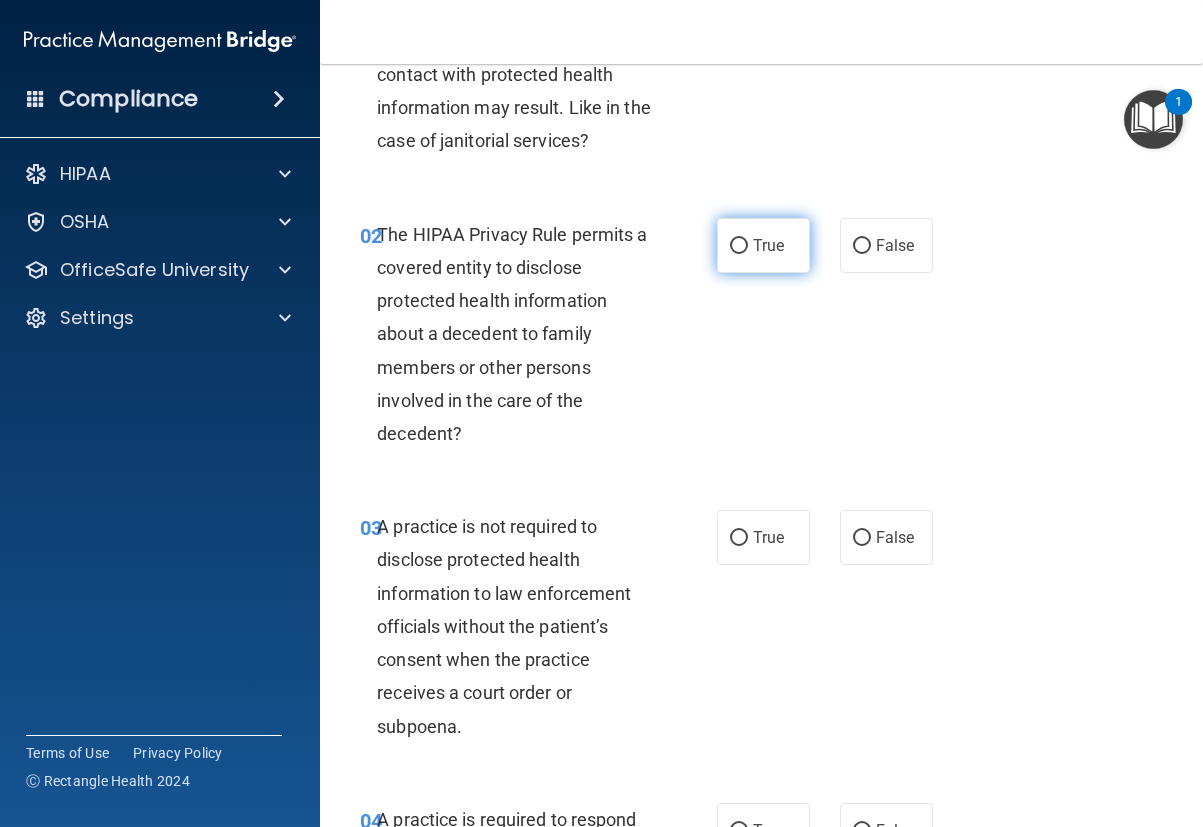 click on "True" at bounding box center [739, 246] 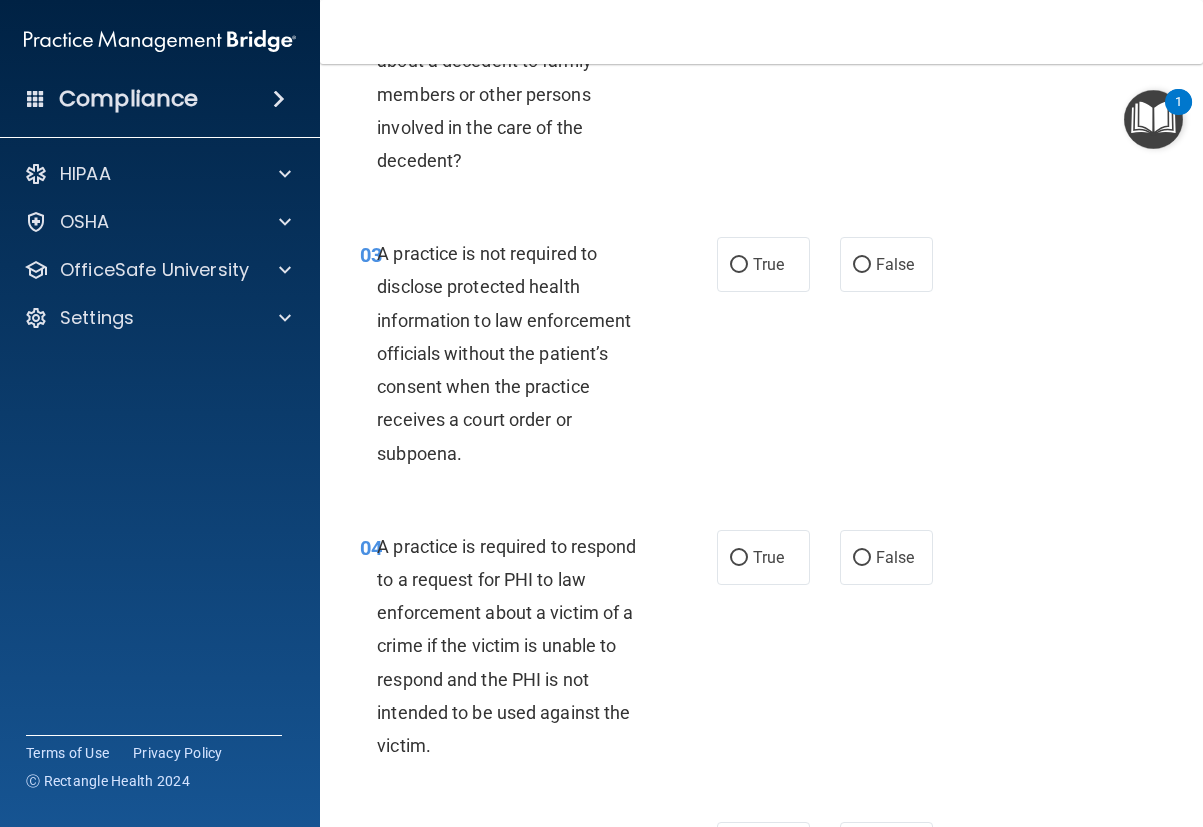 scroll, scrollTop: 500, scrollLeft: 0, axis: vertical 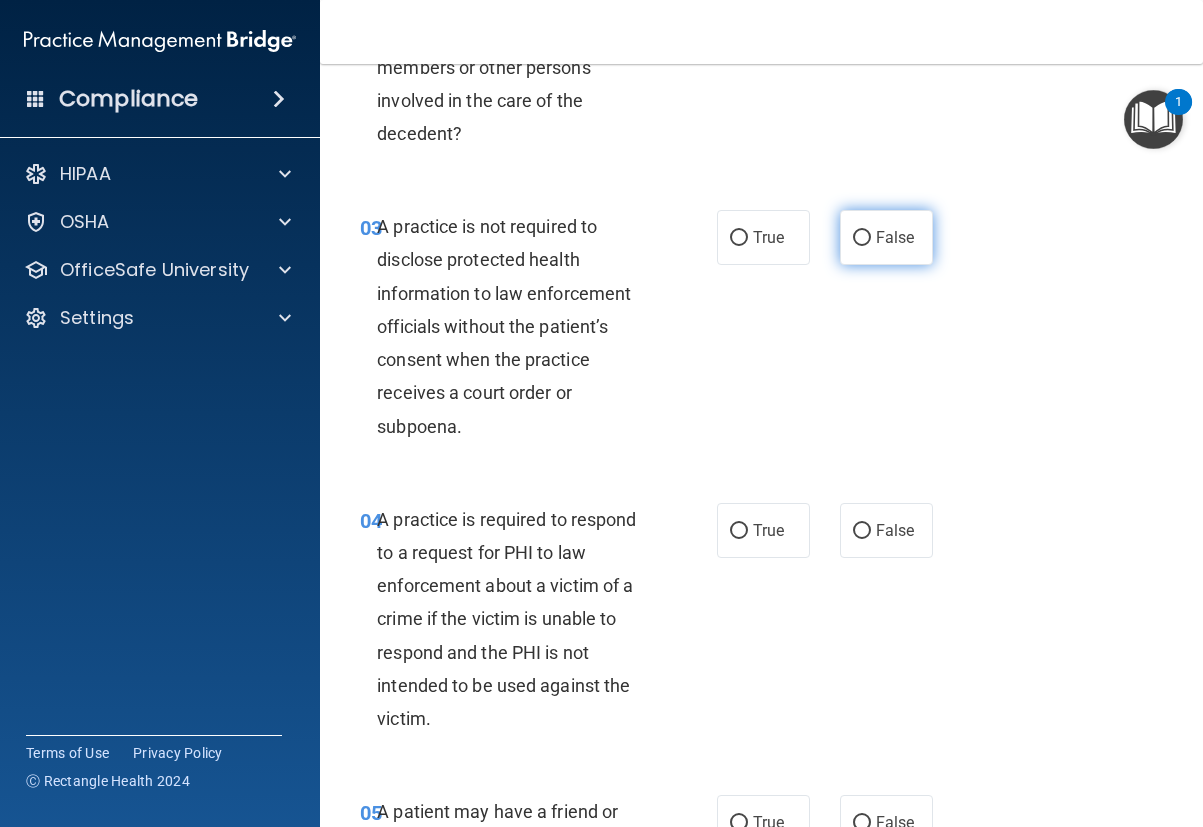 click on "False" at bounding box center (862, 238) 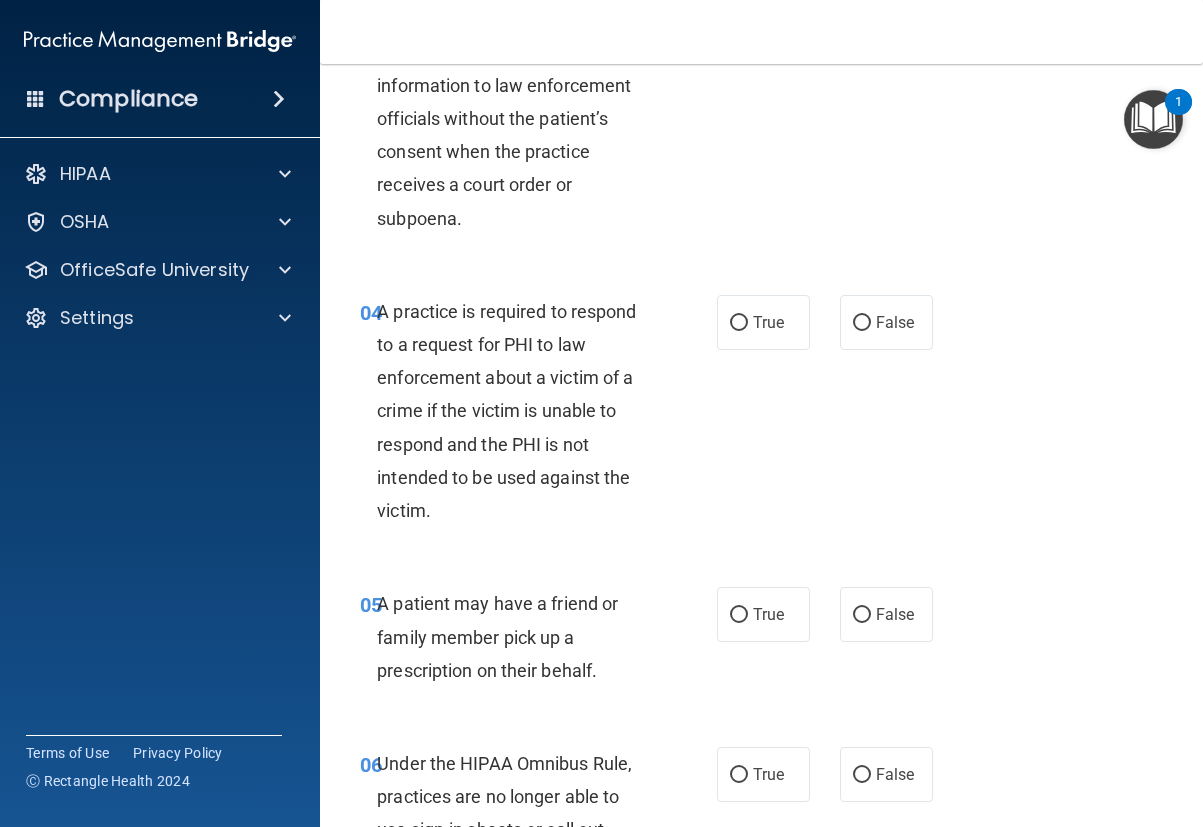 scroll, scrollTop: 800, scrollLeft: 0, axis: vertical 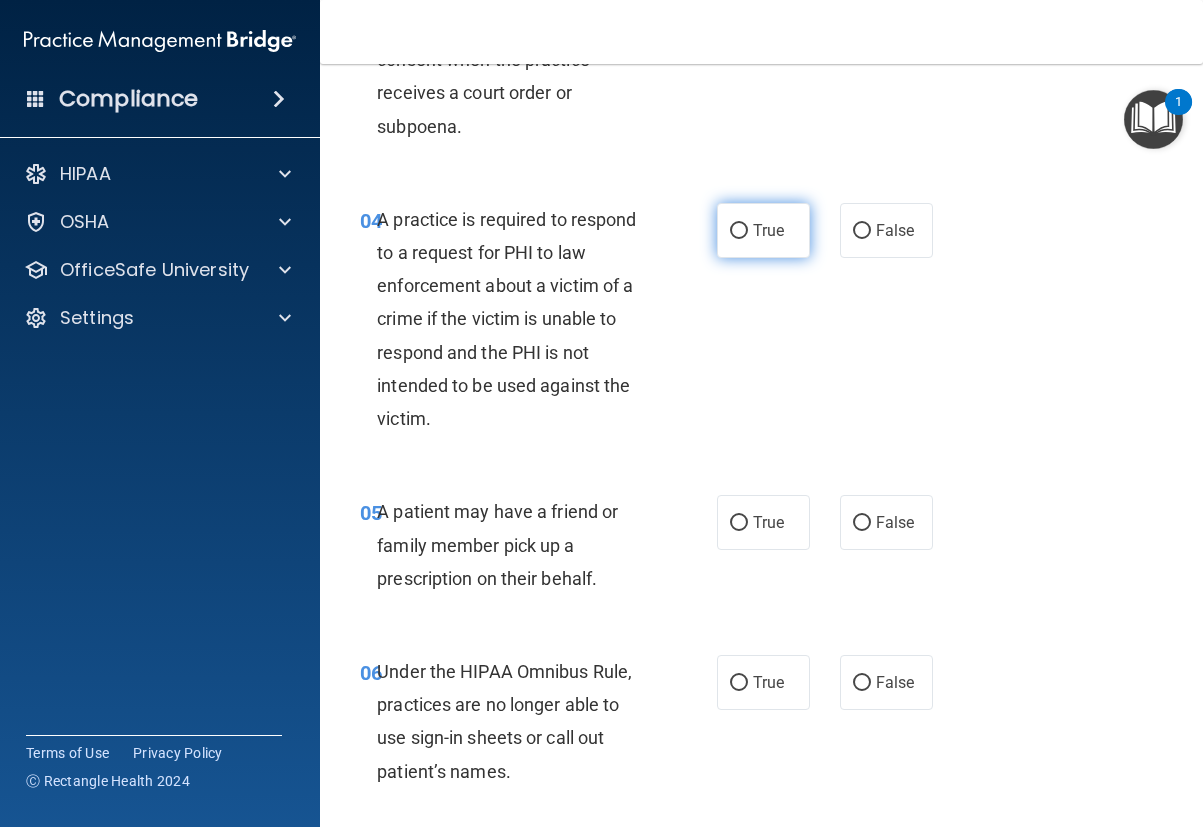 click on "True" at bounding box center [739, 231] 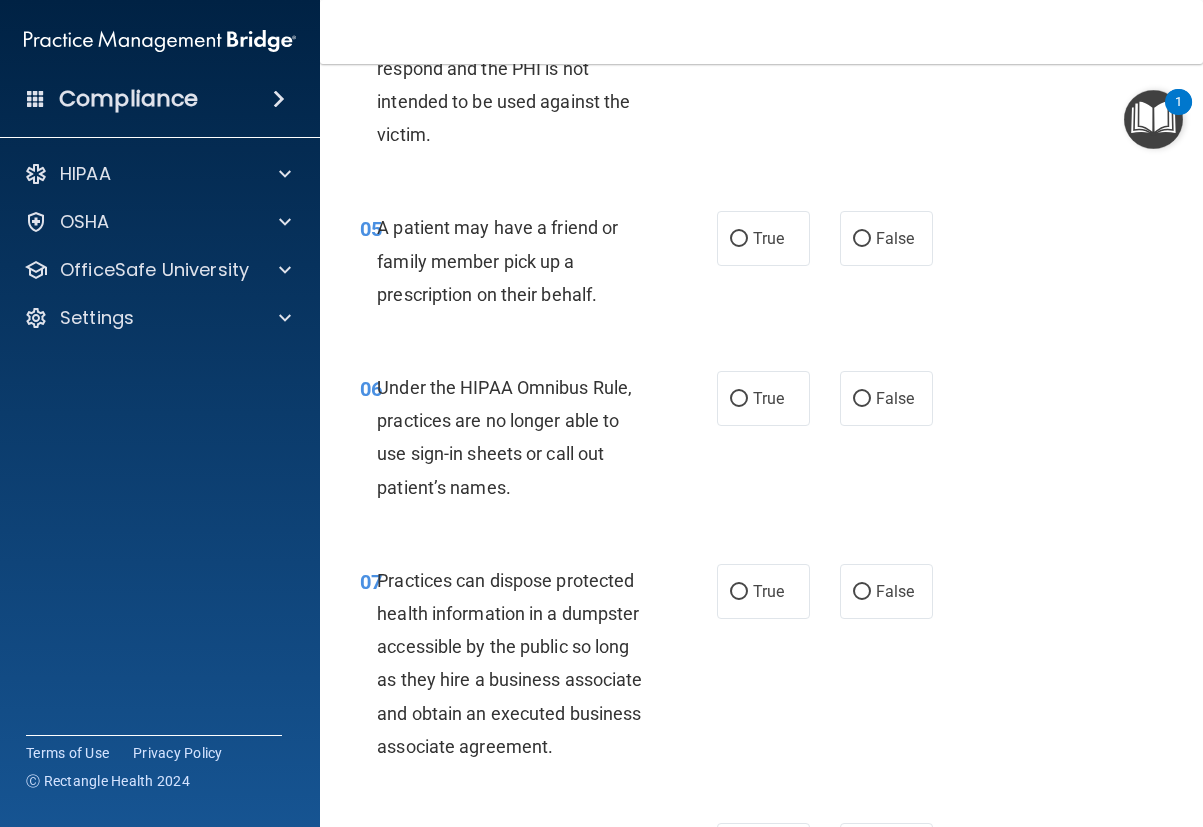 scroll, scrollTop: 1100, scrollLeft: 0, axis: vertical 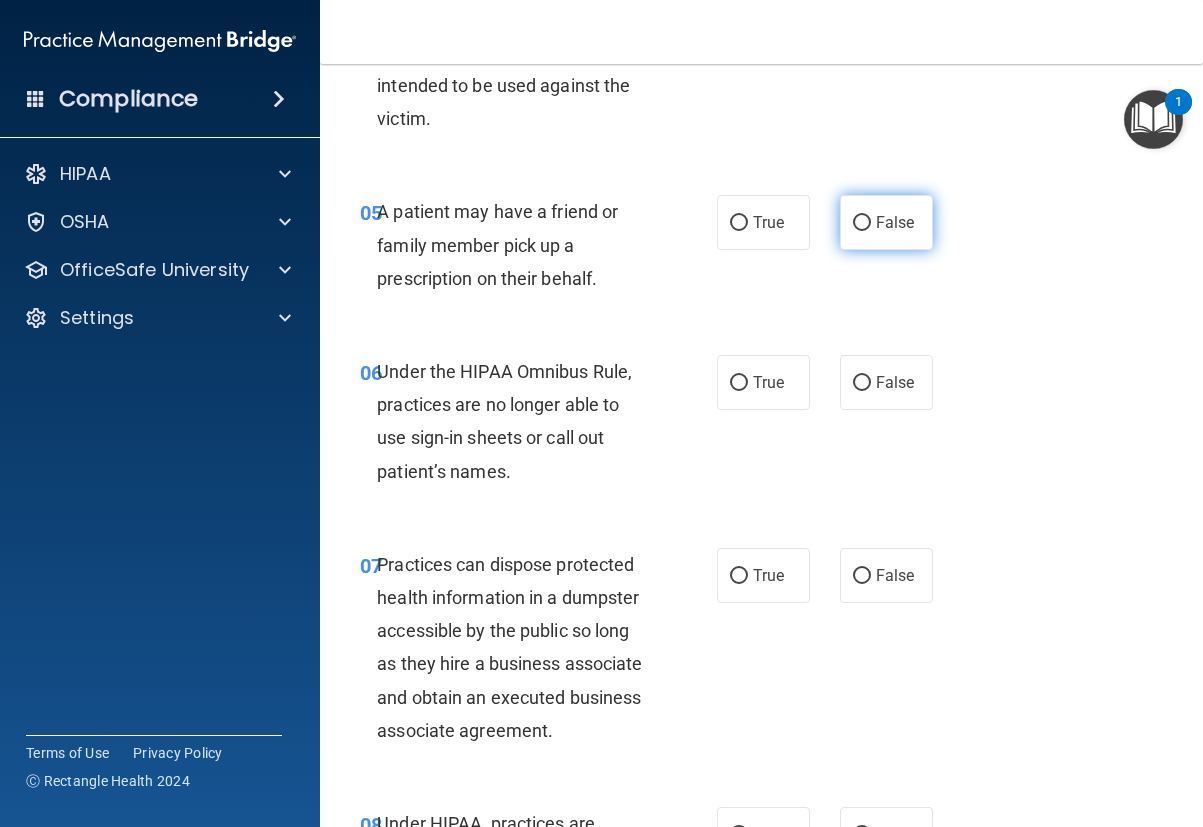 click on "False" at bounding box center [862, 223] 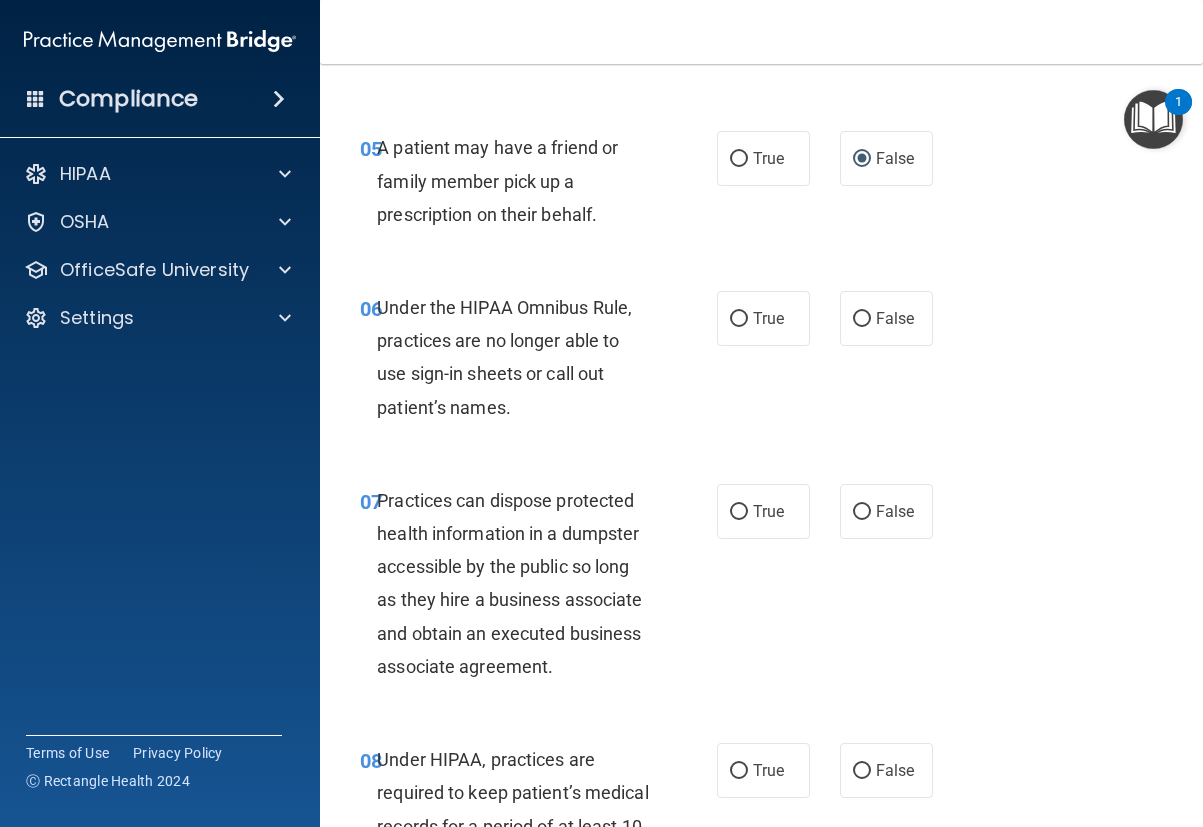 scroll, scrollTop: 1200, scrollLeft: 0, axis: vertical 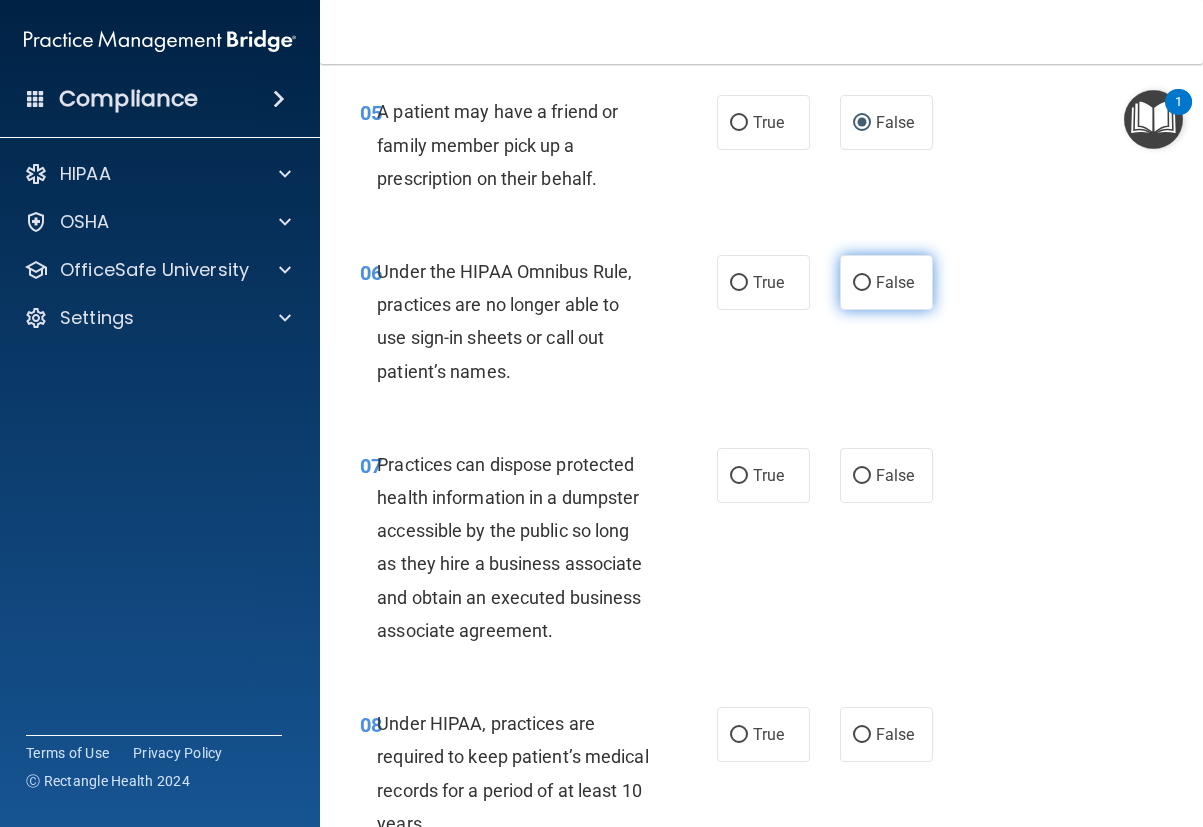 click on "False" at bounding box center [862, 283] 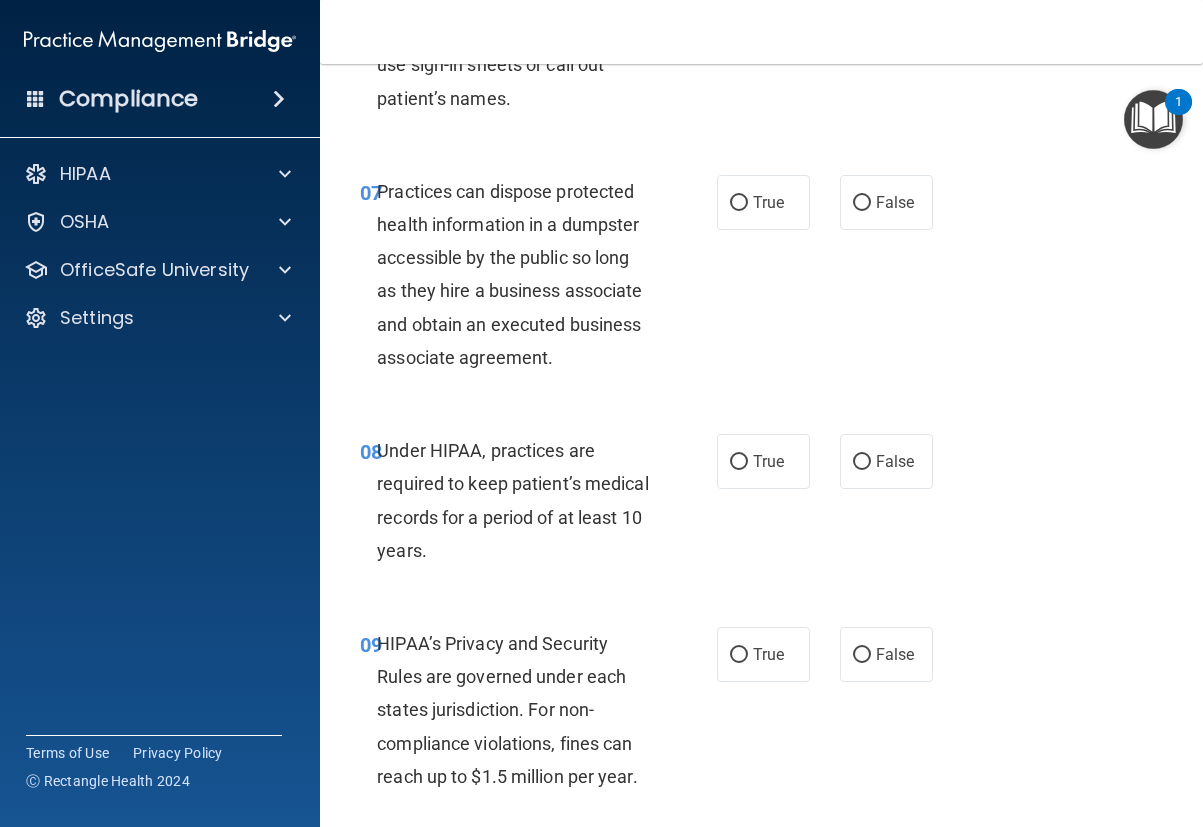 scroll, scrollTop: 1500, scrollLeft: 0, axis: vertical 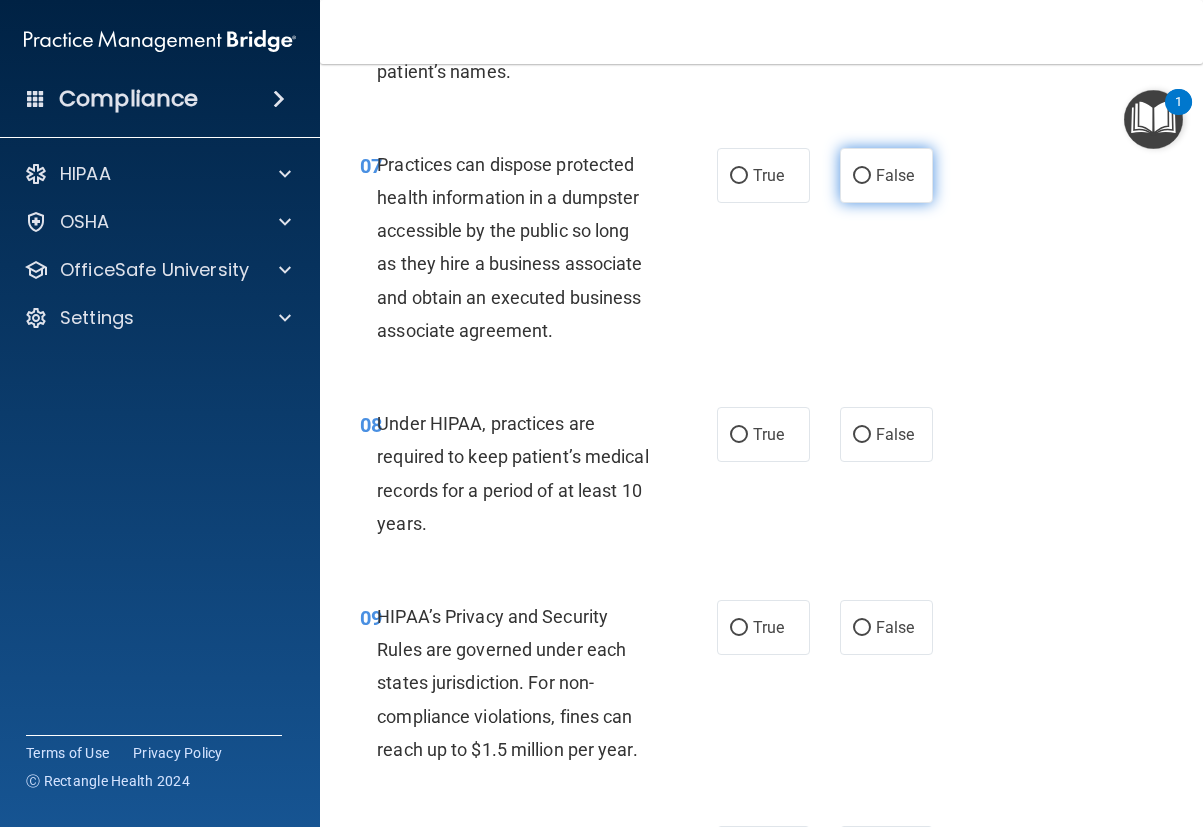 click on "False" at bounding box center [862, 176] 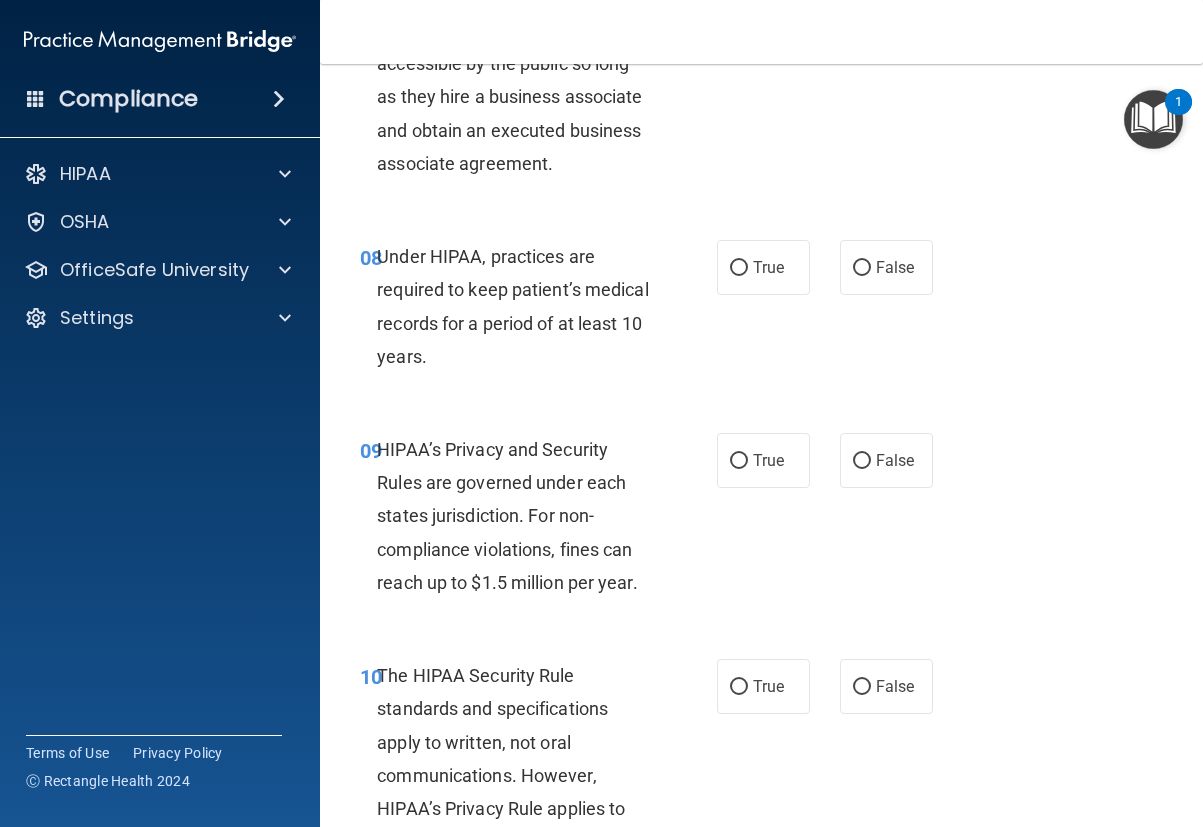 scroll, scrollTop: 1700, scrollLeft: 0, axis: vertical 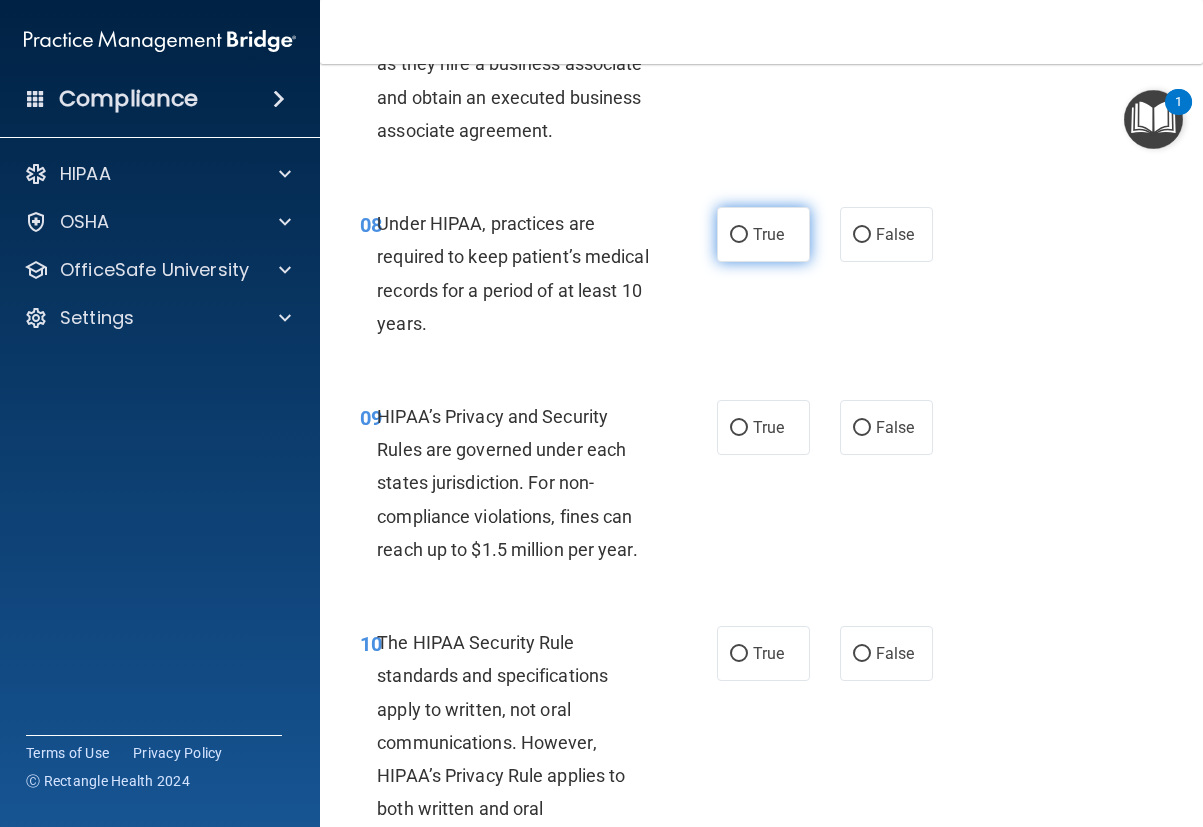 click on "True" at bounding box center (739, 235) 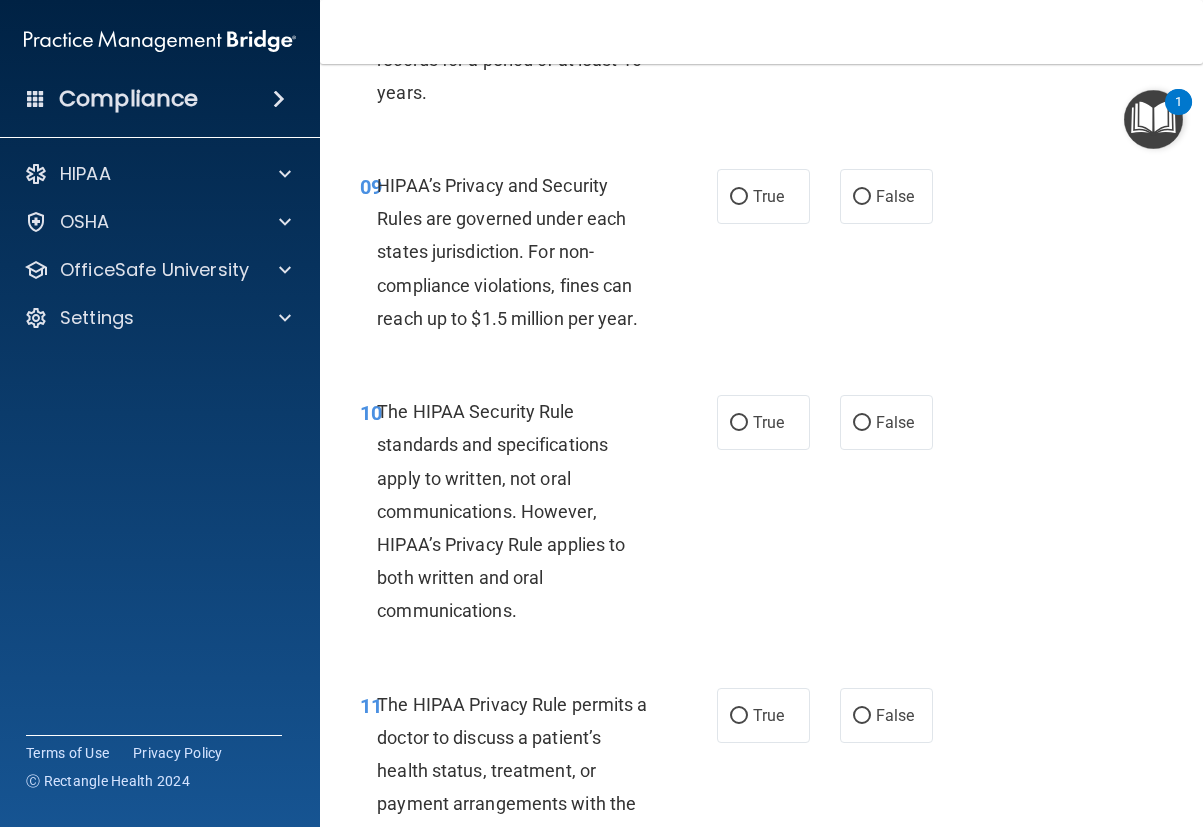 scroll, scrollTop: 2000, scrollLeft: 0, axis: vertical 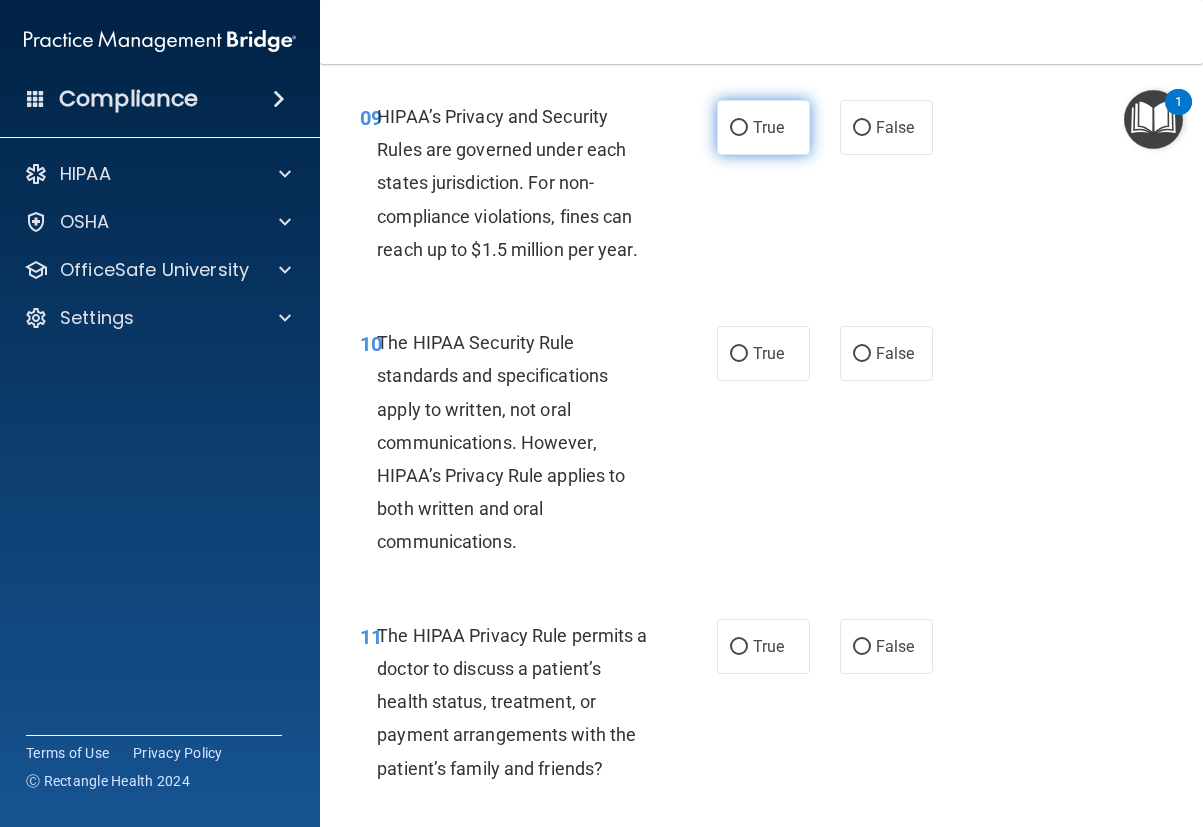 click on "True" at bounding box center [739, 128] 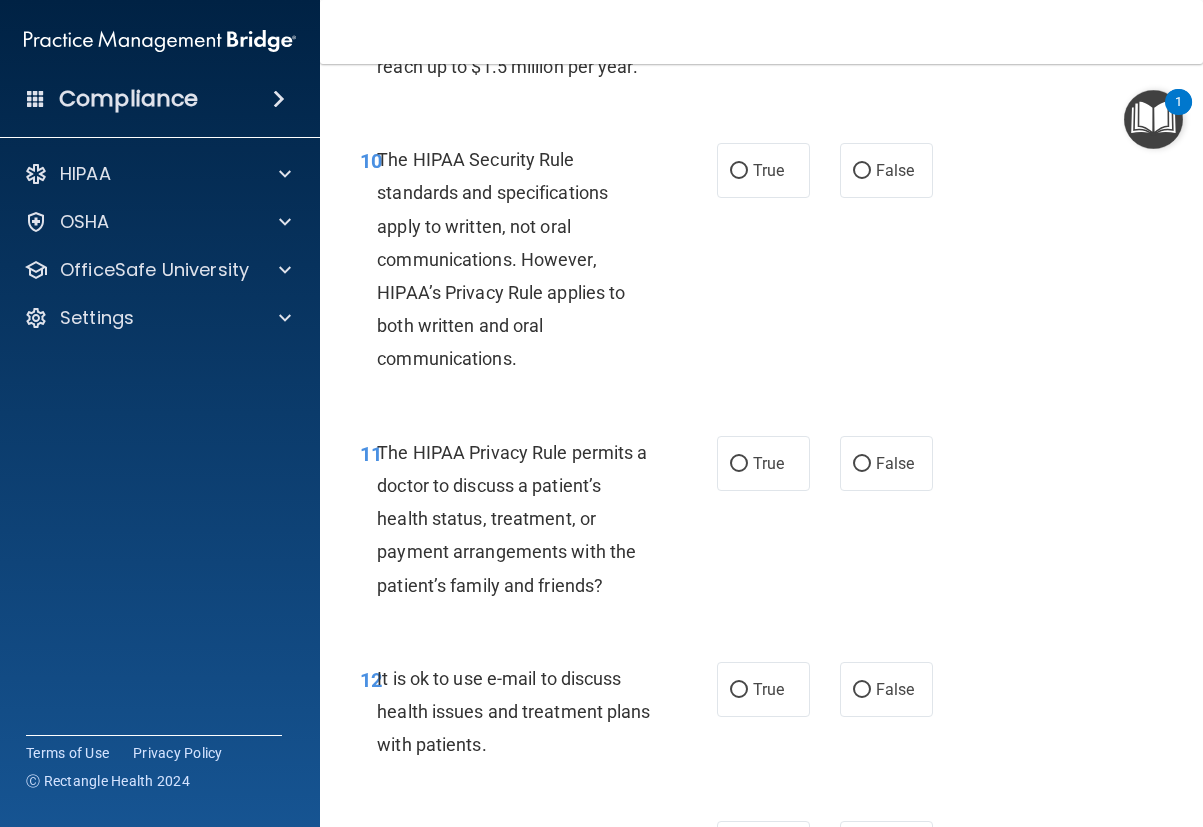 scroll, scrollTop: 2200, scrollLeft: 0, axis: vertical 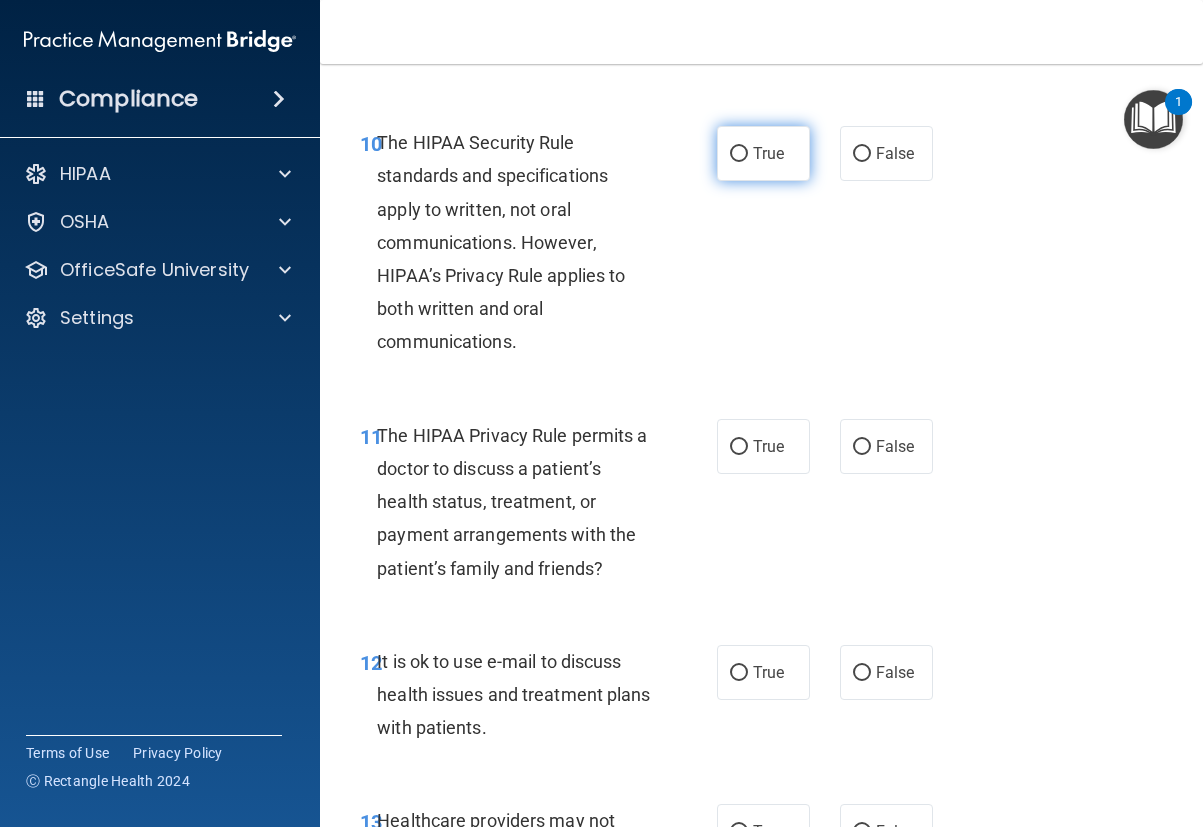click on "True" at bounding box center (739, 154) 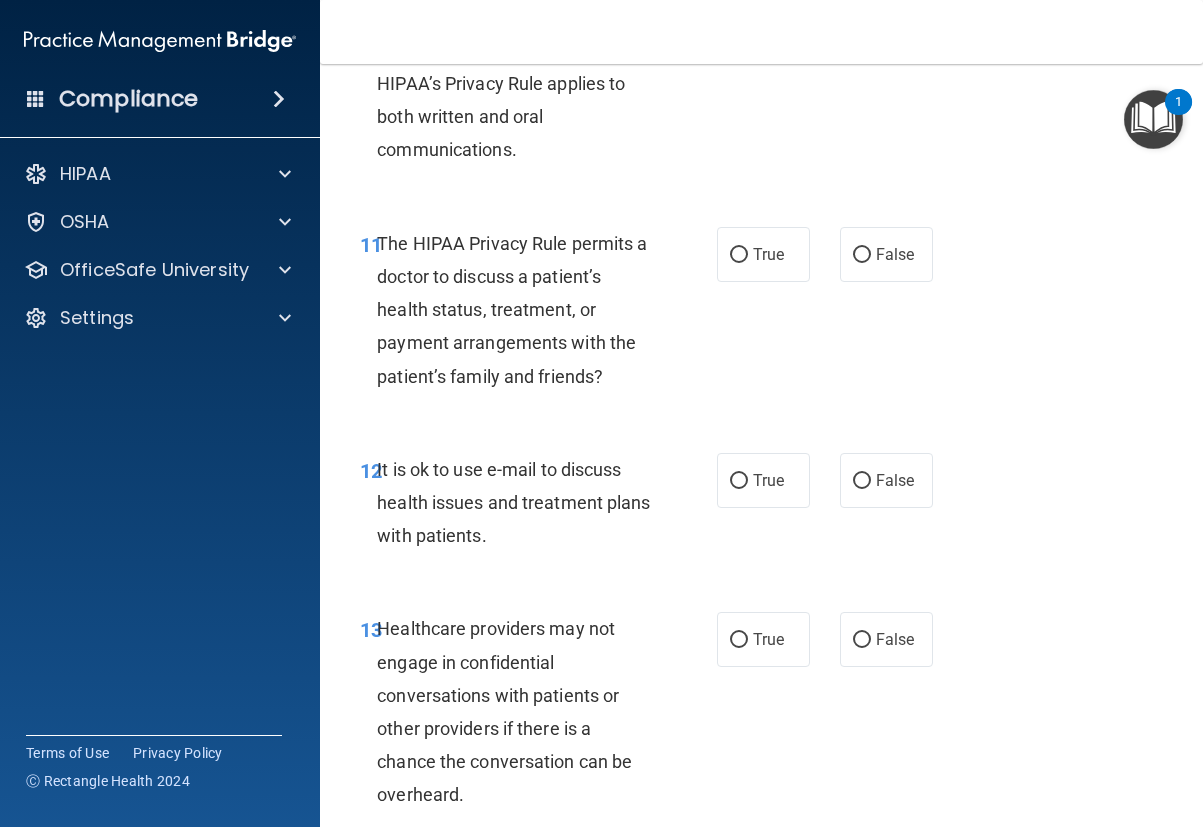scroll, scrollTop: 2400, scrollLeft: 0, axis: vertical 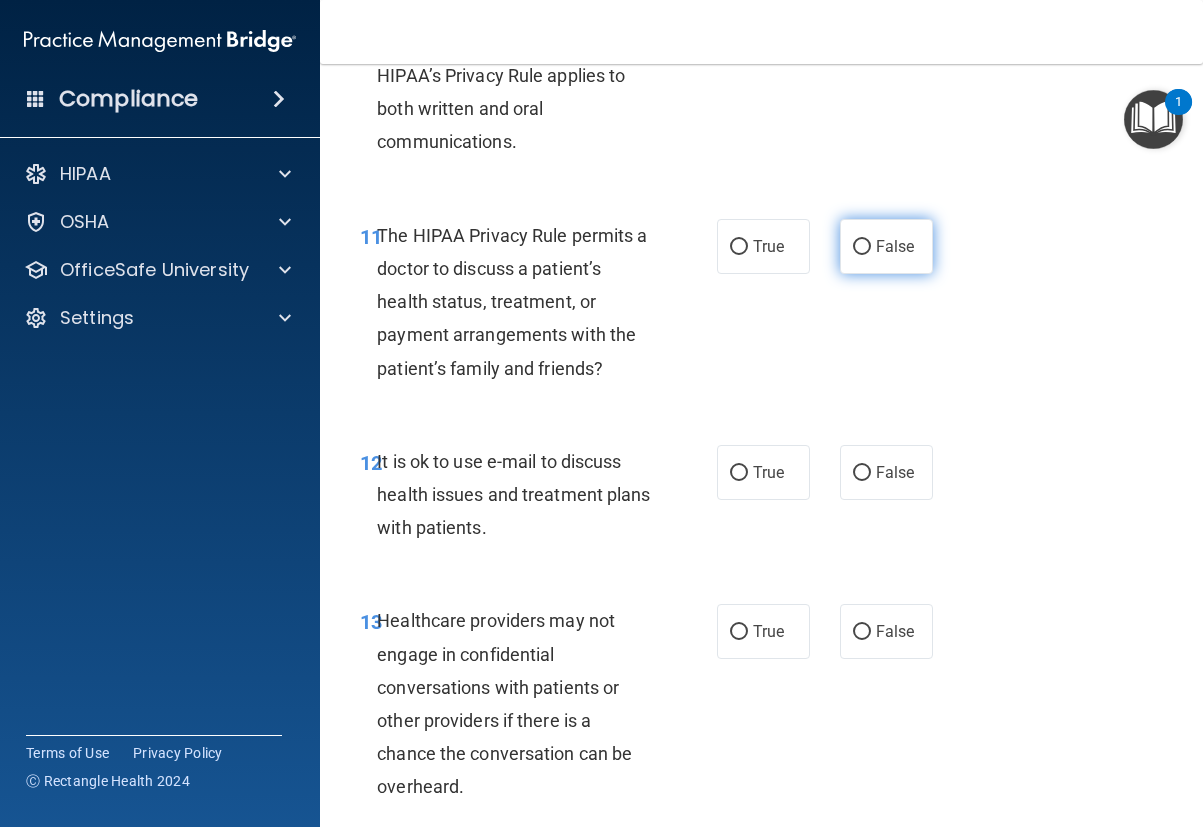 click on "False" at bounding box center [862, 247] 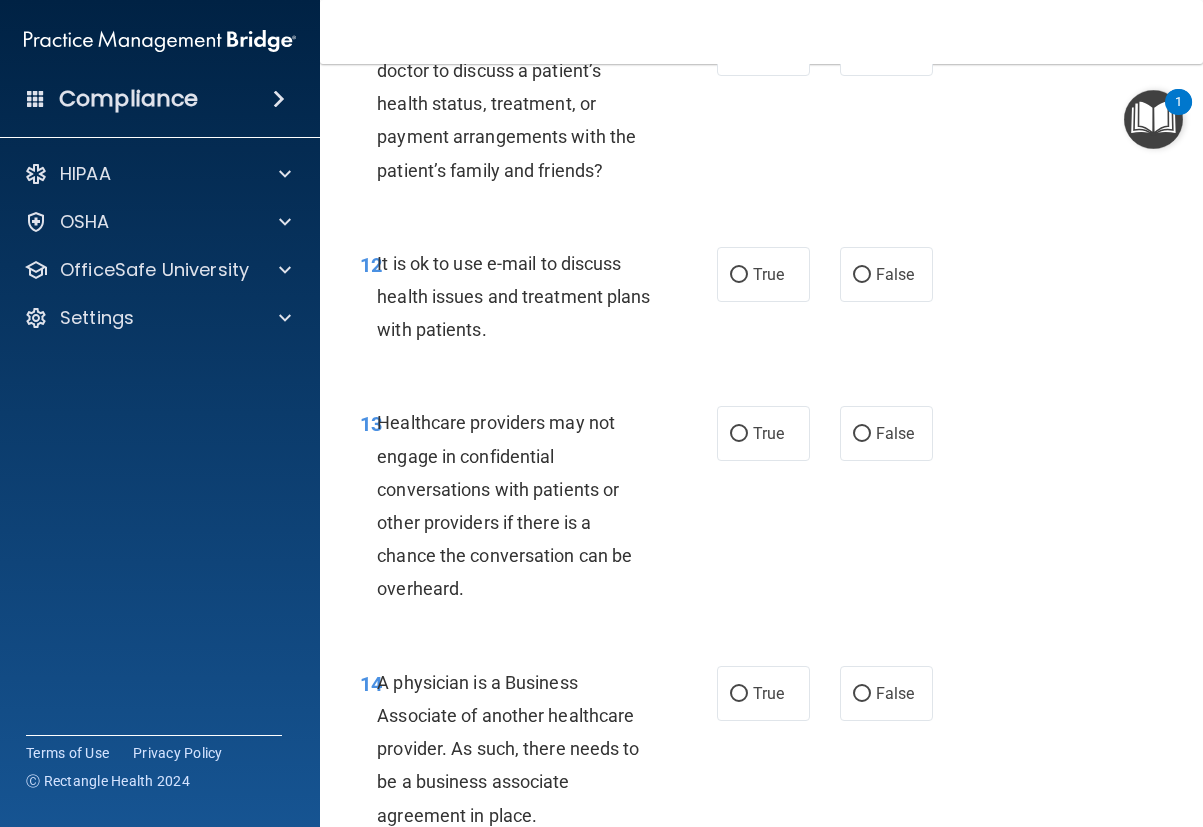 scroll, scrollTop: 2700, scrollLeft: 0, axis: vertical 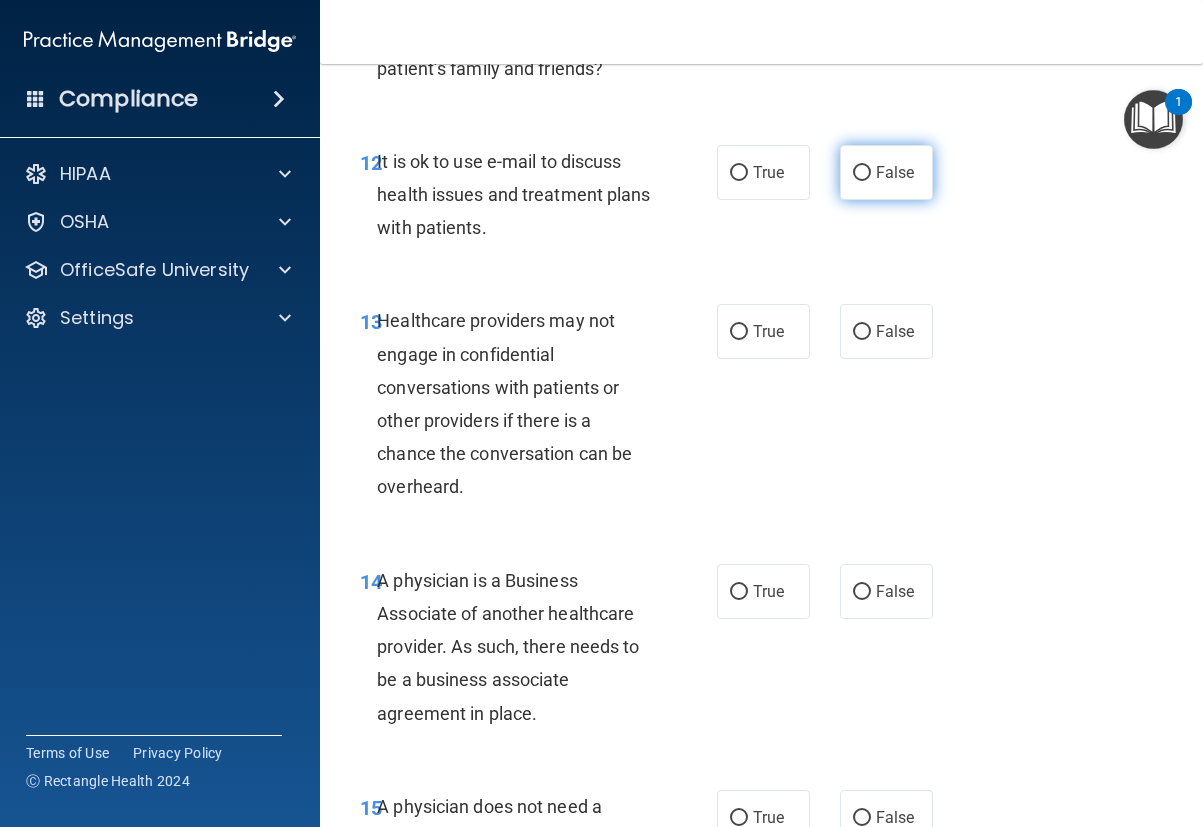 click on "False" at bounding box center (862, 173) 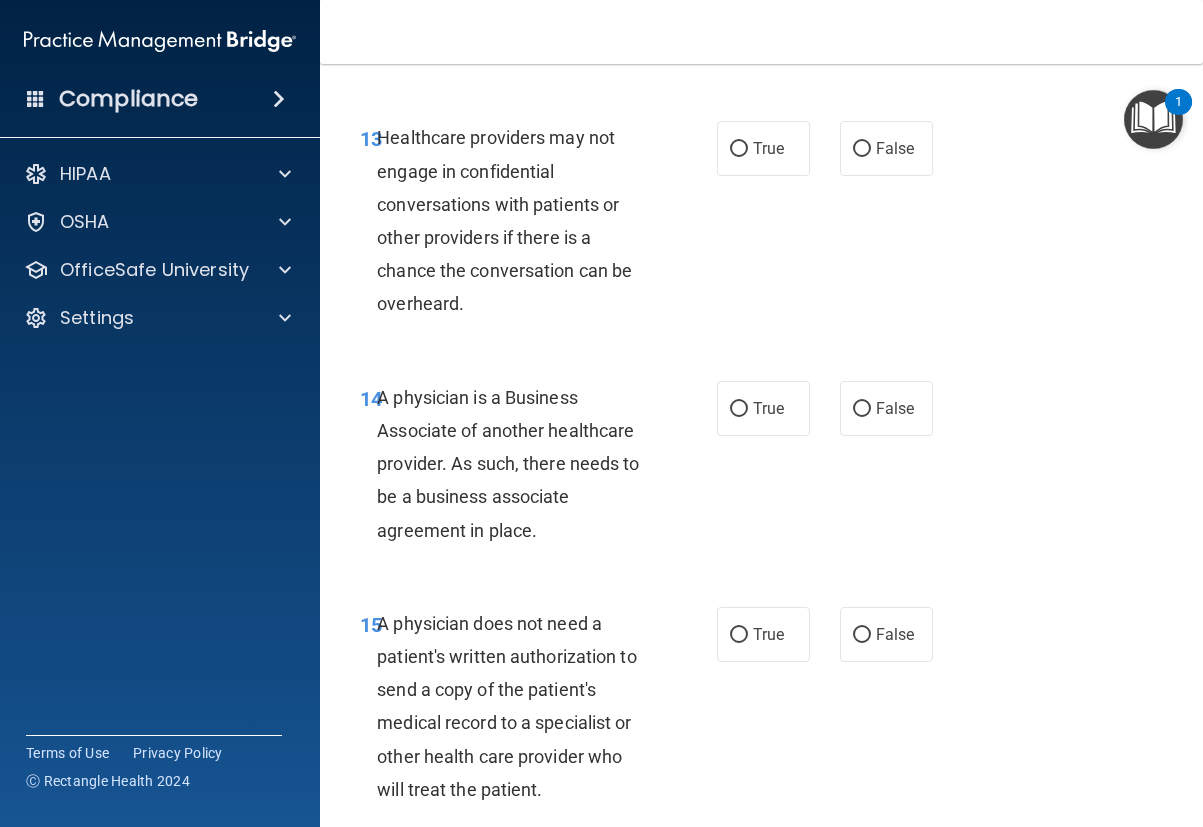 scroll, scrollTop: 2900, scrollLeft: 0, axis: vertical 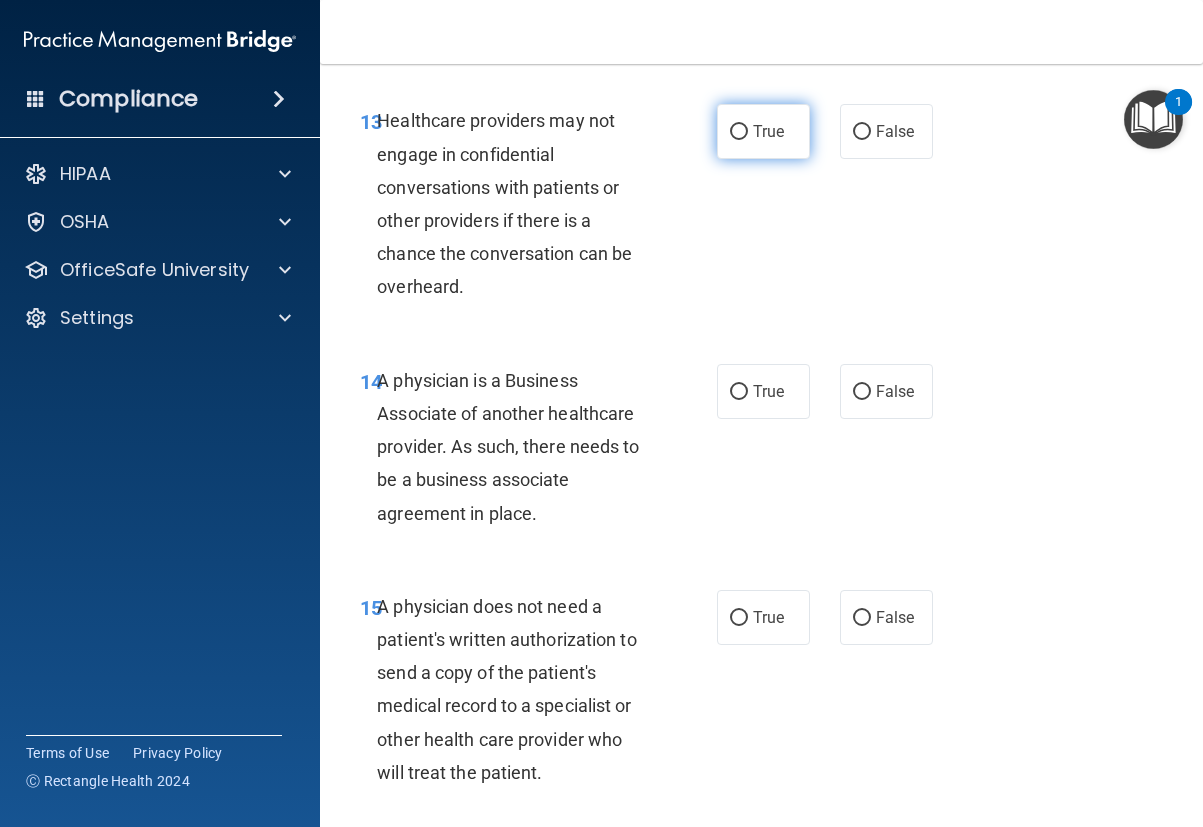 click on "True" at bounding box center (739, 132) 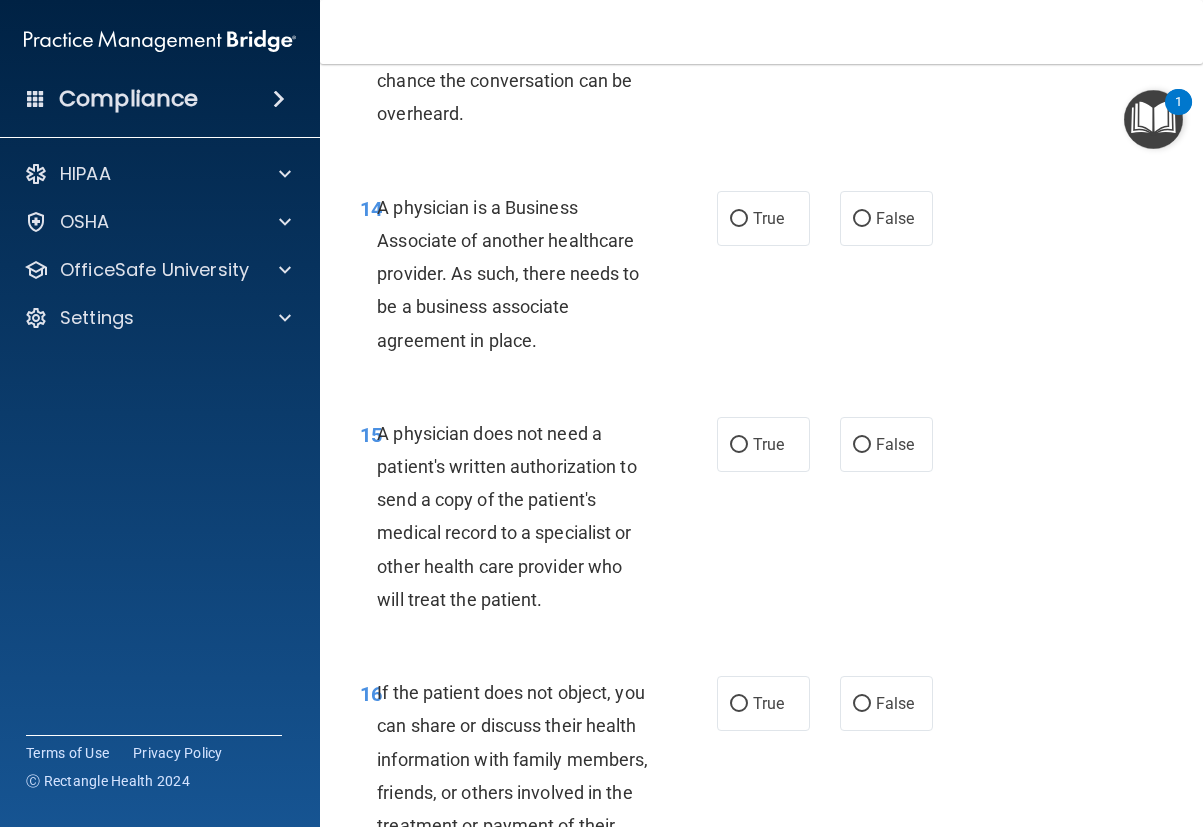scroll, scrollTop: 3100, scrollLeft: 0, axis: vertical 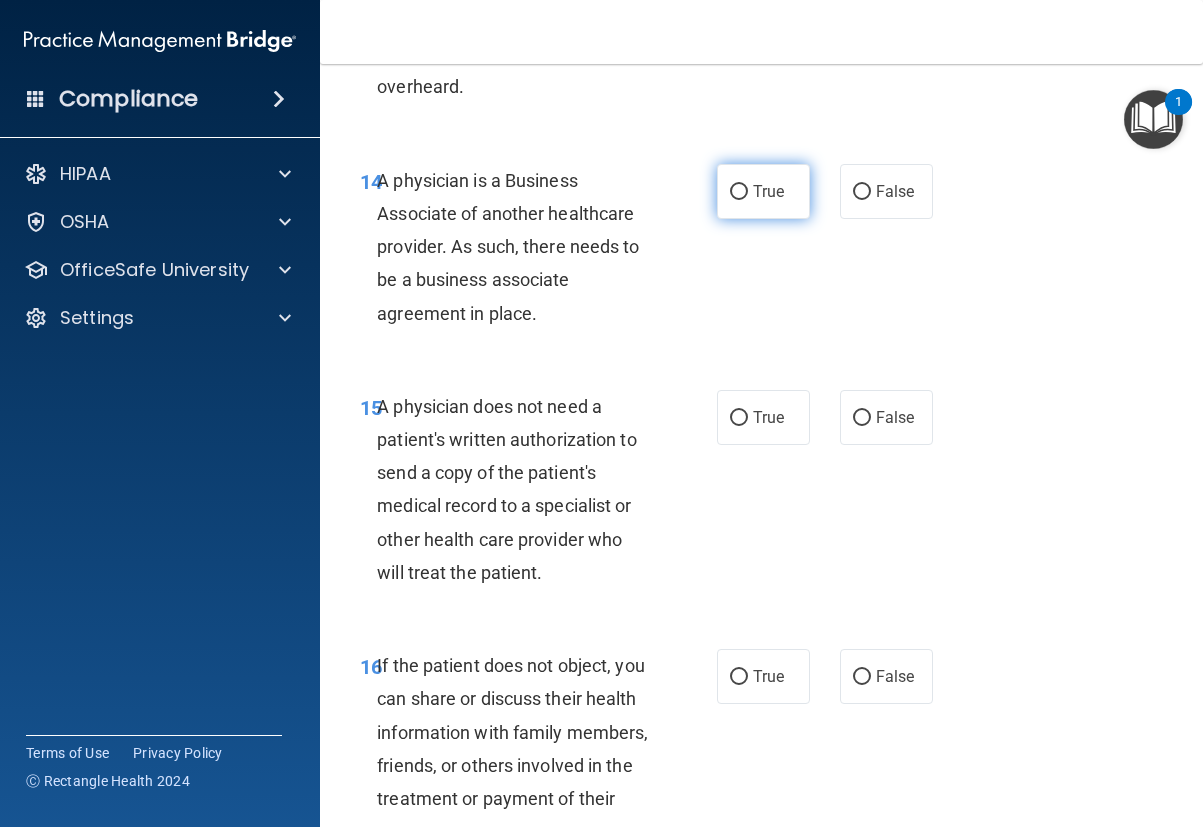 click on "True" at bounding box center (763, 191) 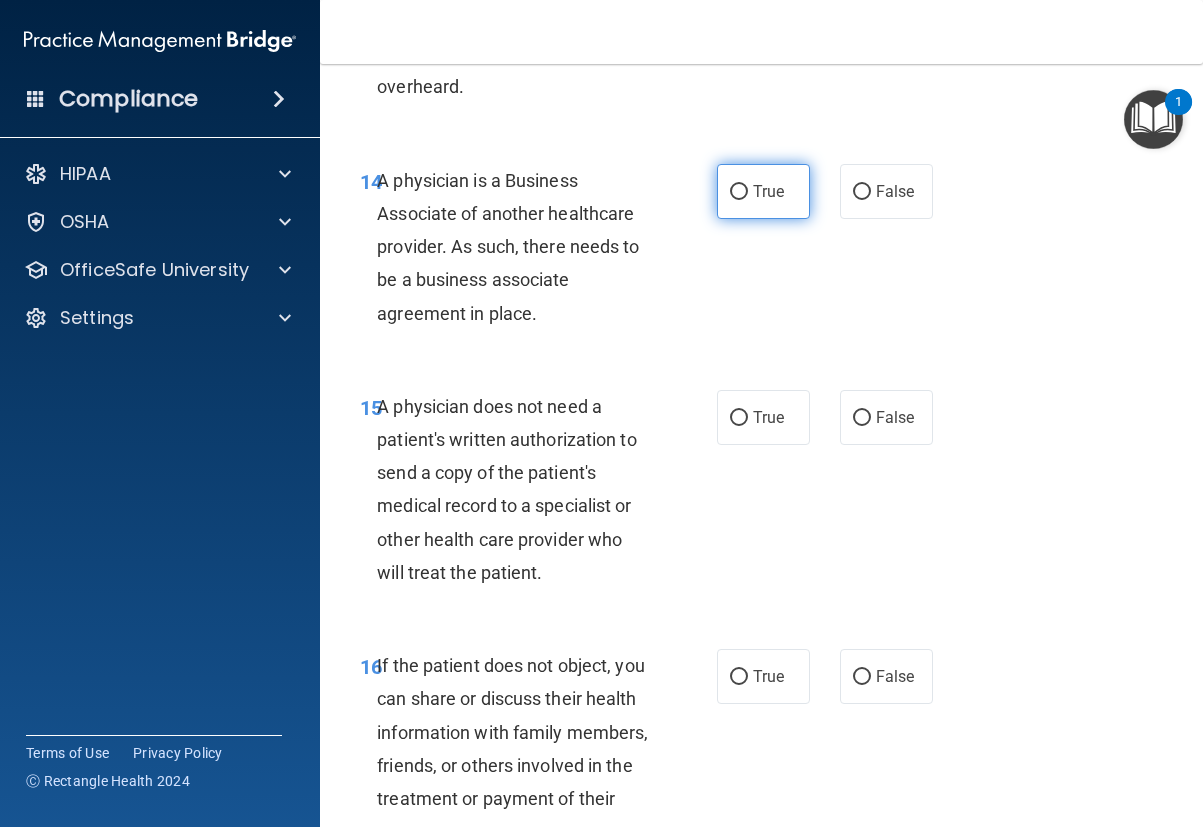click on "True" at bounding box center [739, 192] 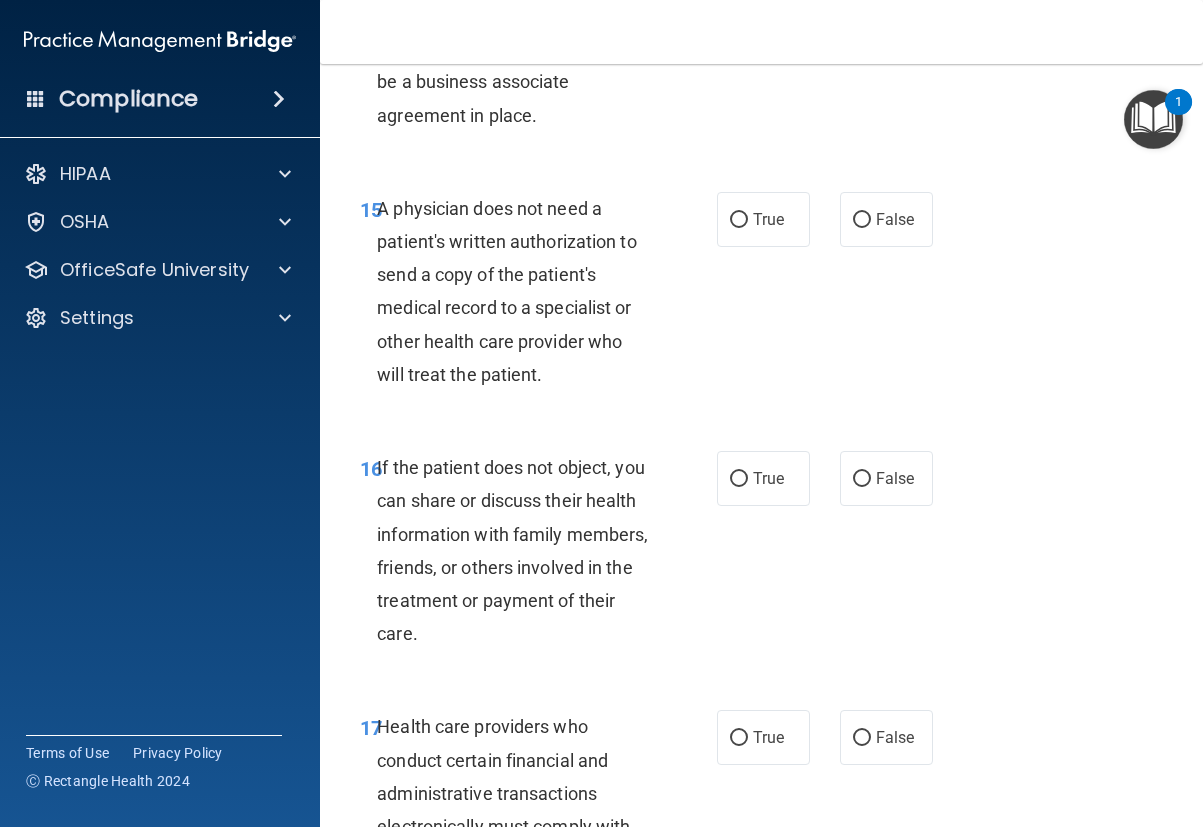 scroll, scrollTop: 3300, scrollLeft: 0, axis: vertical 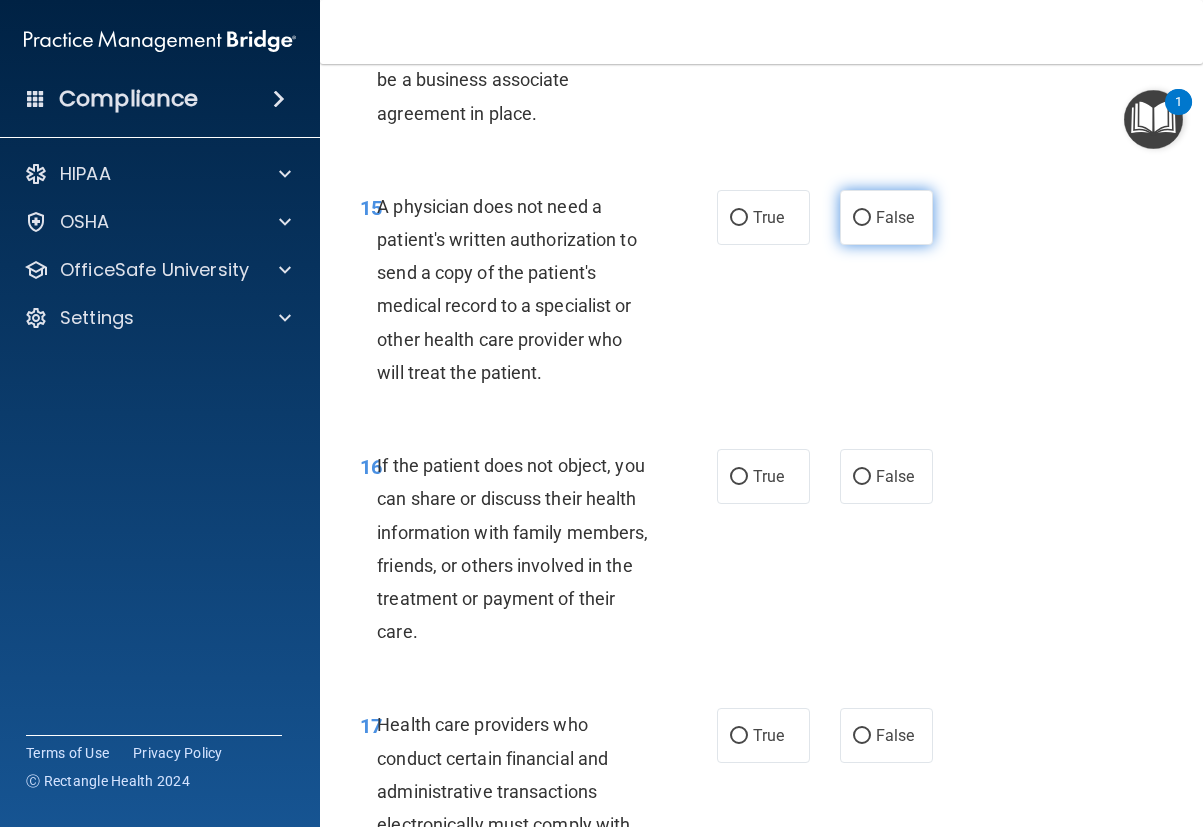 click on "False" at bounding box center [862, 218] 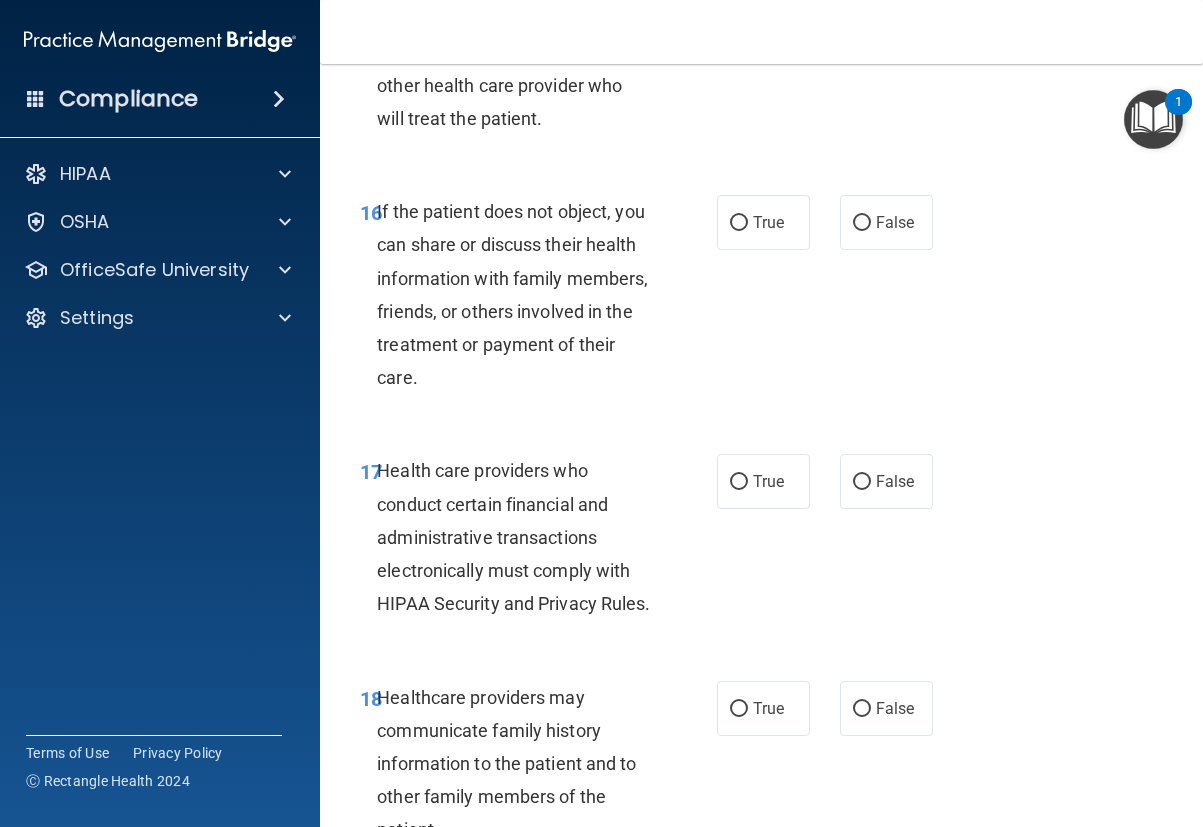 scroll, scrollTop: 3600, scrollLeft: 0, axis: vertical 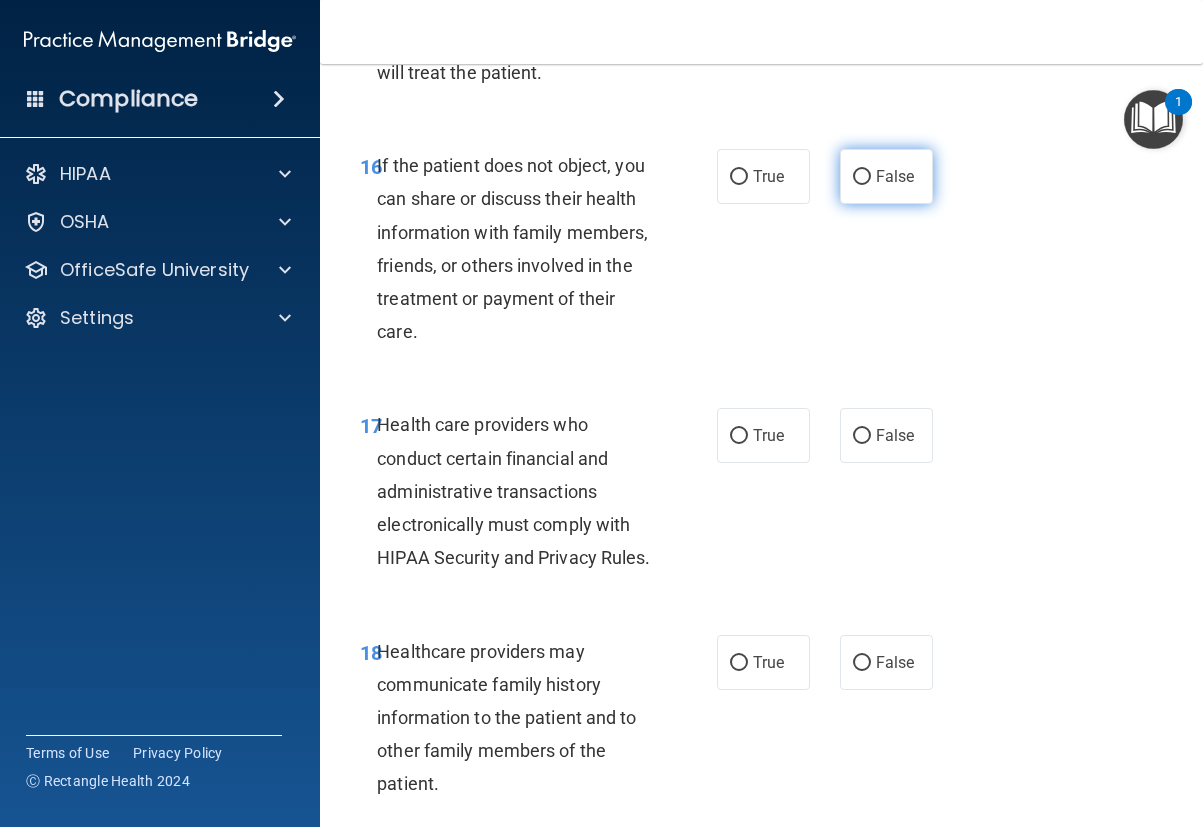 click on "False" at bounding box center (862, 177) 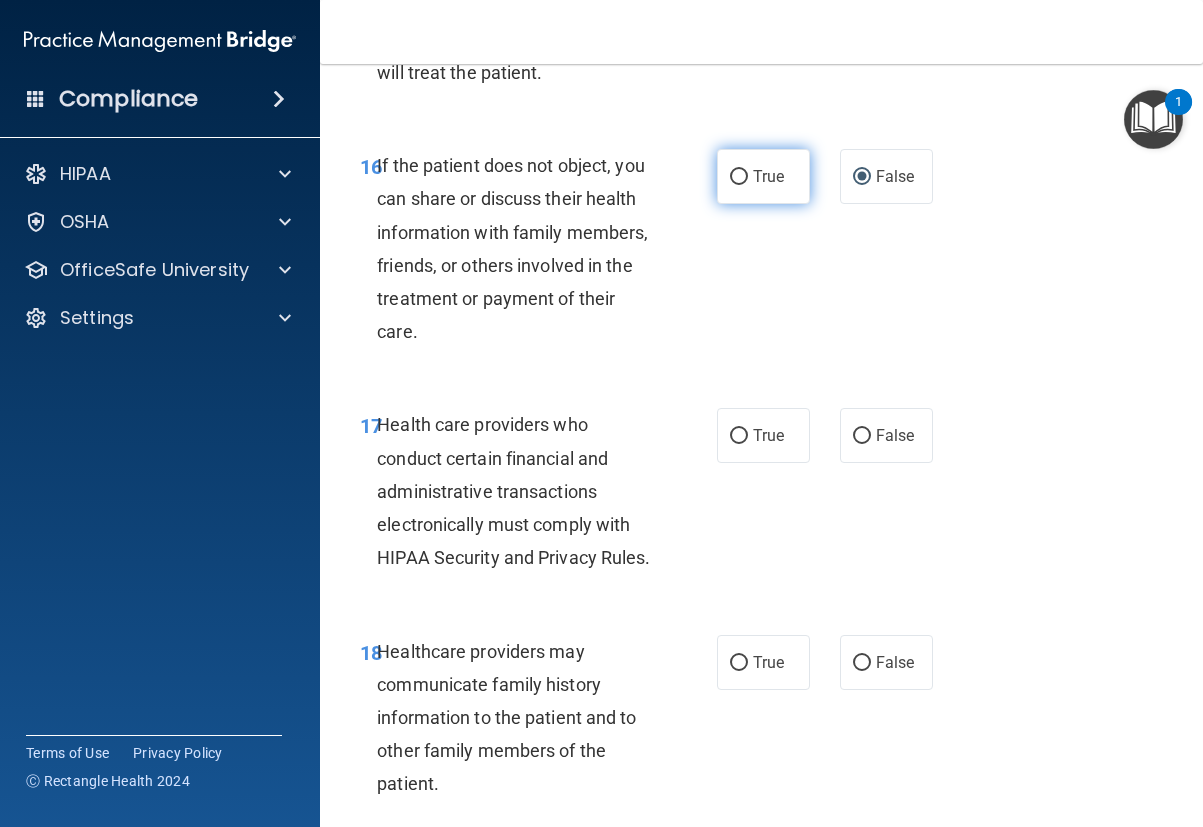 click on "True" at bounding box center [739, 177] 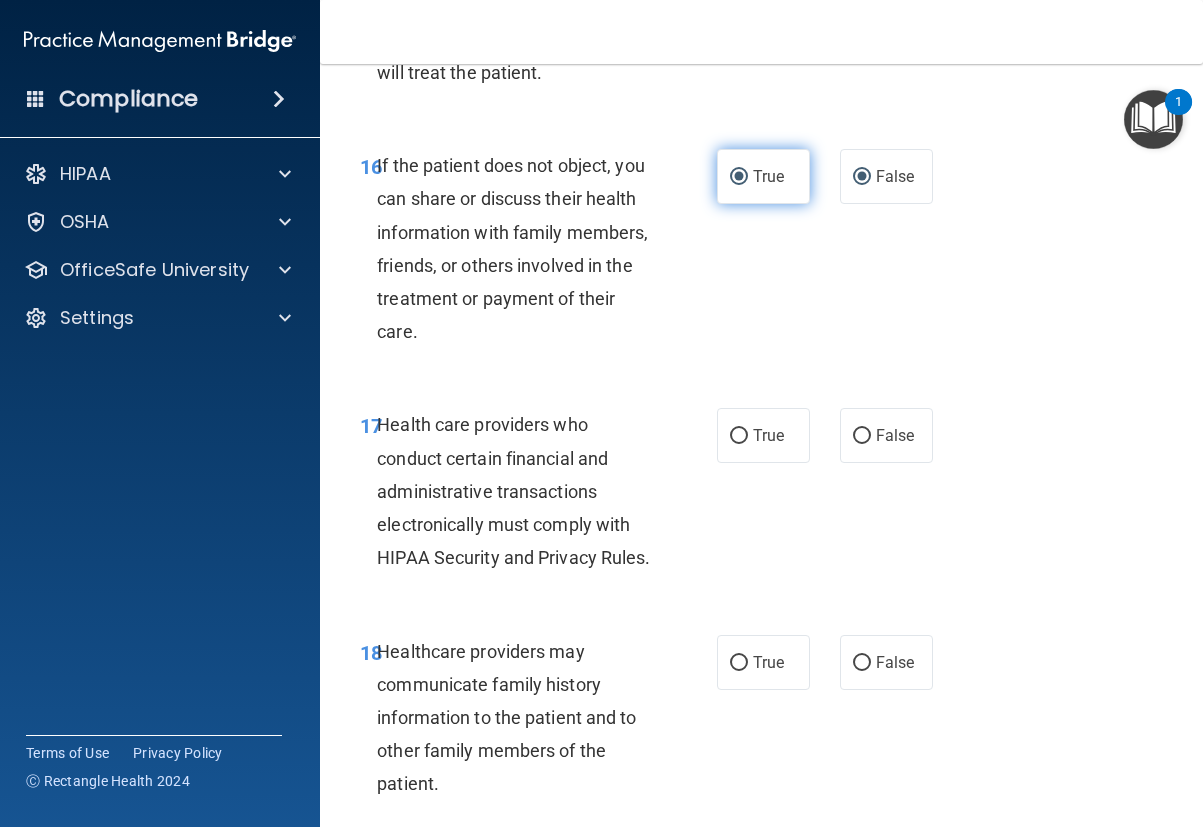 radio on "false" 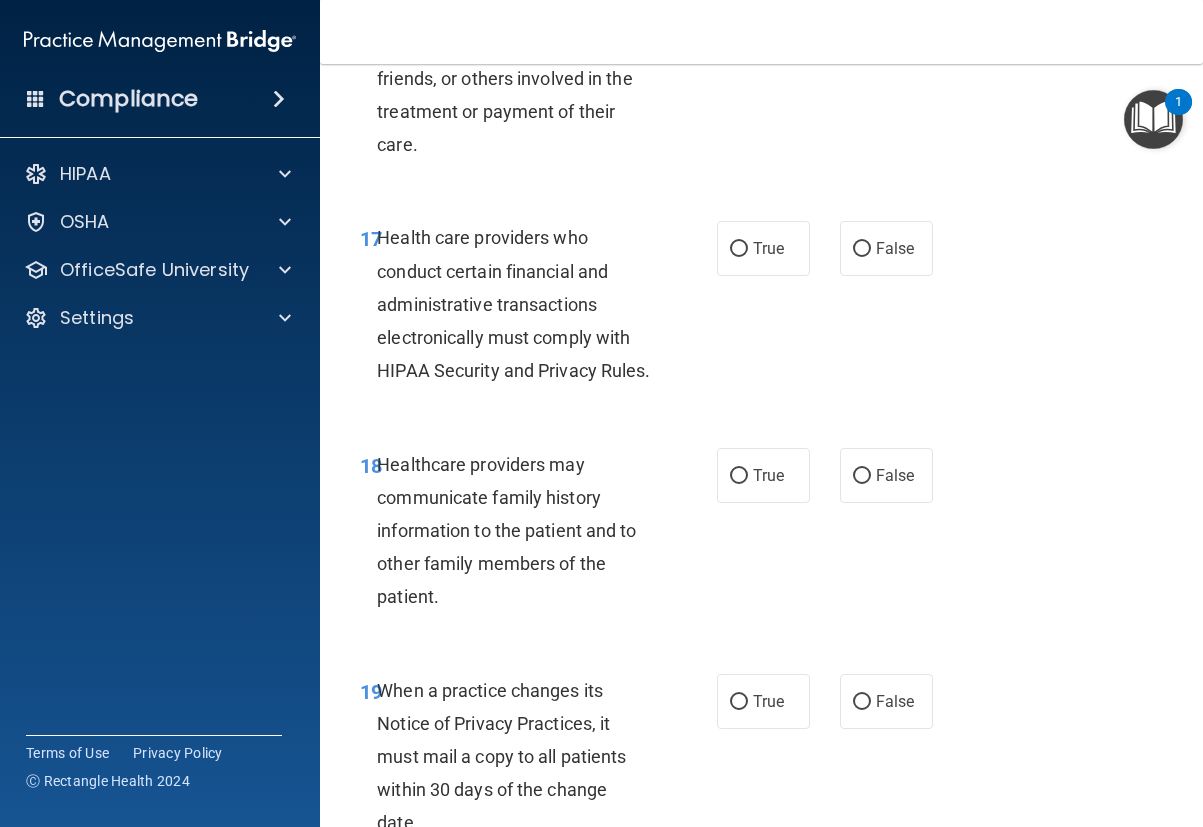 scroll, scrollTop: 3800, scrollLeft: 0, axis: vertical 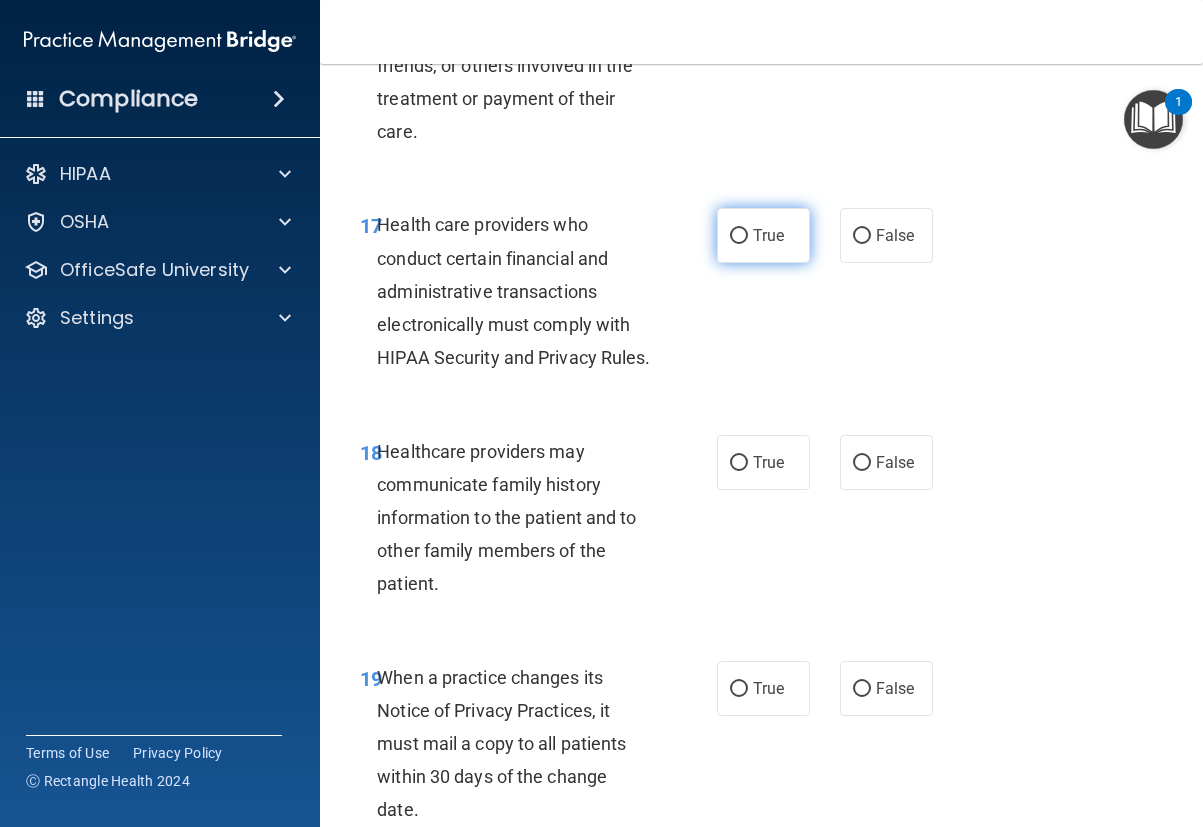 click on "True" at bounding box center (739, 236) 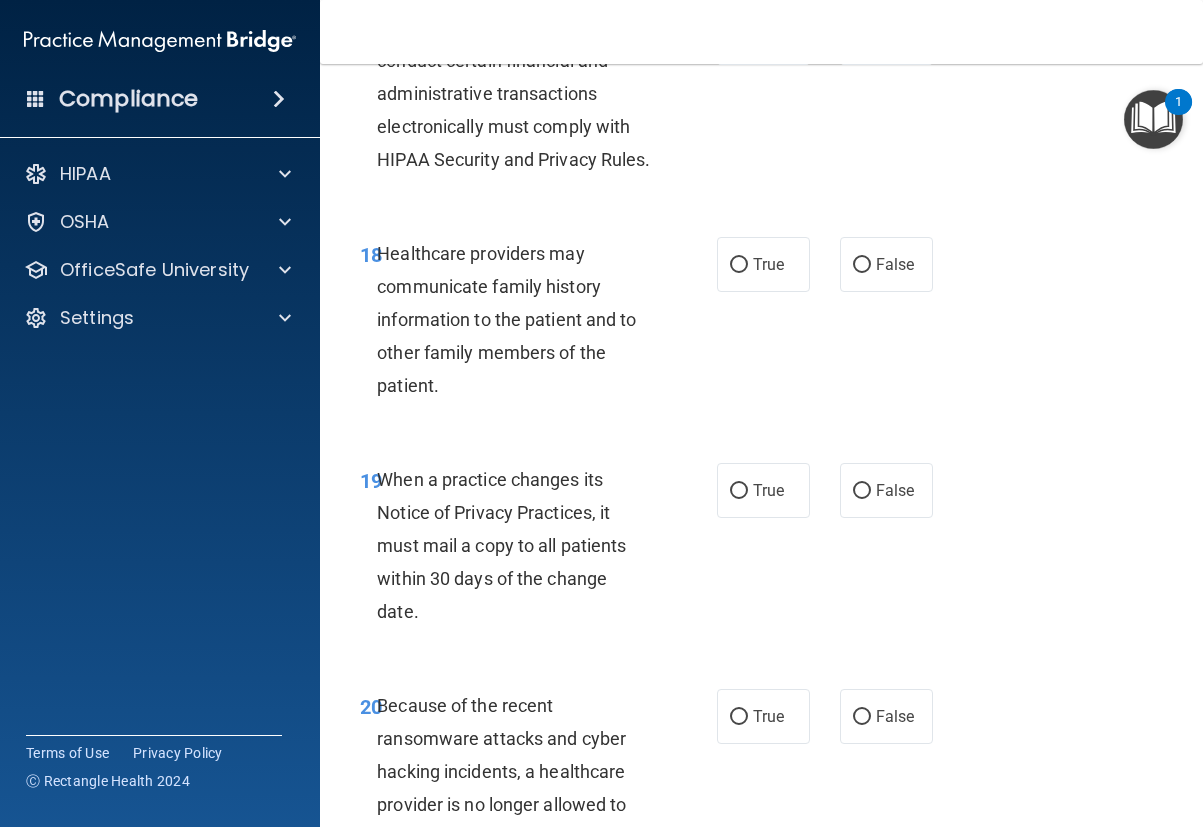 scroll, scrollTop: 4100, scrollLeft: 0, axis: vertical 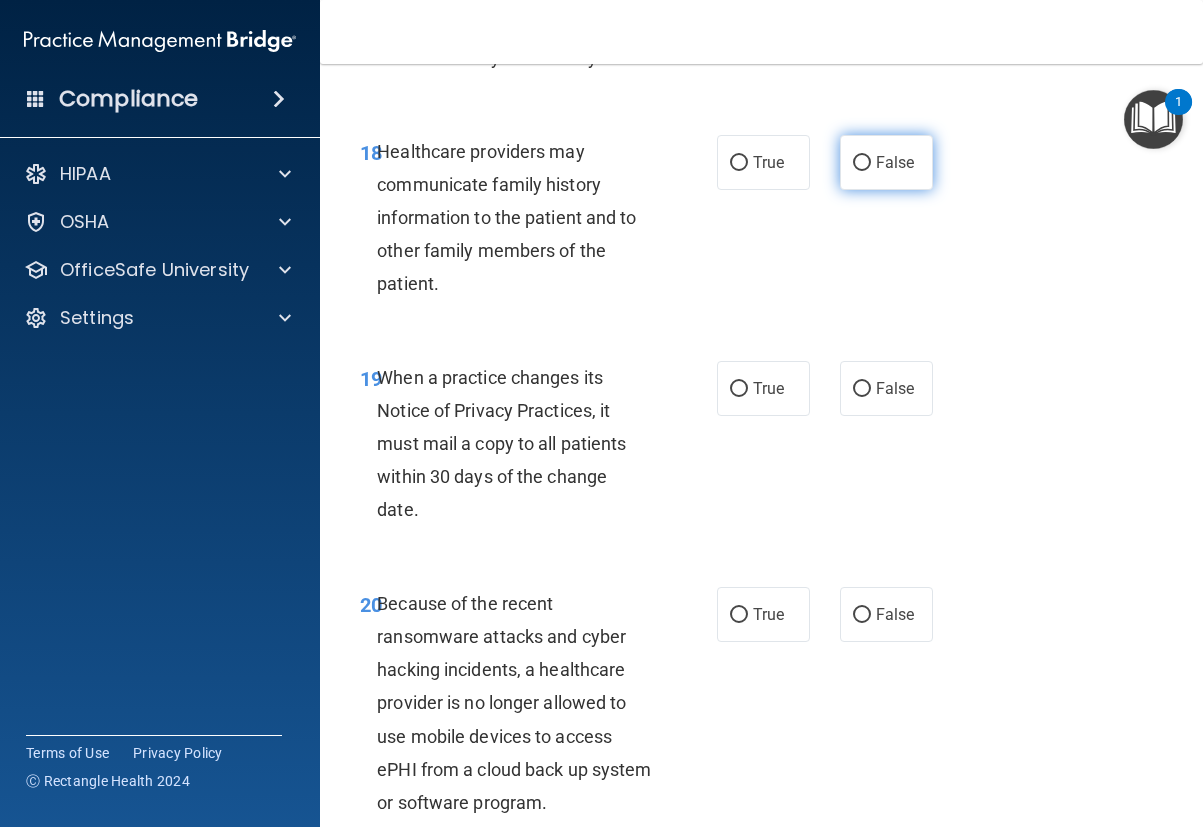 click on "False" at bounding box center [862, 163] 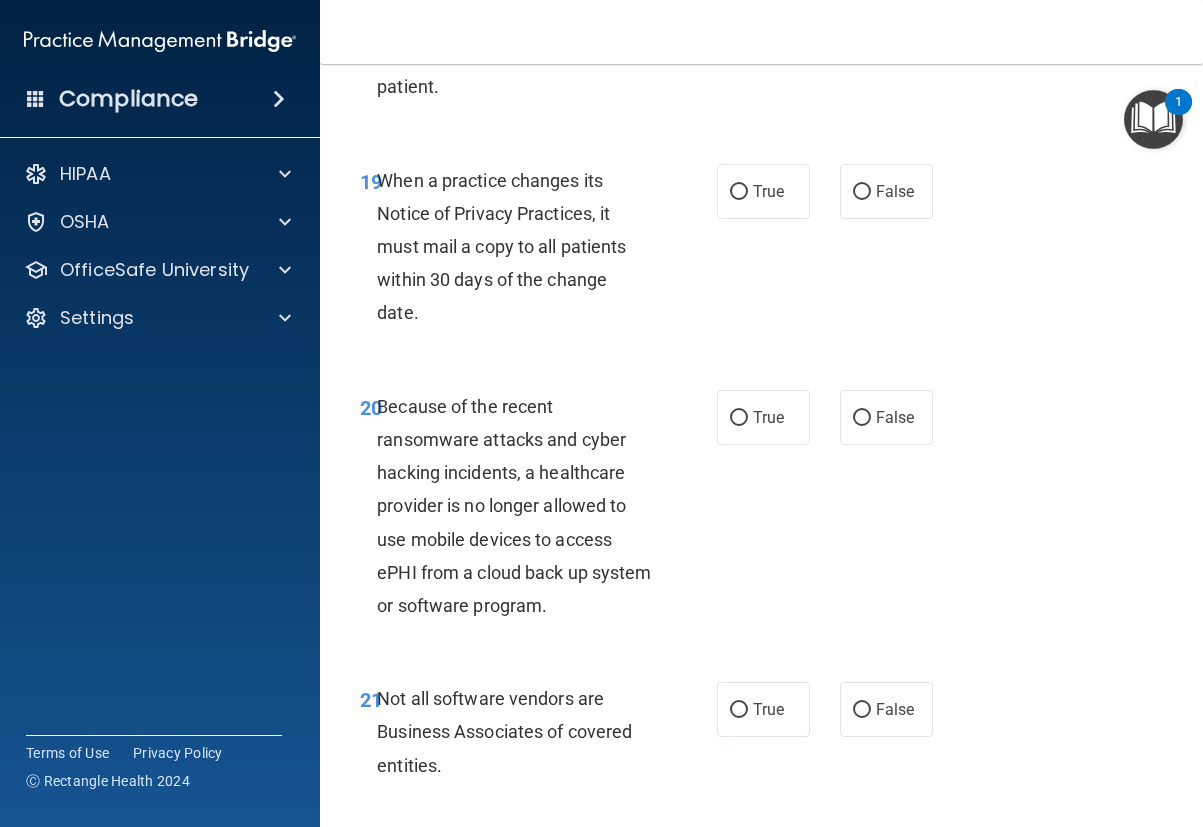 scroll, scrollTop: 4300, scrollLeft: 0, axis: vertical 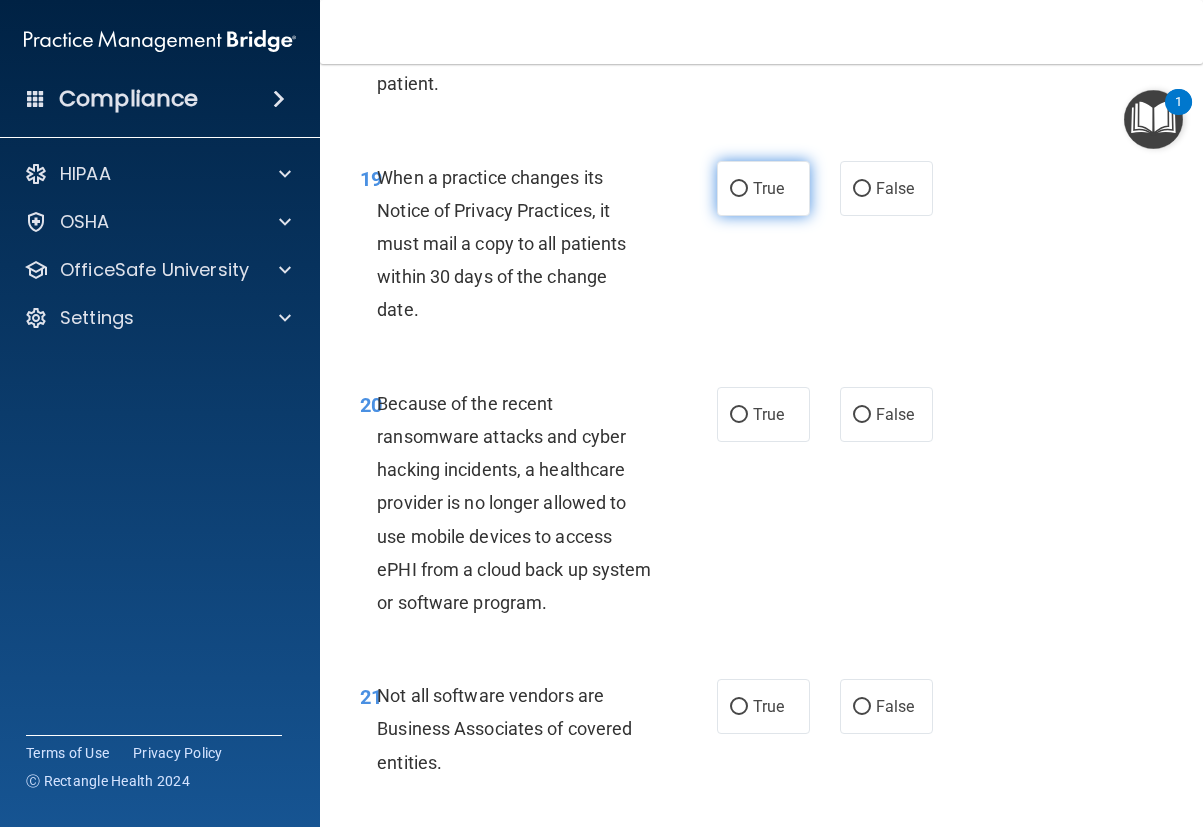 click on "True" at bounding box center [739, 189] 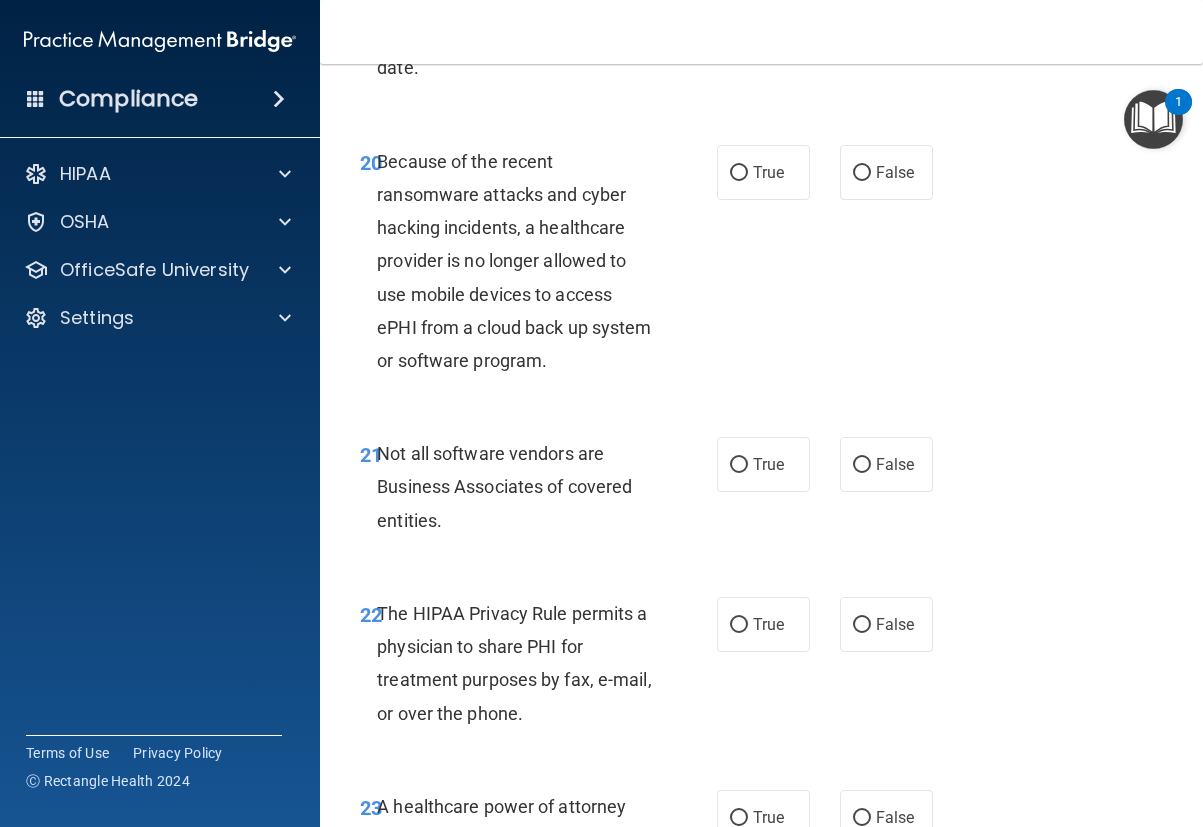 scroll, scrollTop: 4600, scrollLeft: 0, axis: vertical 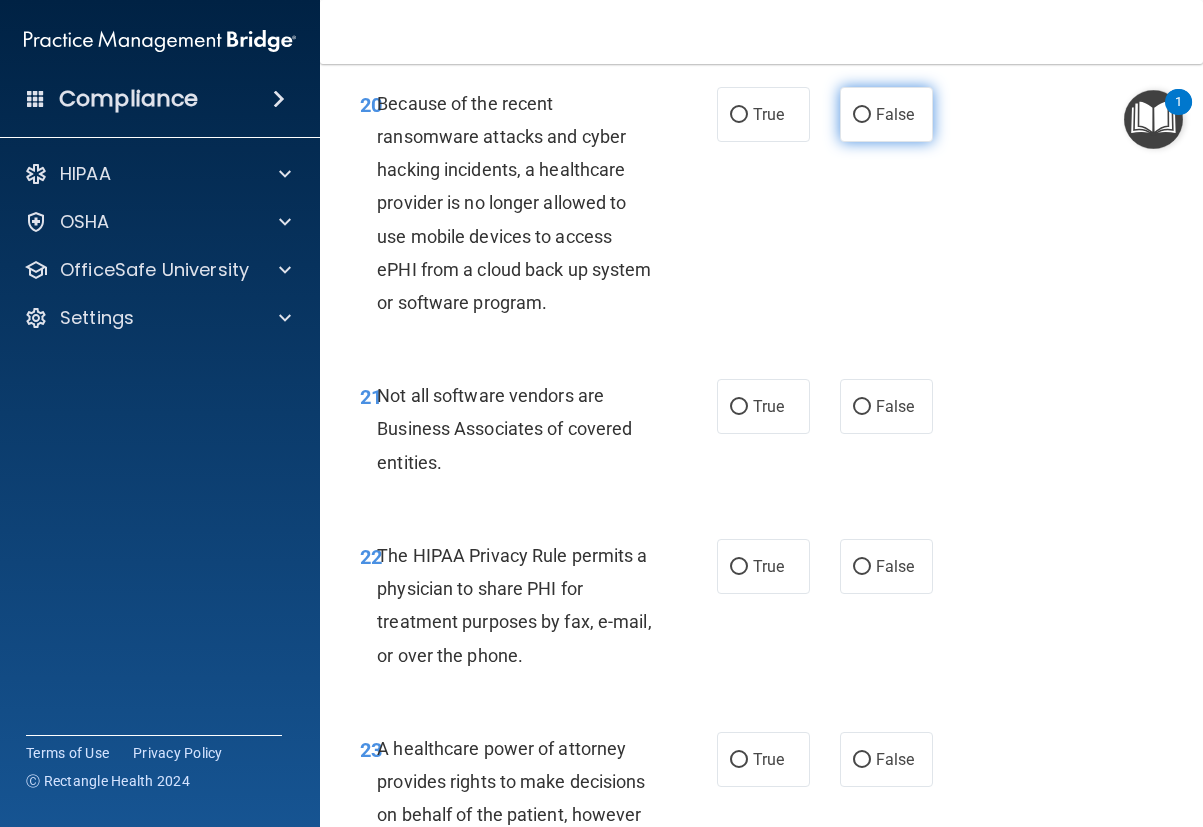 click on "False" at bounding box center [862, 115] 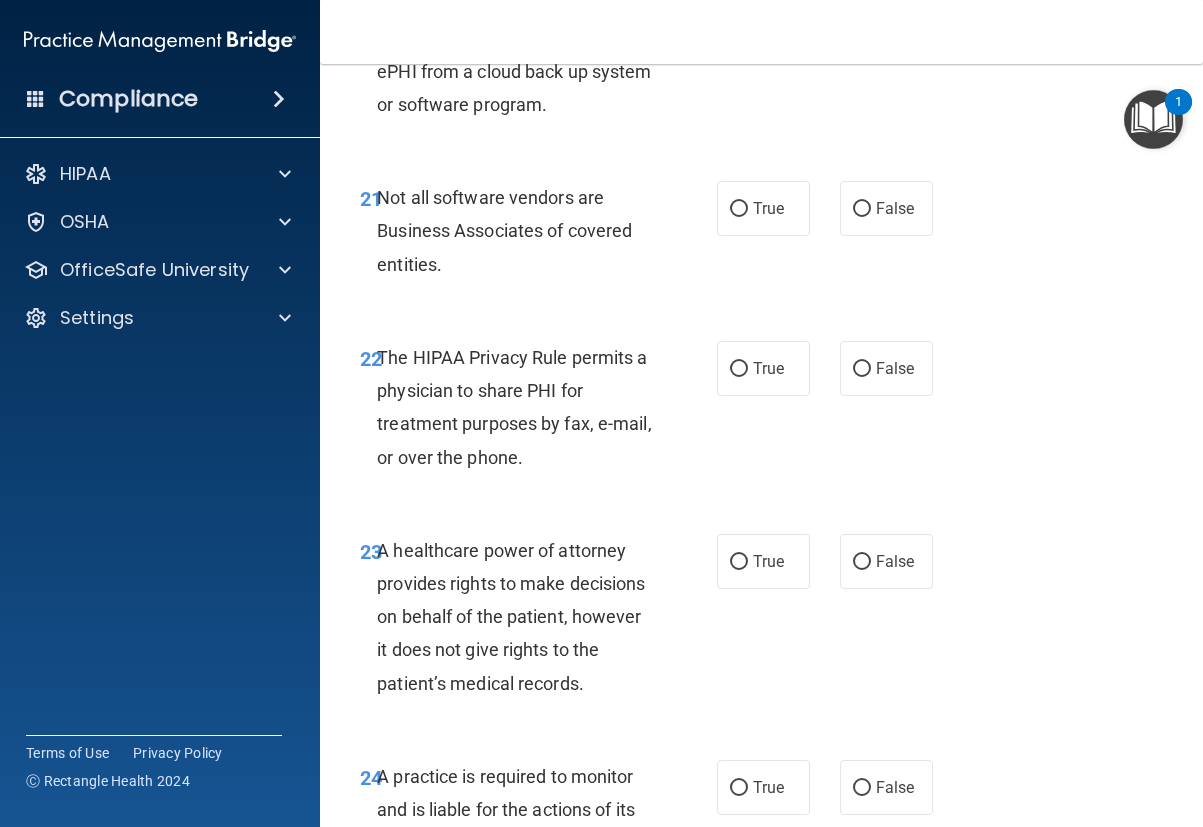 scroll, scrollTop: 4800, scrollLeft: 0, axis: vertical 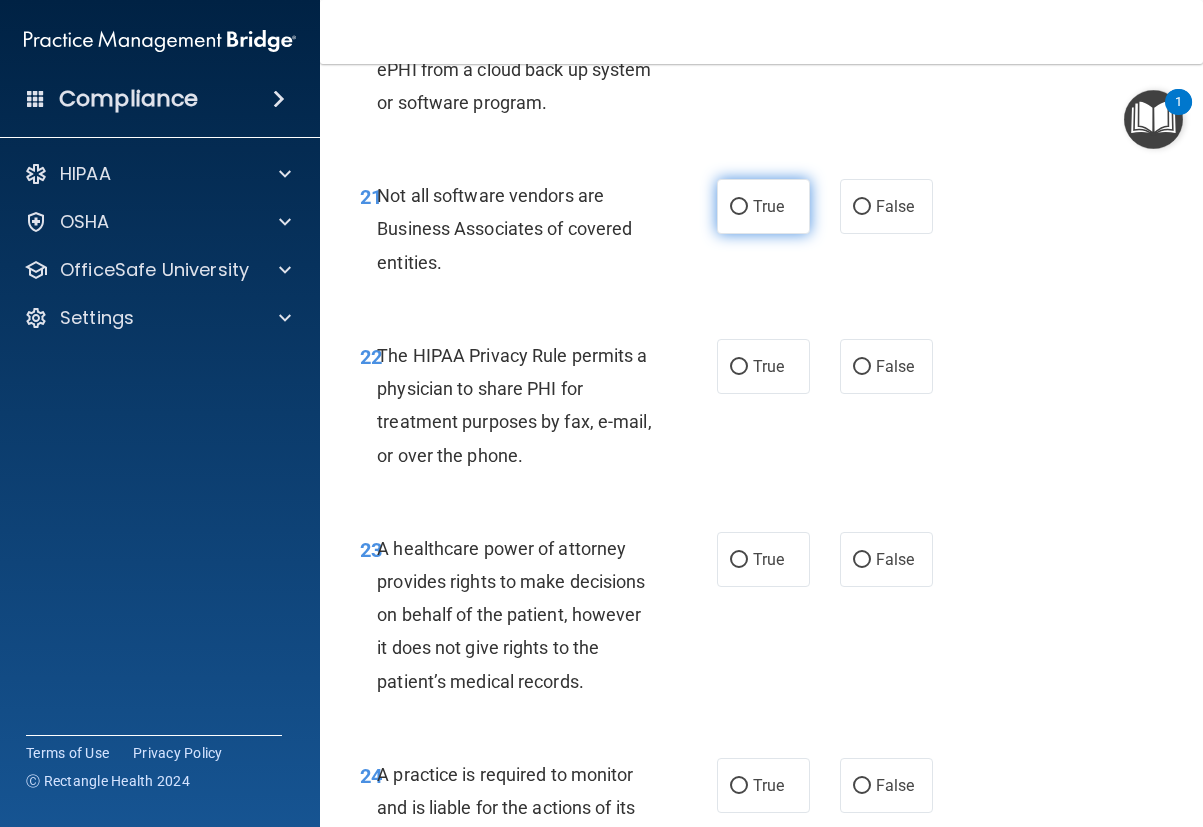 click on "True" at bounding box center (739, 207) 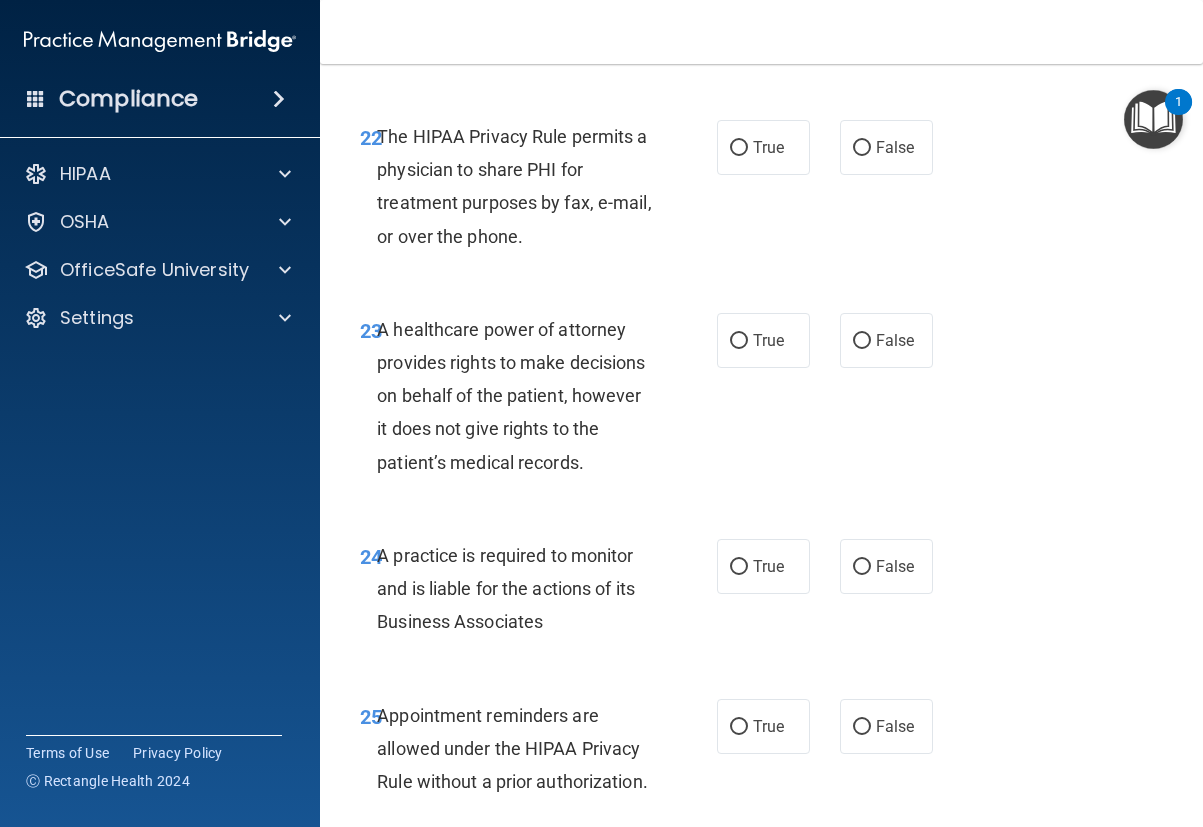 scroll, scrollTop: 5000, scrollLeft: 0, axis: vertical 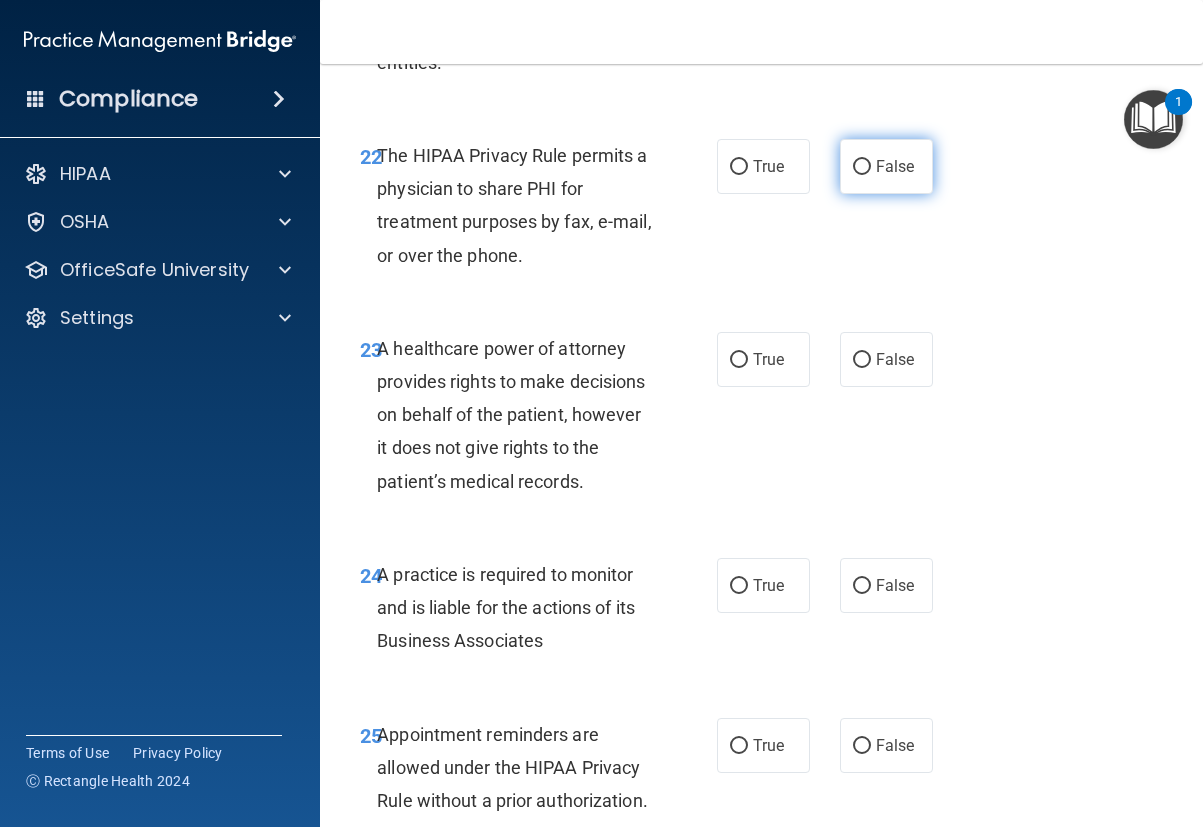 click on "False" at bounding box center (862, 167) 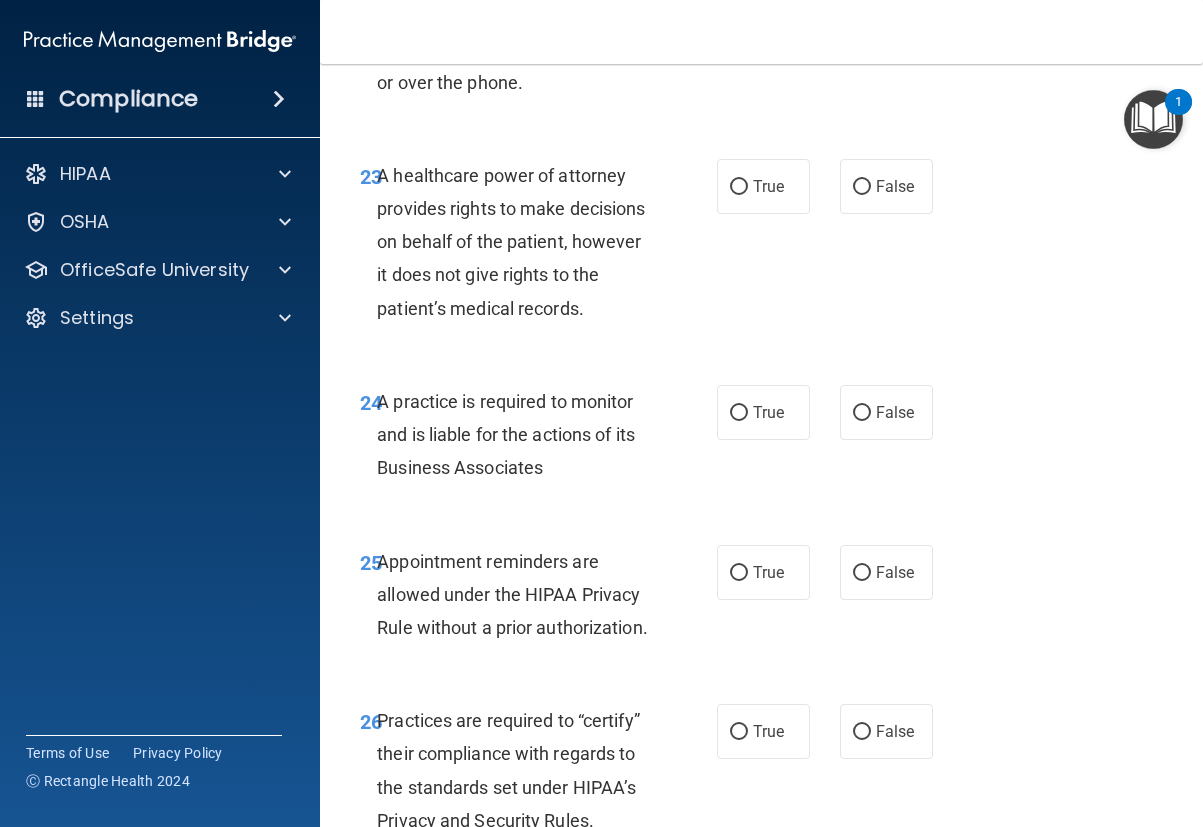 scroll, scrollTop: 5200, scrollLeft: 0, axis: vertical 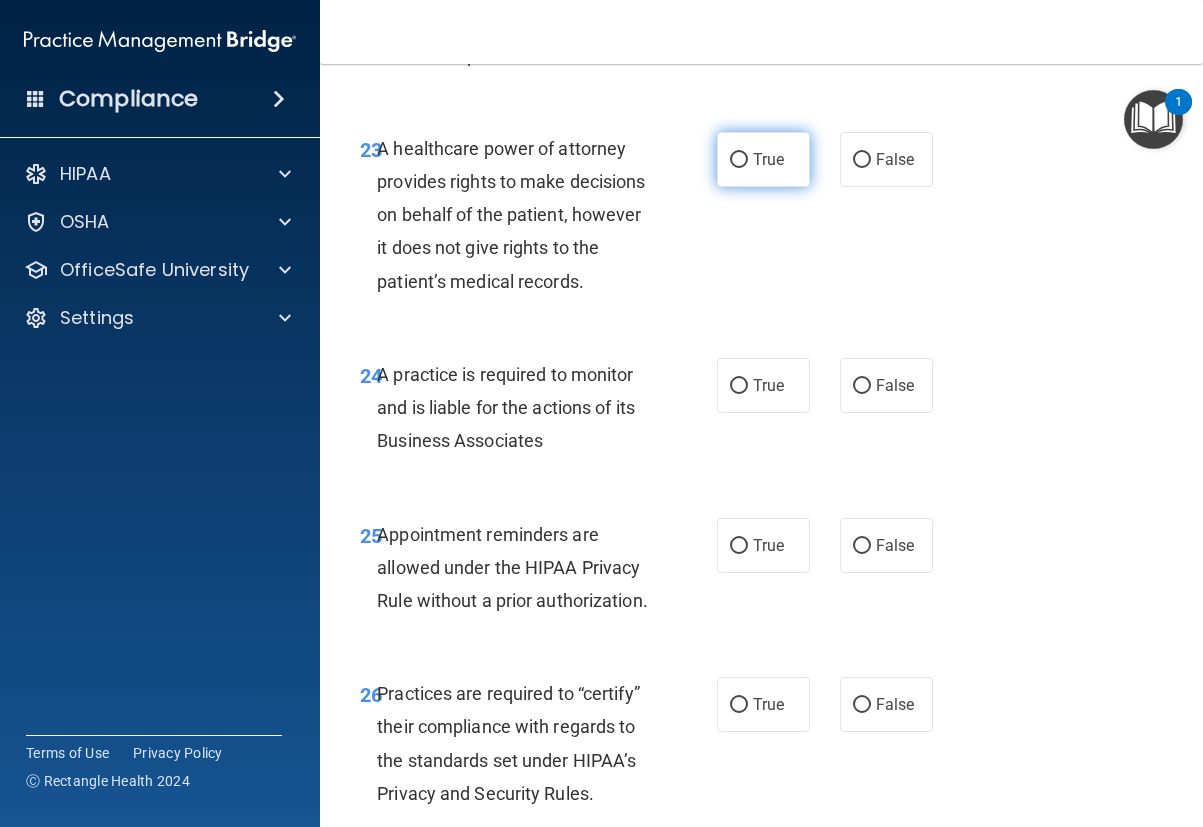 click on "True" at bounding box center [739, 160] 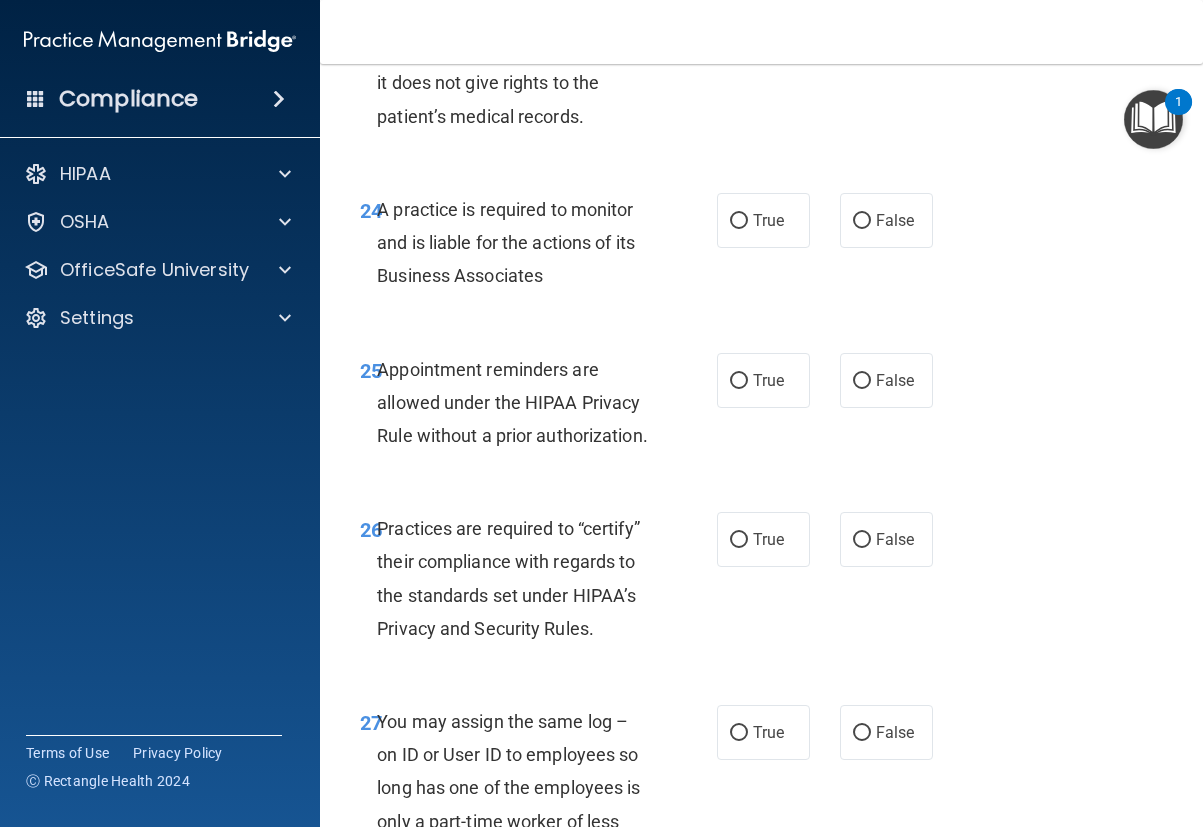 scroll, scrollTop: 5400, scrollLeft: 0, axis: vertical 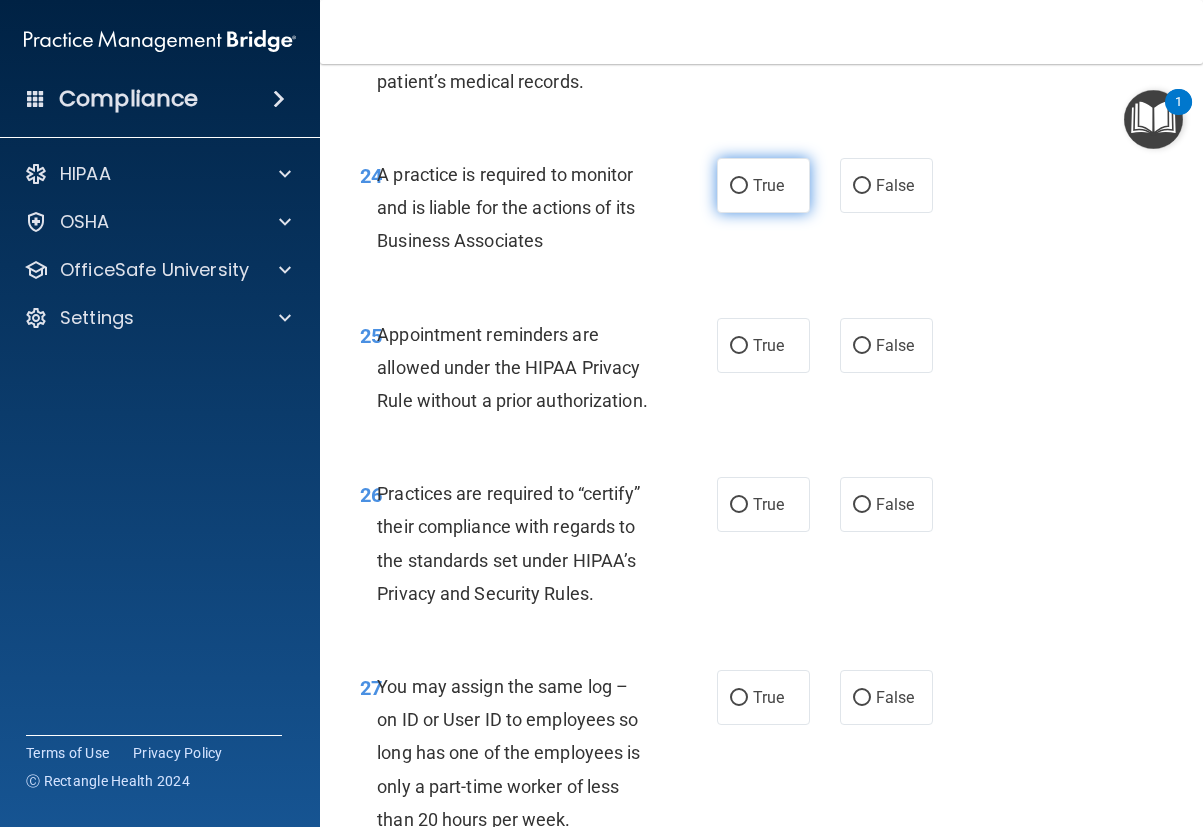 click on "True" at bounding box center [739, 186] 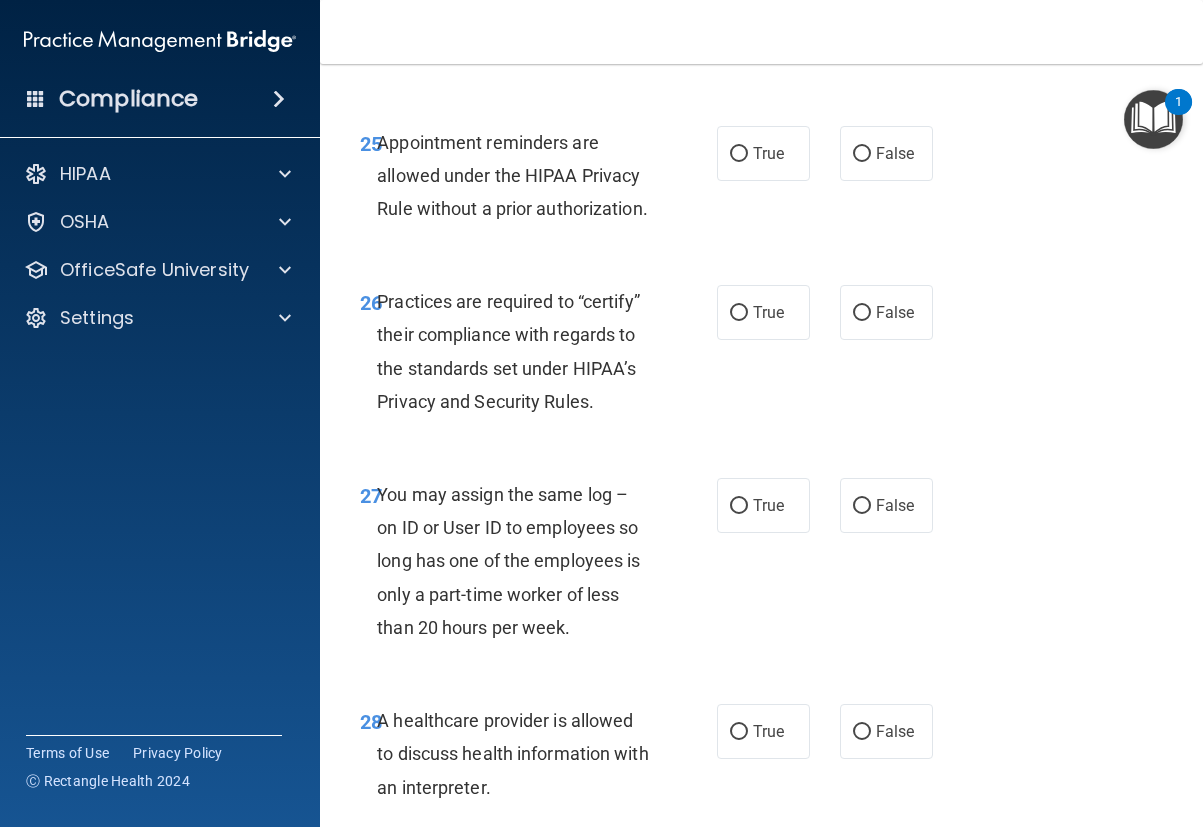 scroll, scrollTop: 5600, scrollLeft: 0, axis: vertical 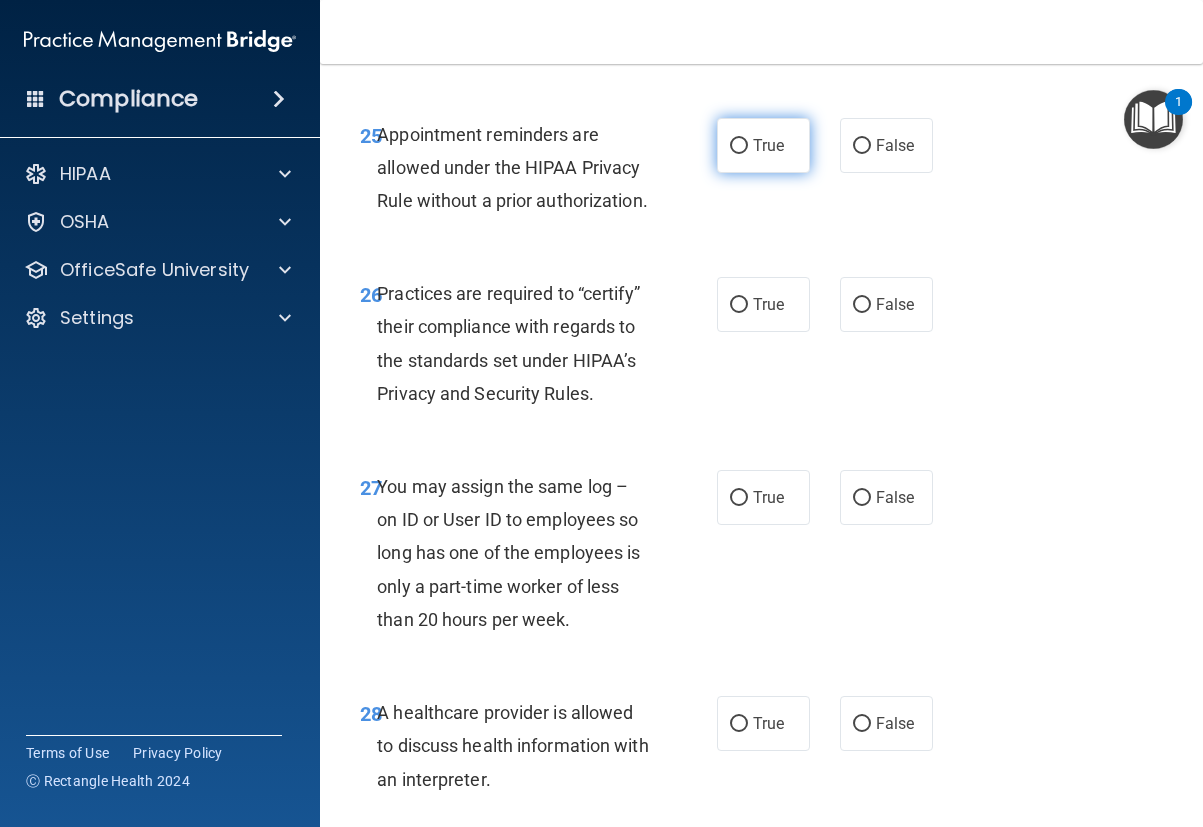 click on "True" at bounding box center [763, 145] 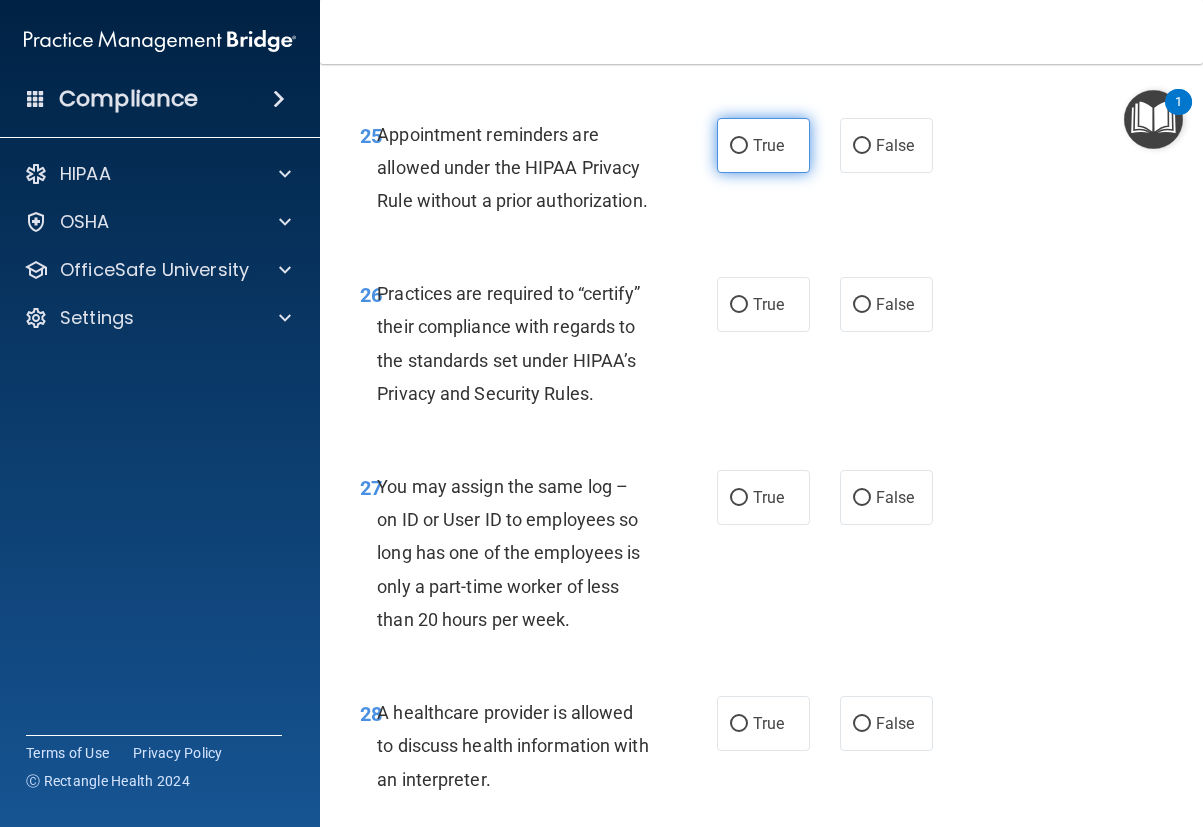 click on "True" at bounding box center (739, 146) 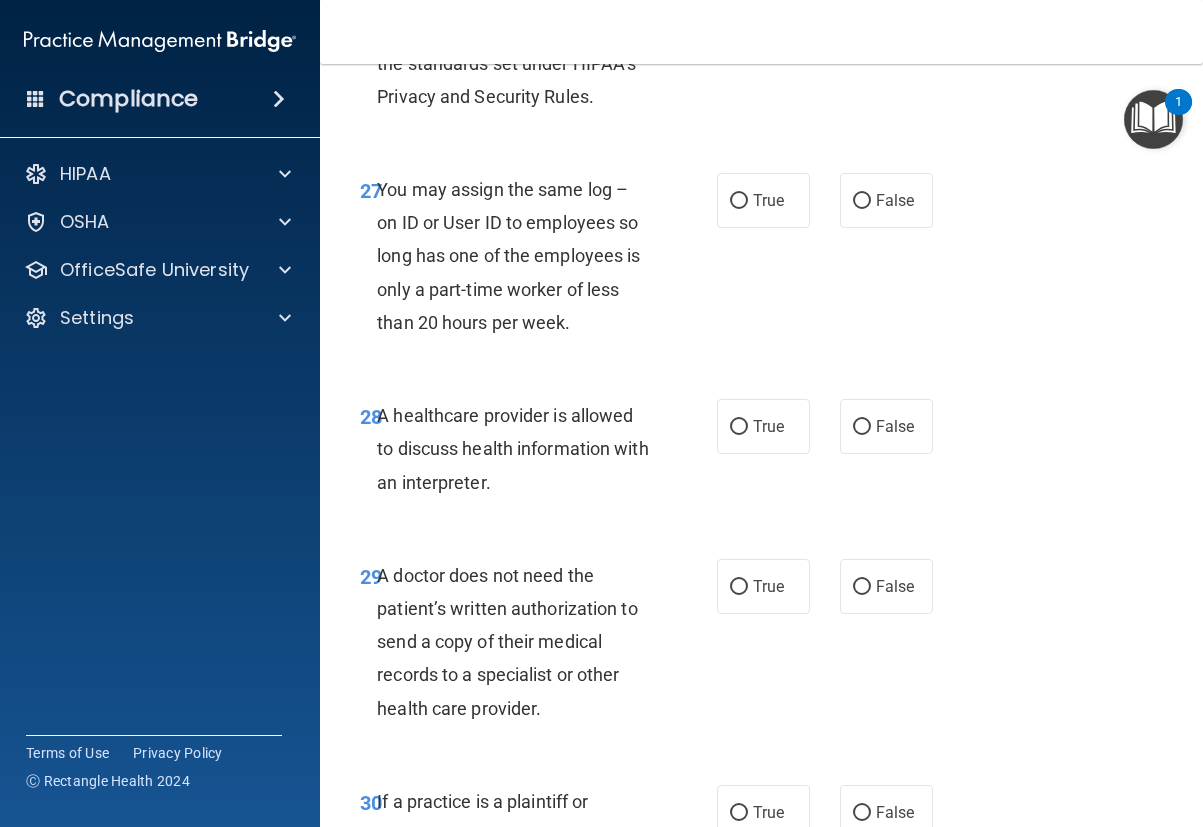 scroll, scrollTop: 5900, scrollLeft: 0, axis: vertical 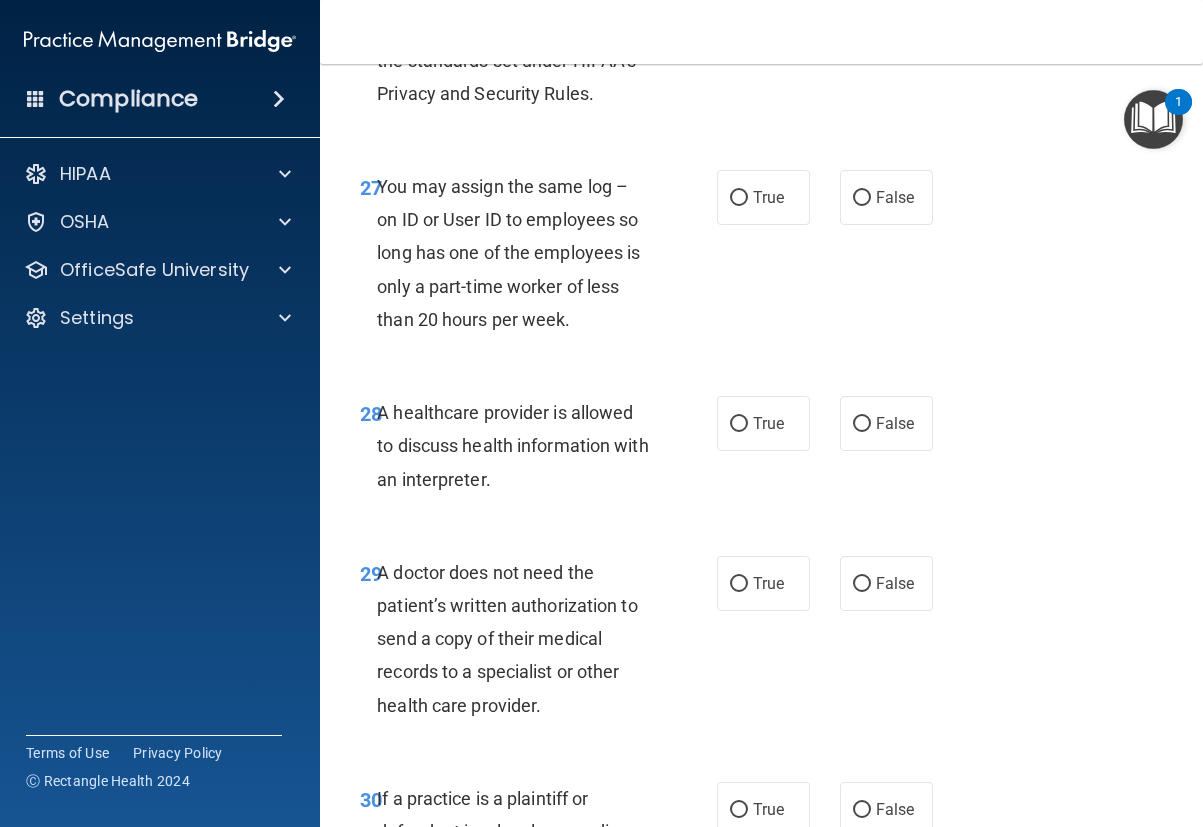 drag, startPoint x: 723, startPoint y: 103, endPoint x: 733, endPoint y: 104, distance: 10.049875 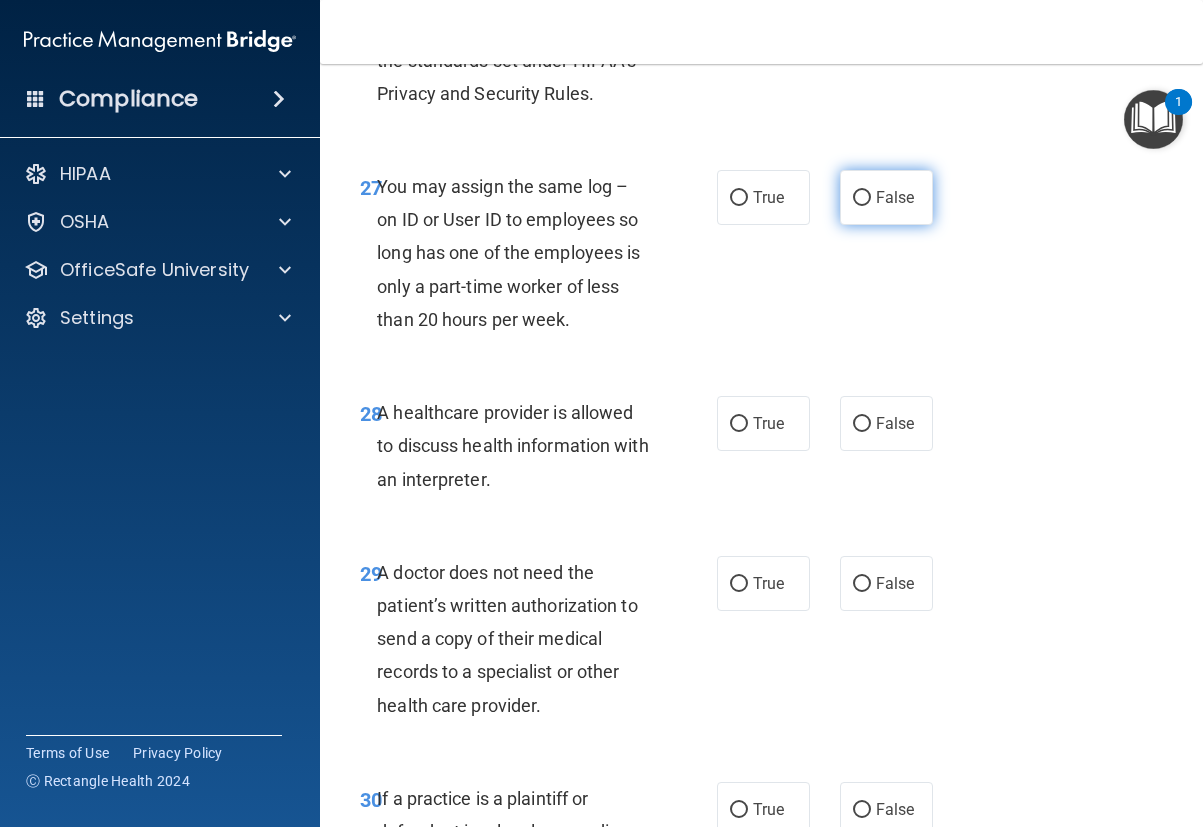 click on "False" at bounding box center (862, 198) 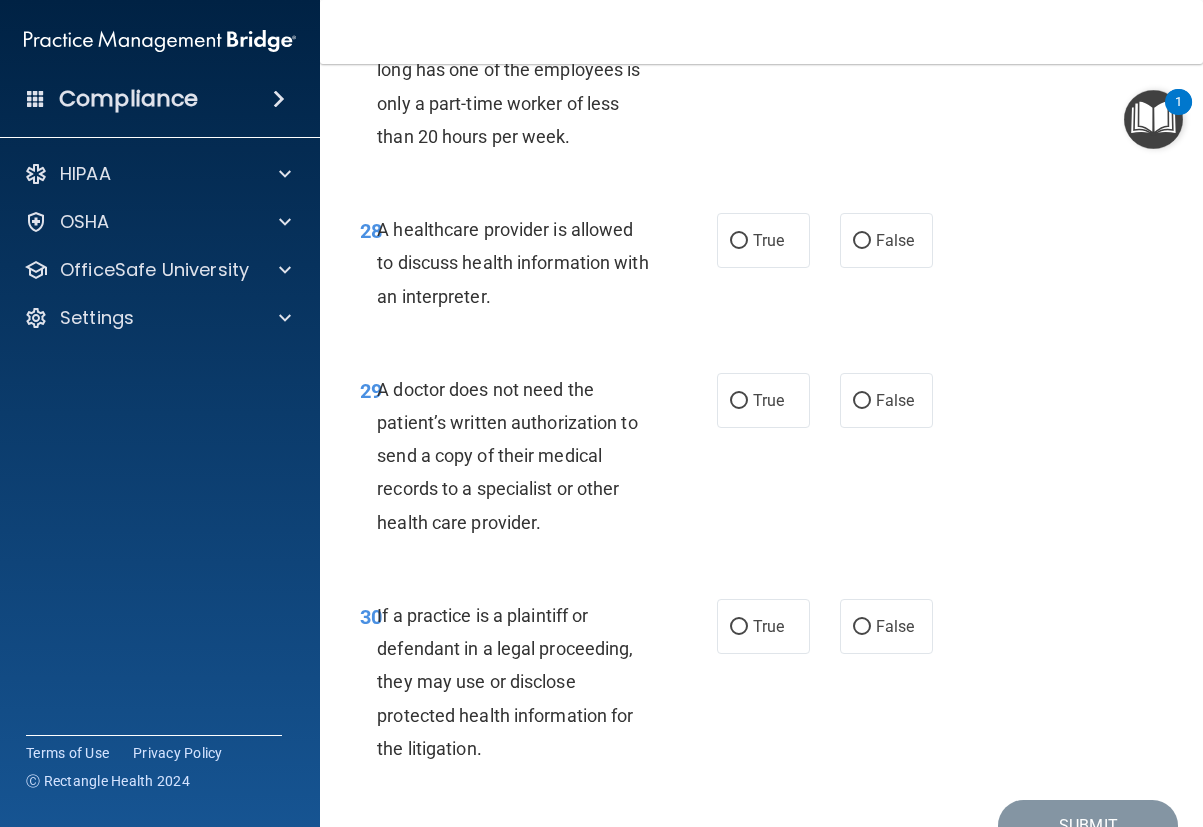 scroll, scrollTop: 6100, scrollLeft: 0, axis: vertical 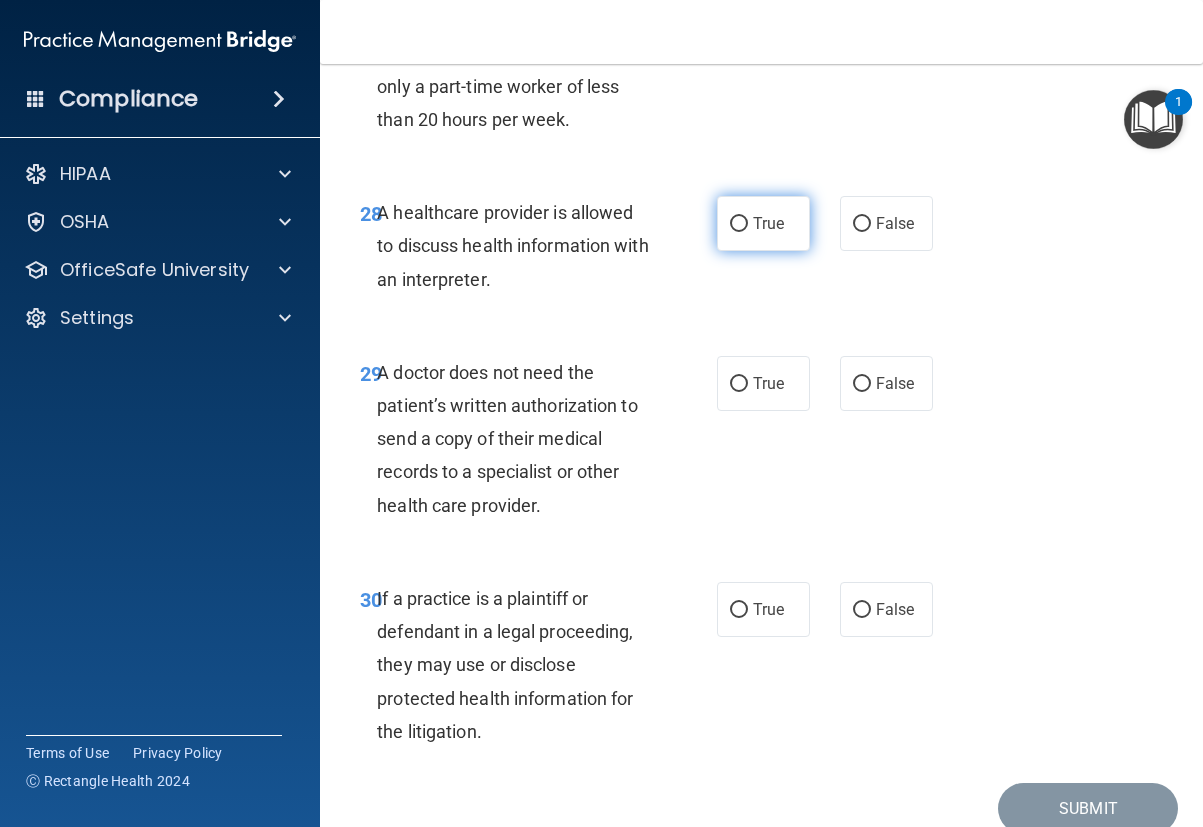 drag, startPoint x: 734, startPoint y: 320, endPoint x: 743, endPoint y: 327, distance: 11.401754 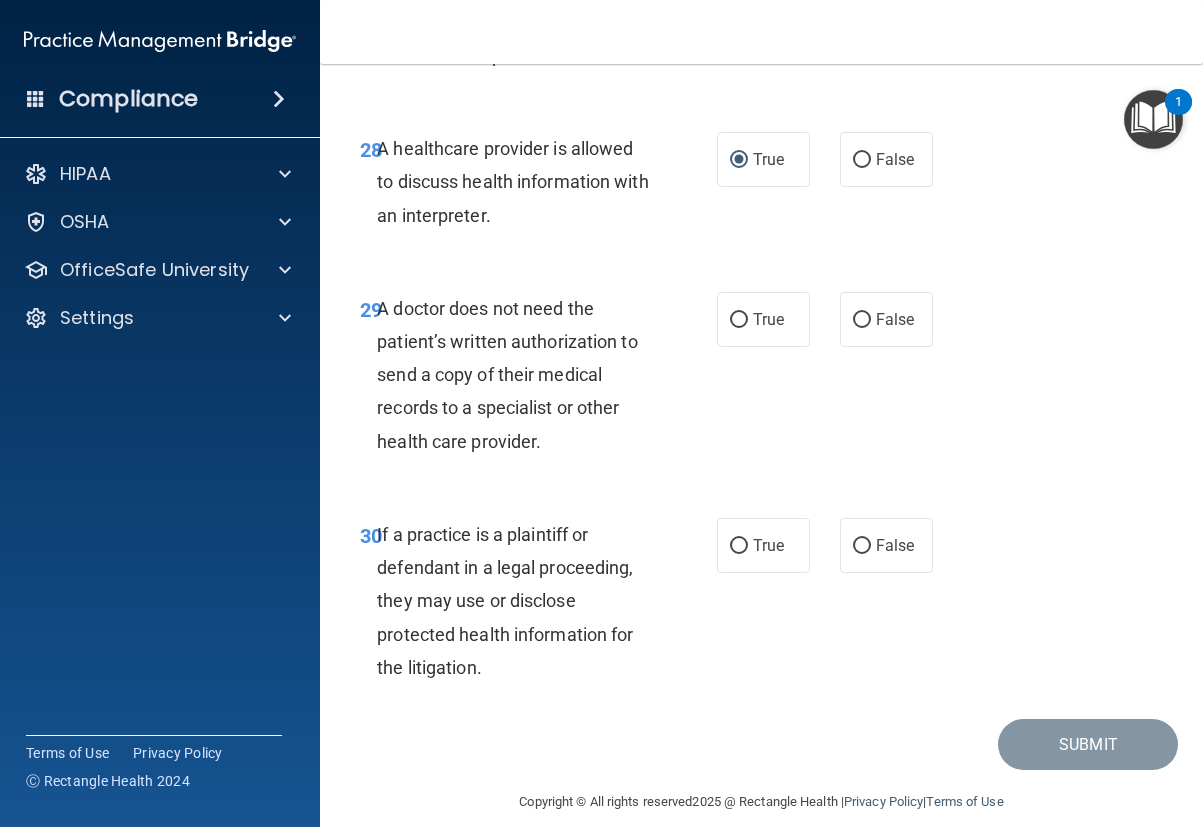 scroll, scrollTop: 6200, scrollLeft: 0, axis: vertical 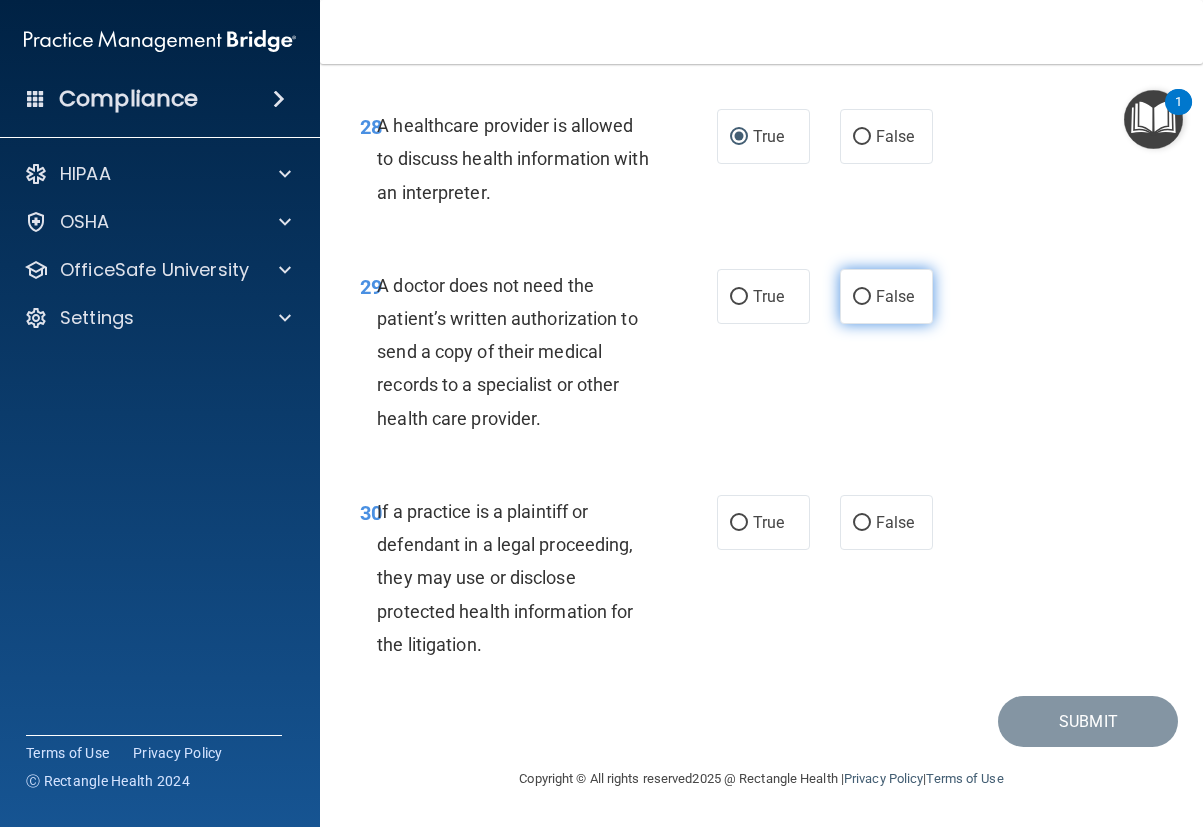 click on "False" at bounding box center [862, 297] 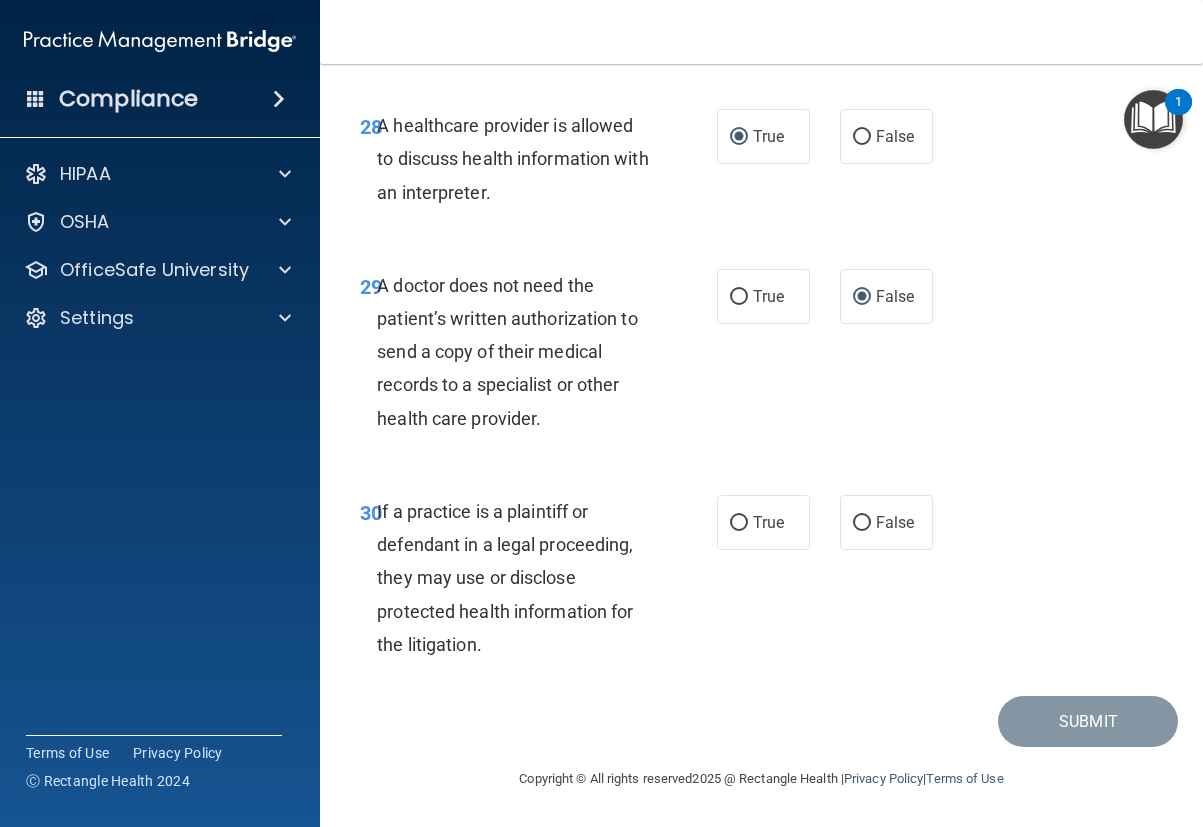 scroll, scrollTop: 6286, scrollLeft: 0, axis: vertical 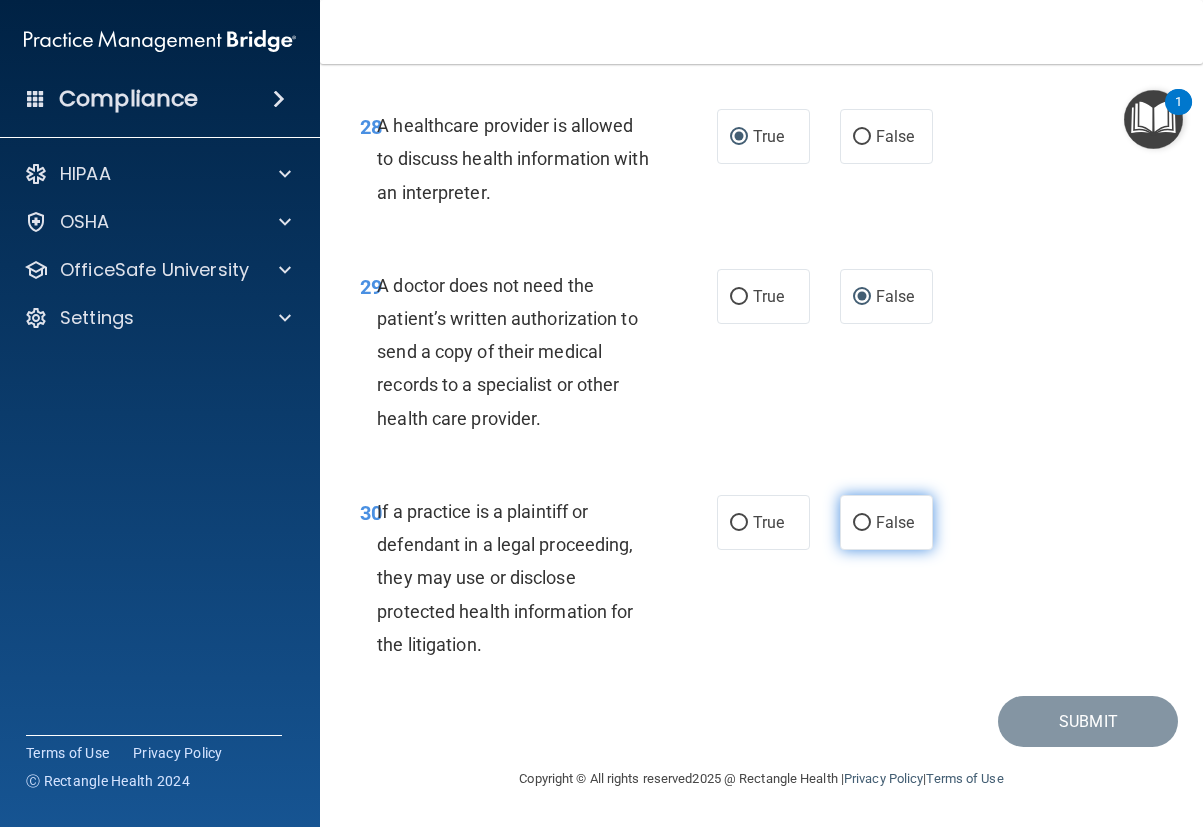 click on "False" at bounding box center [862, 523] 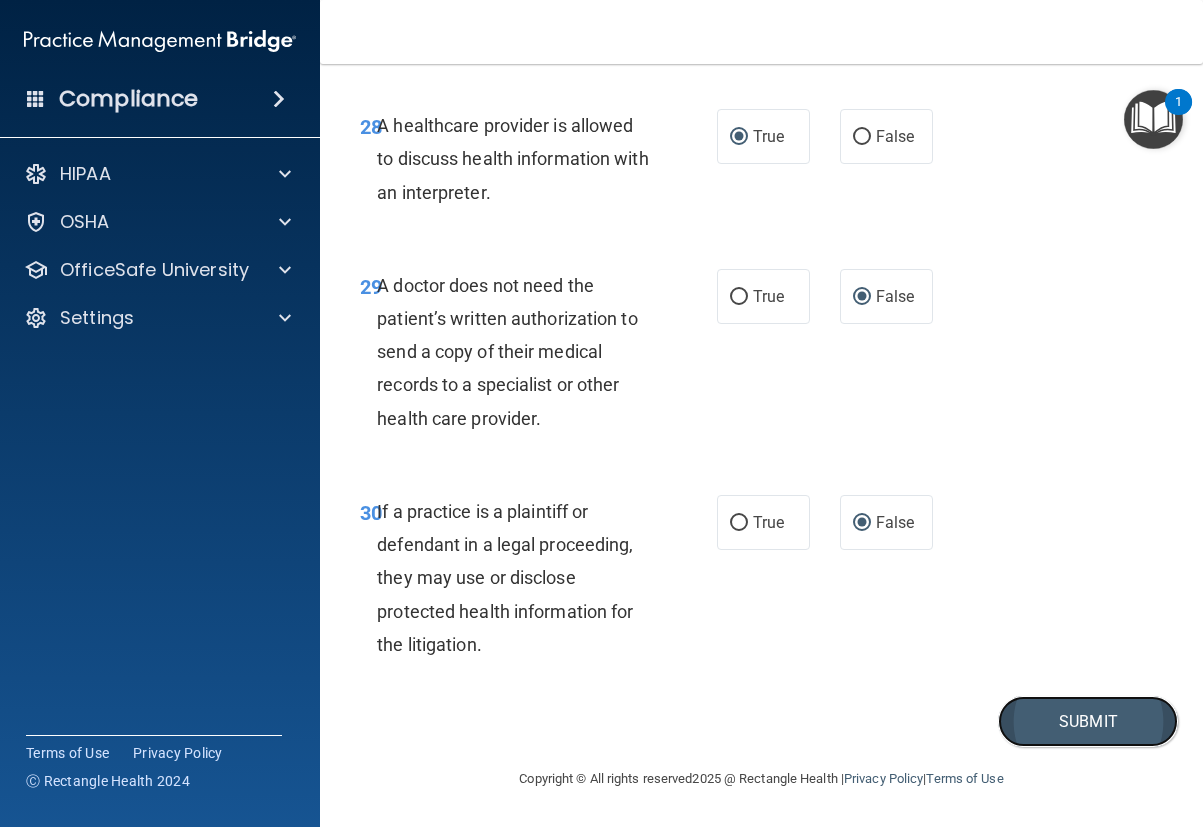 click on "Submit" at bounding box center [1088, 721] 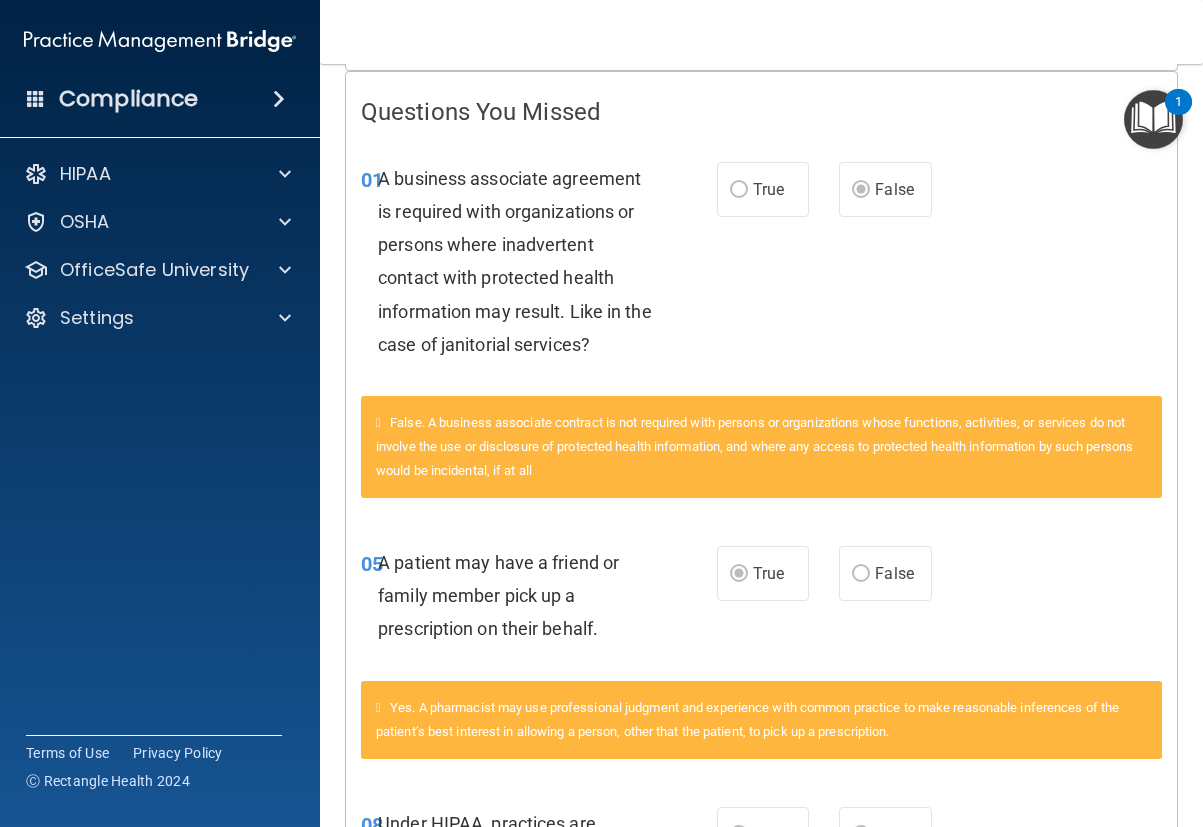 scroll, scrollTop: 0, scrollLeft: 0, axis: both 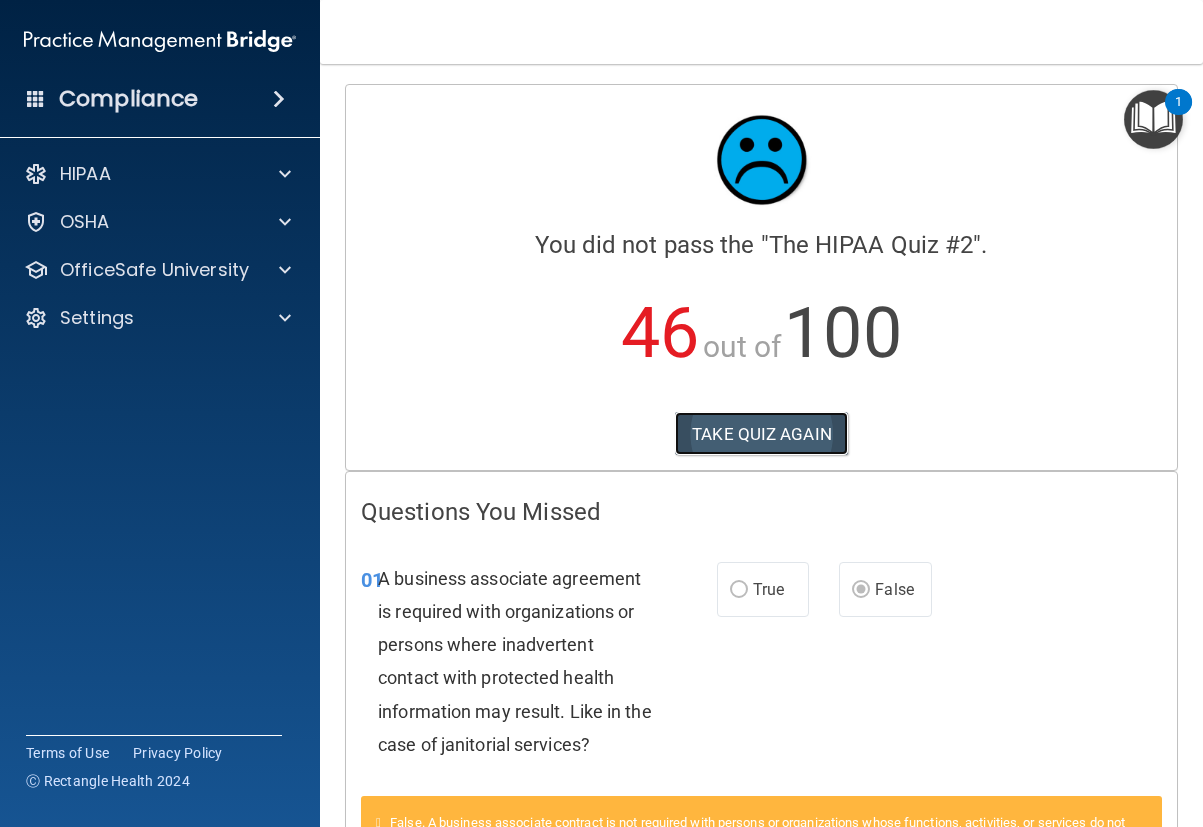 click on "TAKE QUIZ AGAIN" at bounding box center [761, 434] 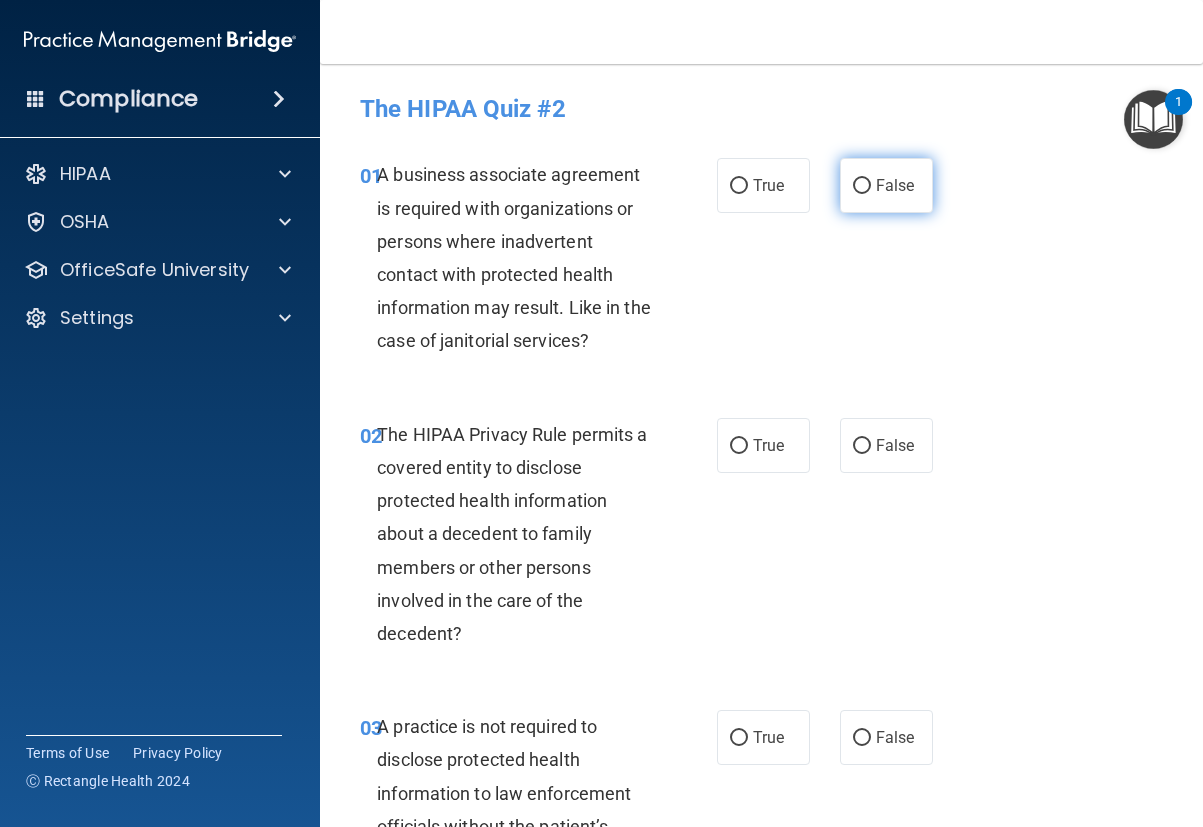 click on "False" at bounding box center [862, 186] 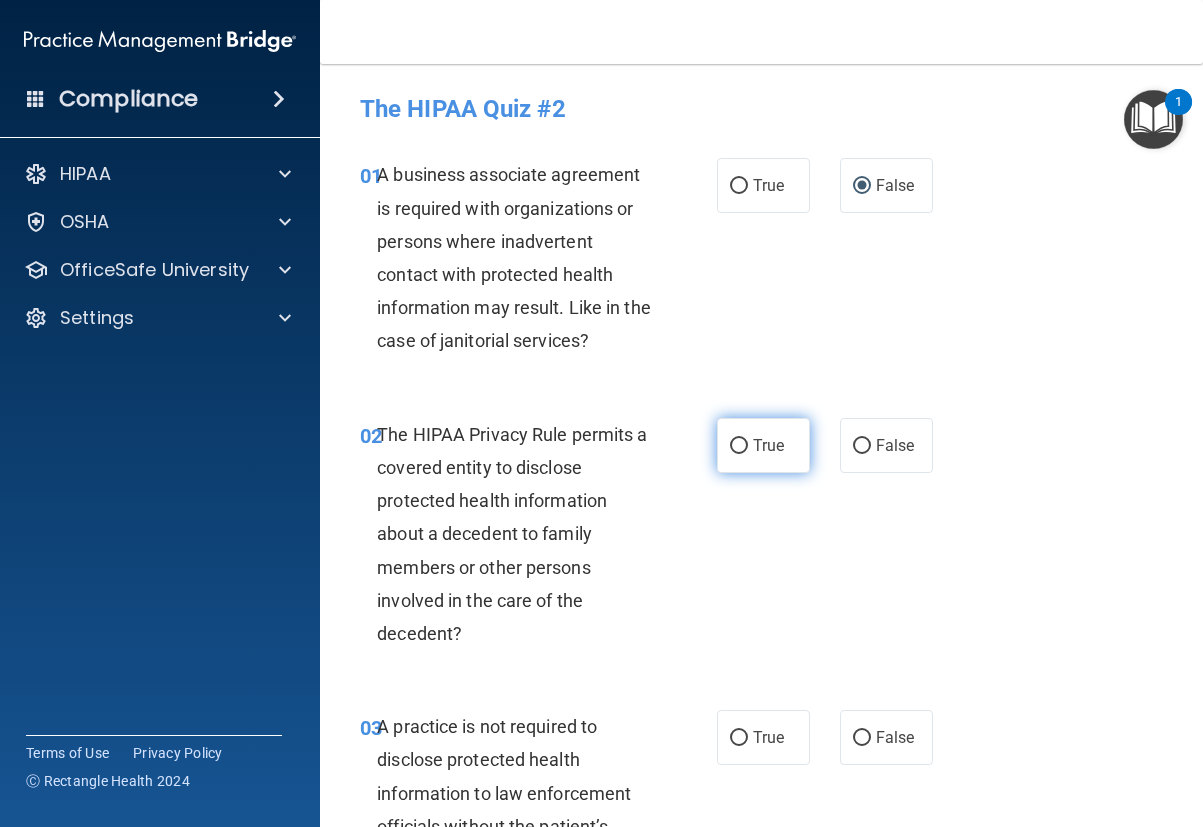 click on "True" at bounding box center [739, 446] 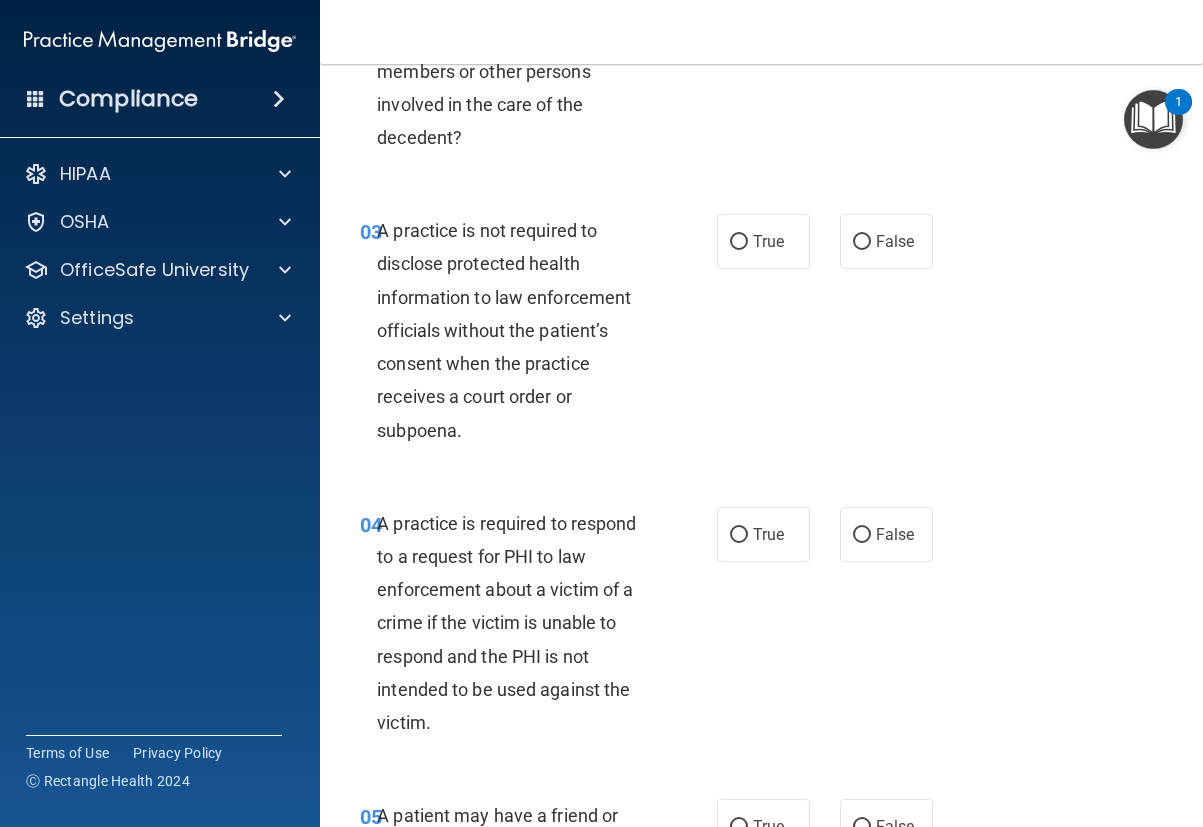 scroll, scrollTop: 500, scrollLeft: 0, axis: vertical 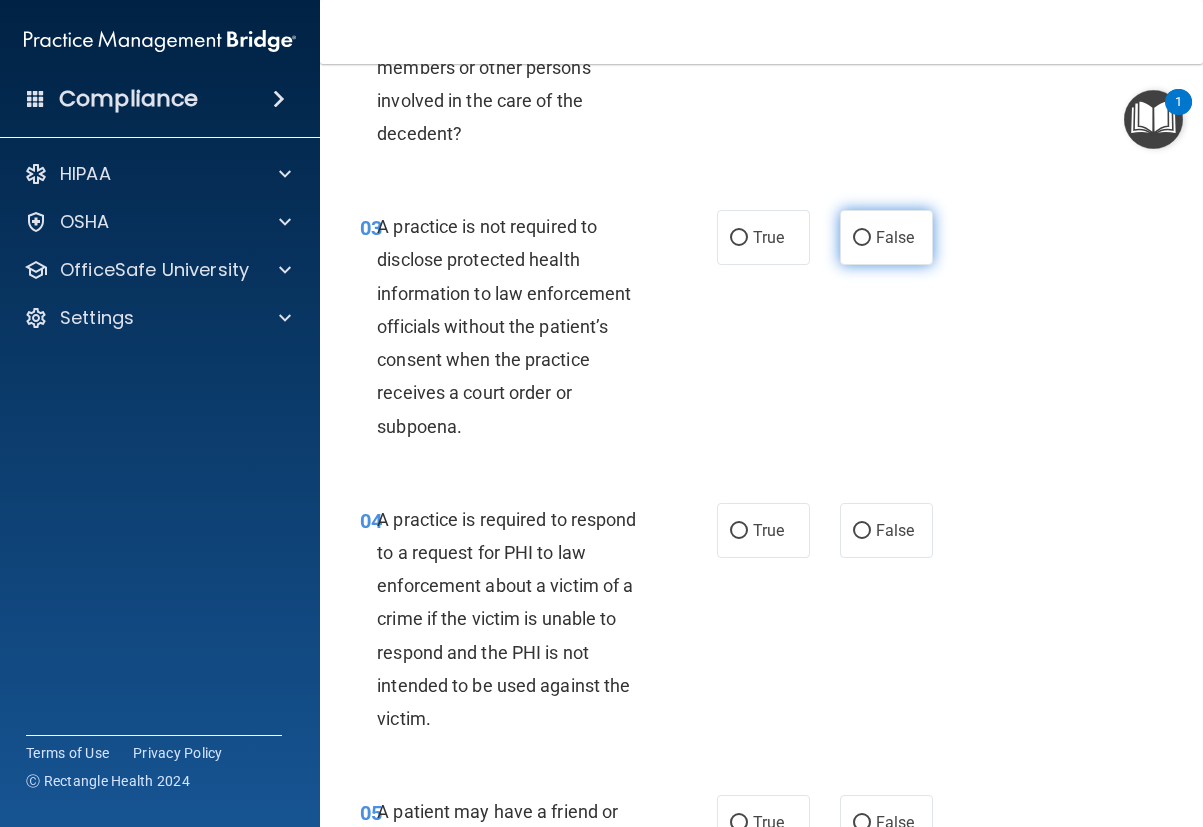 click on "False" at bounding box center [862, 238] 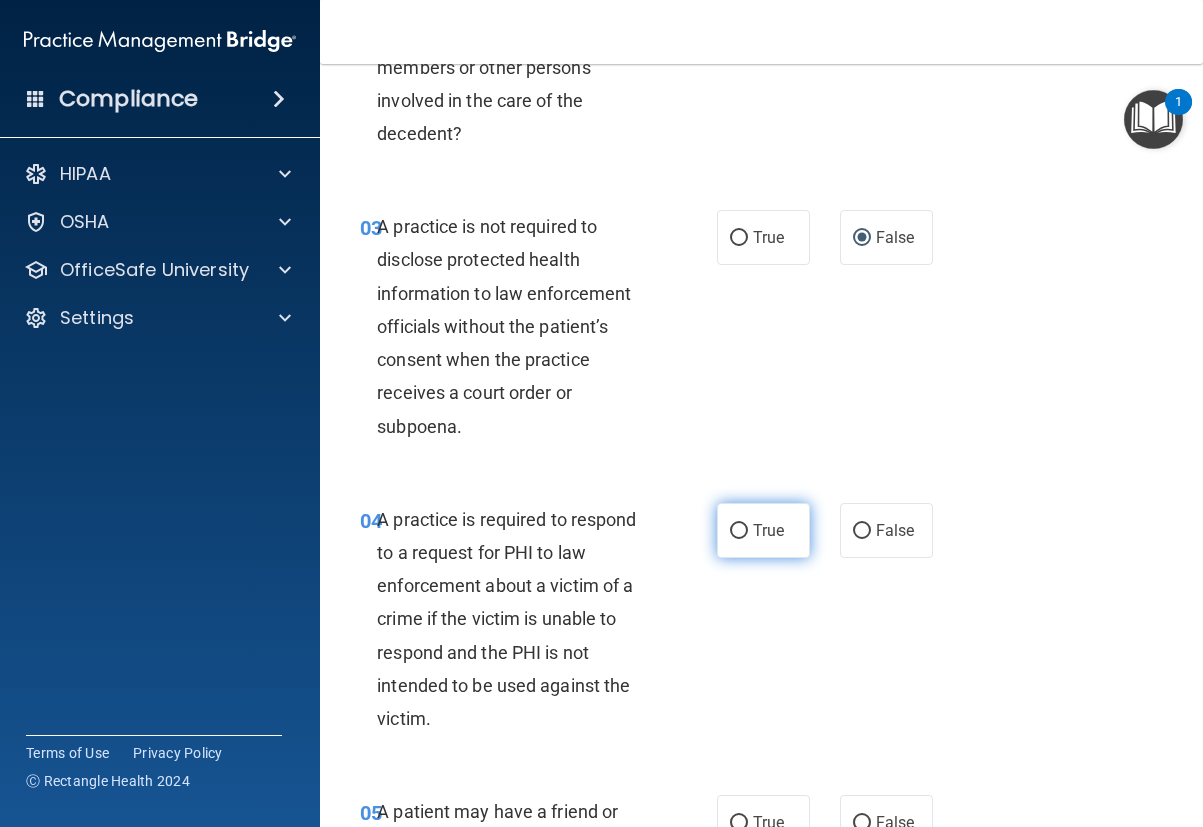 drag, startPoint x: 726, startPoint y: 528, endPoint x: 752, endPoint y: 542, distance: 29.529646 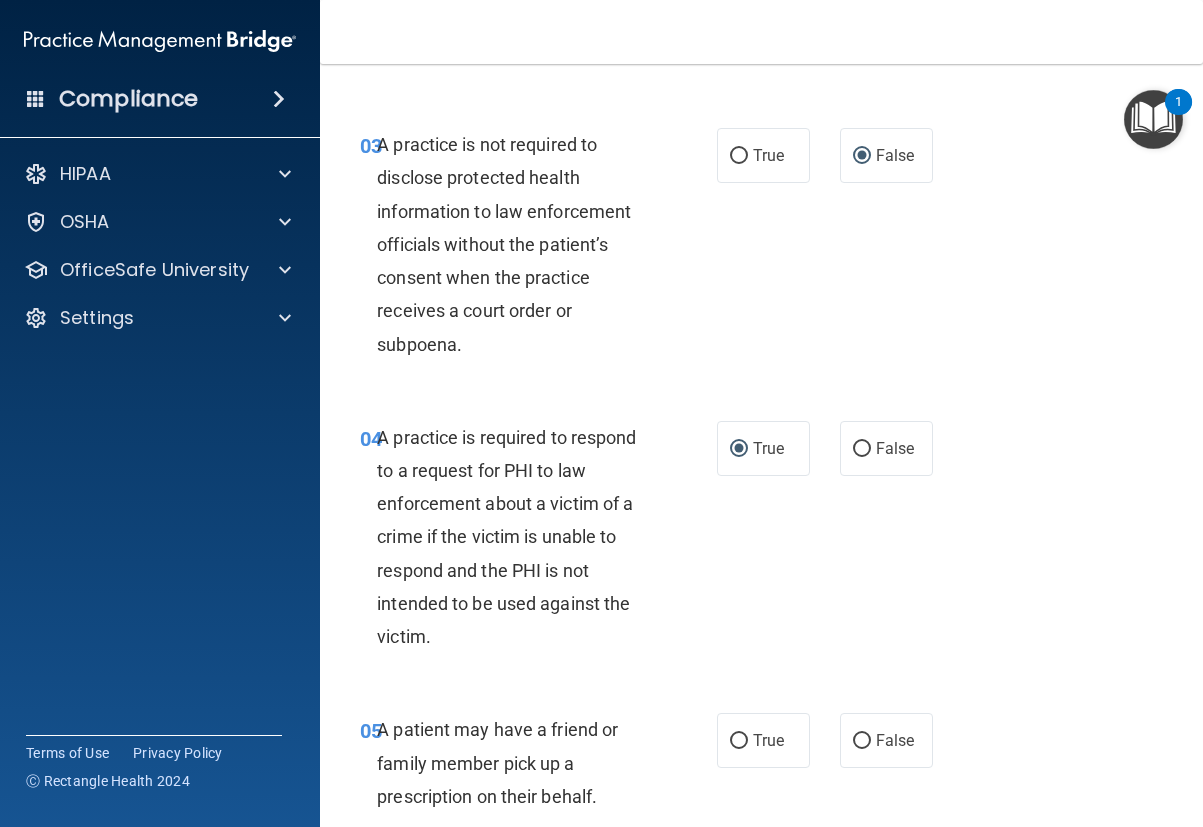 scroll, scrollTop: 900, scrollLeft: 0, axis: vertical 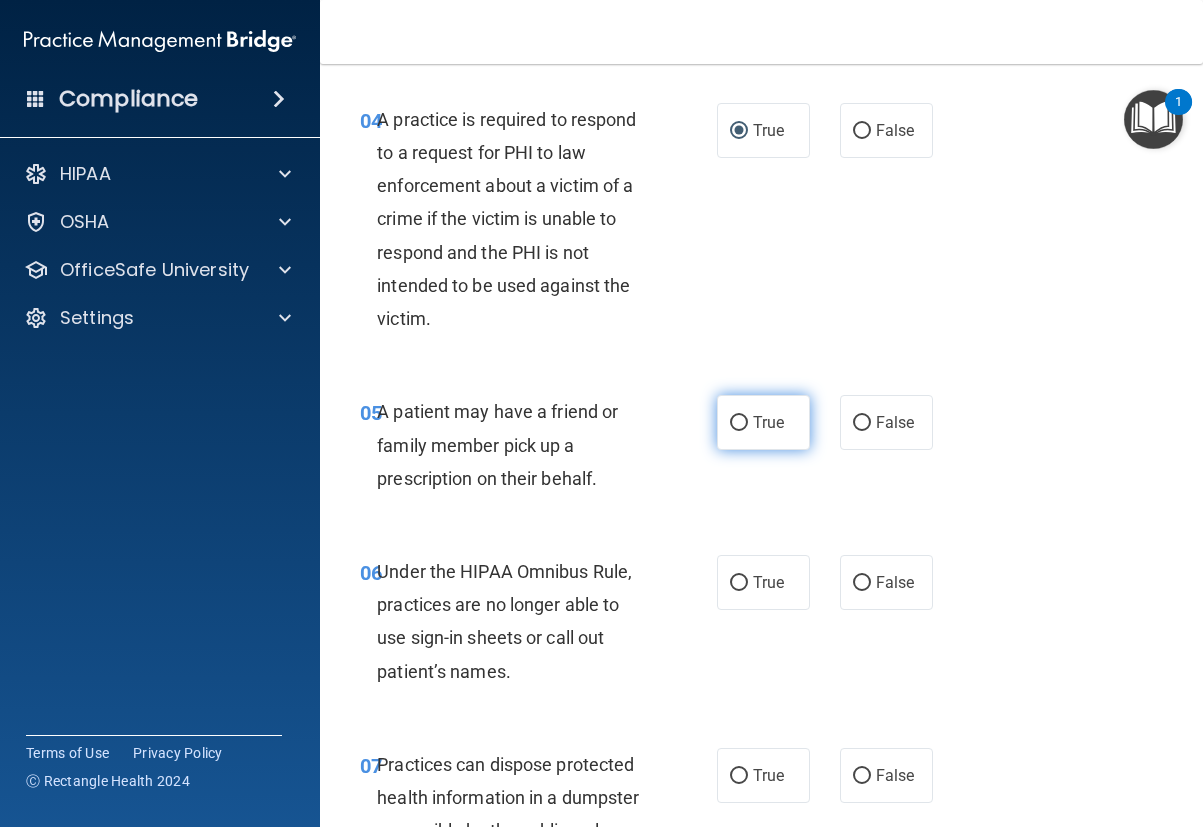 click on "True" at bounding box center [739, 423] 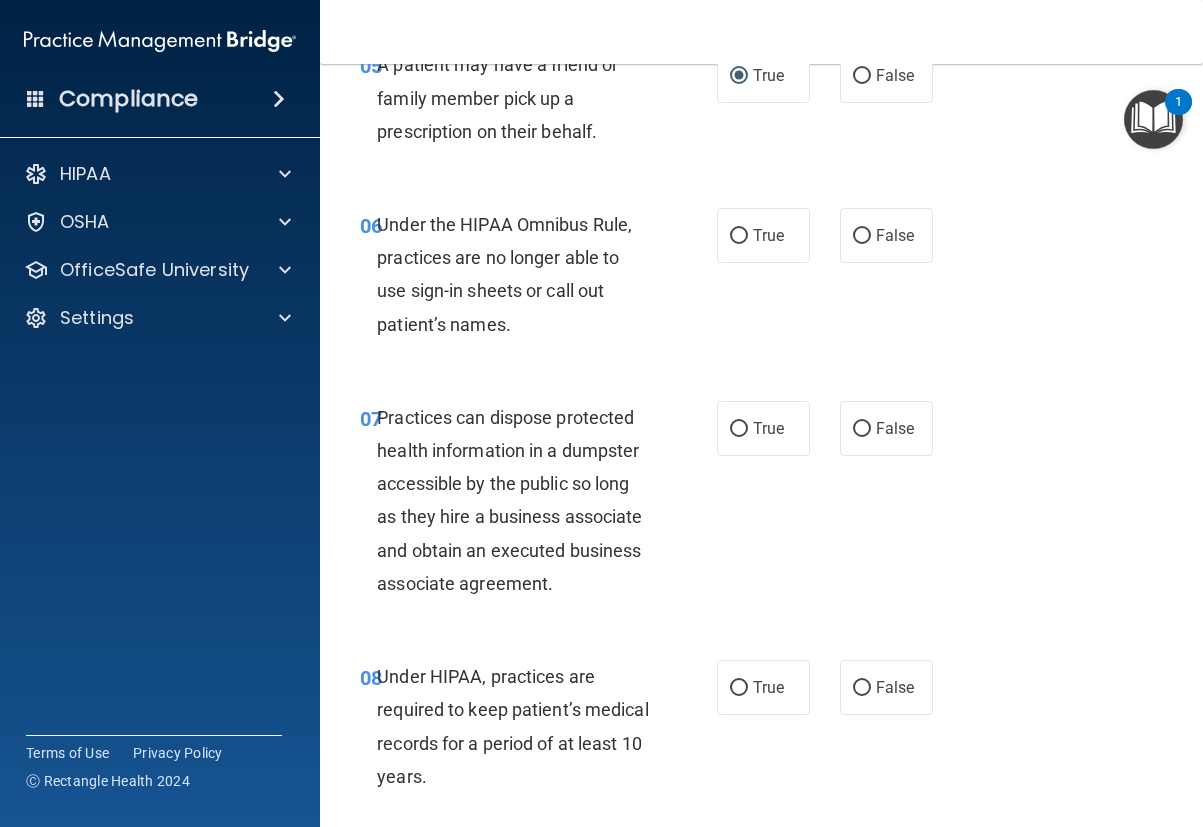 scroll, scrollTop: 1300, scrollLeft: 0, axis: vertical 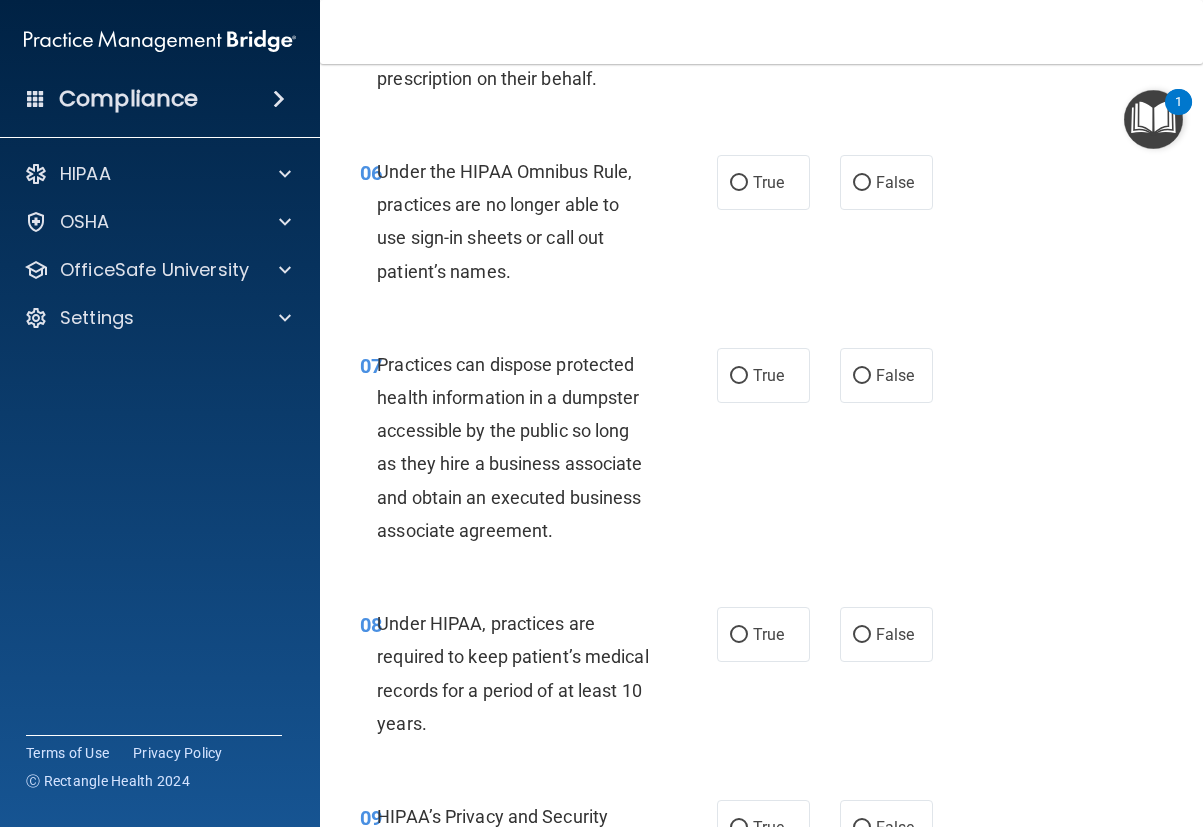 drag, startPoint x: 852, startPoint y: 185, endPoint x: 842, endPoint y: 264, distance: 79.630394 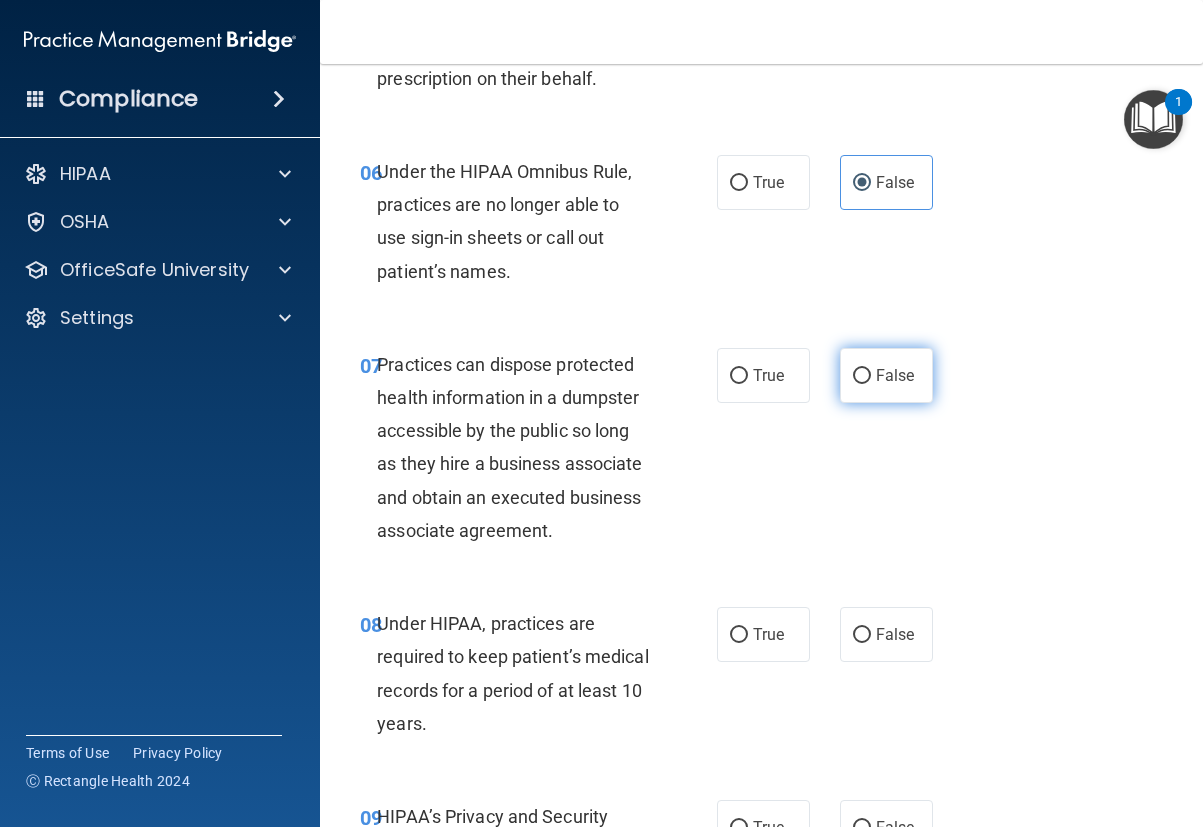 click on "False" at bounding box center (862, 376) 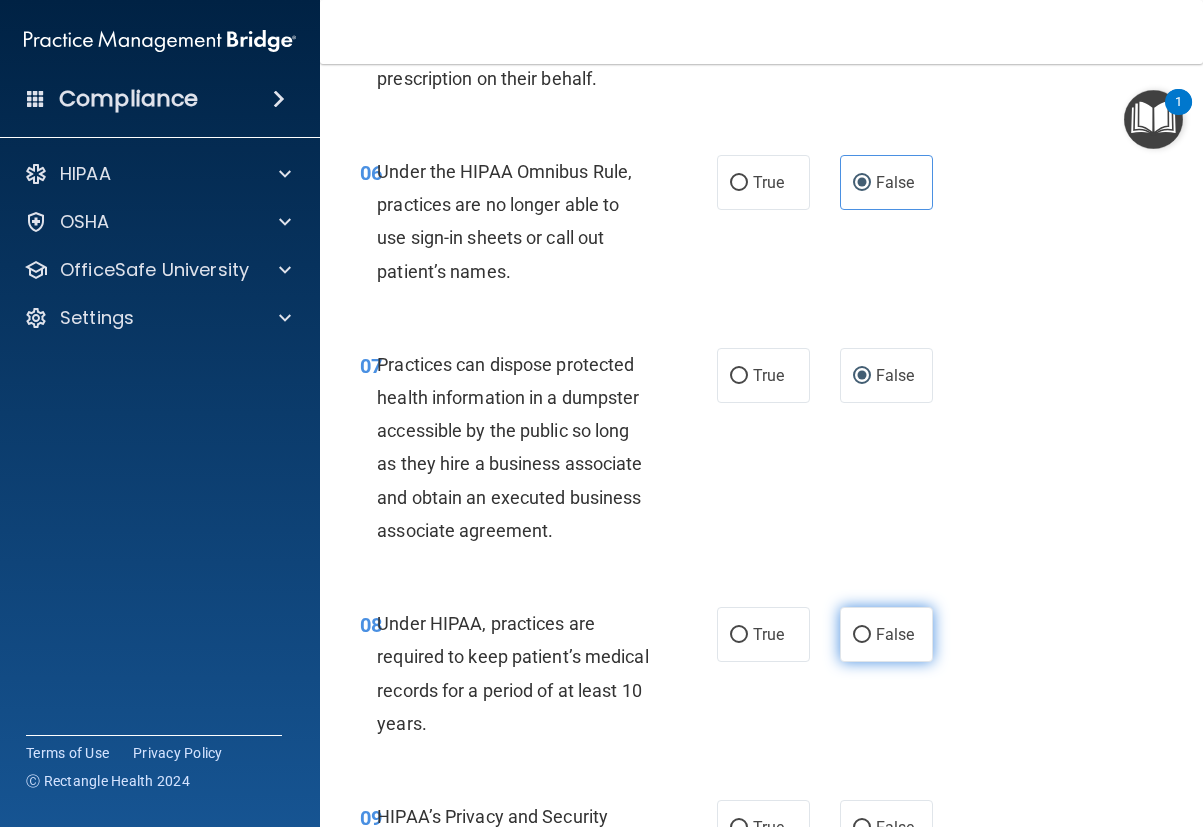 drag, startPoint x: 852, startPoint y: 634, endPoint x: 916, endPoint y: 623, distance: 64.93843 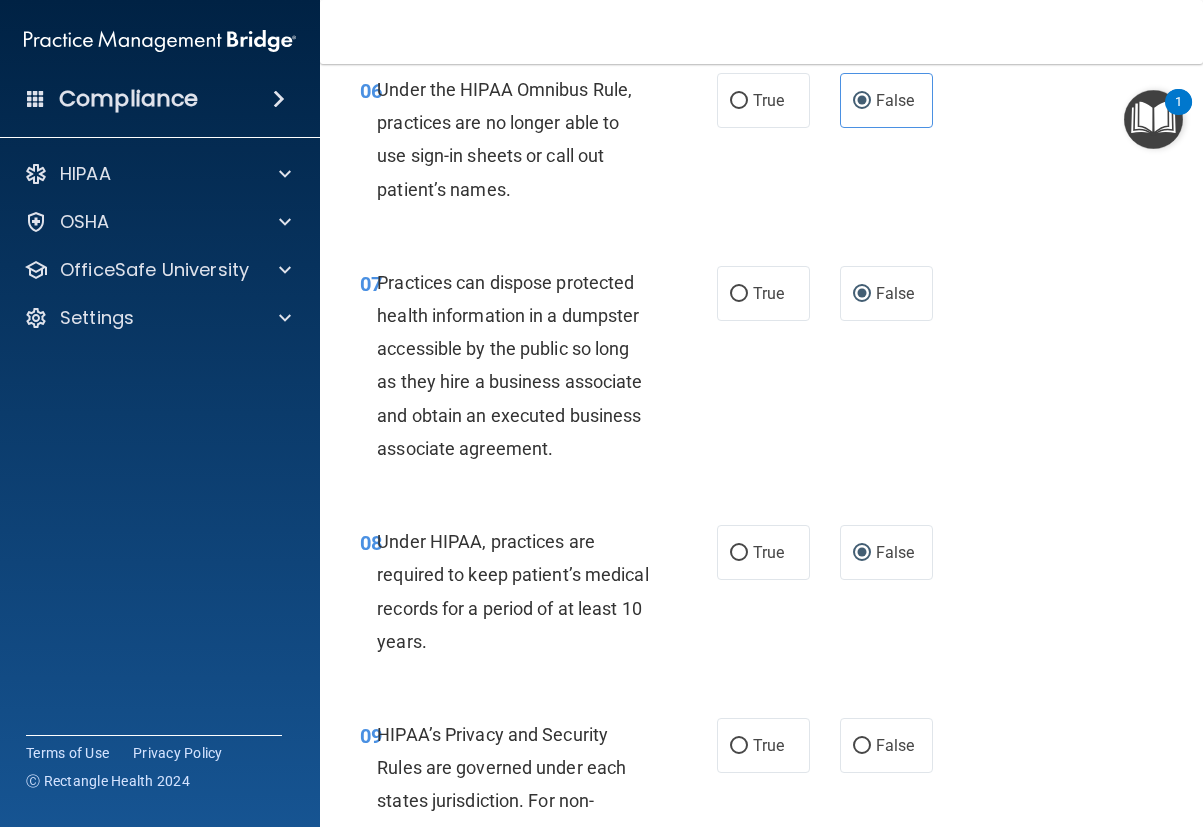 scroll, scrollTop: 1700, scrollLeft: 0, axis: vertical 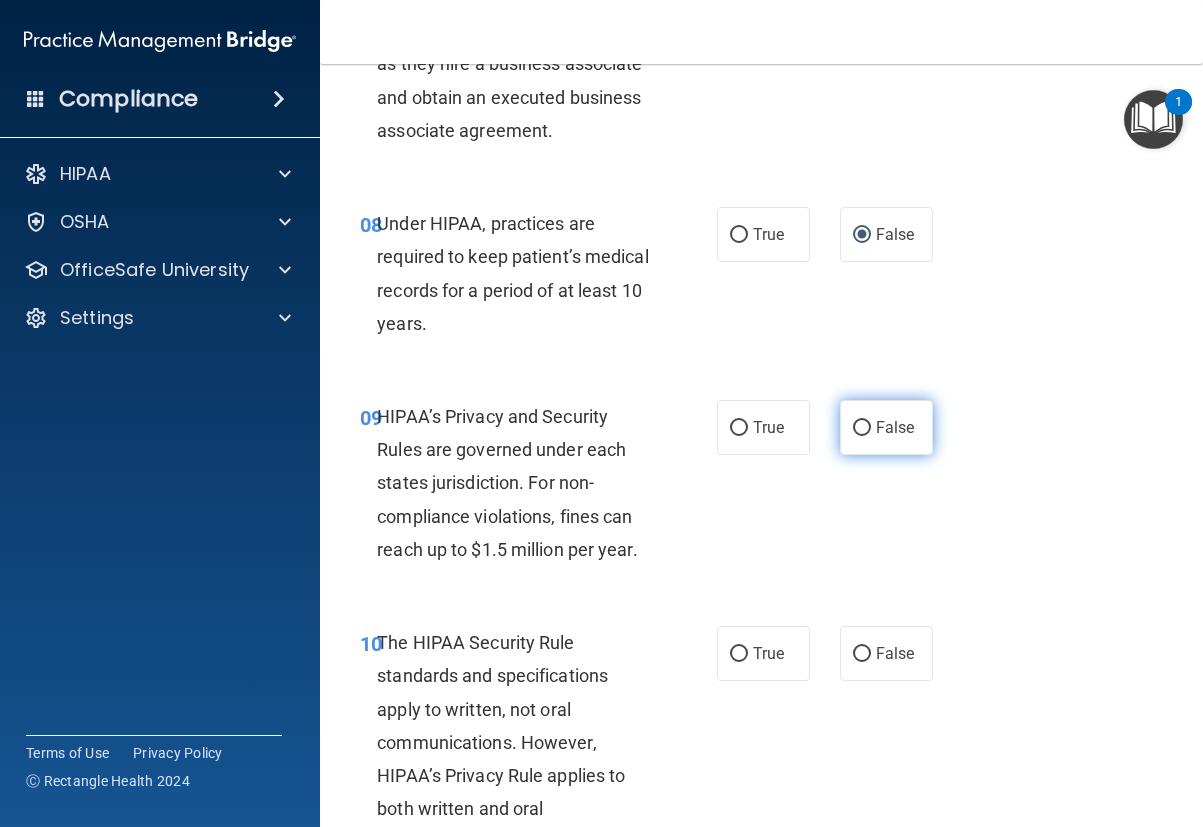 click on "False" at bounding box center [862, 428] 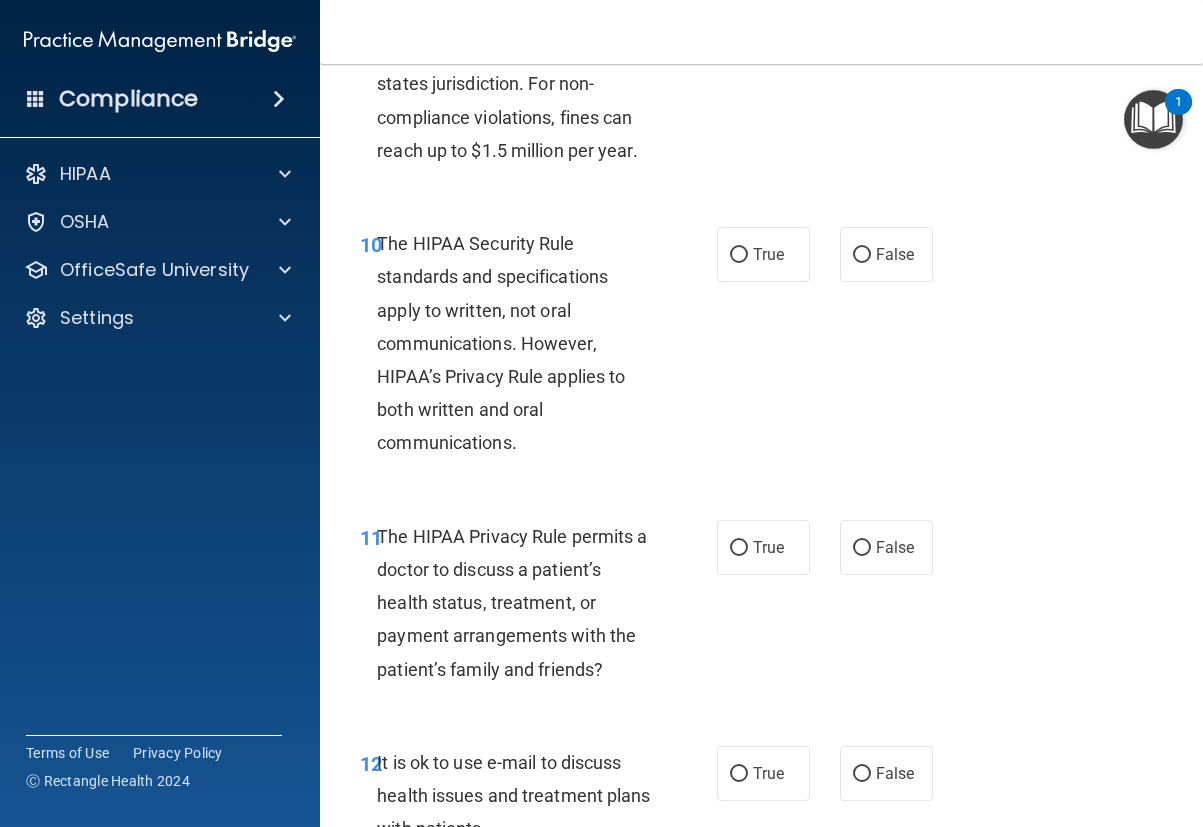 scroll, scrollTop: 2100, scrollLeft: 0, axis: vertical 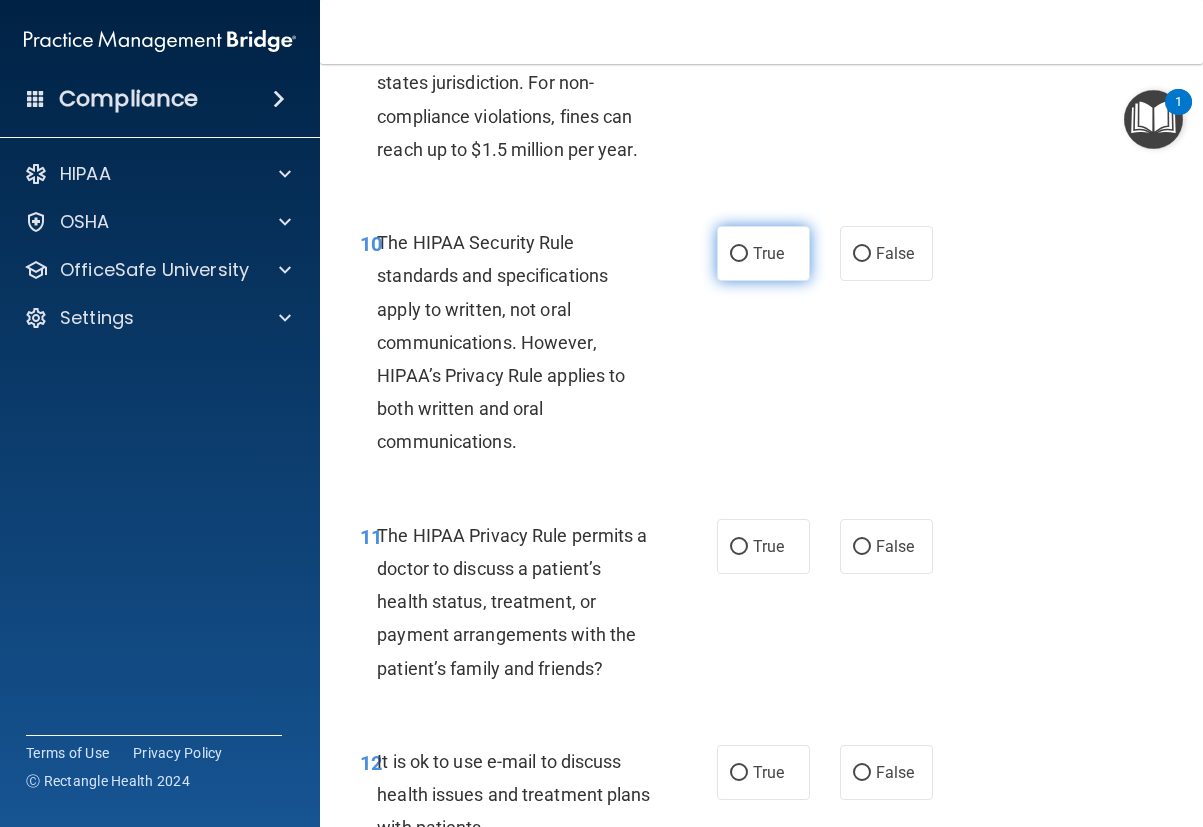 drag, startPoint x: 734, startPoint y: 256, endPoint x: 762, endPoint y: 278, distance: 35.608986 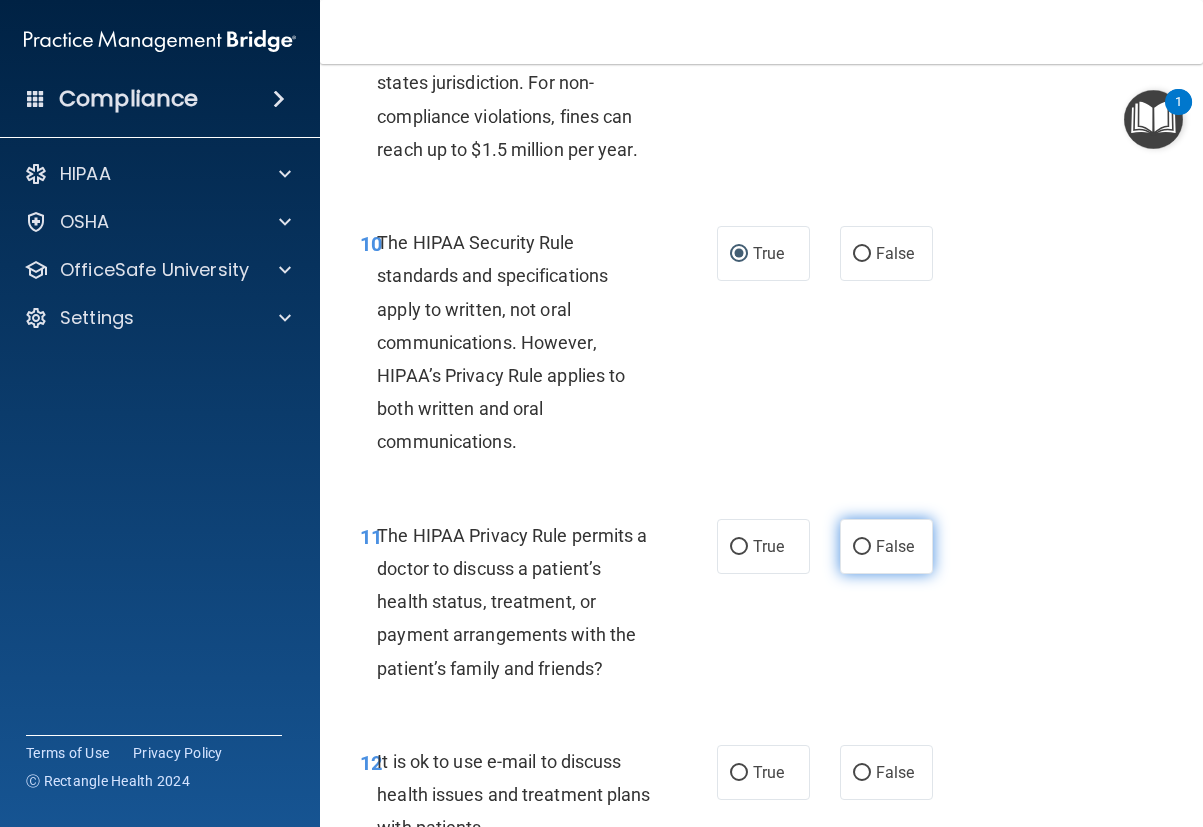 click on "False" at bounding box center [862, 547] 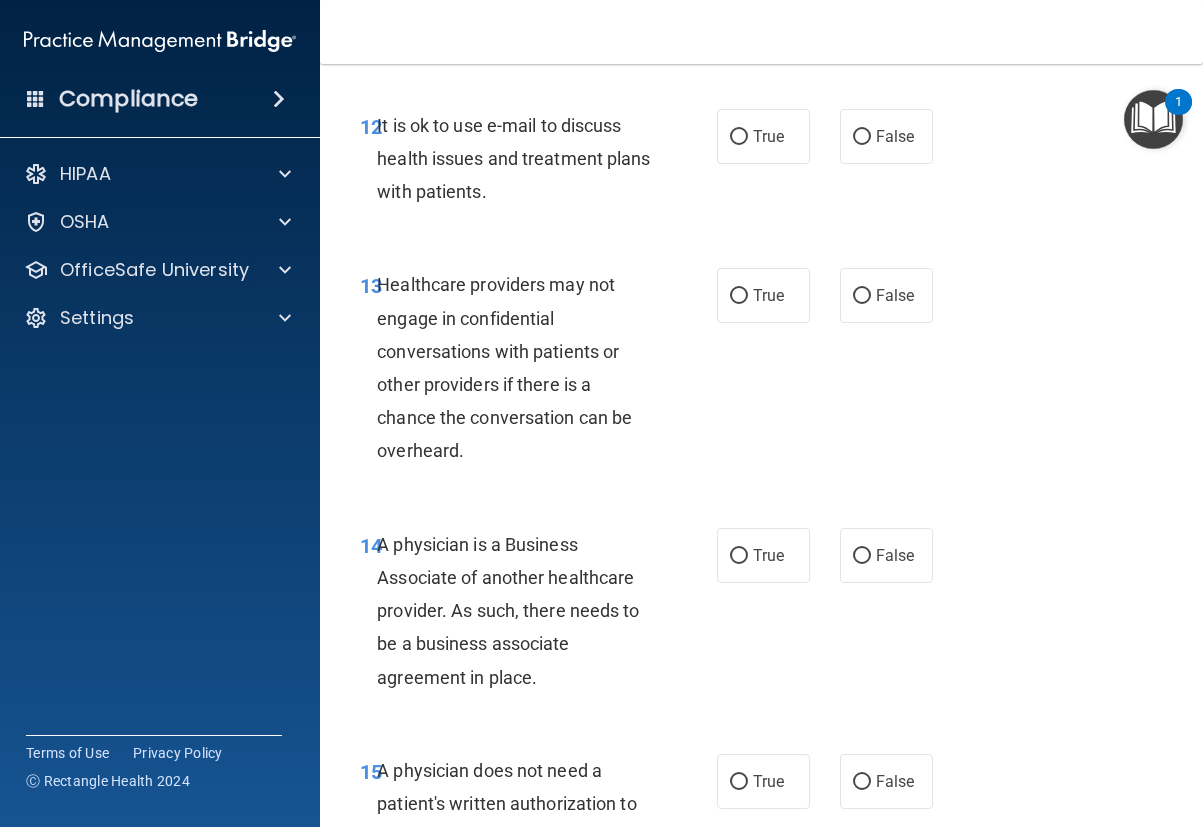 scroll, scrollTop: 2700, scrollLeft: 0, axis: vertical 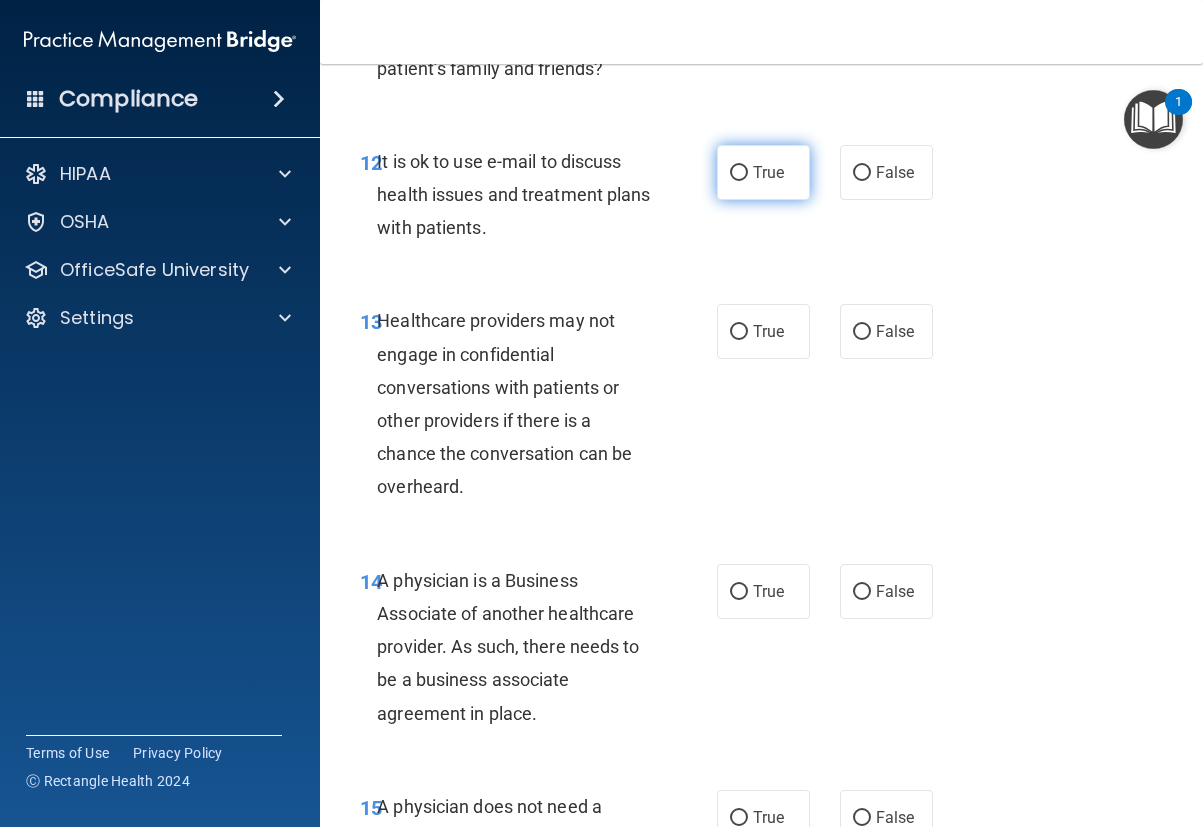 click on "True" at bounding box center [739, 173] 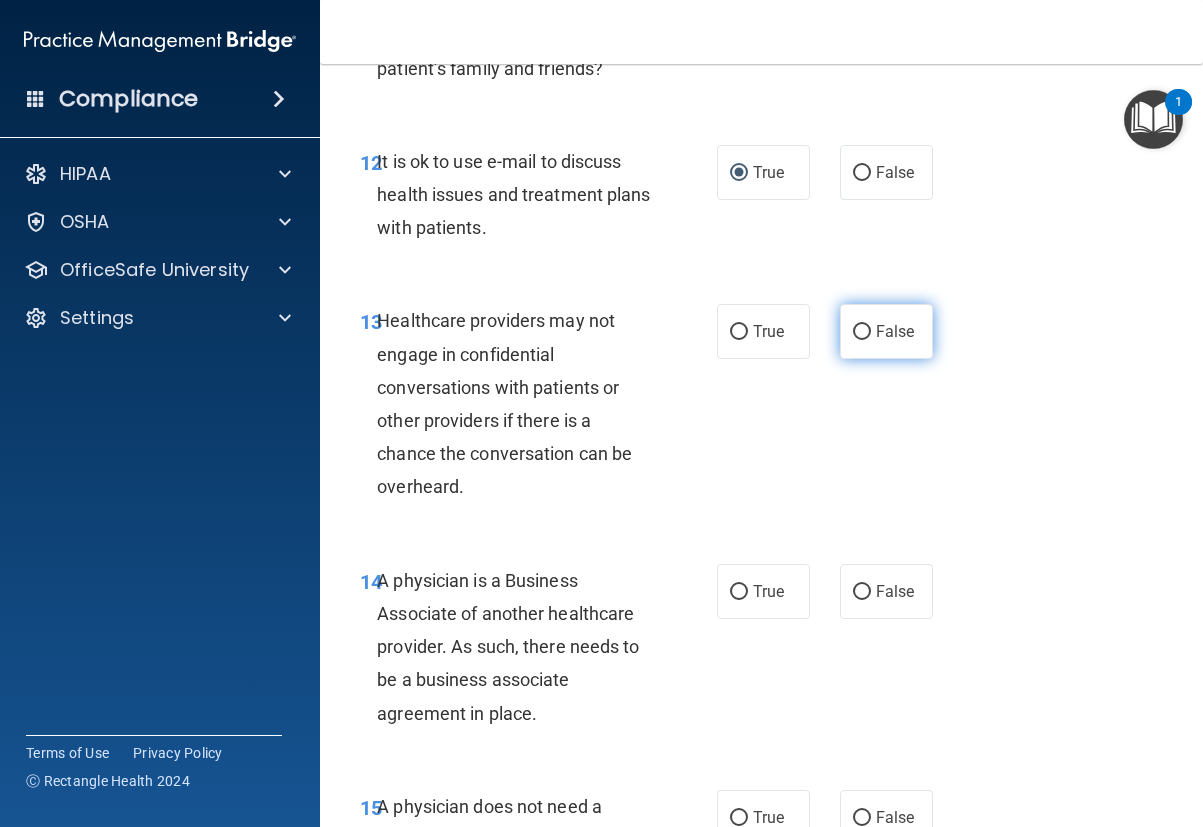 click on "False" at bounding box center (862, 332) 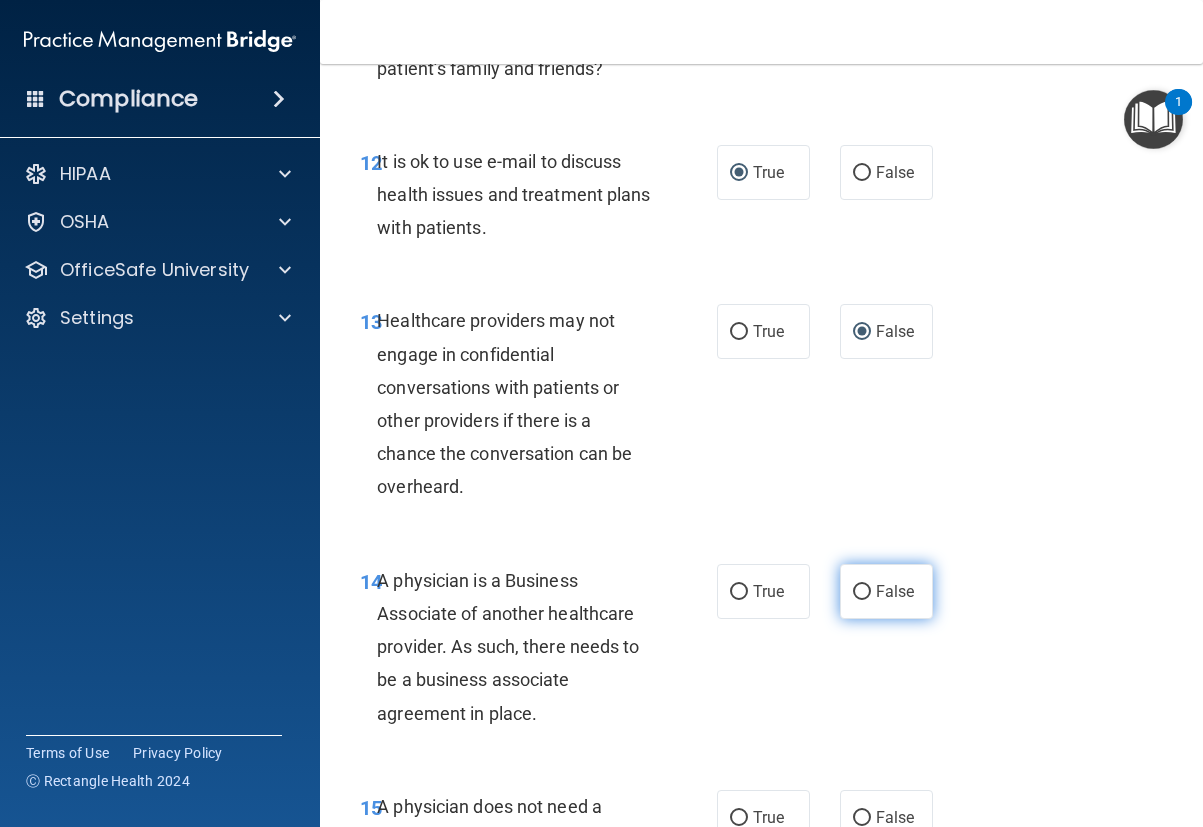click on "False" at bounding box center (862, 592) 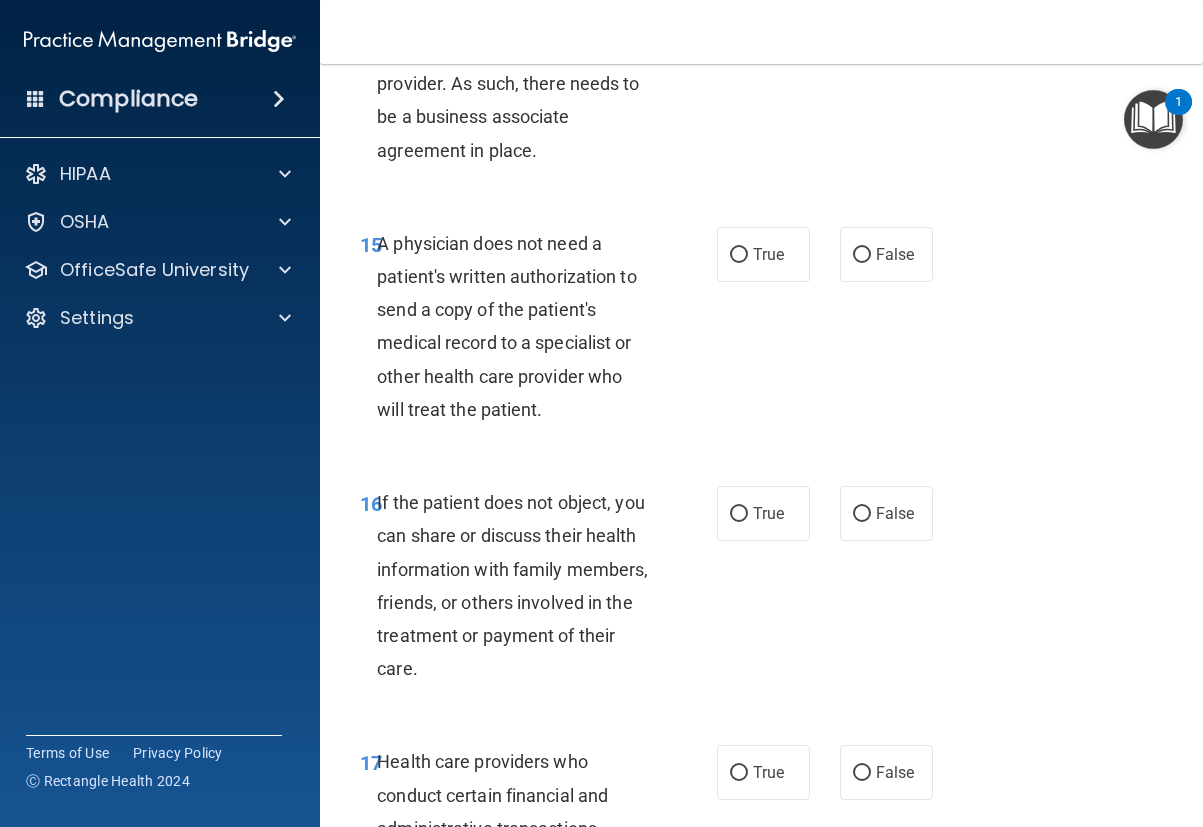 scroll, scrollTop: 3300, scrollLeft: 0, axis: vertical 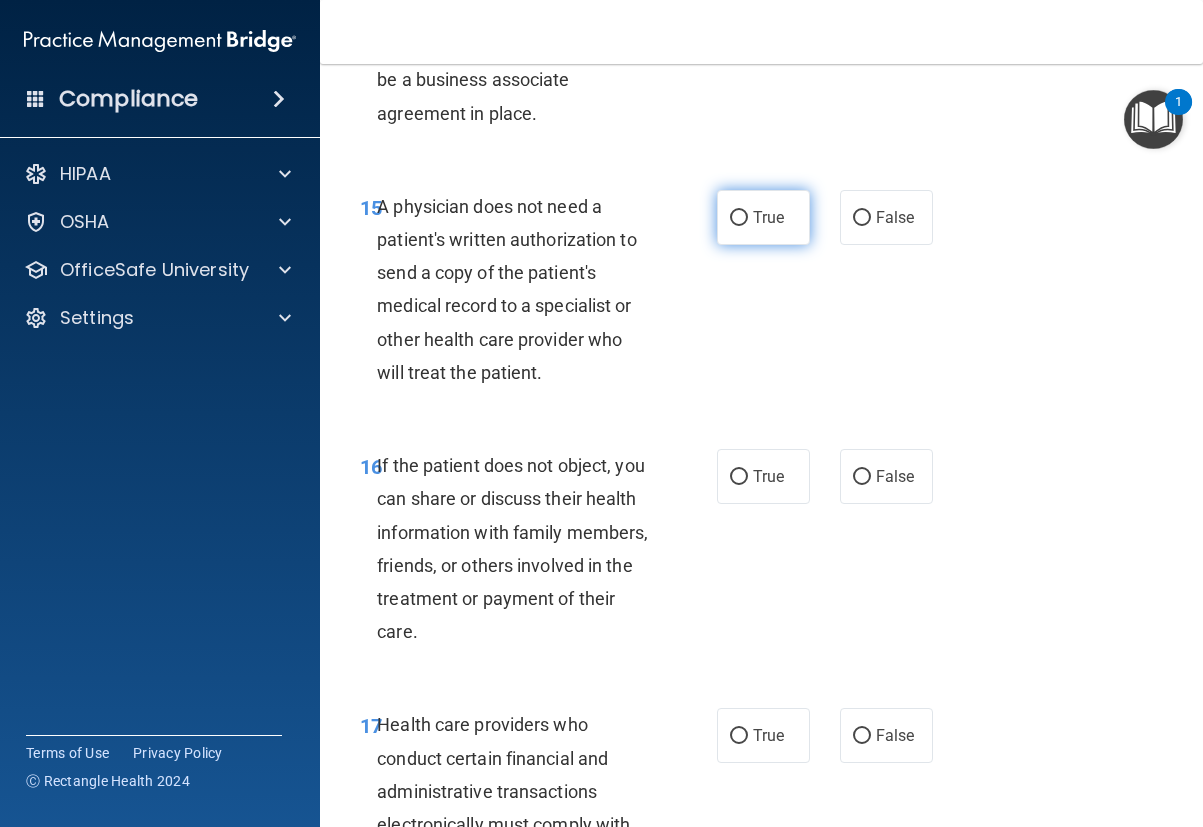 click on "True" at bounding box center [739, 218] 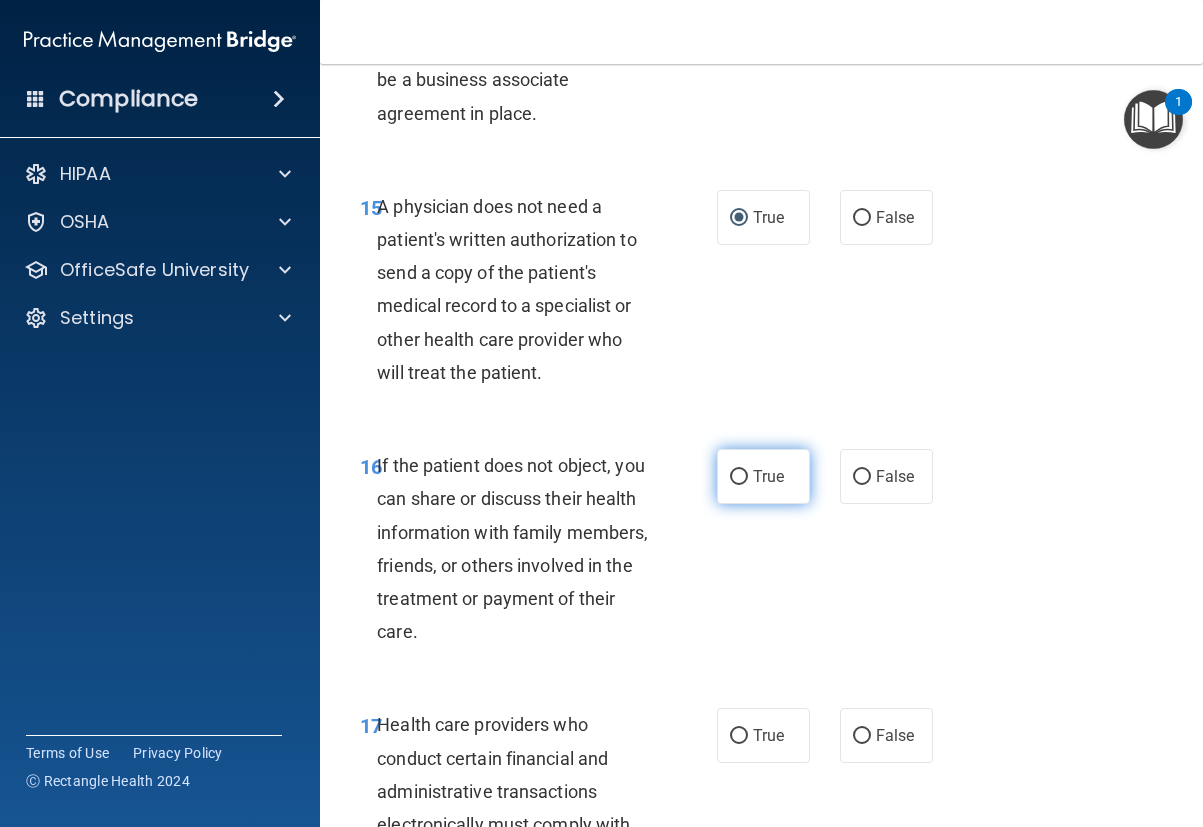 drag, startPoint x: 725, startPoint y: 471, endPoint x: 728, endPoint y: 486, distance: 15.297058 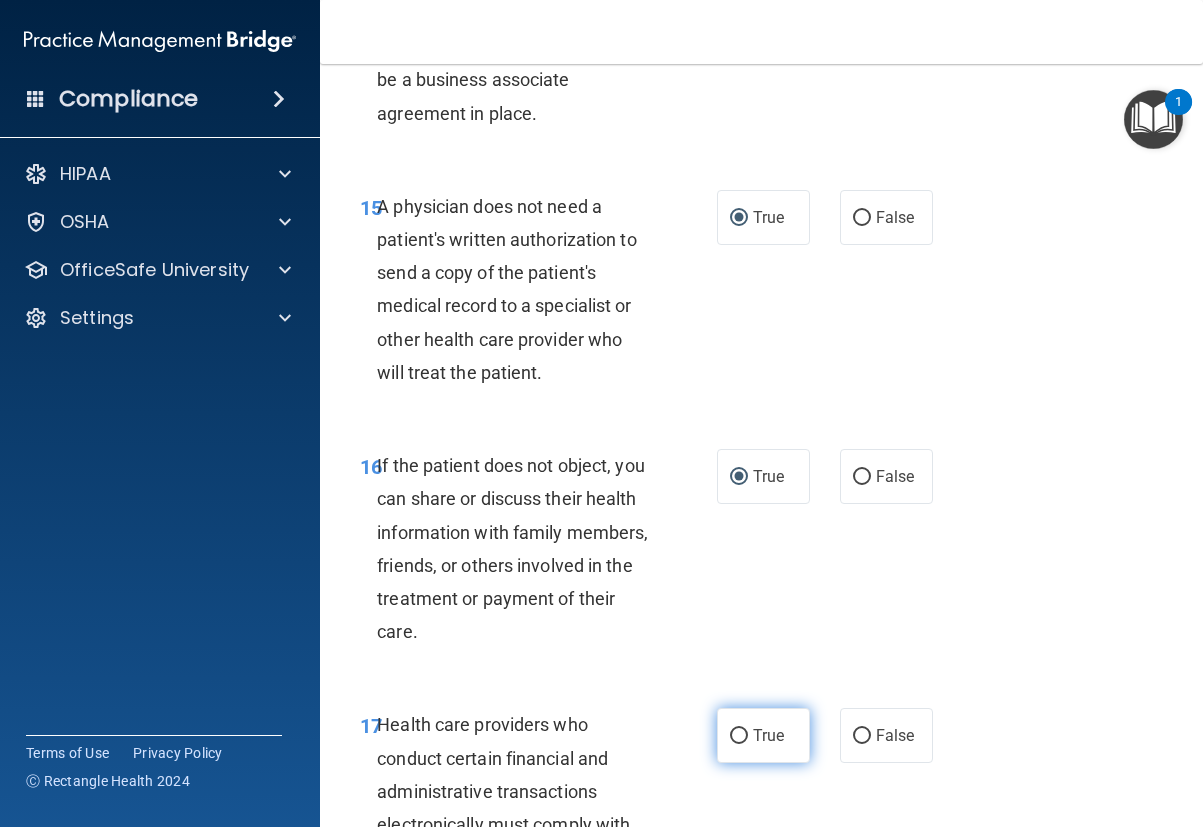 click on "True" at bounding box center [739, 736] 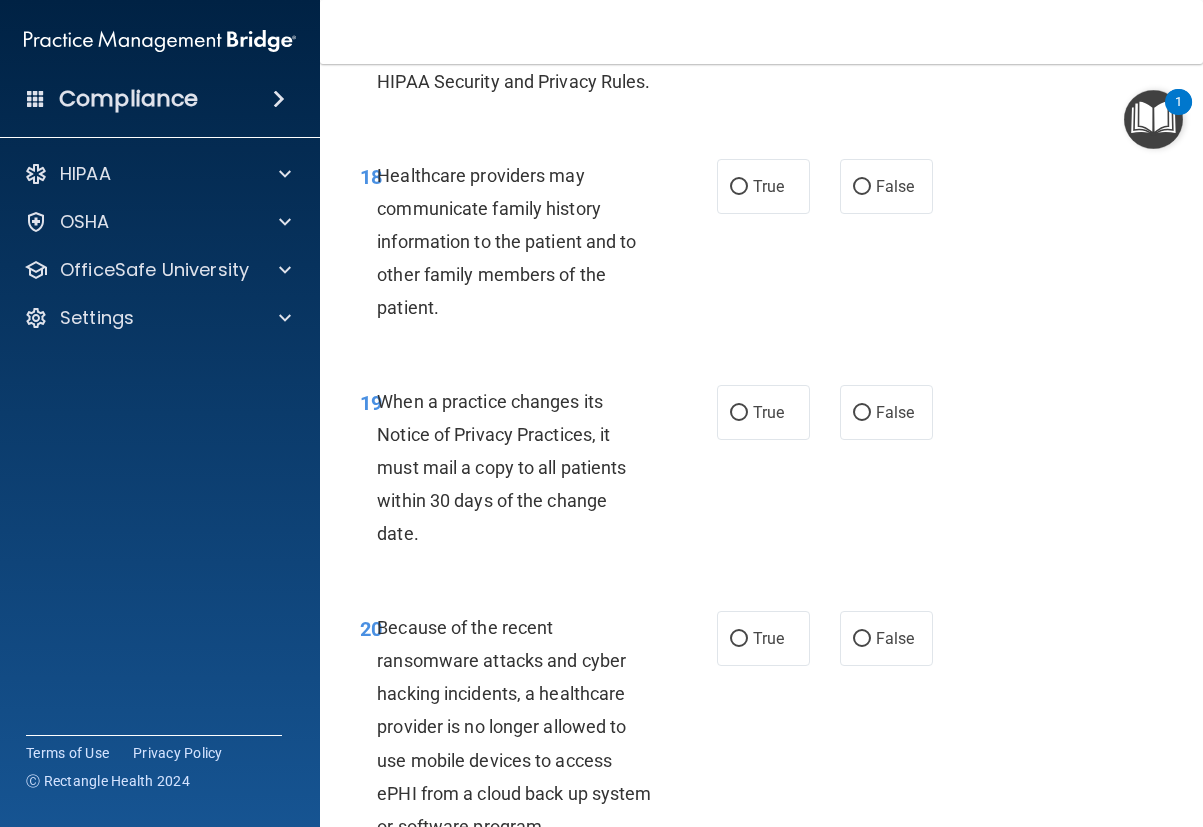 scroll, scrollTop: 4100, scrollLeft: 0, axis: vertical 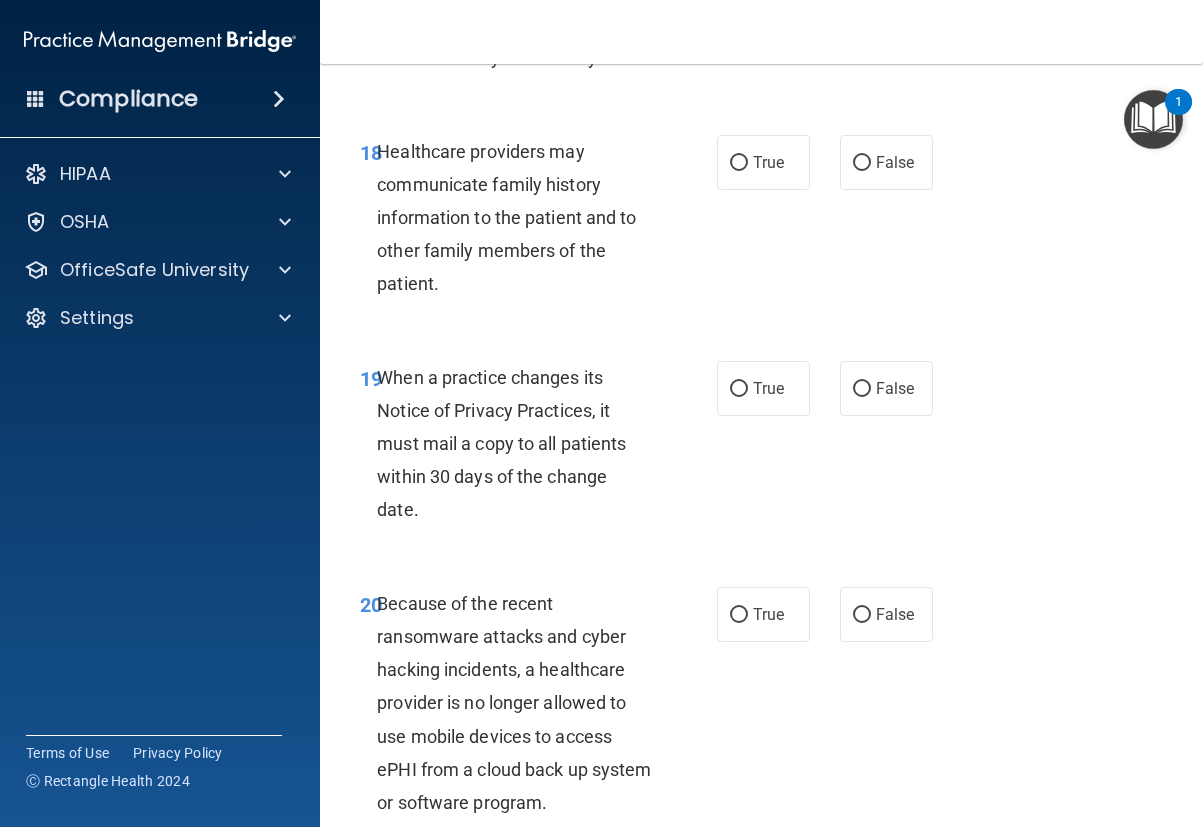drag, startPoint x: 853, startPoint y: 194, endPoint x: 856, endPoint y: 314, distance: 120.03749 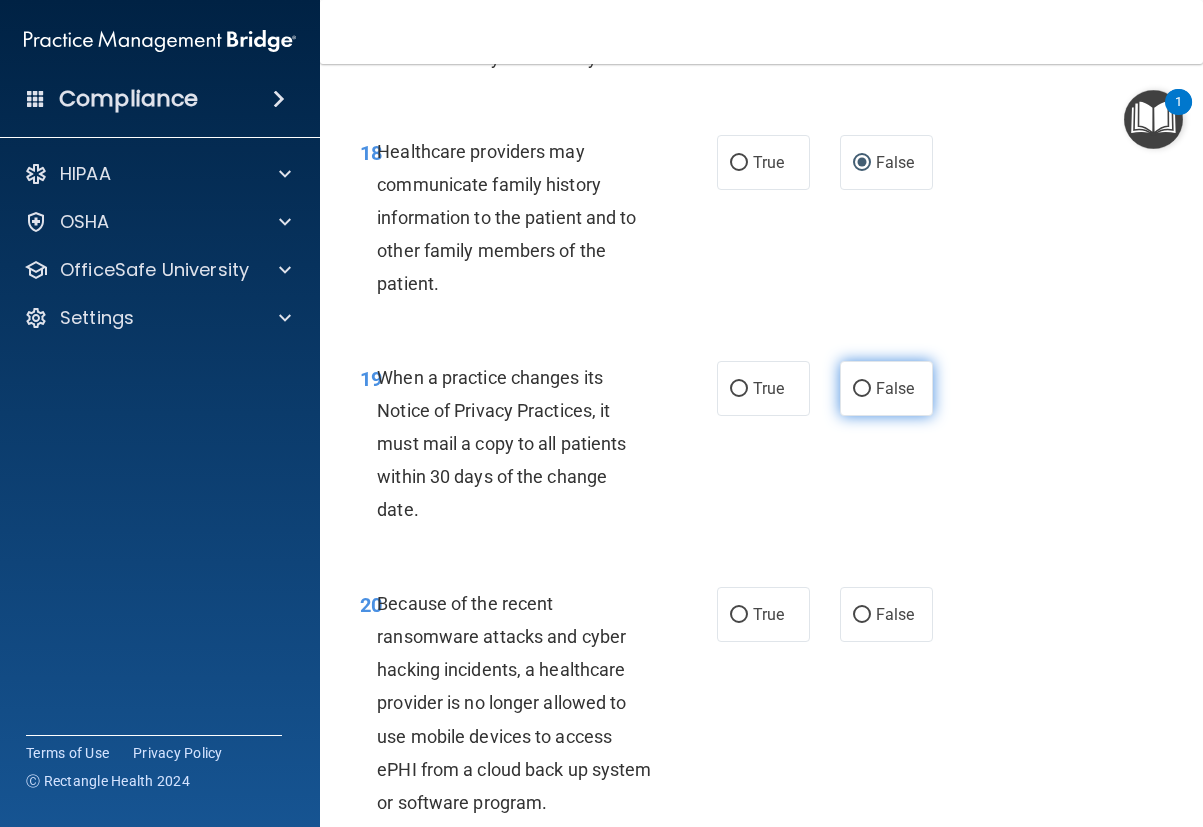 click on "False" at bounding box center (862, 389) 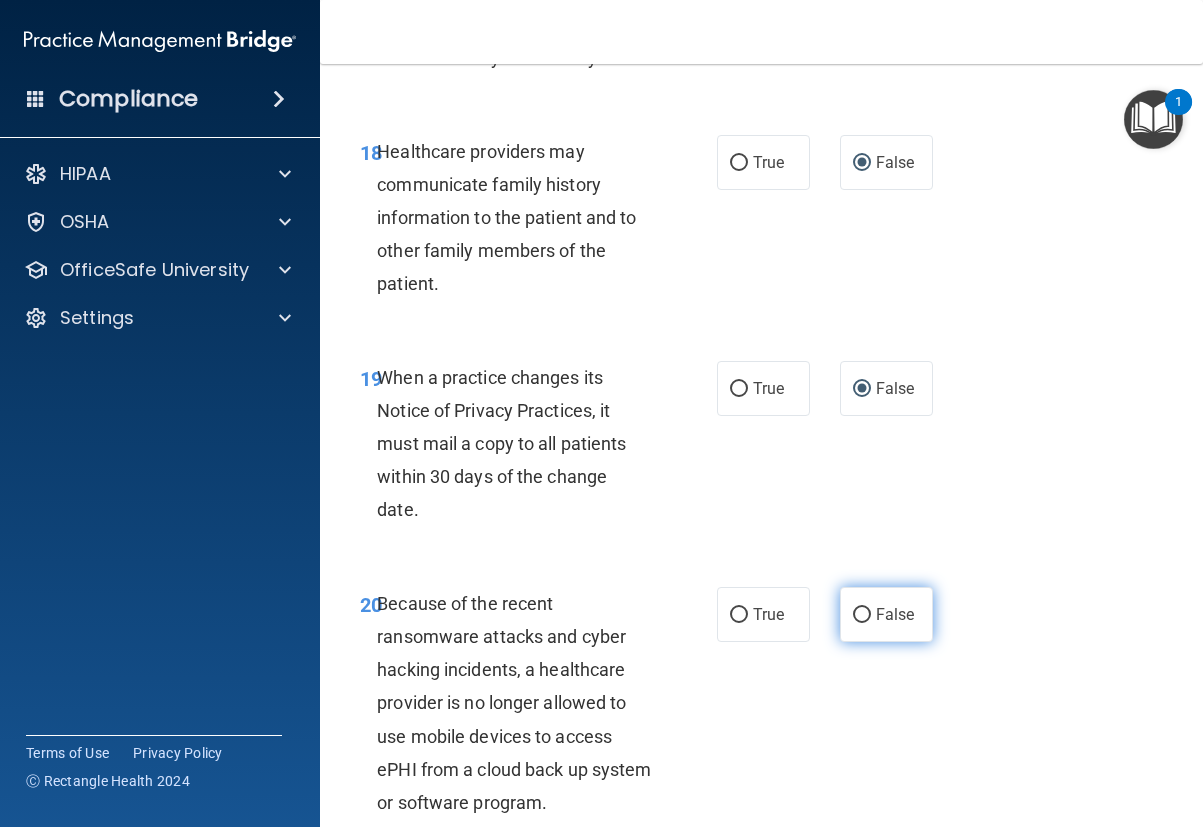 click on "False" at bounding box center [862, 615] 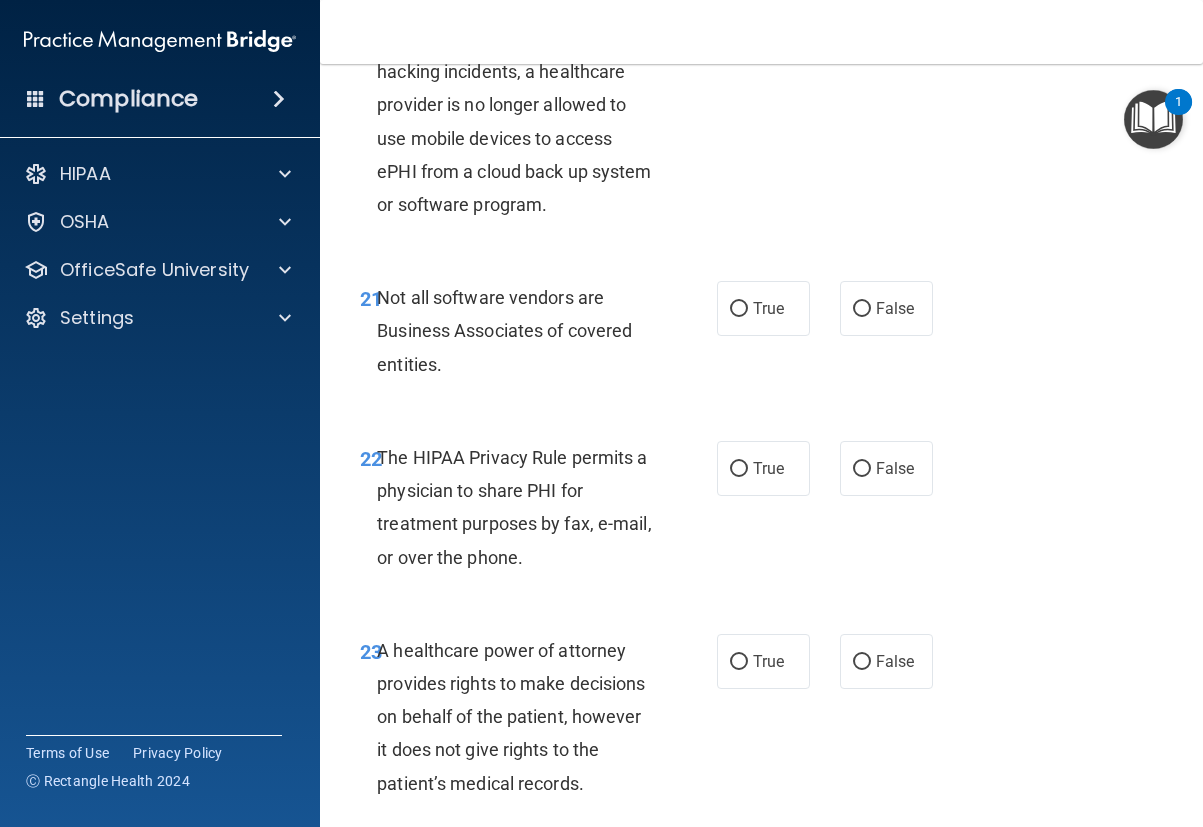 scroll, scrollTop: 4700, scrollLeft: 0, axis: vertical 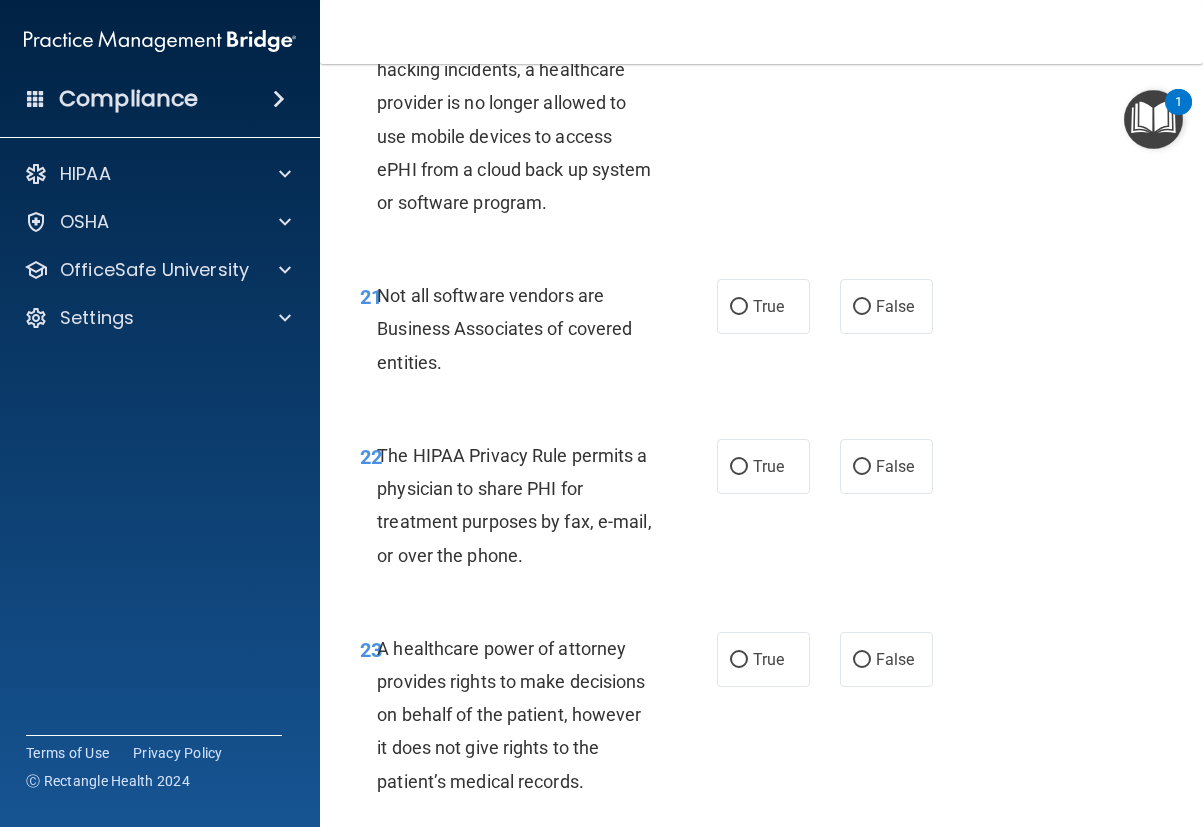 drag, startPoint x: 730, startPoint y: 334, endPoint x: 732, endPoint y: 375, distance: 41.04875 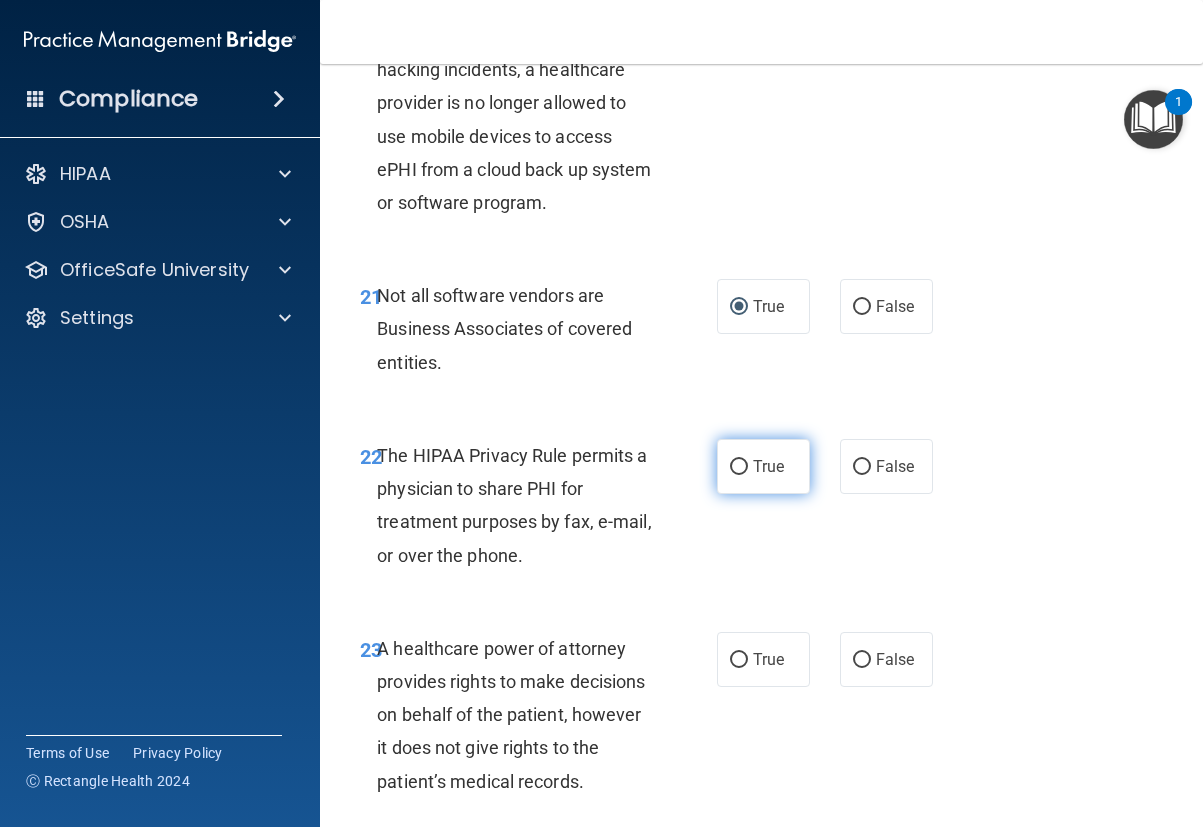 click on "True" at bounding box center (739, 467) 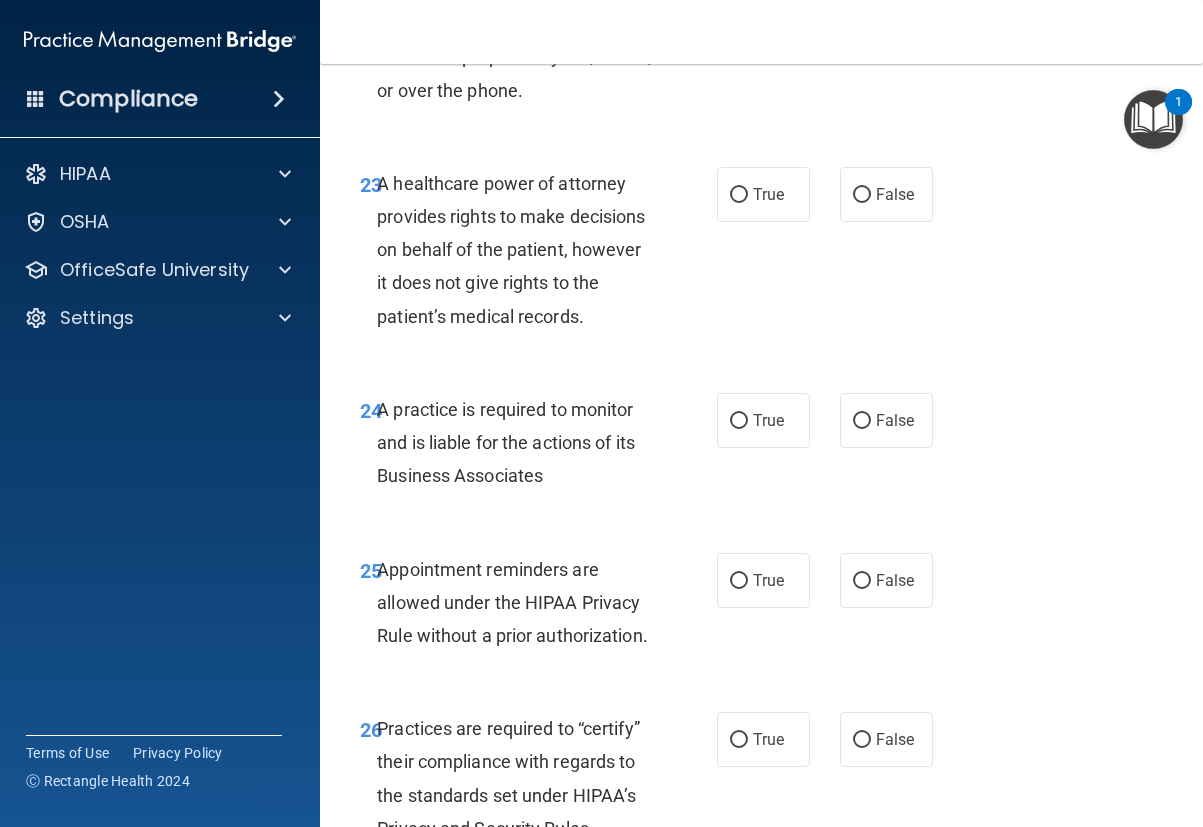 scroll, scrollTop: 5200, scrollLeft: 0, axis: vertical 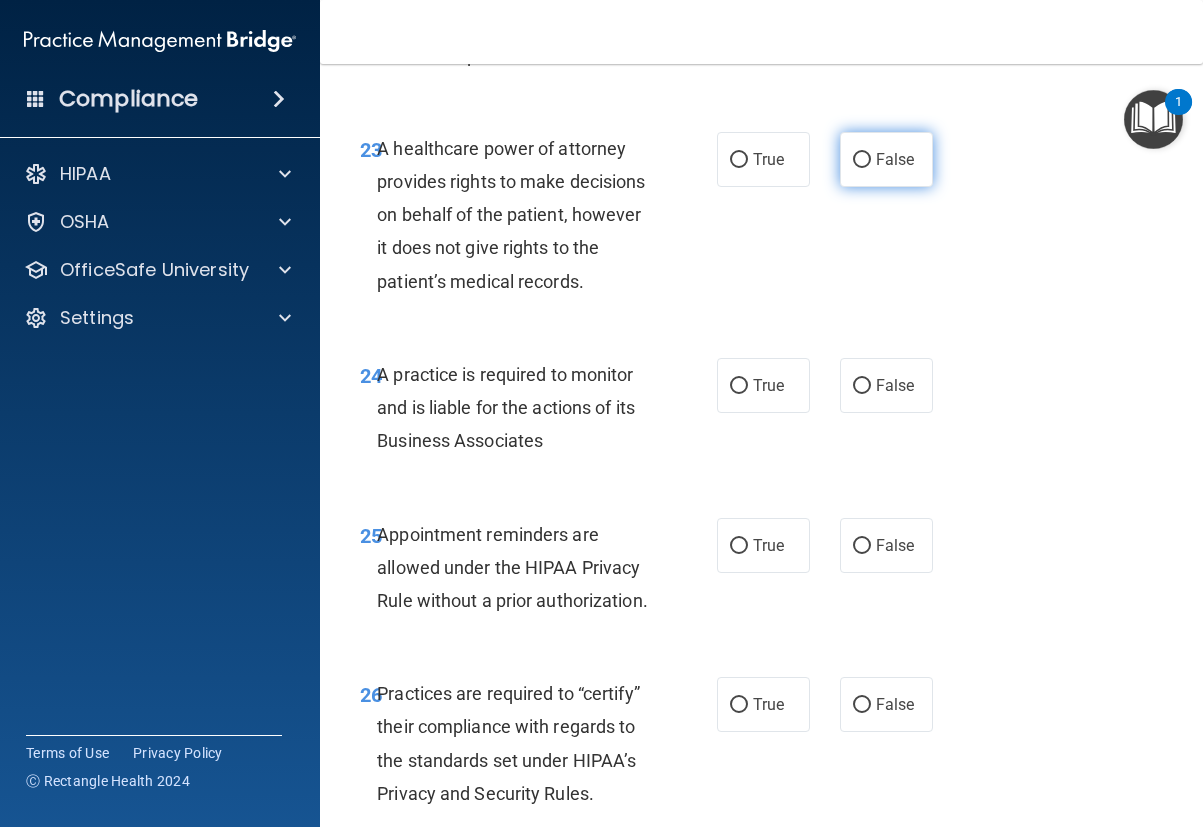 click on "False" at bounding box center (862, 160) 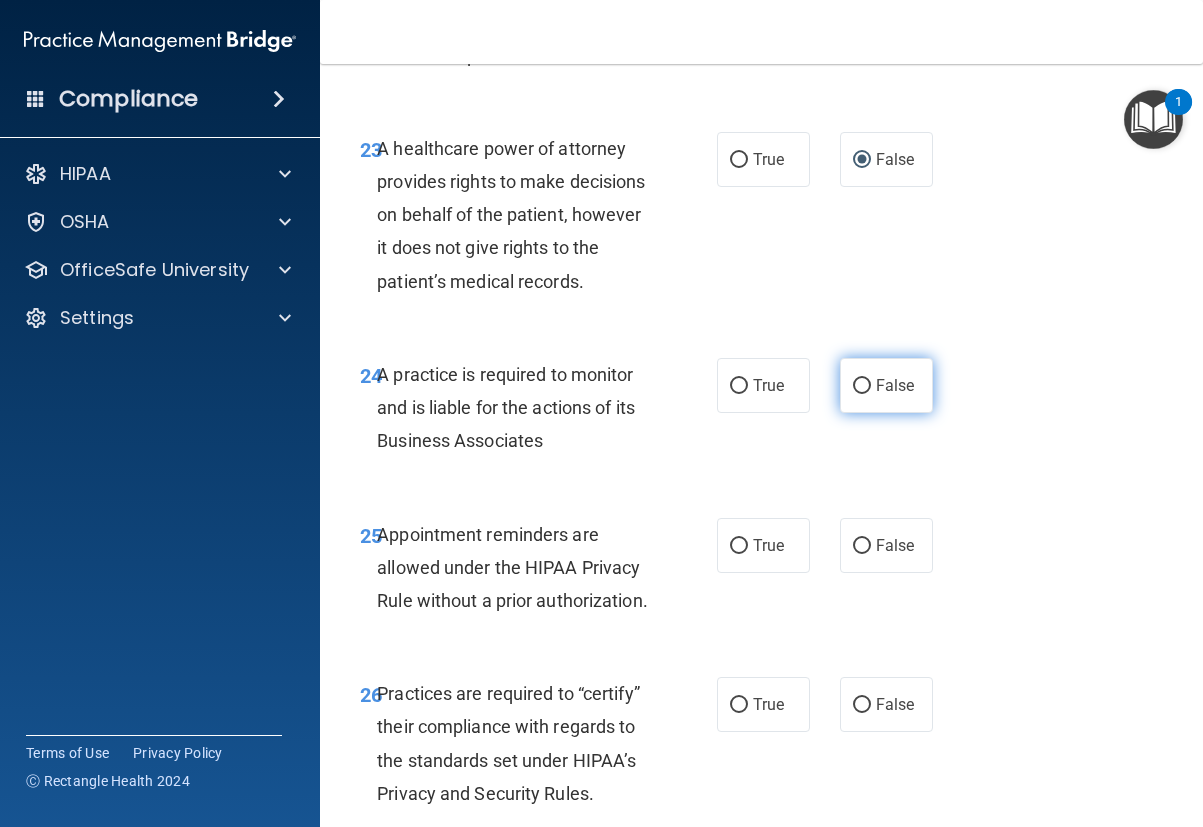click on "False" at bounding box center (862, 386) 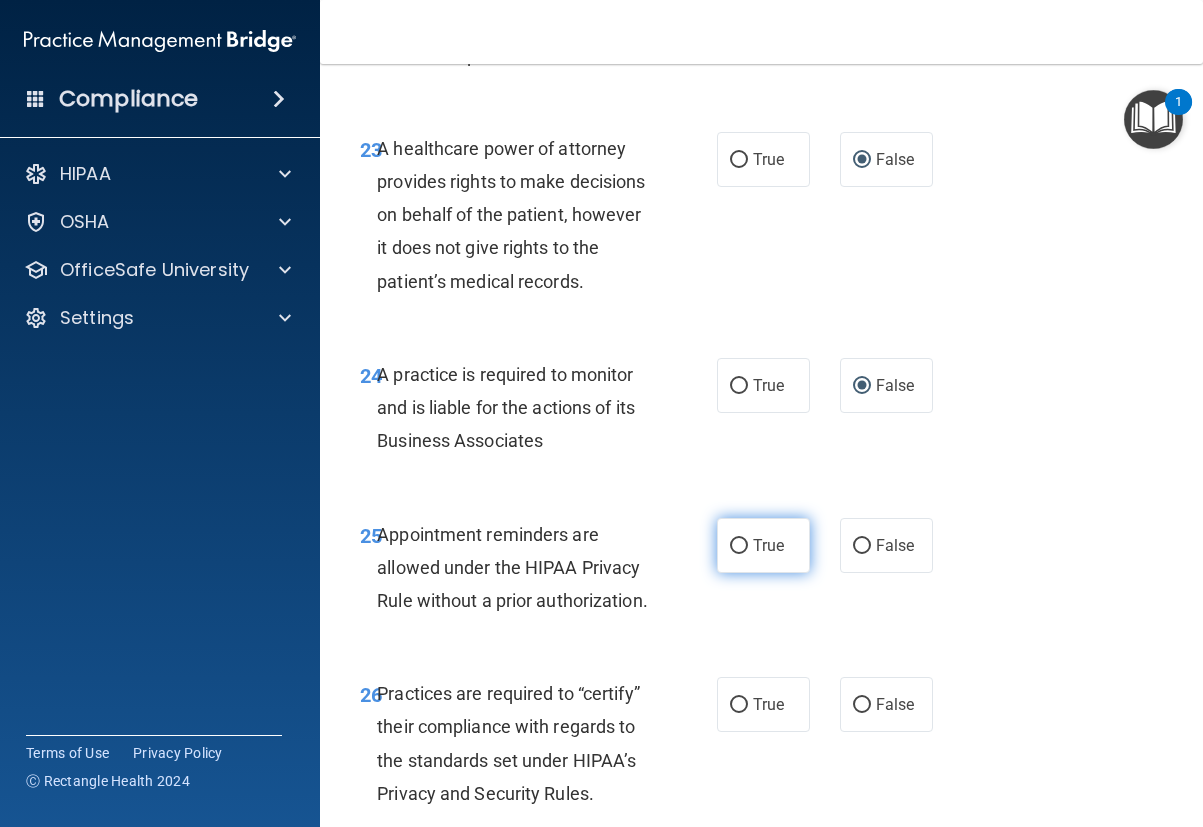 click on "True" at bounding box center (739, 546) 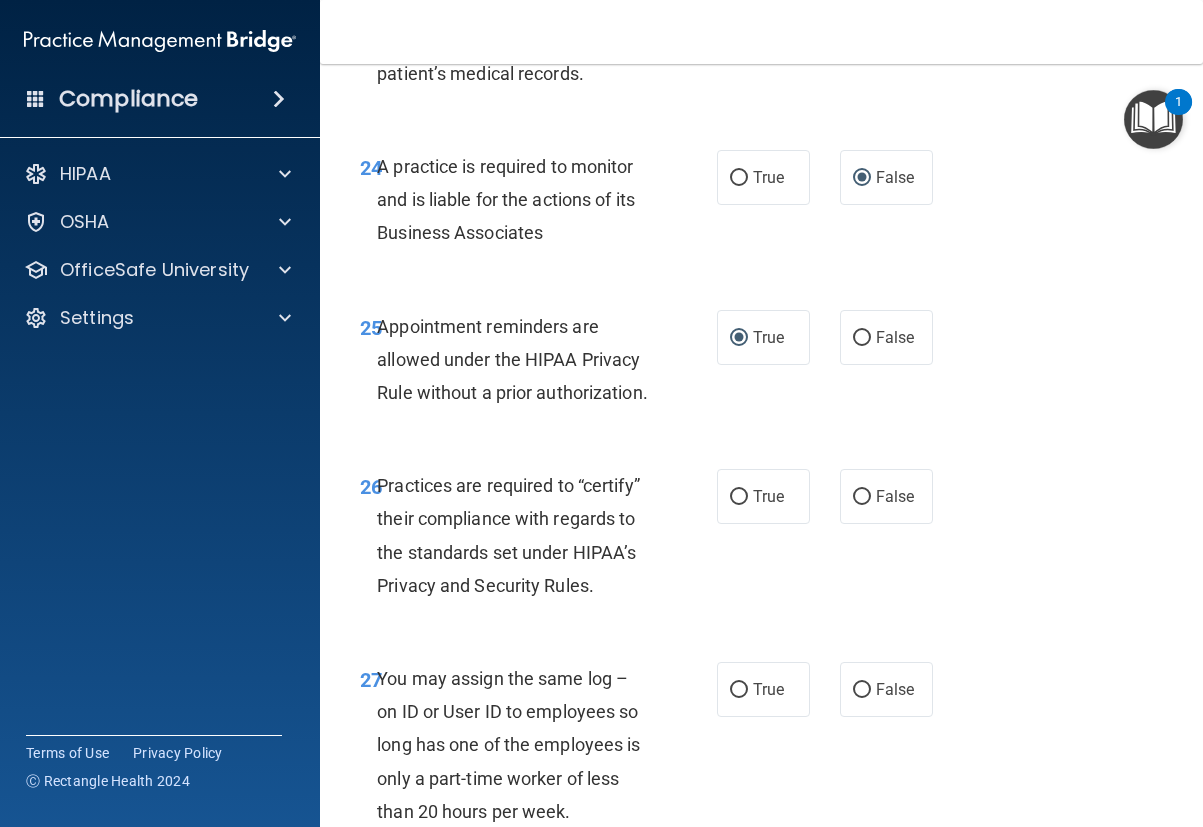 scroll, scrollTop: 5500, scrollLeft: 0, axis: vertical 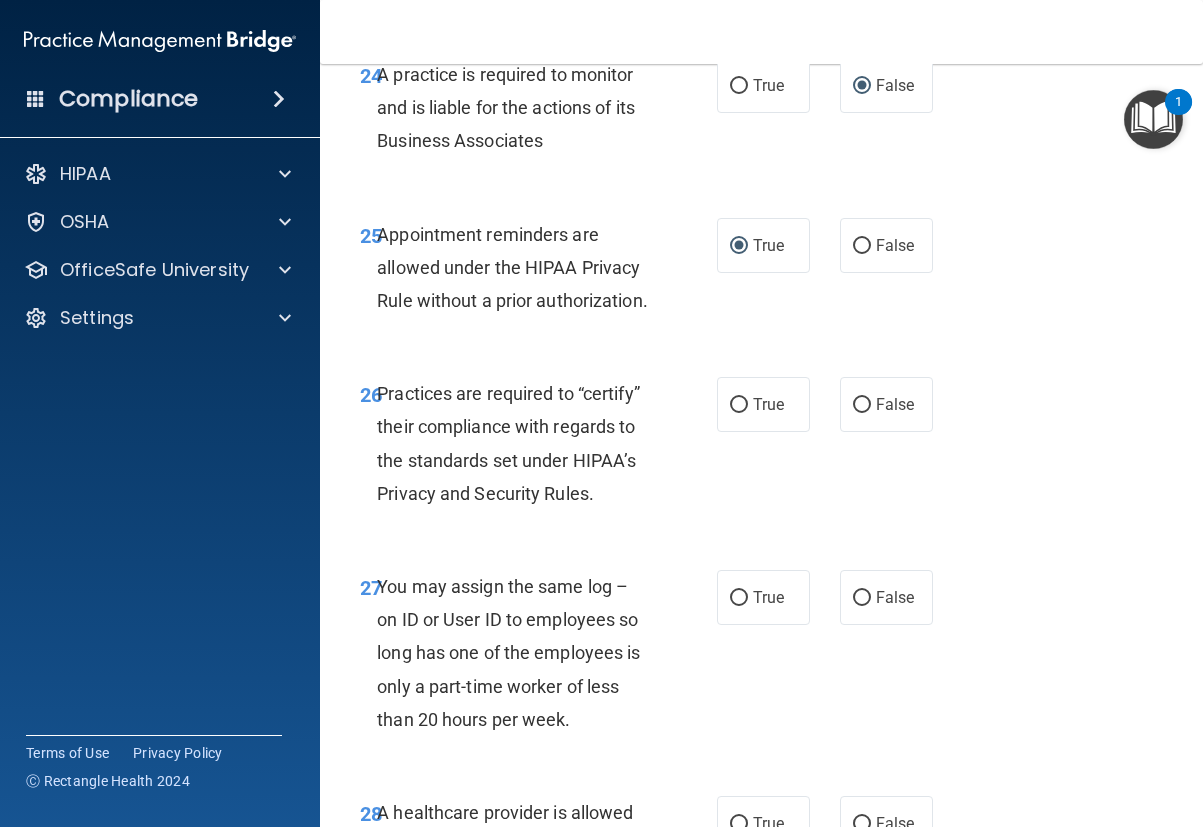 drag, startPoint x: 852, startPoint y: 506, endPoint x: 851, endPoint y: 582, distance: 76.00658 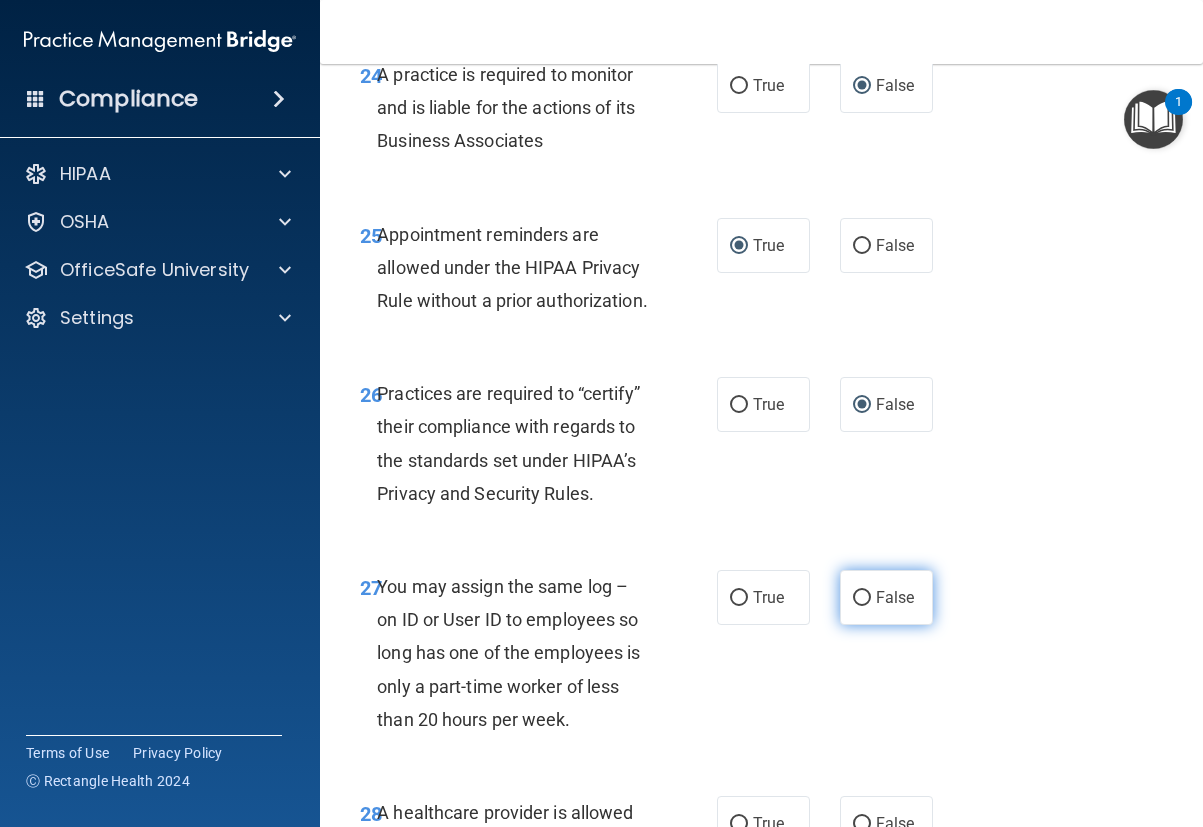 click on "False" at bounding box center [862, 598] 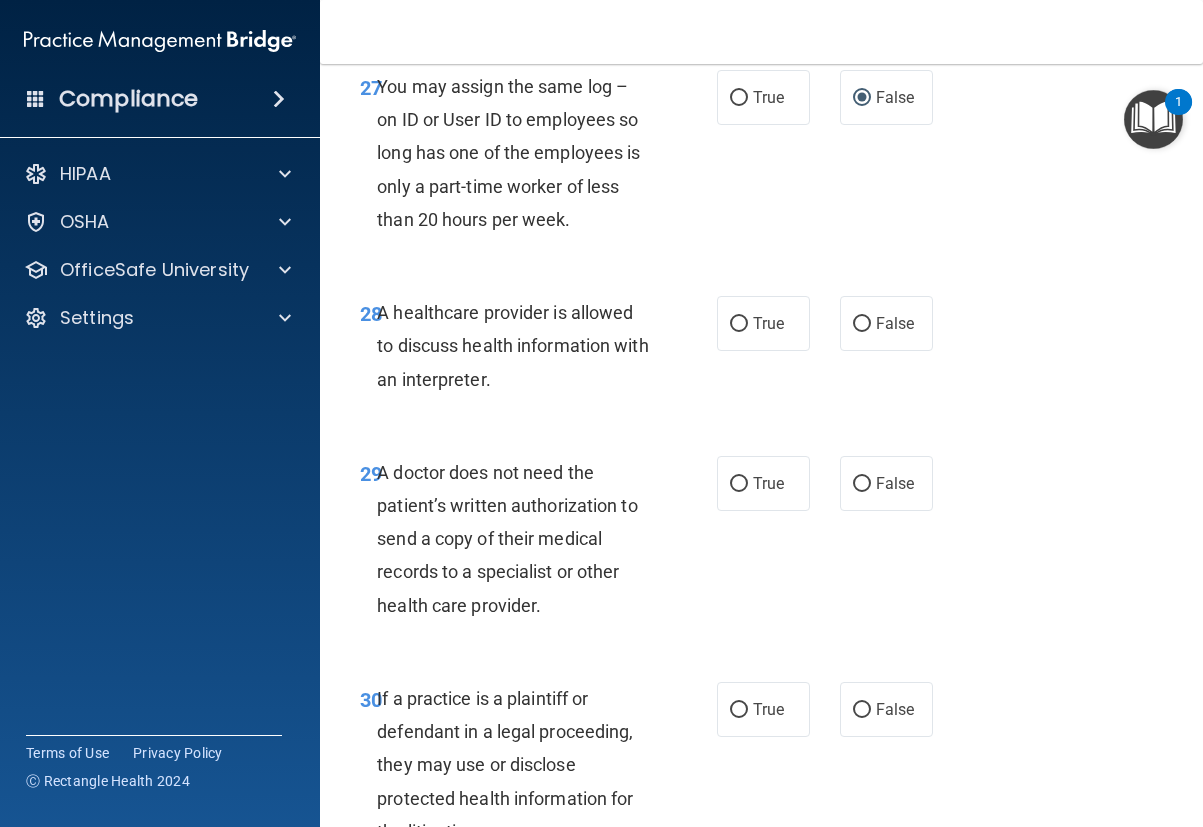 scroll, scrollTop: 6200, scrollLeft: 0, axis: vertical 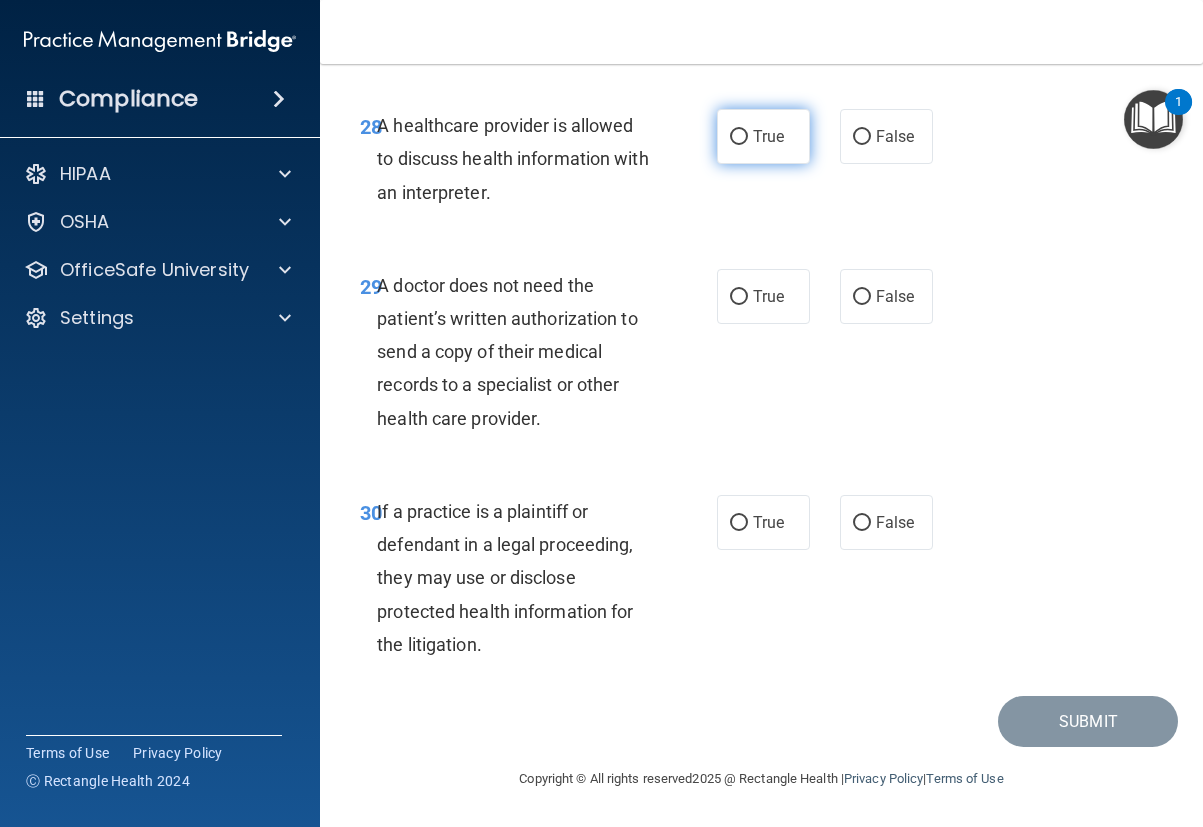 click on "True" at bounding box center (739, 137) 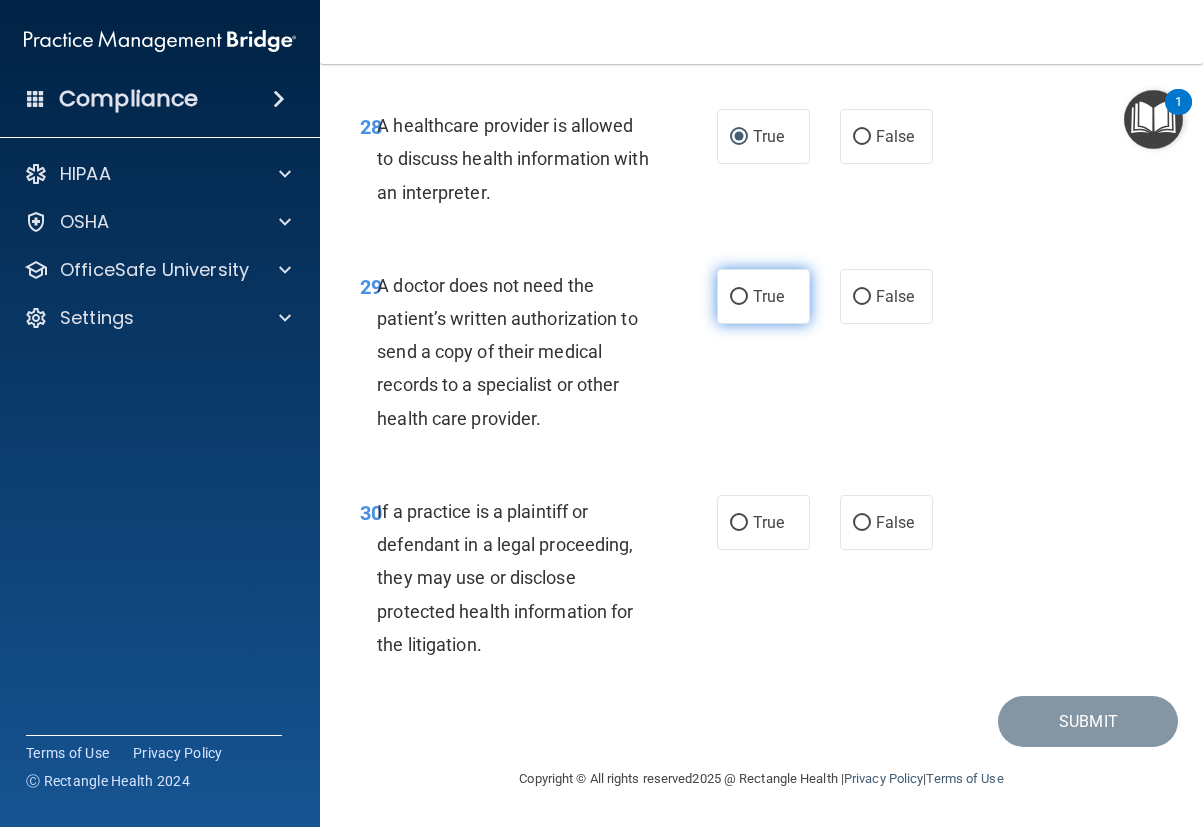 click on "True" at bounding box center [739, 297] 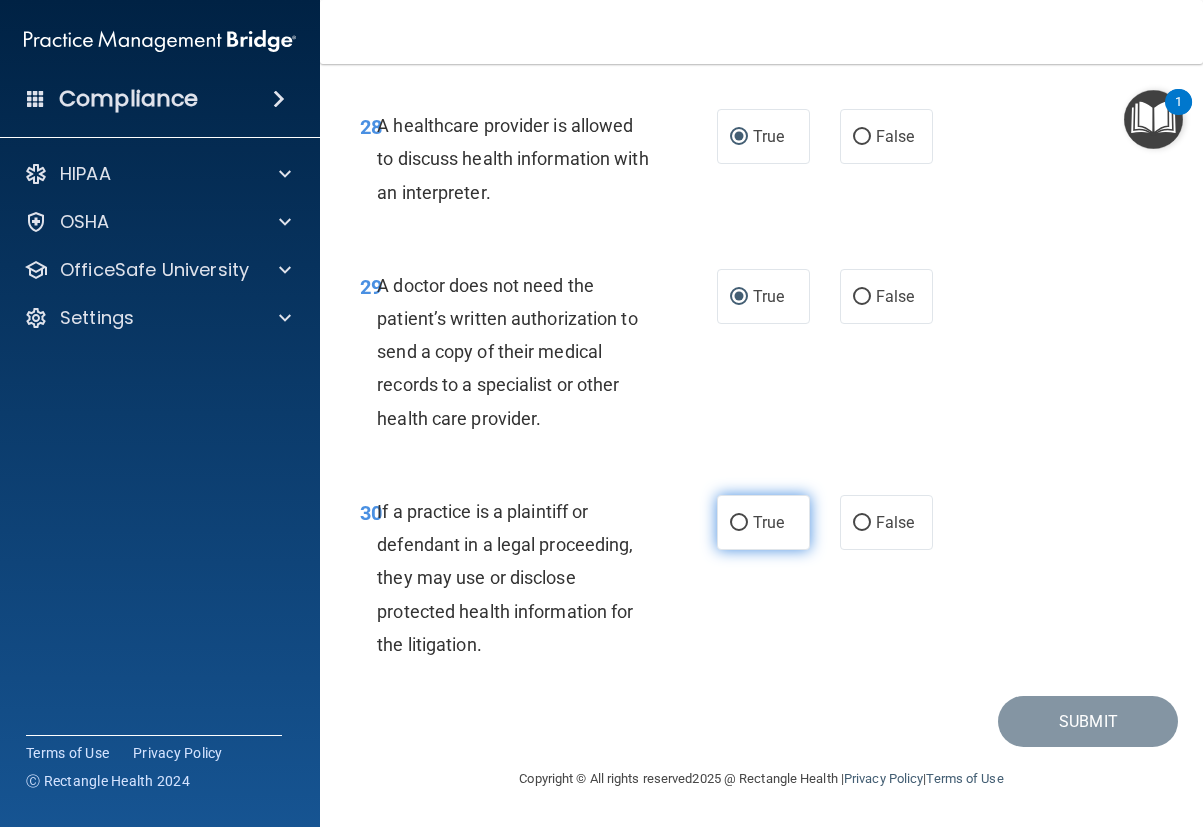 click on "True" at bounding box center [739, 523] 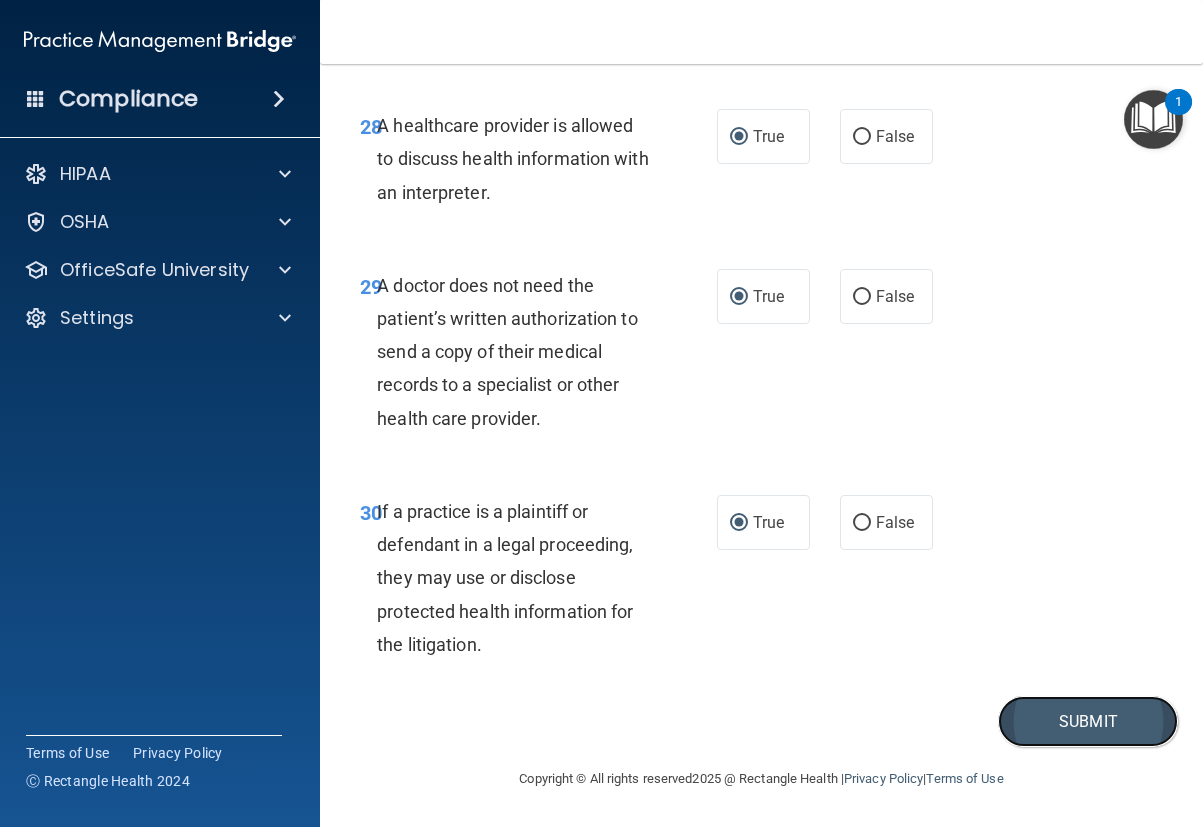 click on "Submit" at bounding box center (1088, 721) 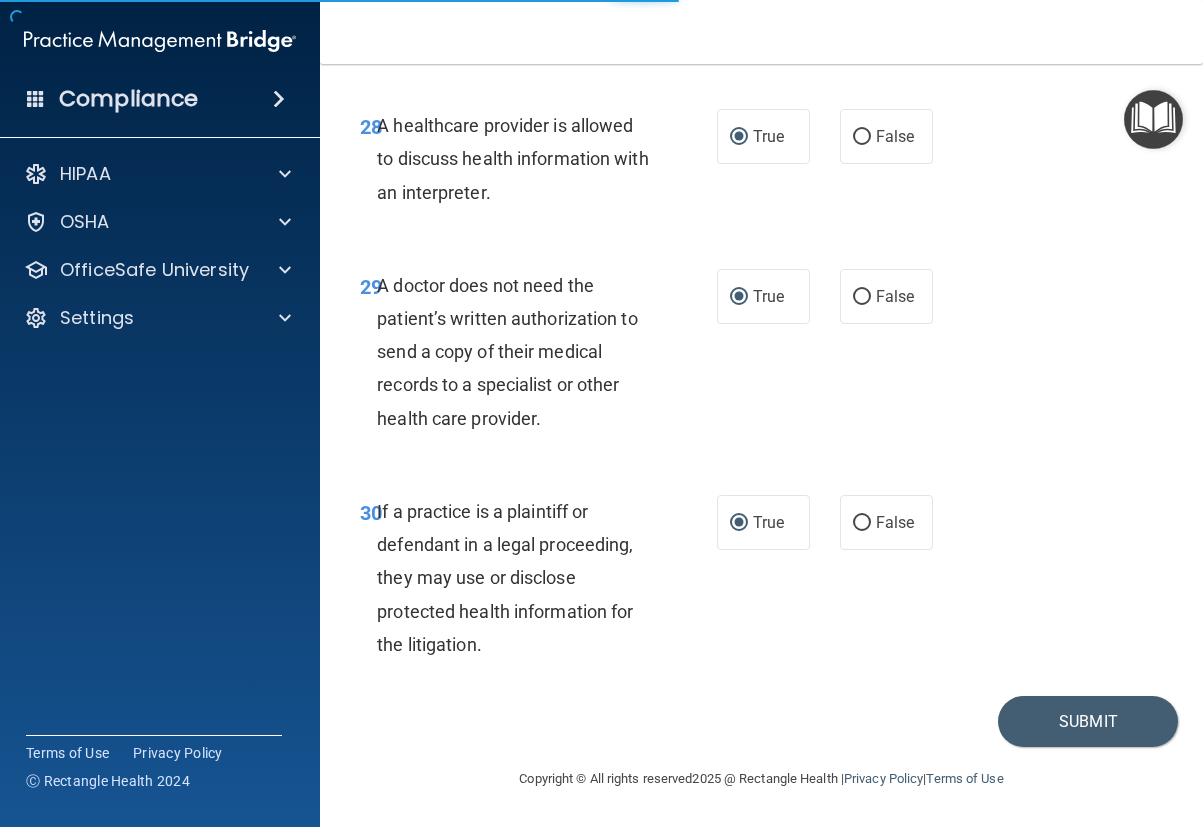 scroll, scrollTop: 0, scrollLeft: 0, axis: both 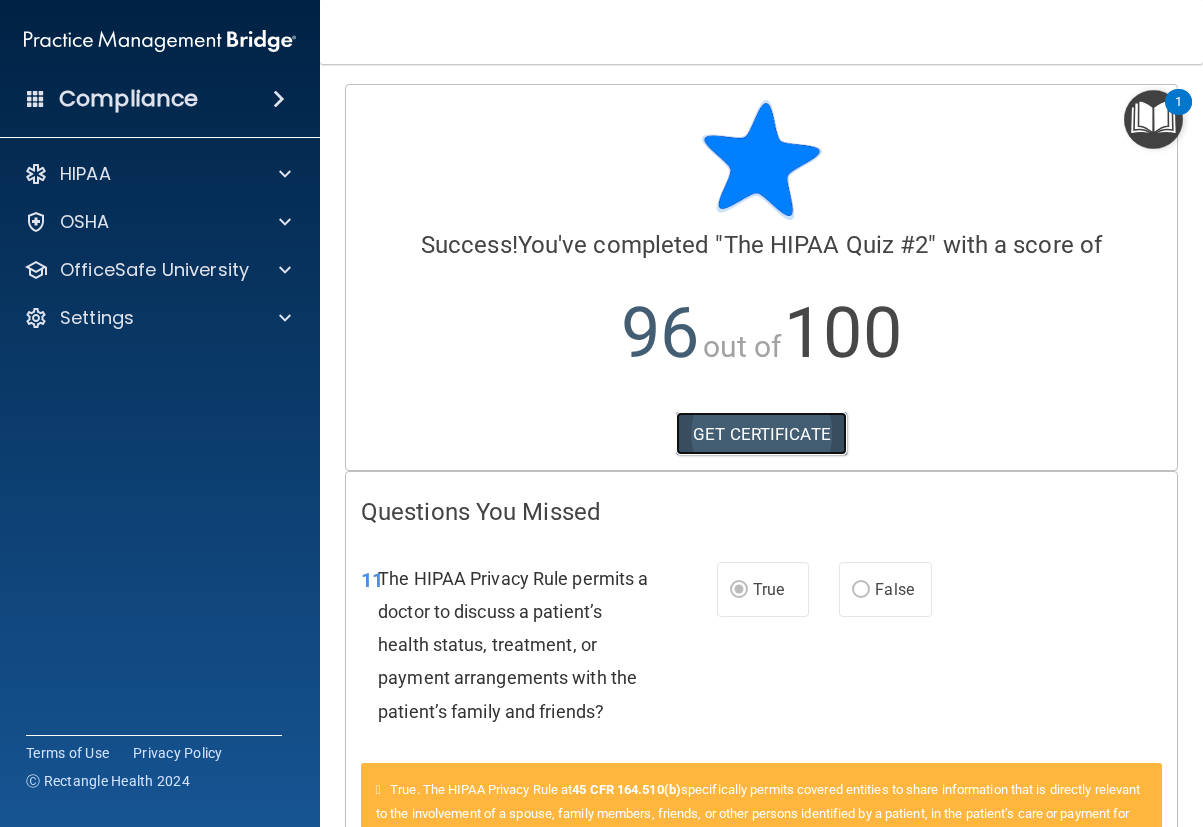 click on "GET CERTIFICATE" at bounding box center (761, 434) 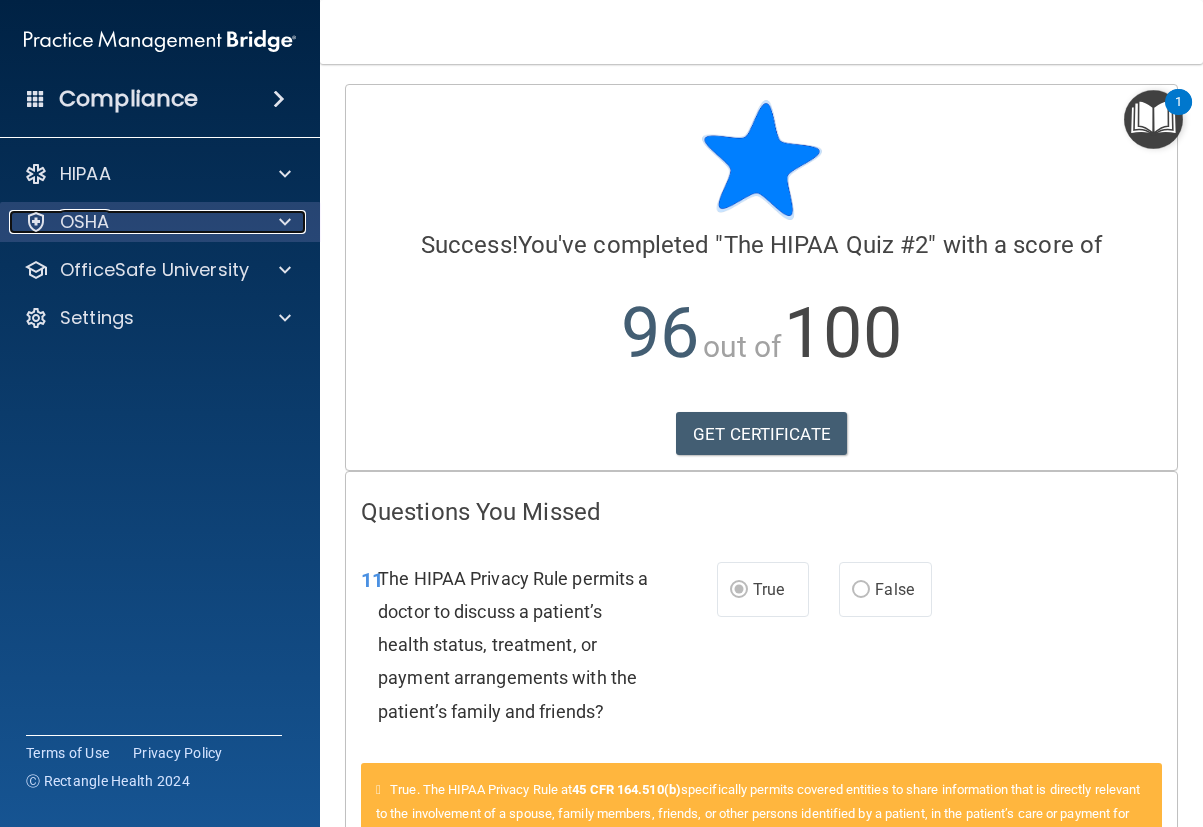 click at bounding box center [285, 222] 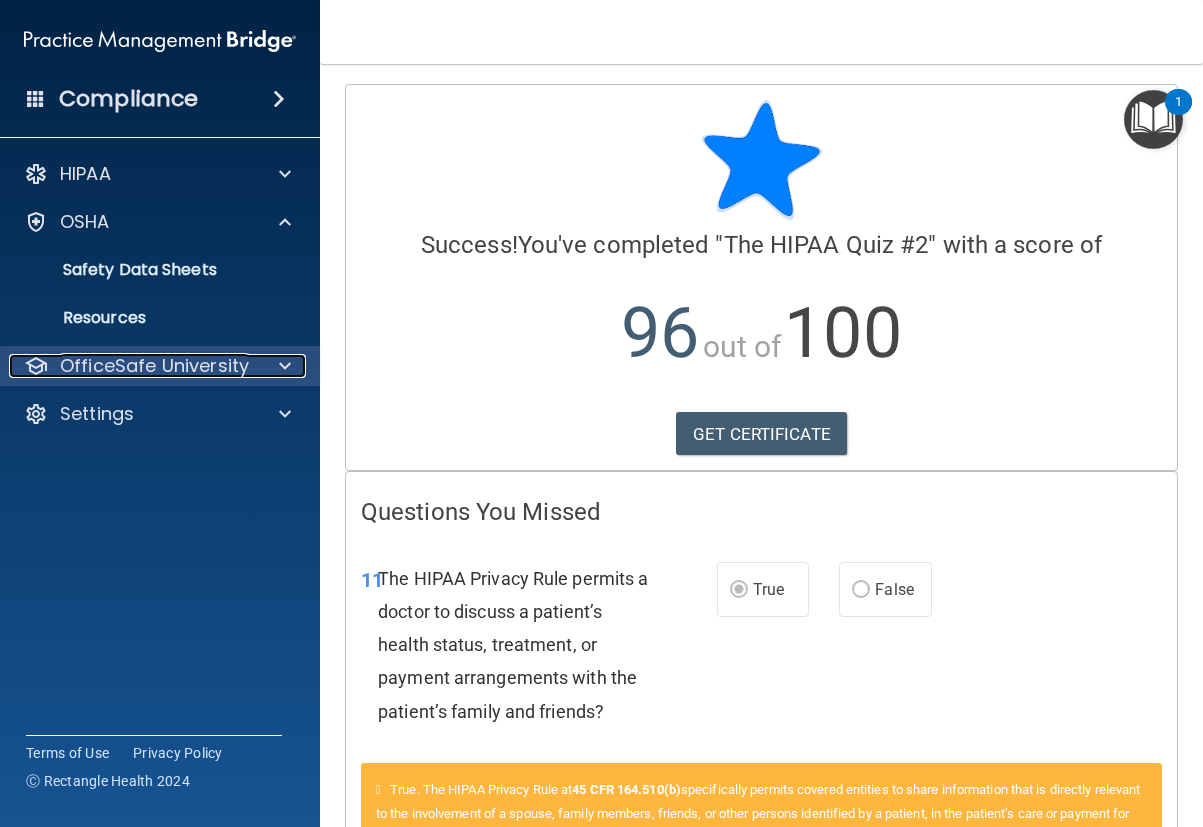 click at bounding box center (282, 366) 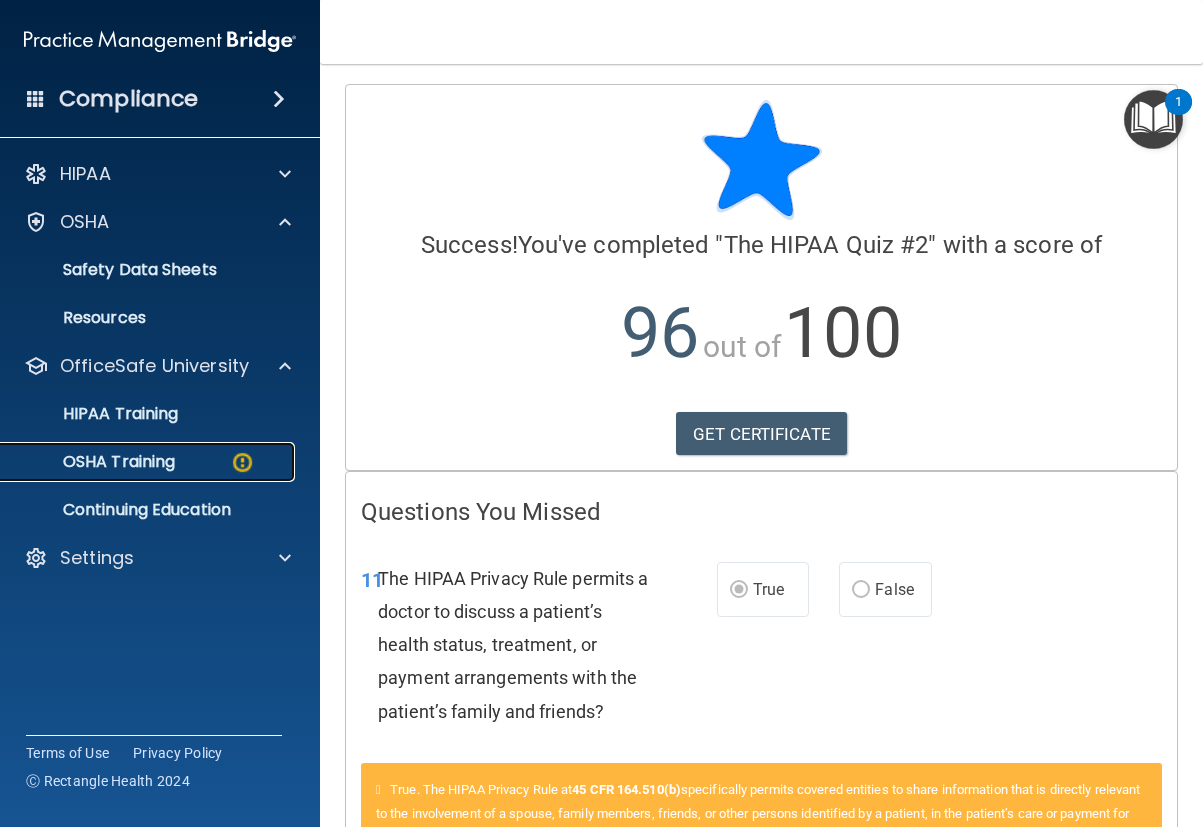 click on "OSHA Training" at bounding box center [94, 462] 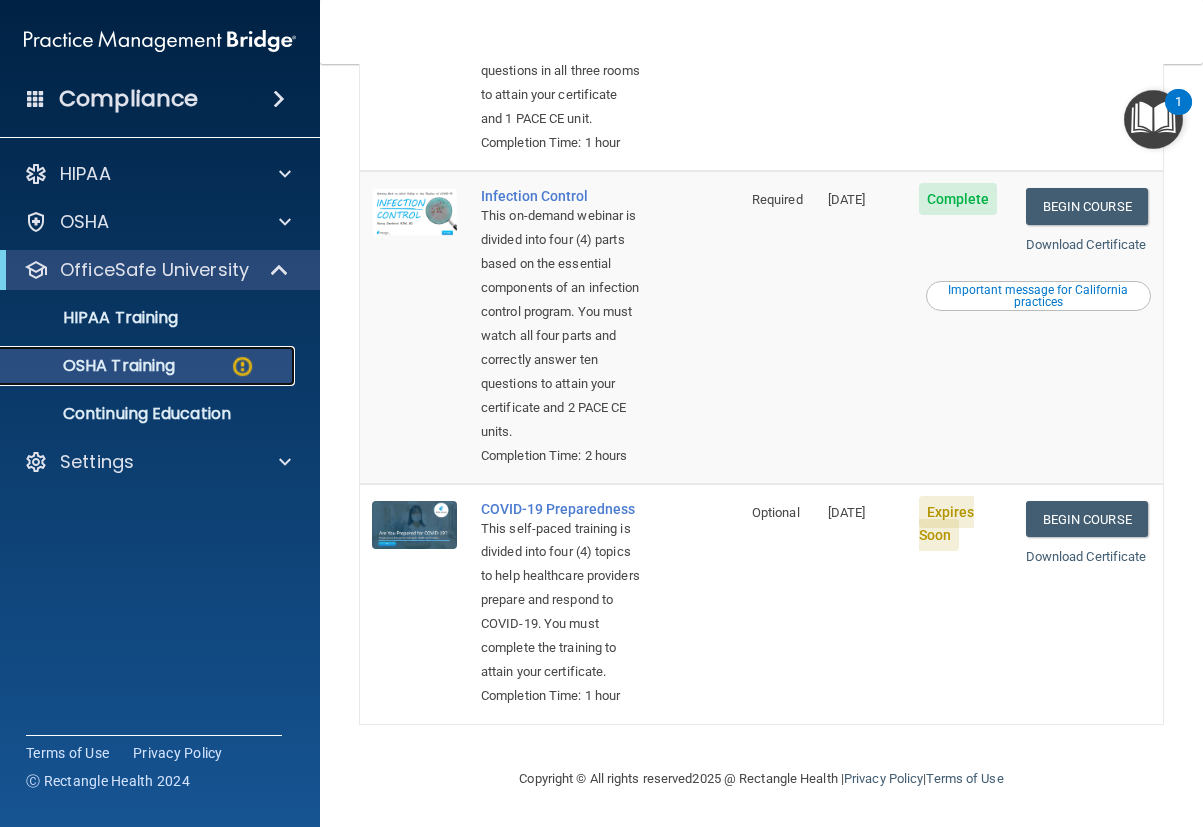 scroll, scrollTop: 1007, scrollLeft: 0, axis: vertical 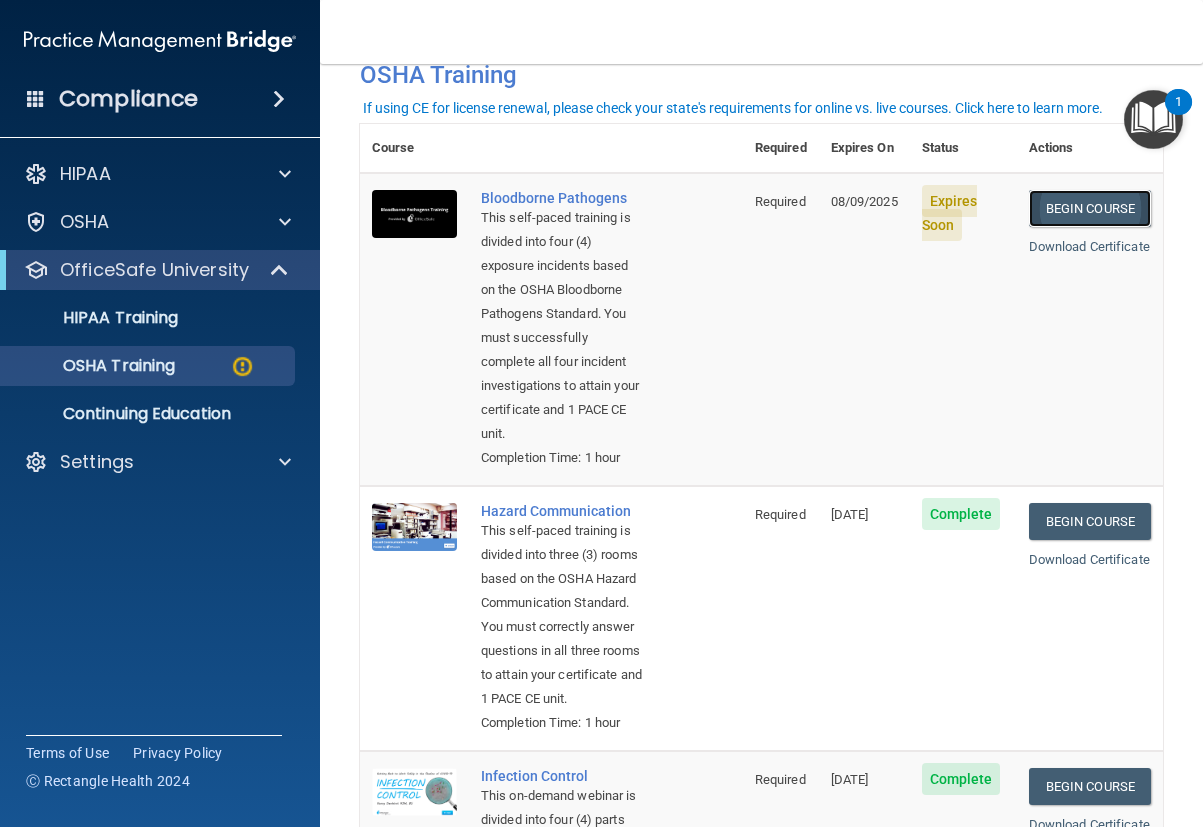 click on "Begin Course" at bounding box center [1090, 208] 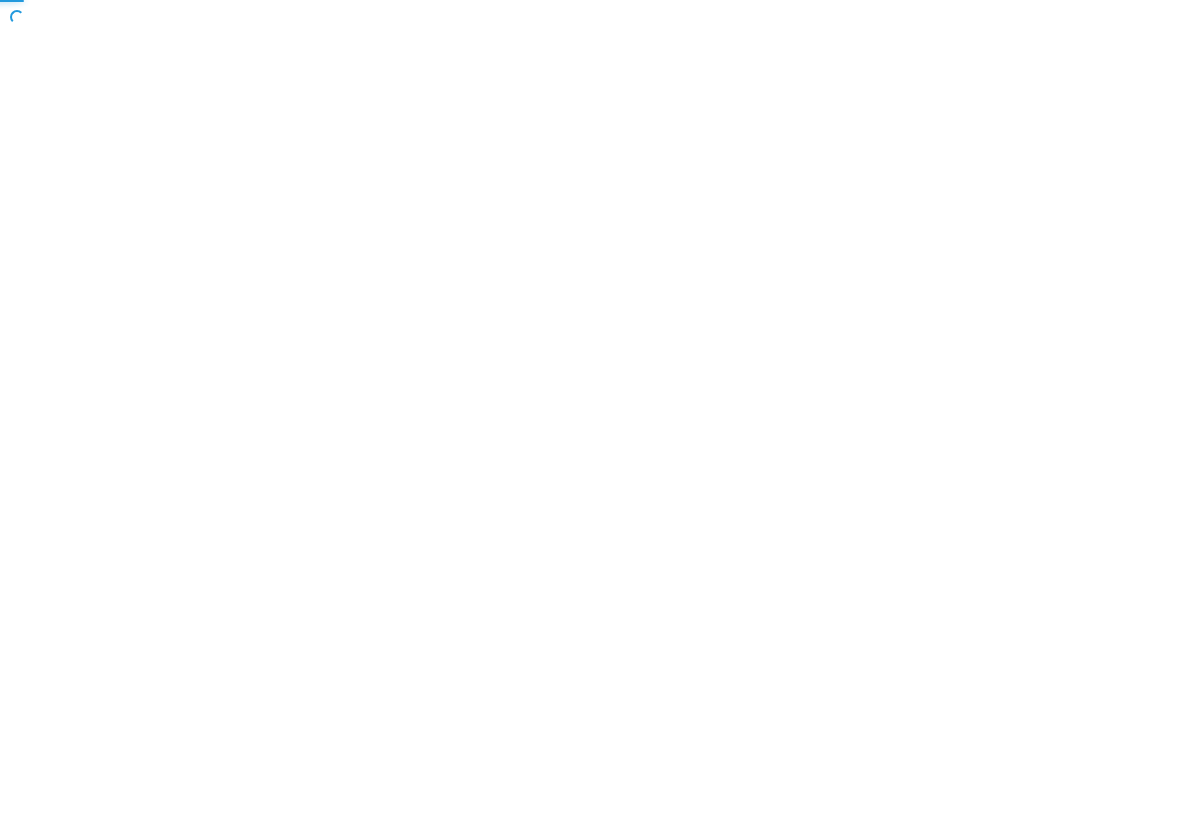 scroll, scrollTop: 0, scrollLeft: 0, axis: both 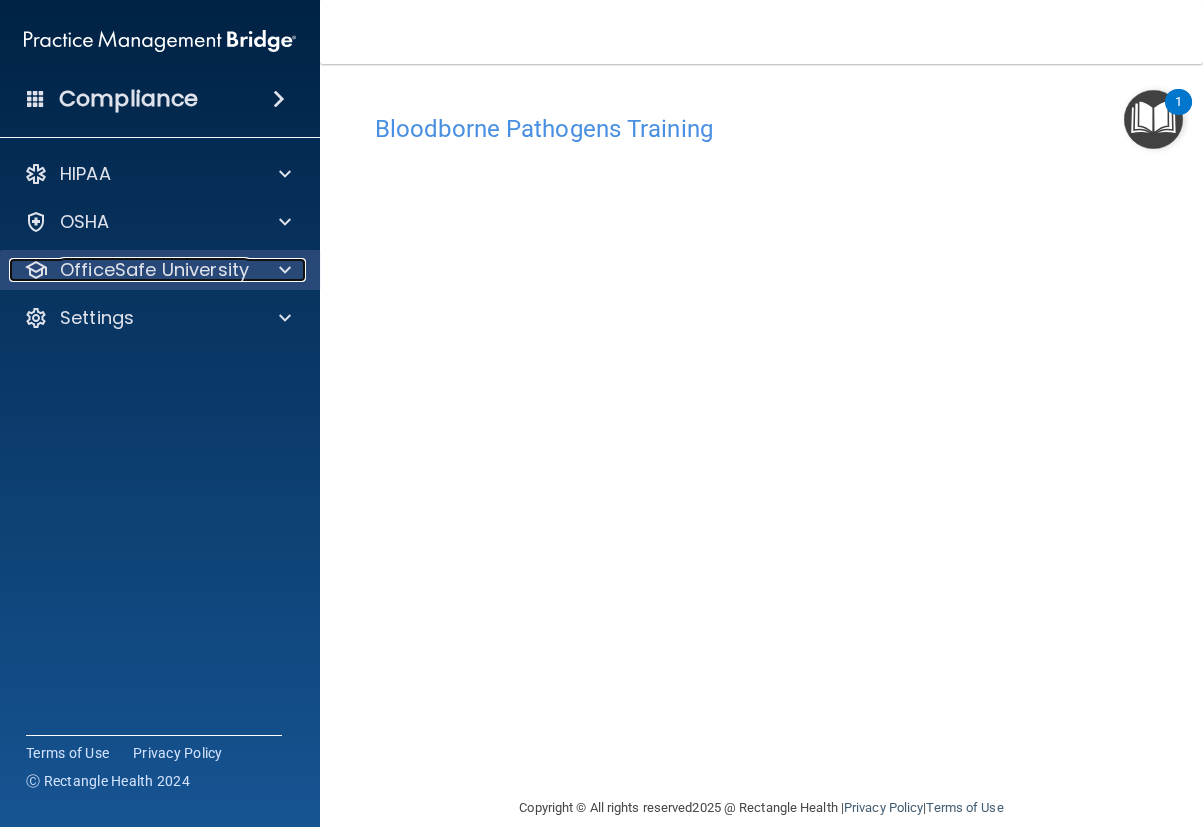 click at bounding box center (285, 270) 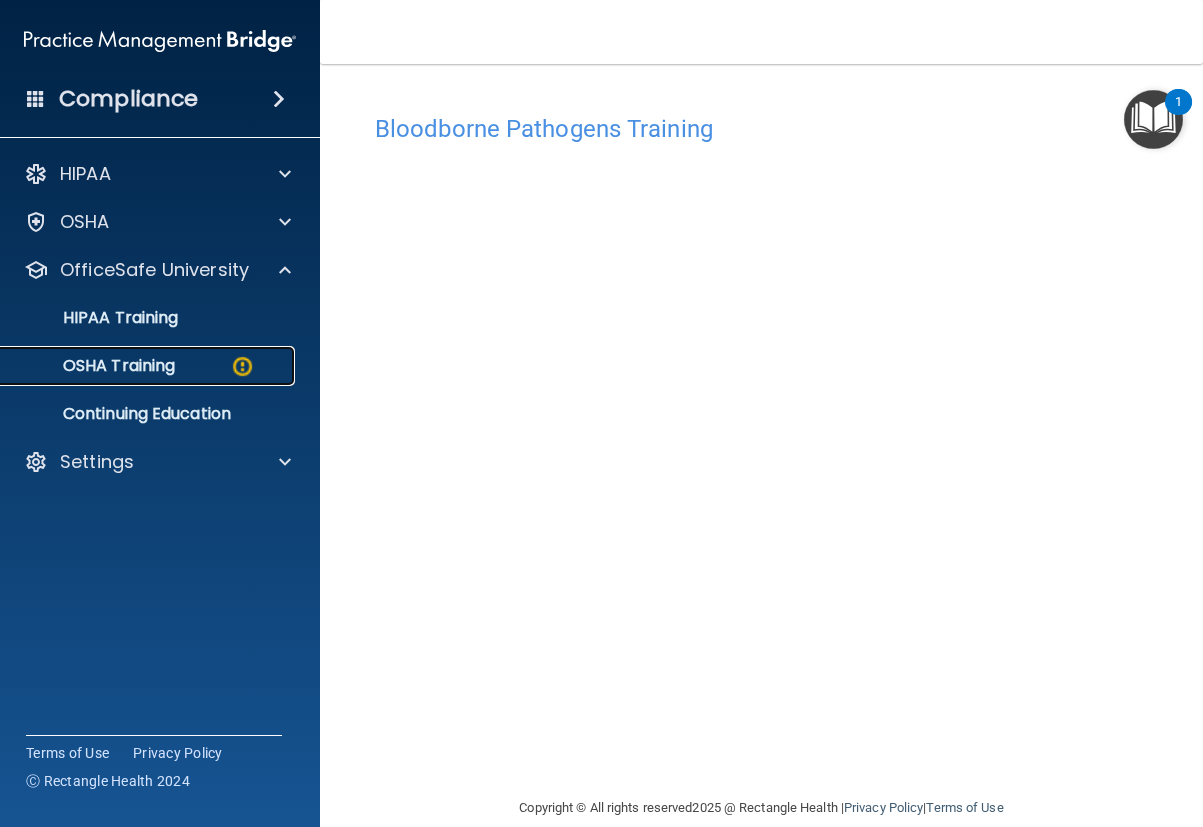 click on "OSHA Training" at bounding box center [149, 366] 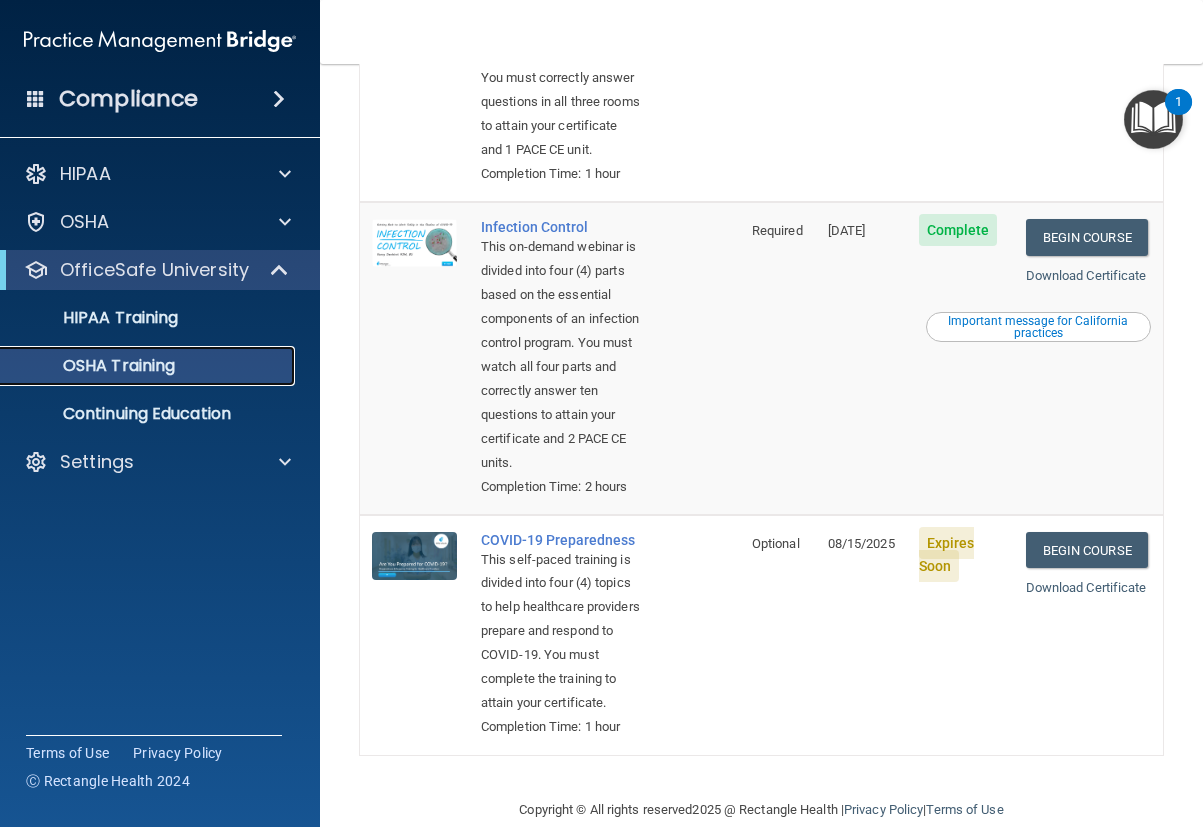 scroll, scrollTop: 900, scrollLeft: 0, axis: vertical 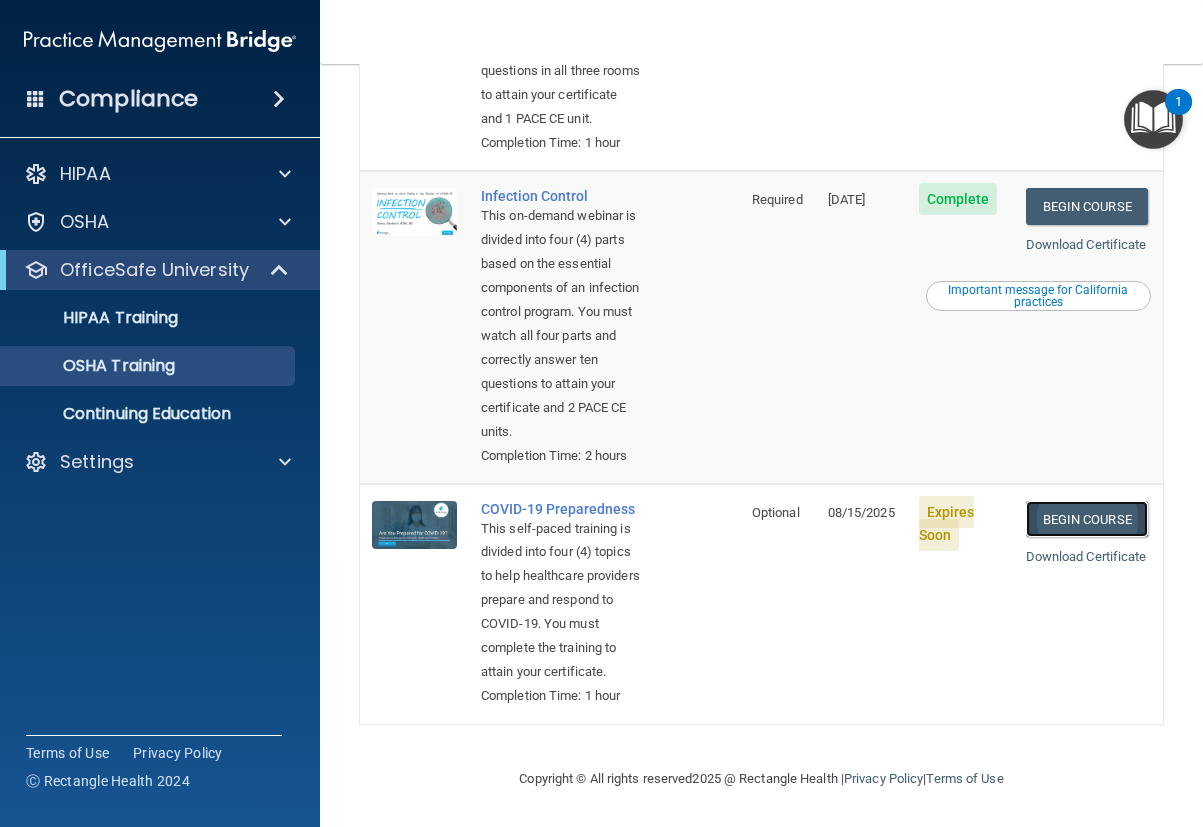 click on "Begin Course" at bounding box center (1087, 519) 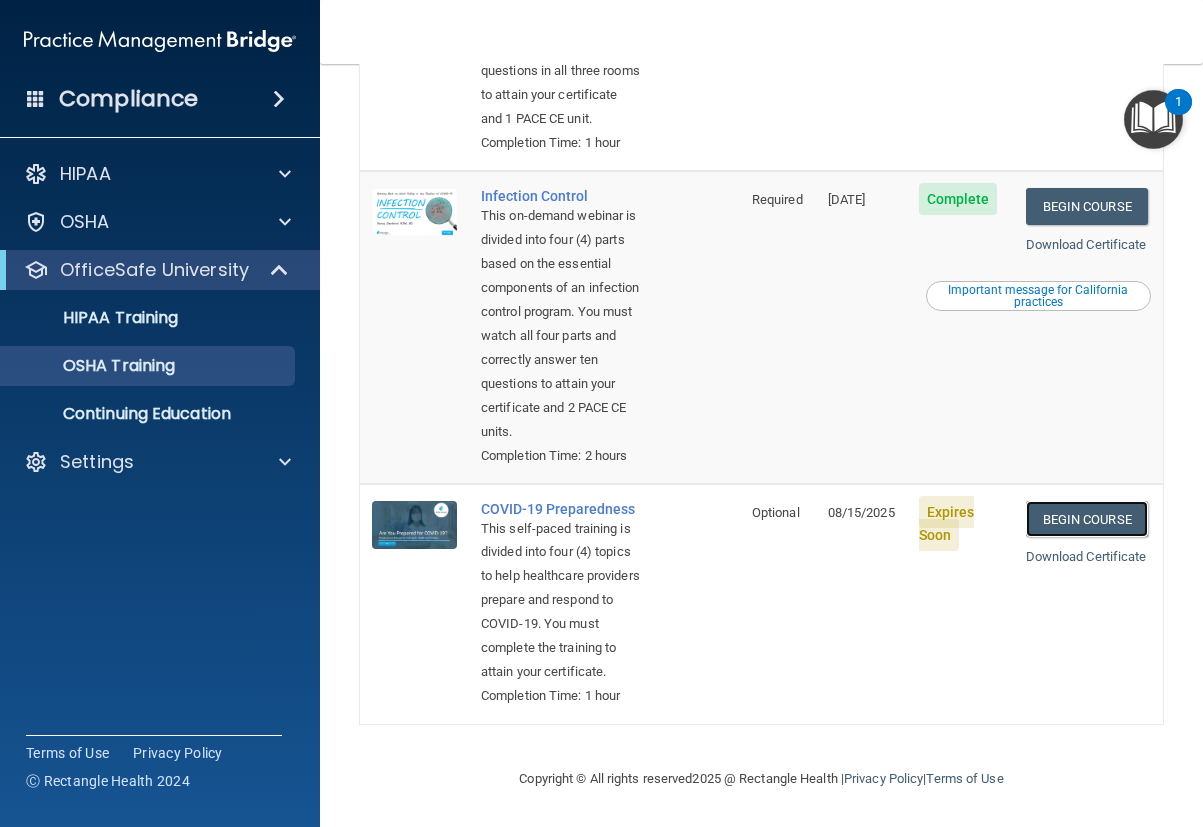 scroll, scrollTop: 917, scrollLeft: 0, axis: vertical 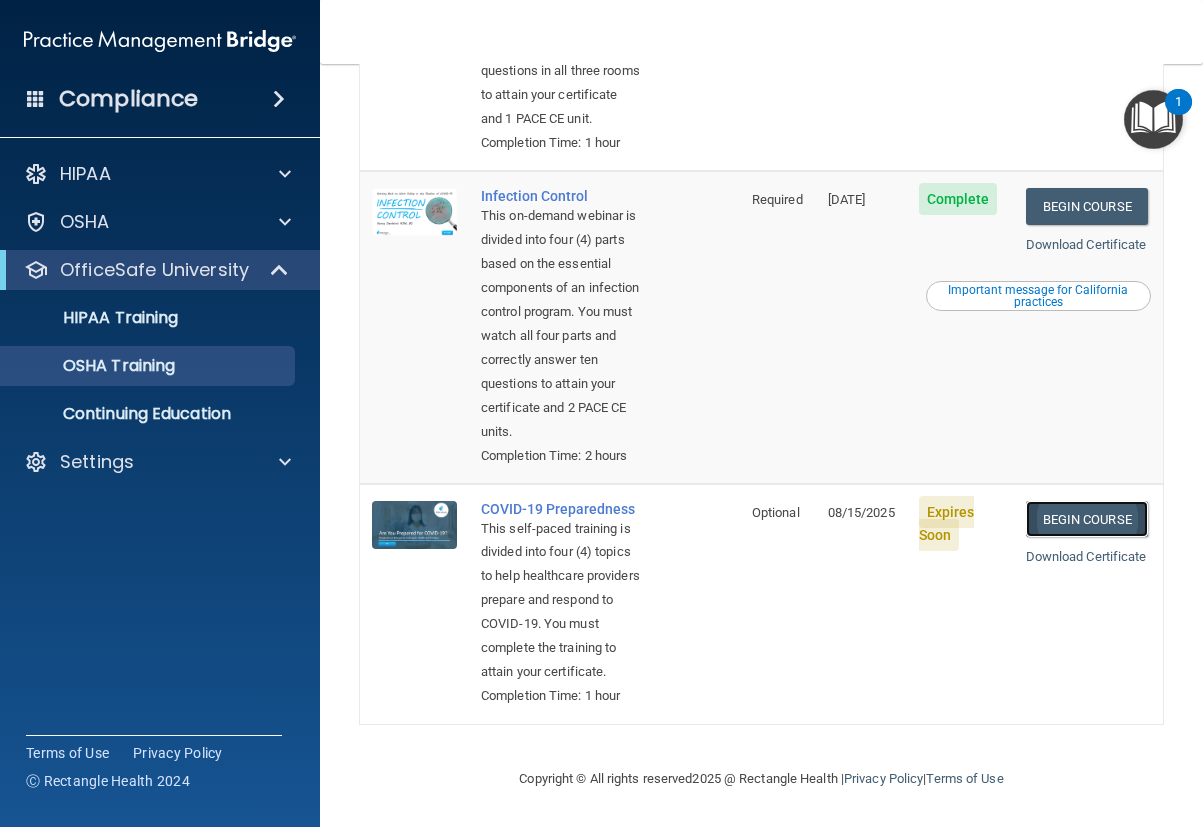 click on "Begin Course" at bounding box center [1087, 519] 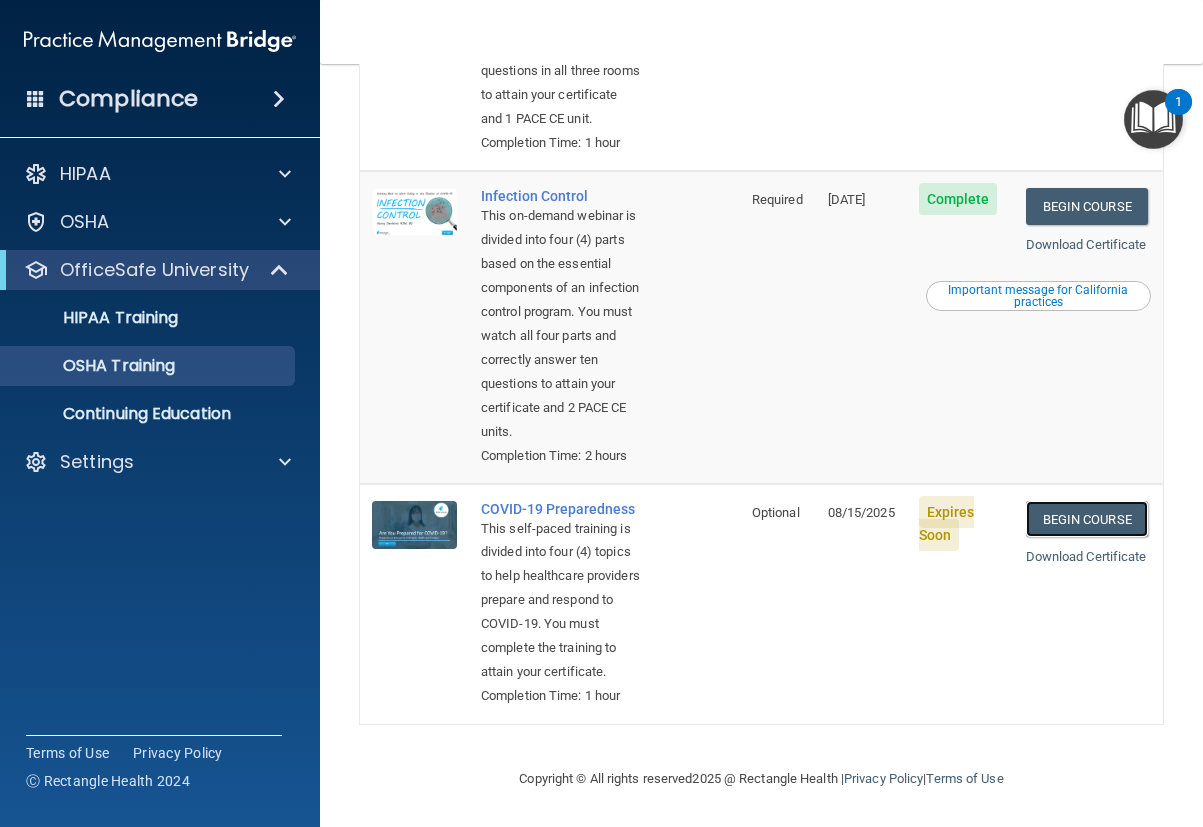 scroll, scrollTop: 951, scrollLeft: 0, axis: vertical 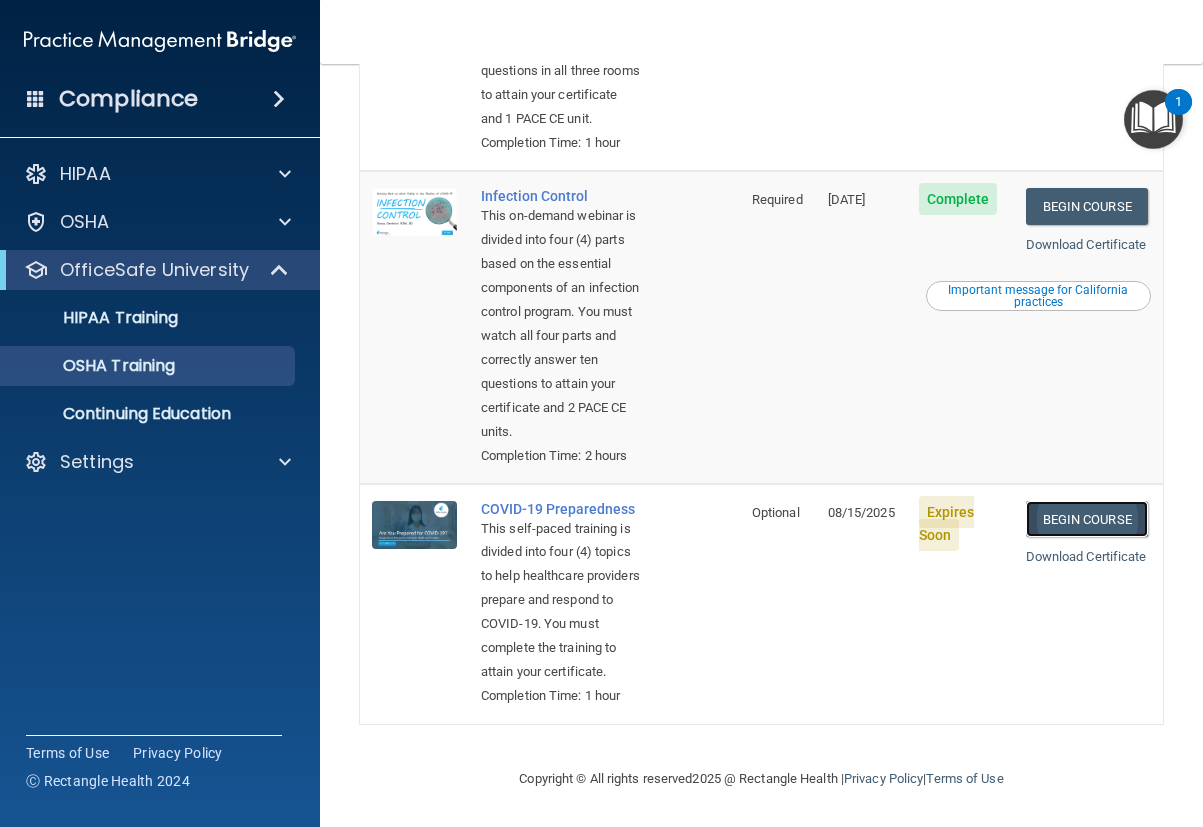 click on "Begin Course" at bounding box center [1087, 519] 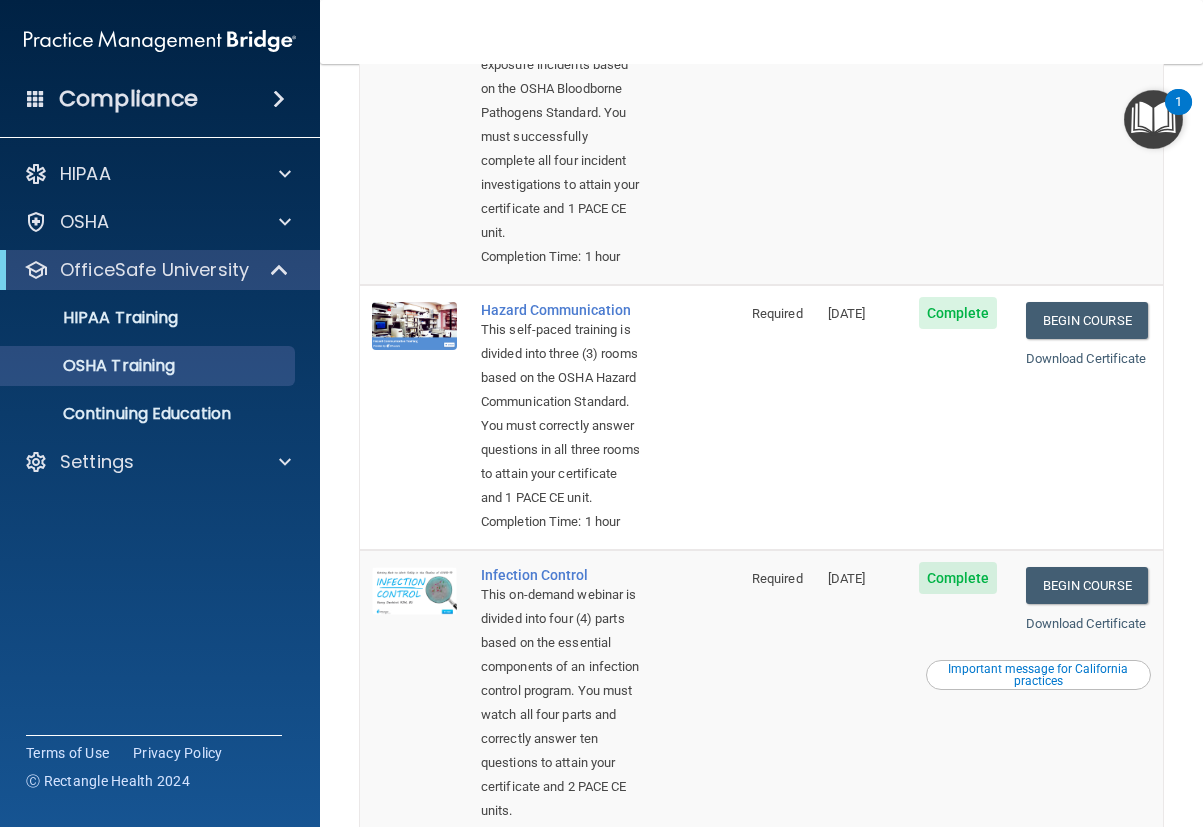 scroll, scrollTop: 251, scrollLeft: 0, axis: vertical 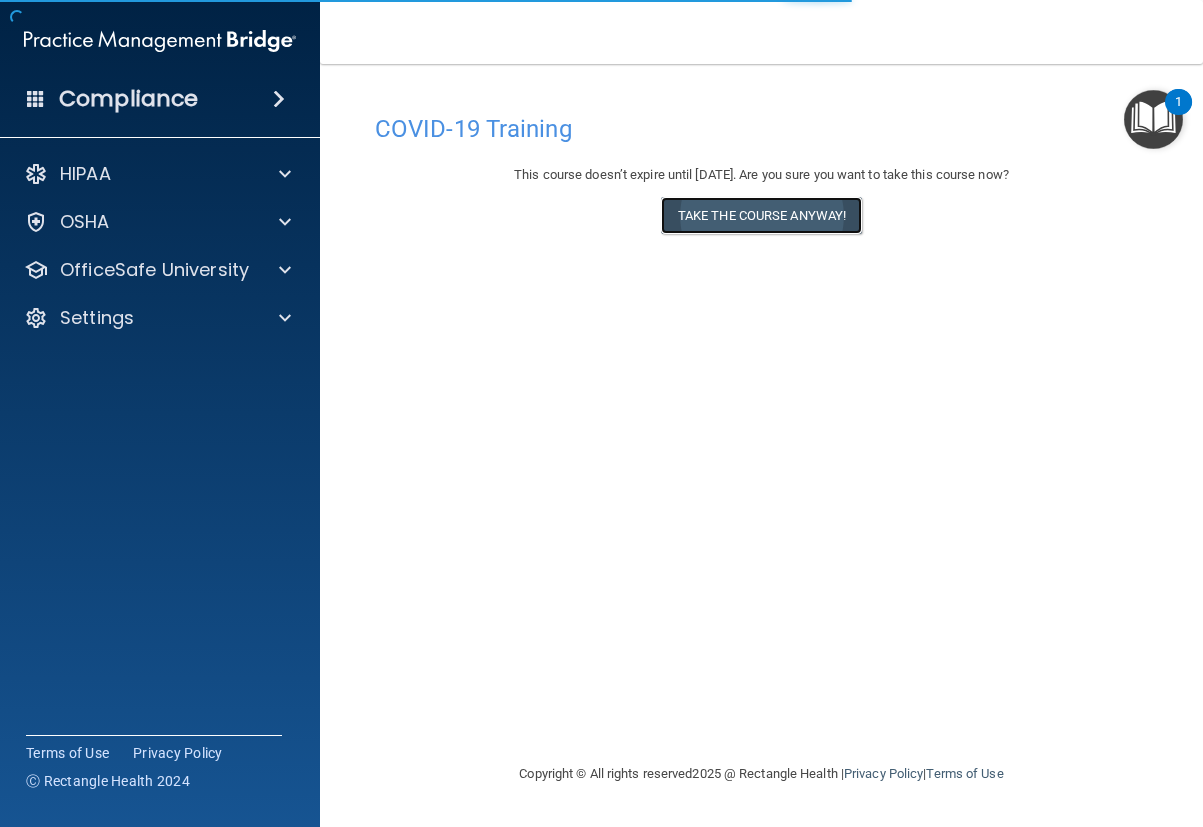 click on "Take the course anyway!" at bounding box center (761, 215) 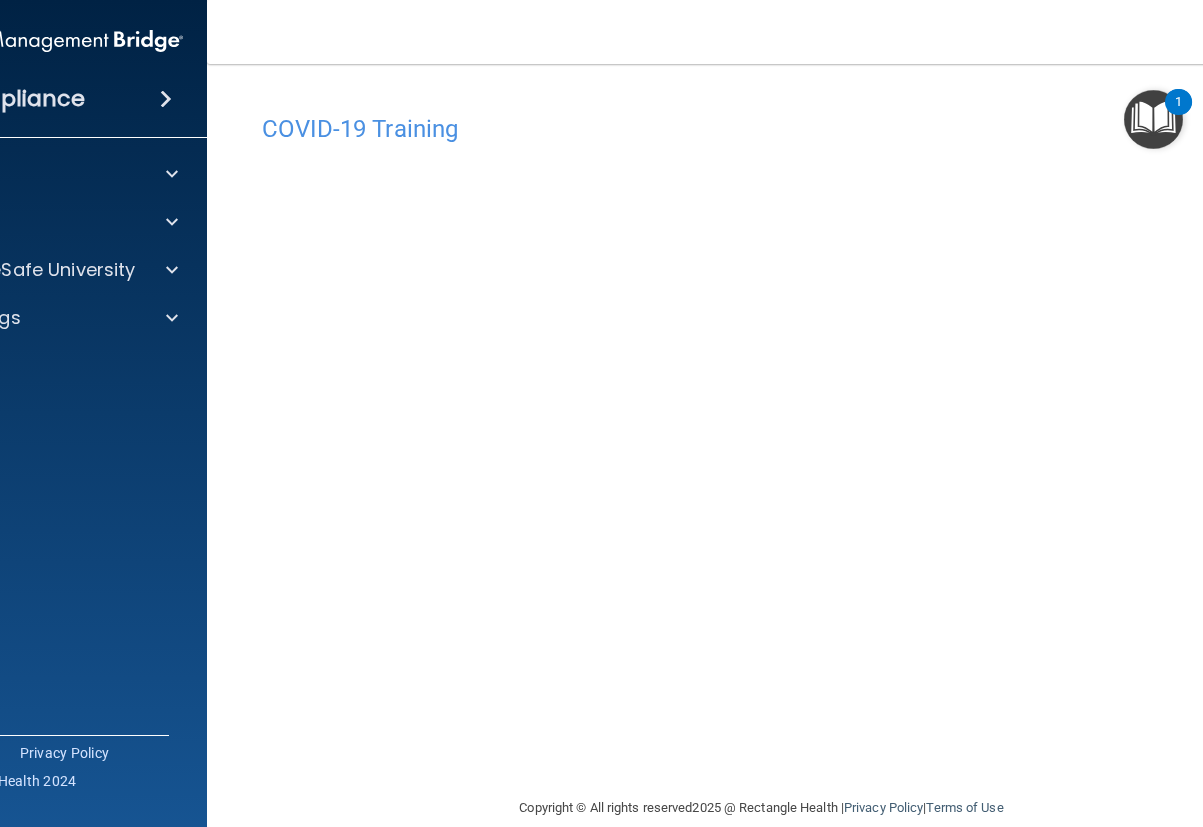 scroll, scrollTop: 0, scrollLeft: 121, axis: horizontal 